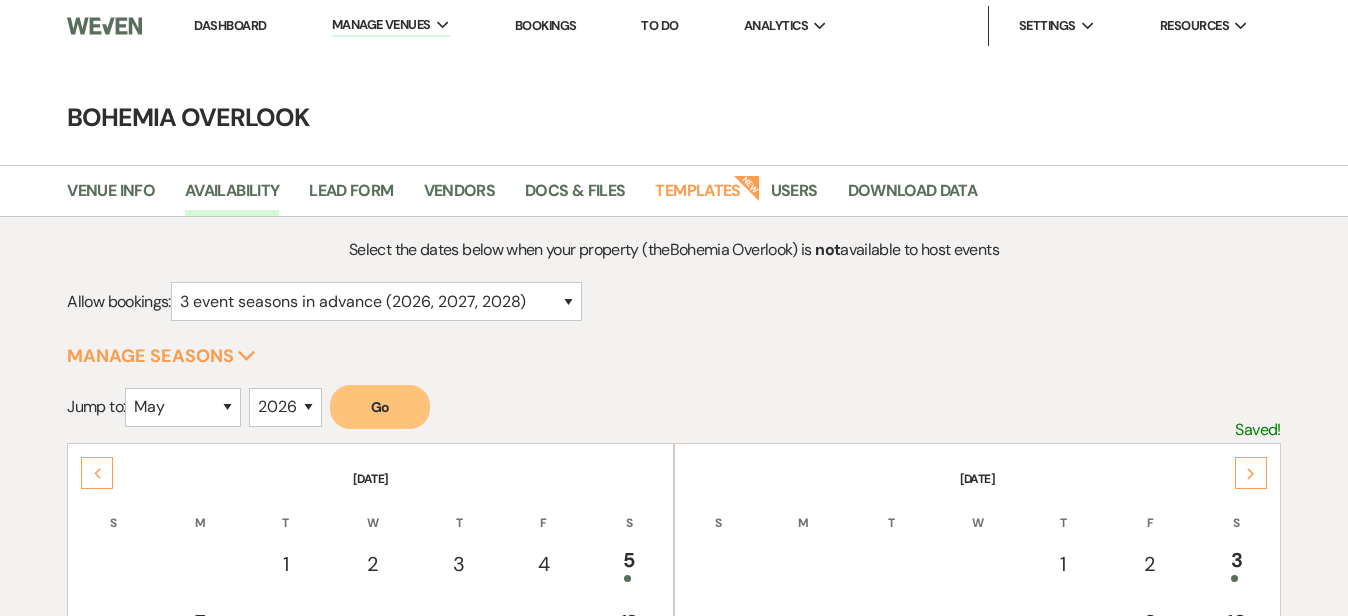 select on "3" 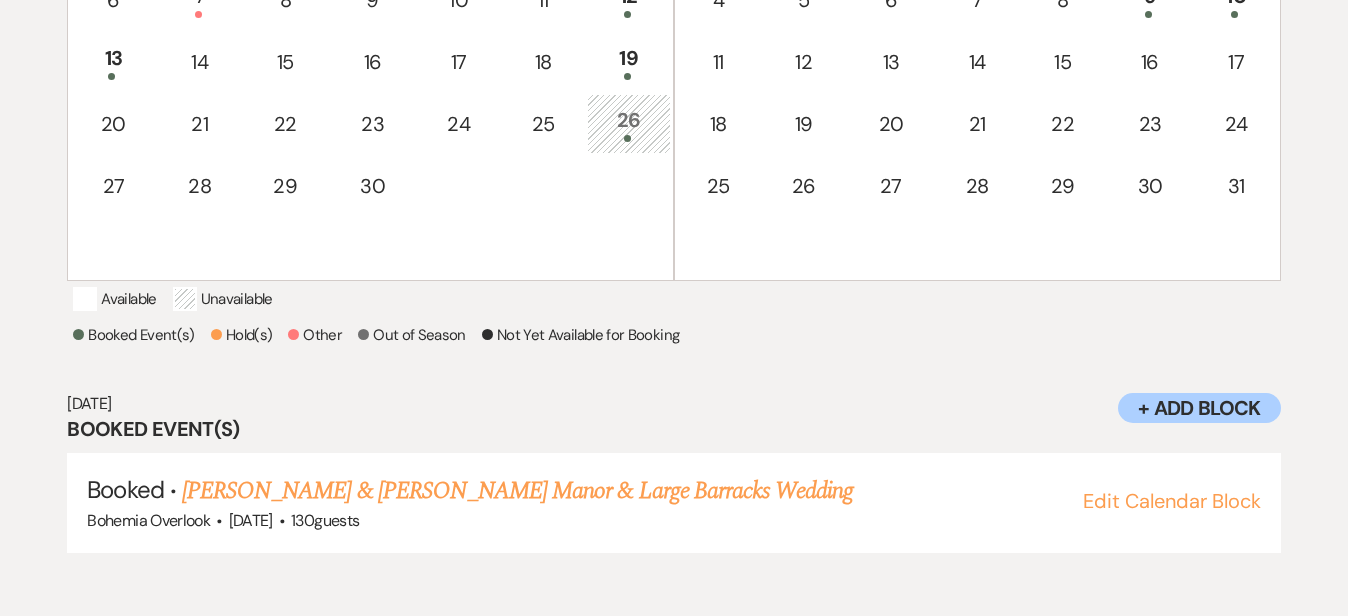 scroll, scrollTop: 0, scrollLeft: 0, axis: both 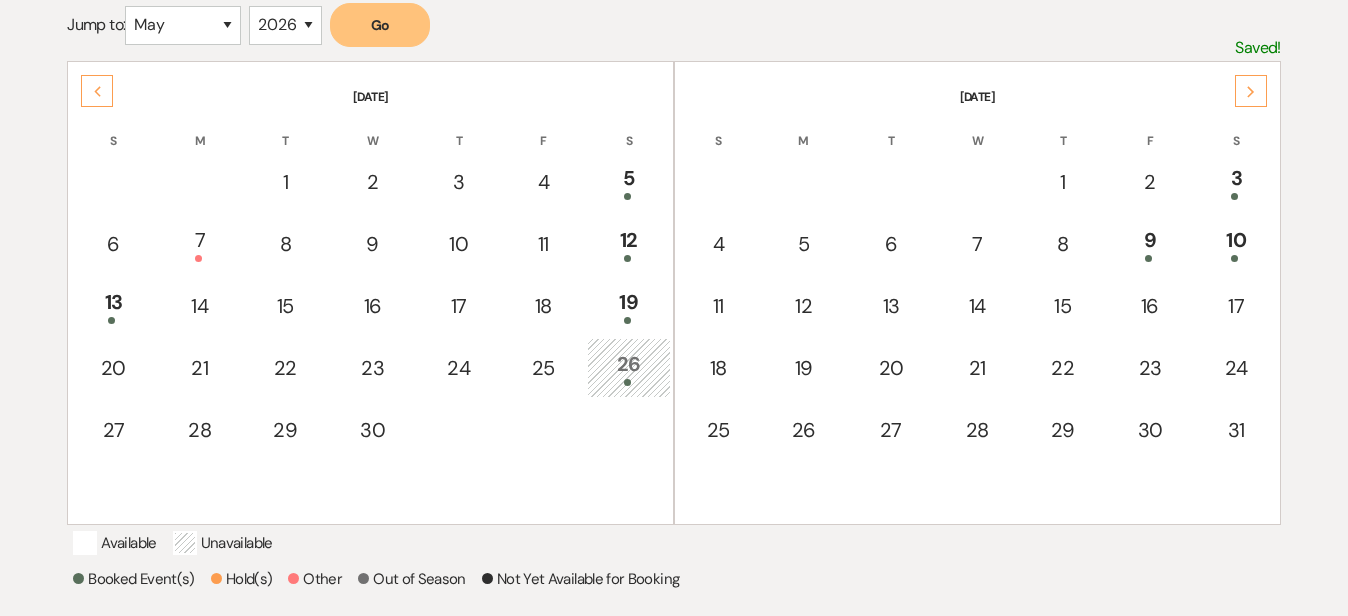 click on "Previous" 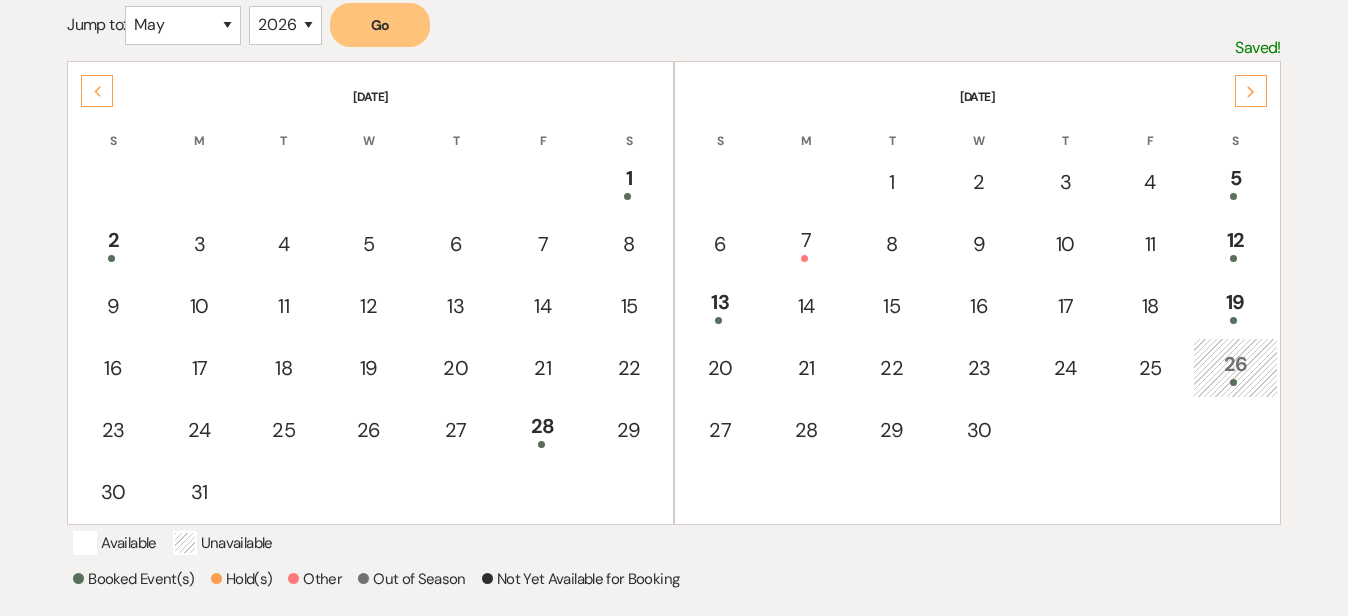 click on "Previous" 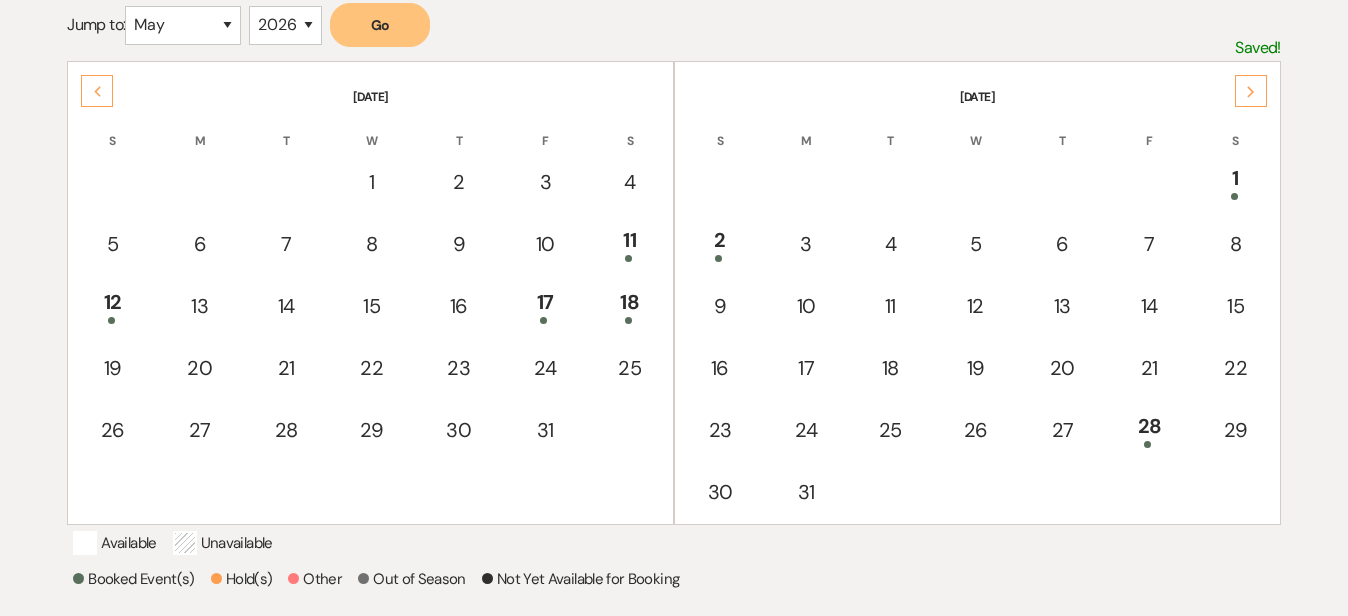 click on "Previous" 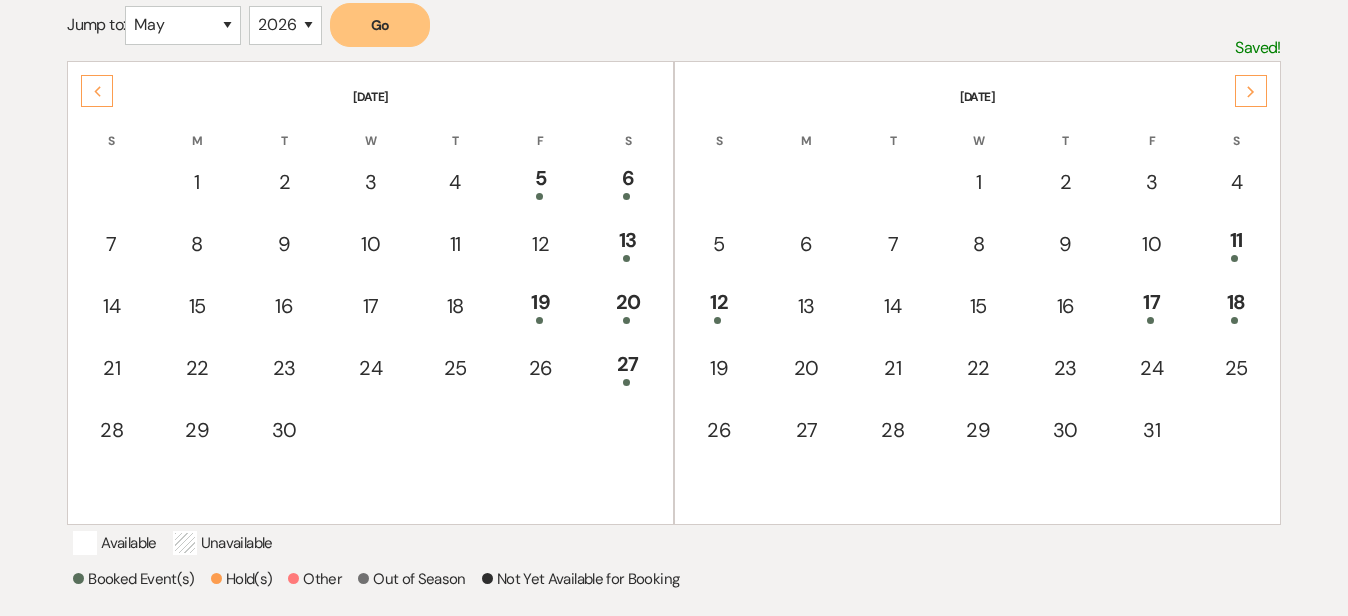 click on "Previous" 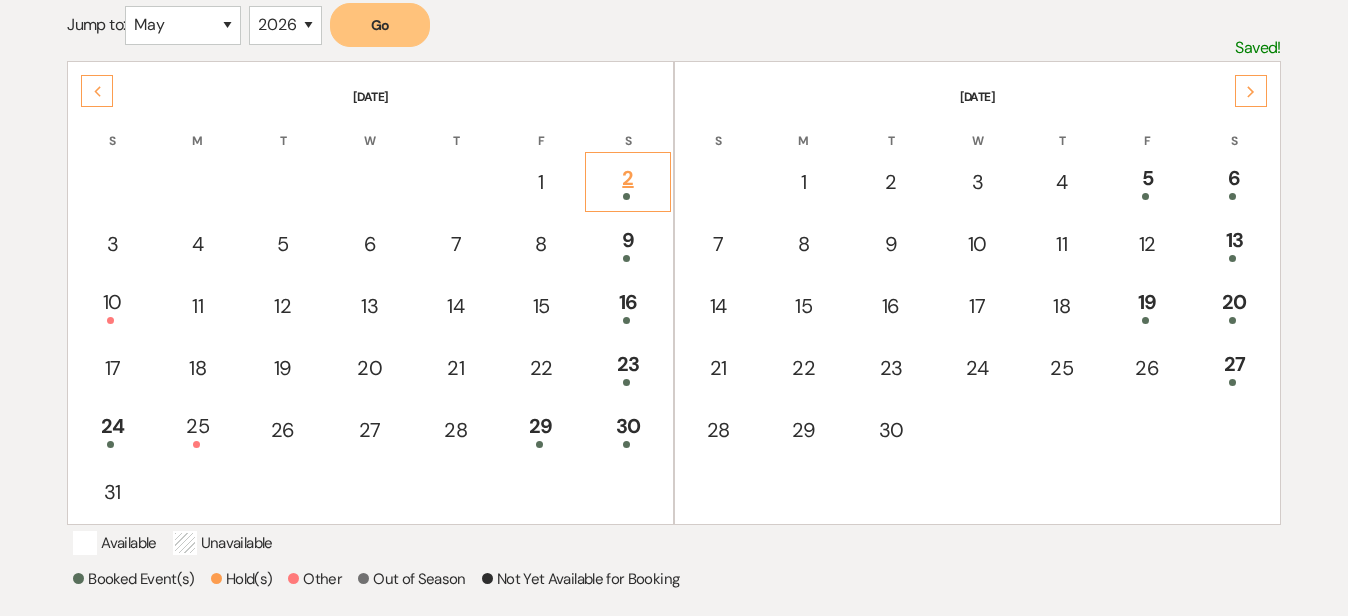 click on "2" at bounding box center (628, 181) 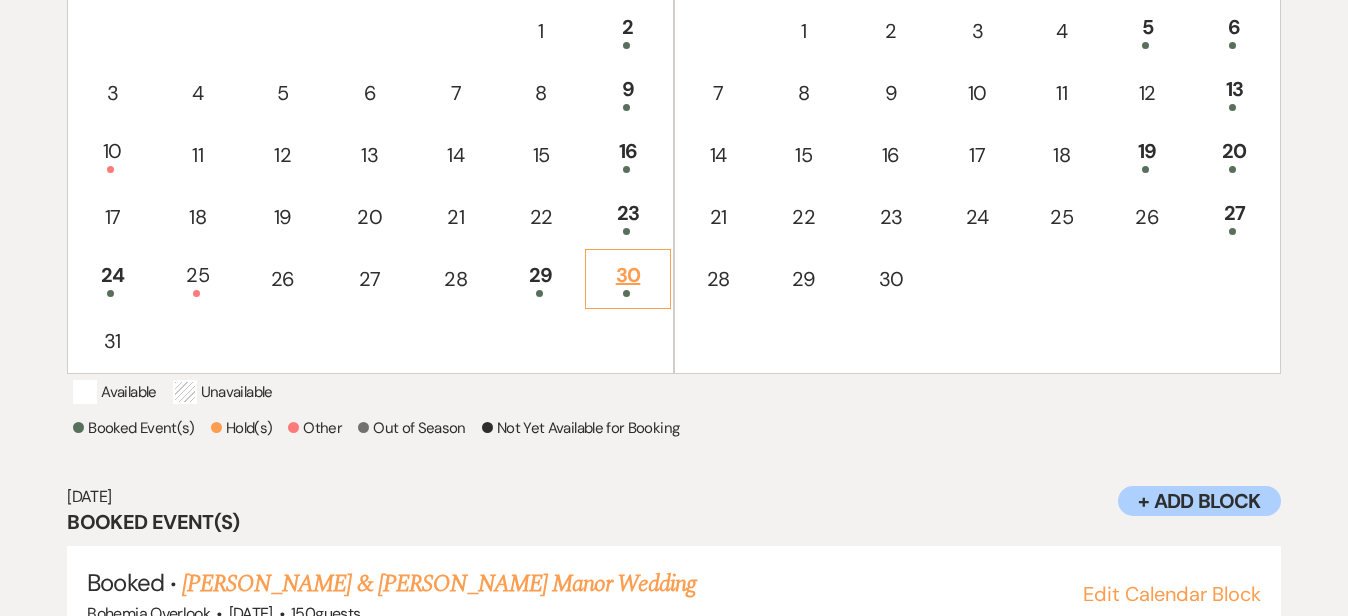 scroll, scrollTop: 489, scrollLeft: 0, axis: vertical 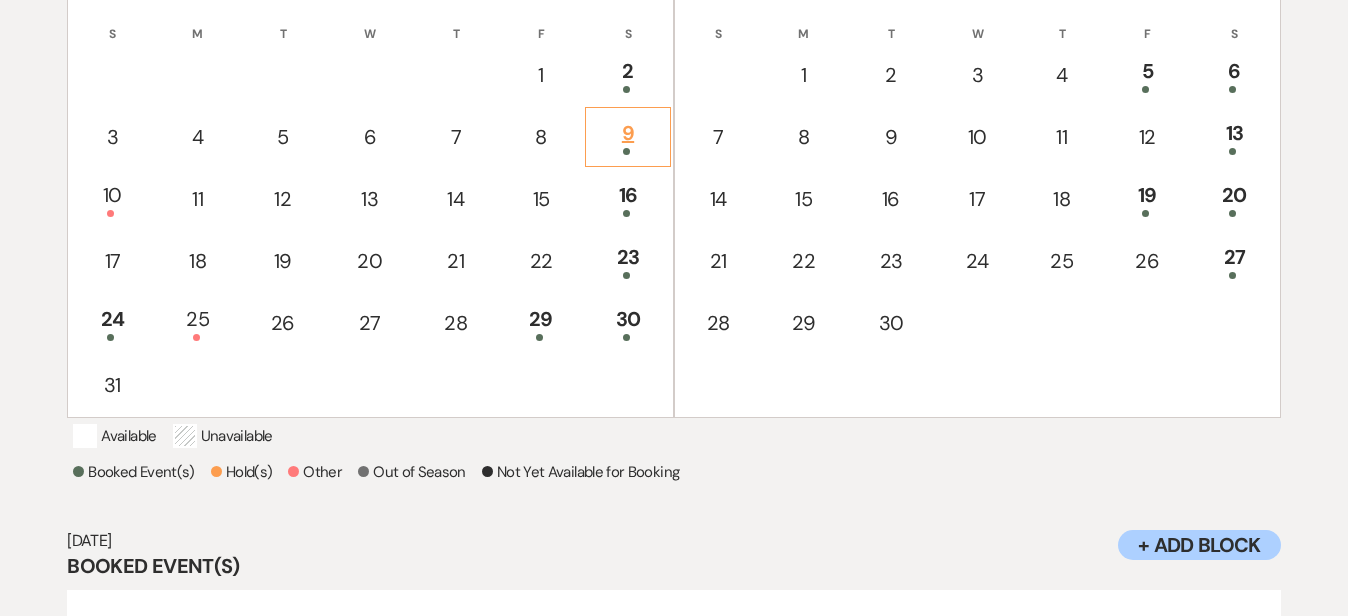 click on "9" at bounding box center (628, 136) 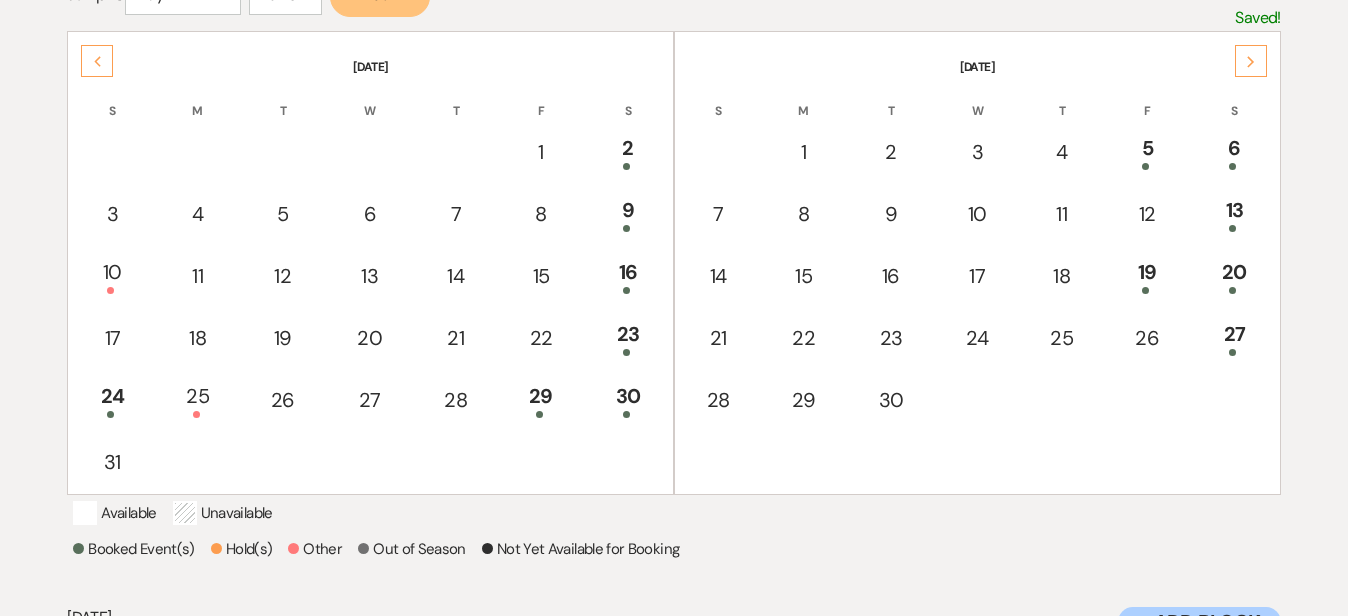 scroll, scrollTop: 405, scrollLeft: 0, axis: vertical 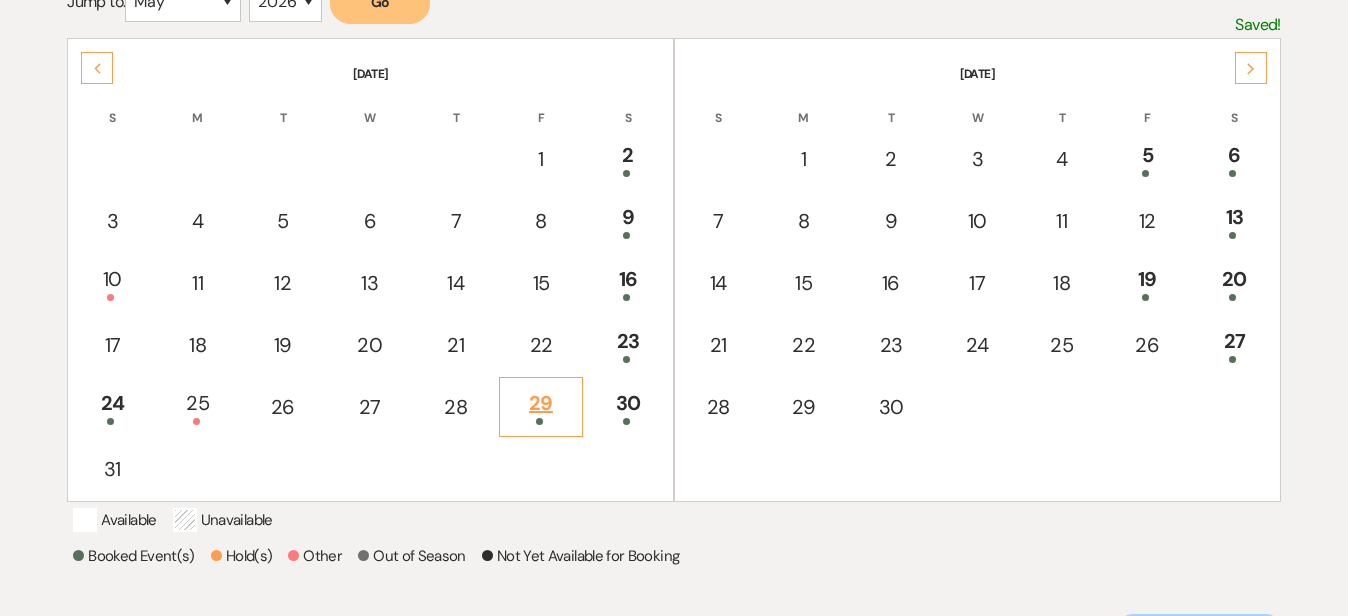 click on "29" at bounding box center [541, 406] 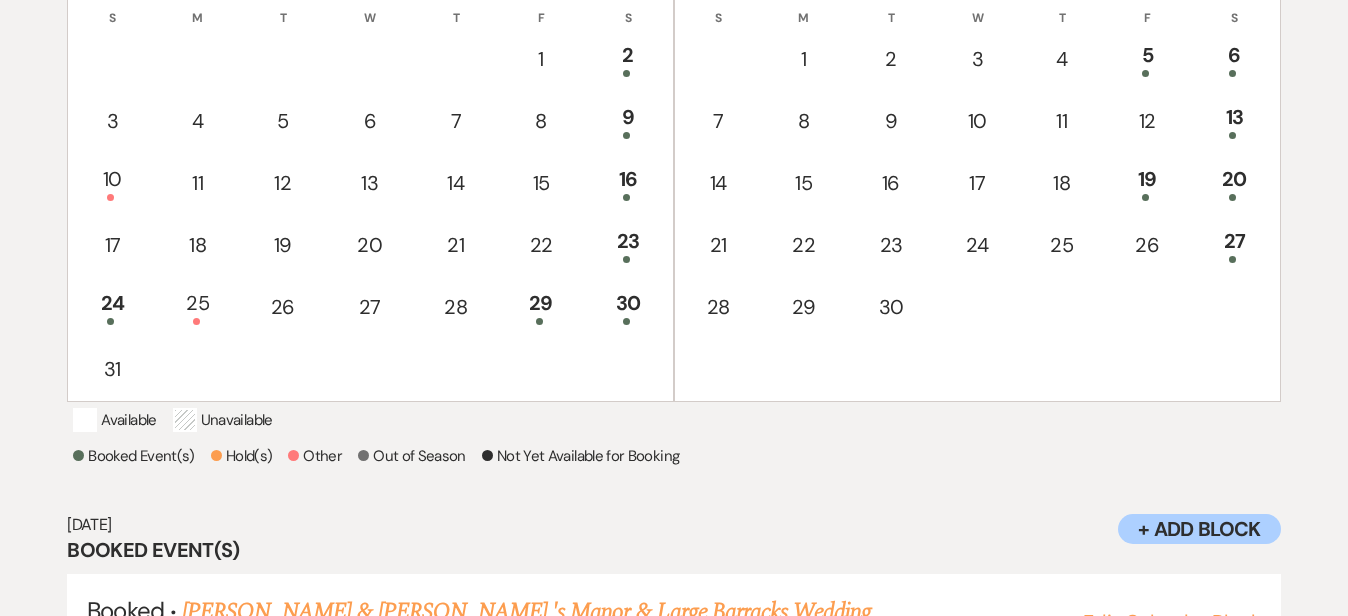 scroll, scrollTop: 504, scrollLeft: 0, axis: vertical 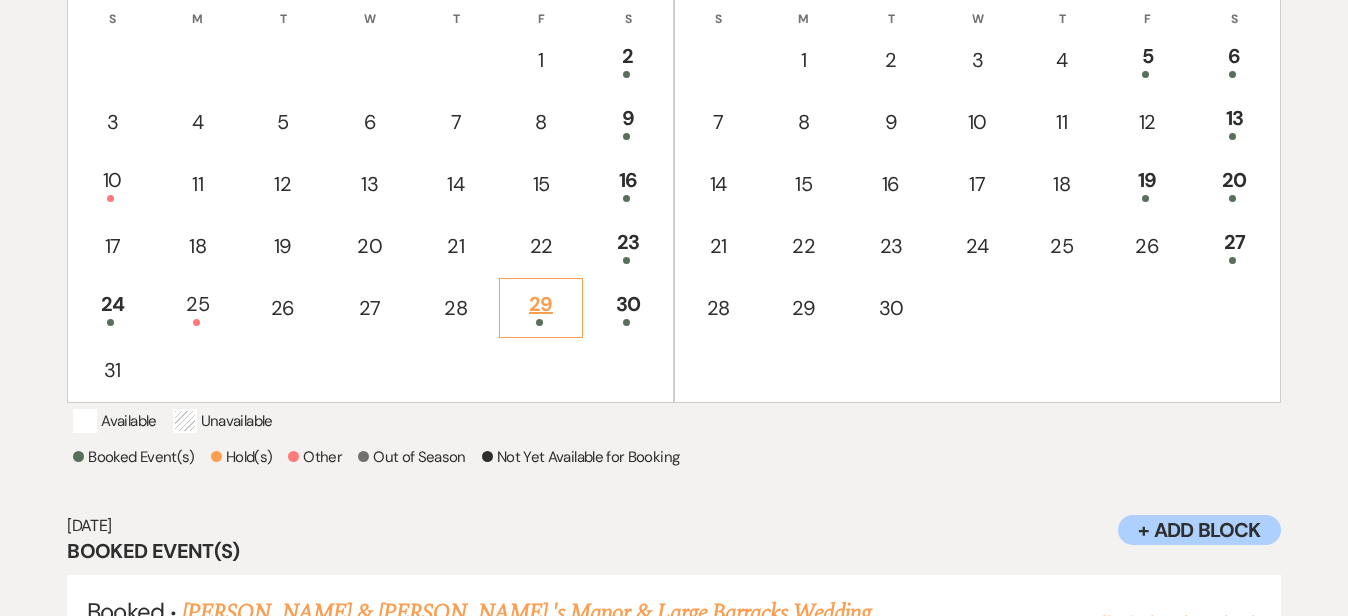 click on "29" at bounding box center (541, 307) 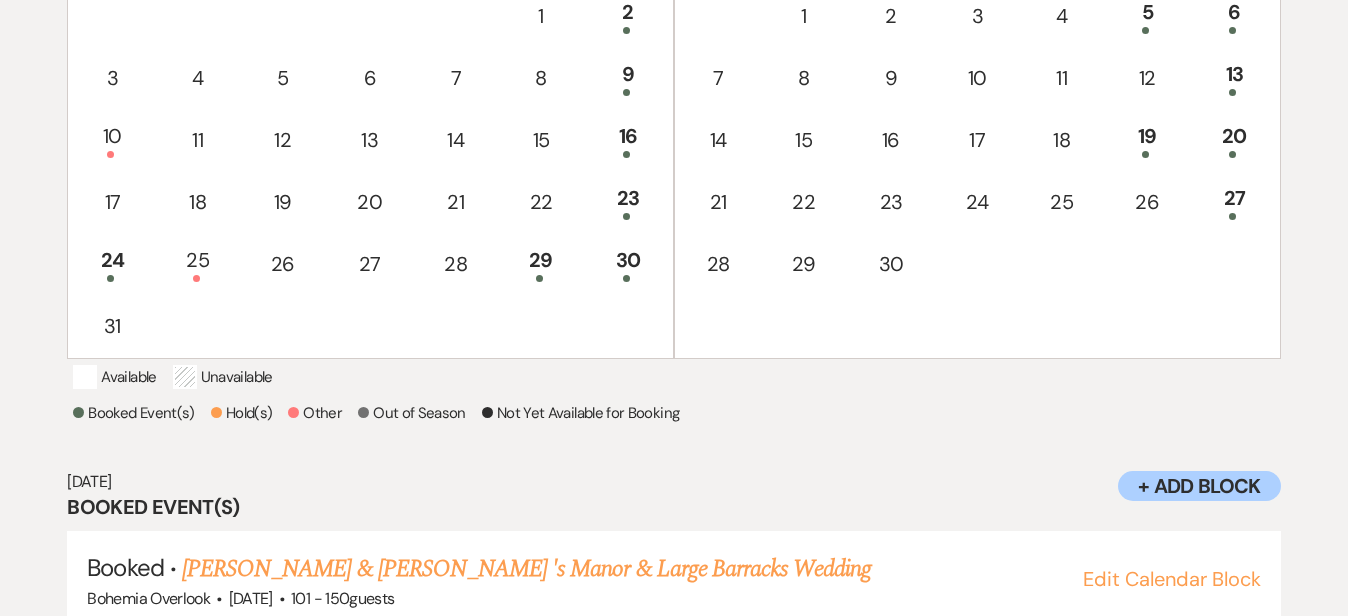 scroll, scrollTop: 545, scrollLeft: 0, axis: vertical 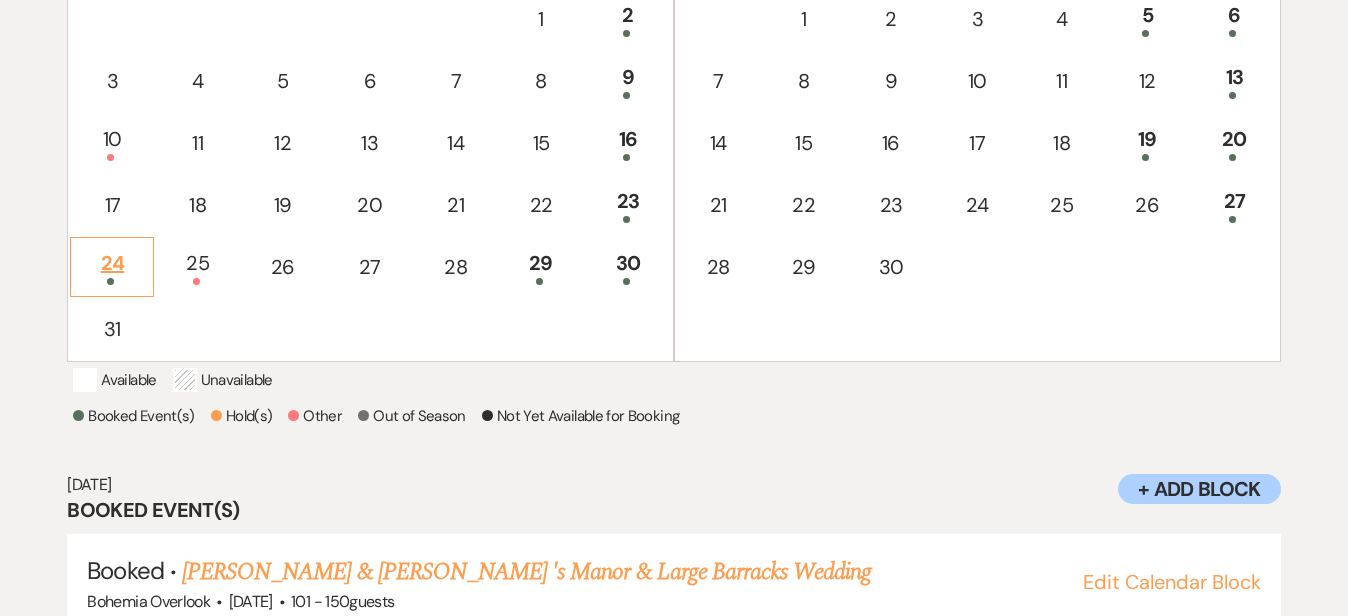 click on "24" at bounding box center (112, 267) 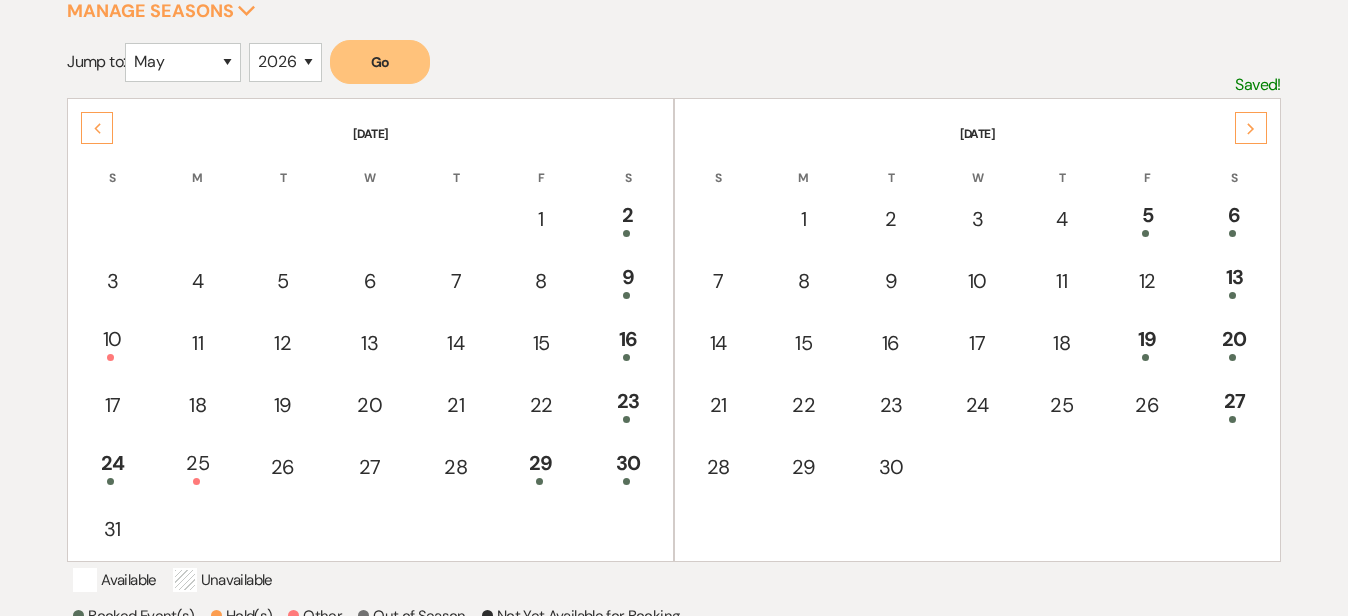 scroll, scrollTop: 342, scrollLeft: 0, axis: vertical 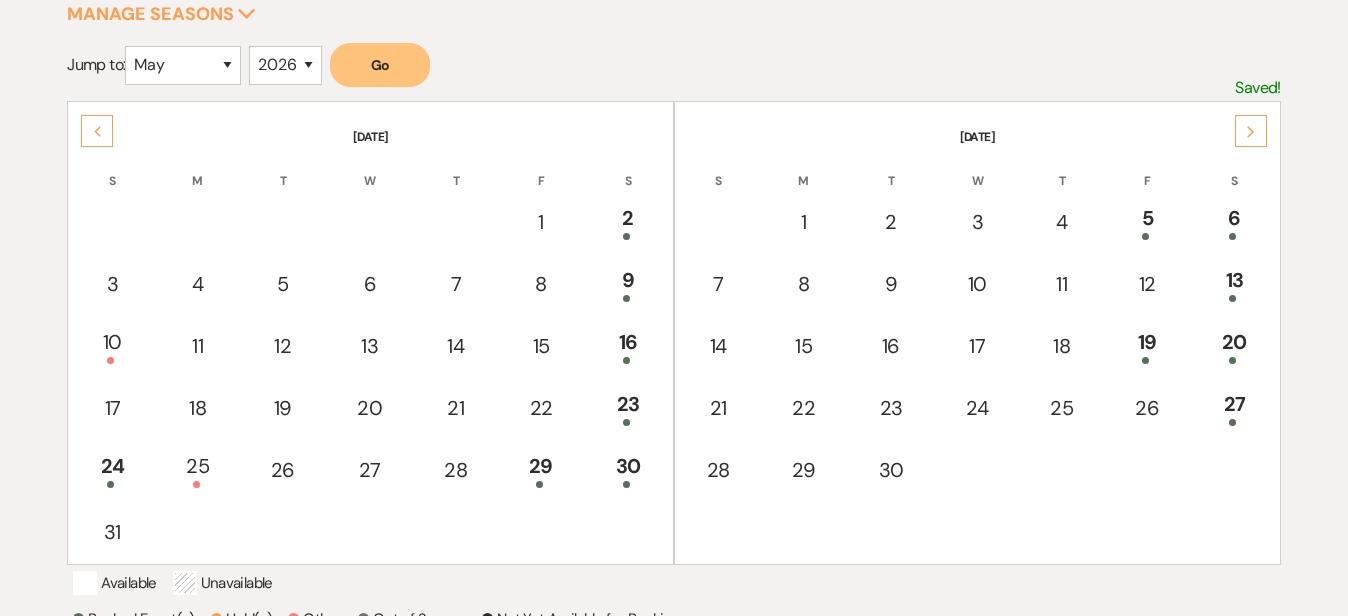 click on "Next" 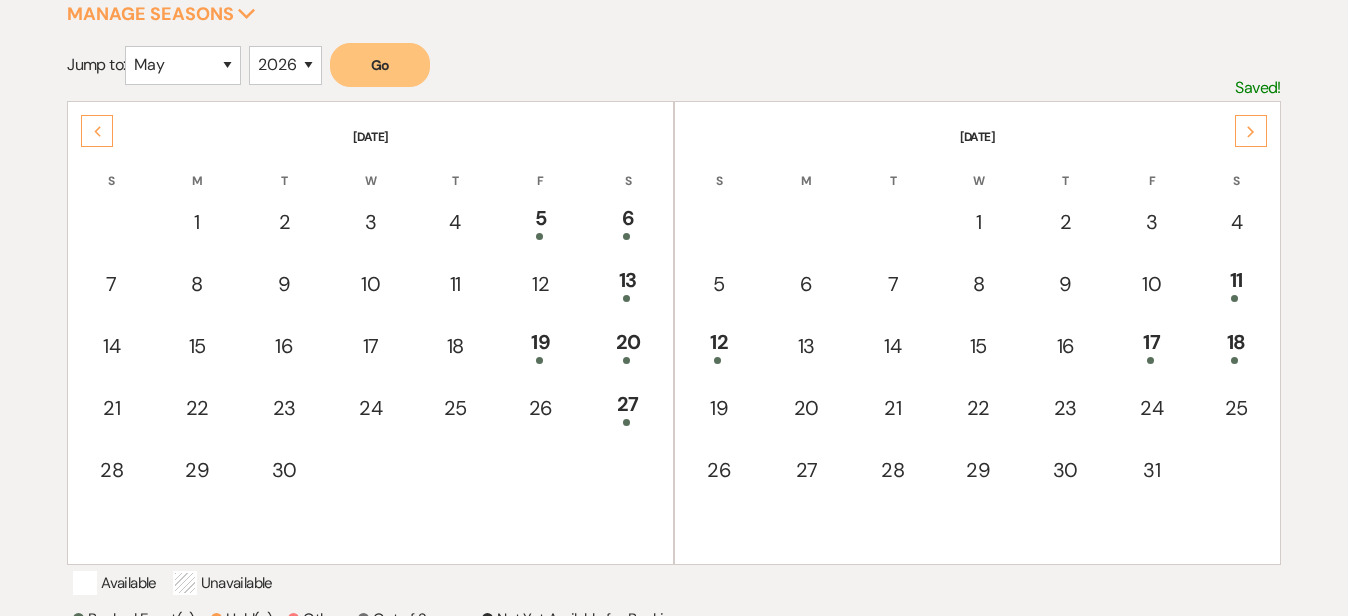 click on "Next" 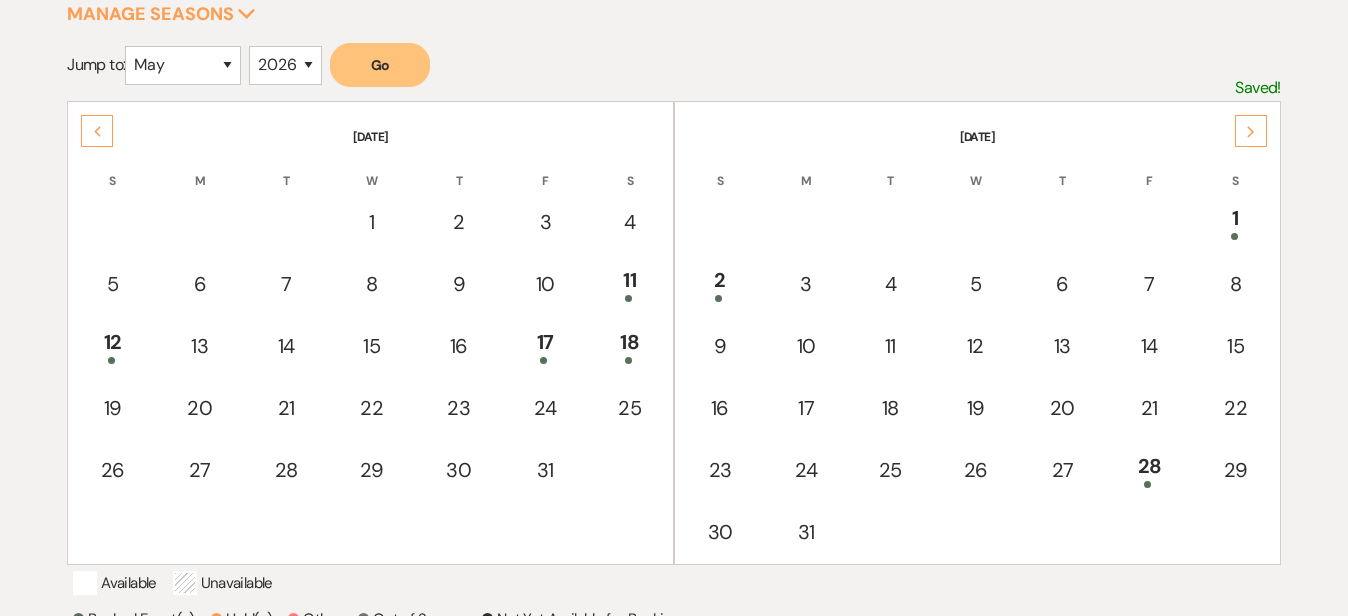click on "Next" 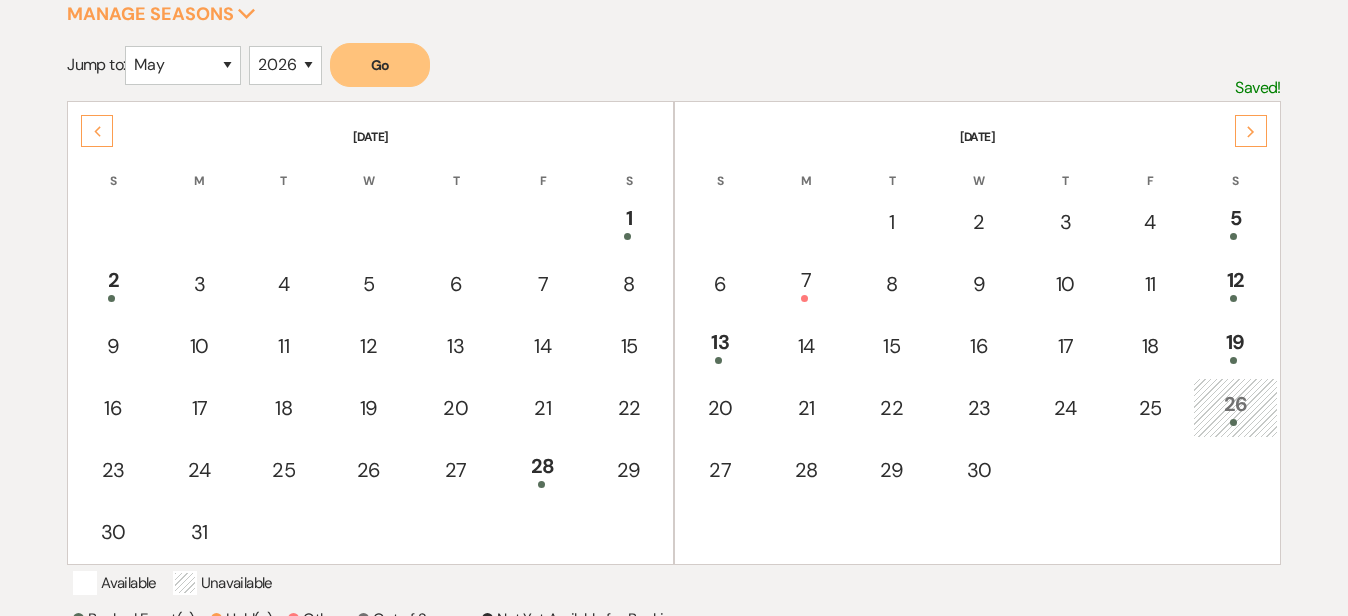 click on "26" at bounding box center [1235, 407] 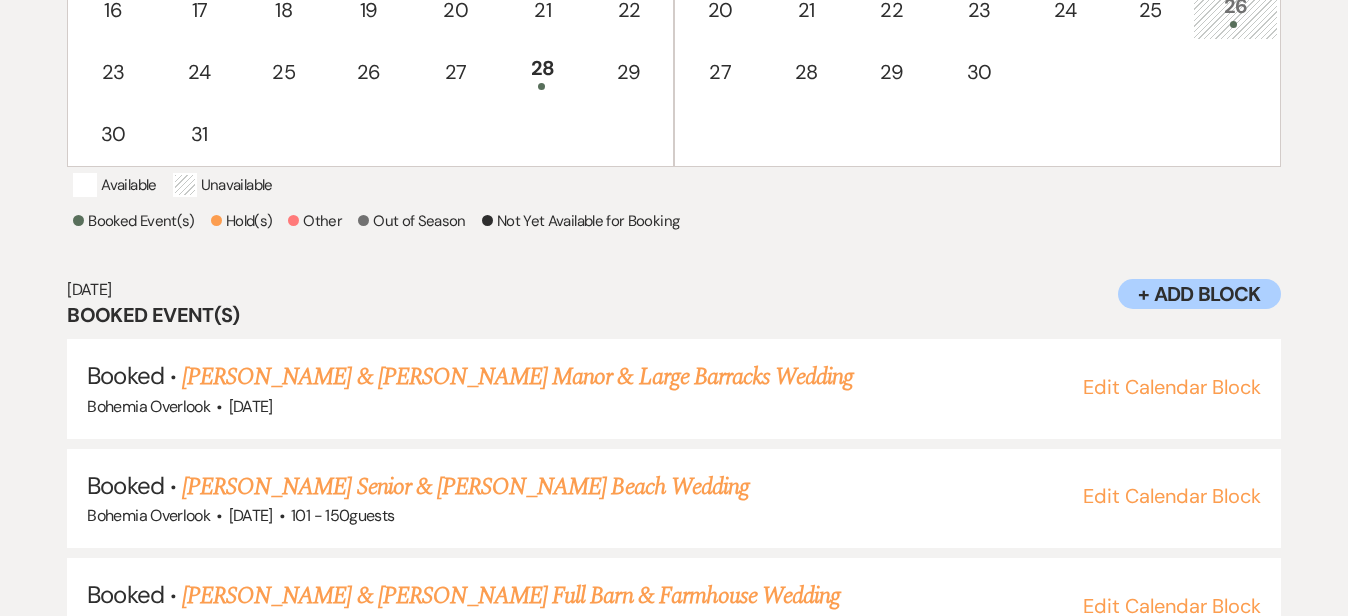 scroll, scrollTop: 817, scrollLeft: 0, axis: vertical 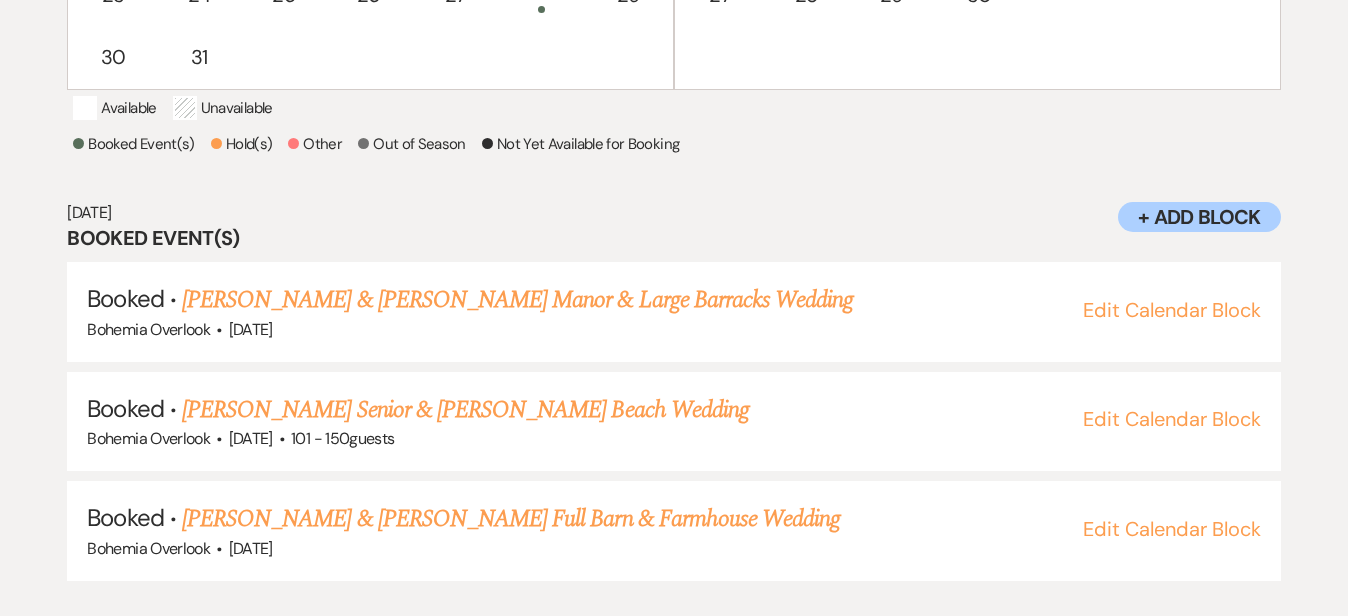 click on "[DATE]" at bounding box center [673, 213] 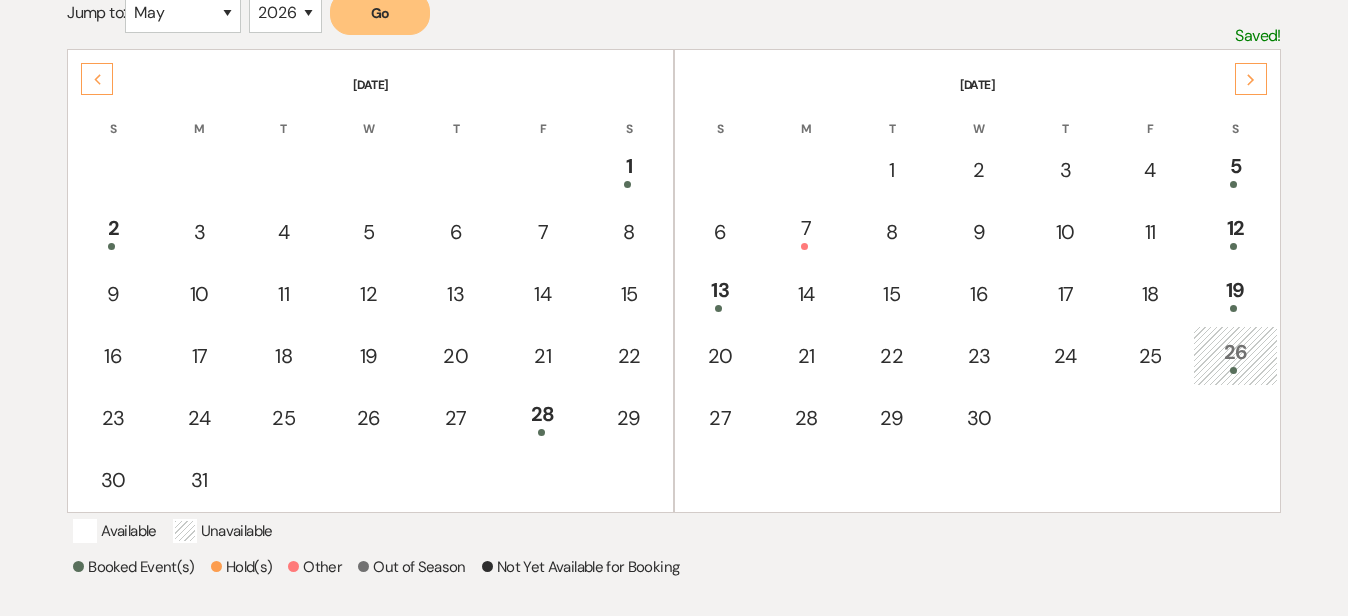 scroll, scrollTop: 388, scrollLeft: 0, axis: vertical 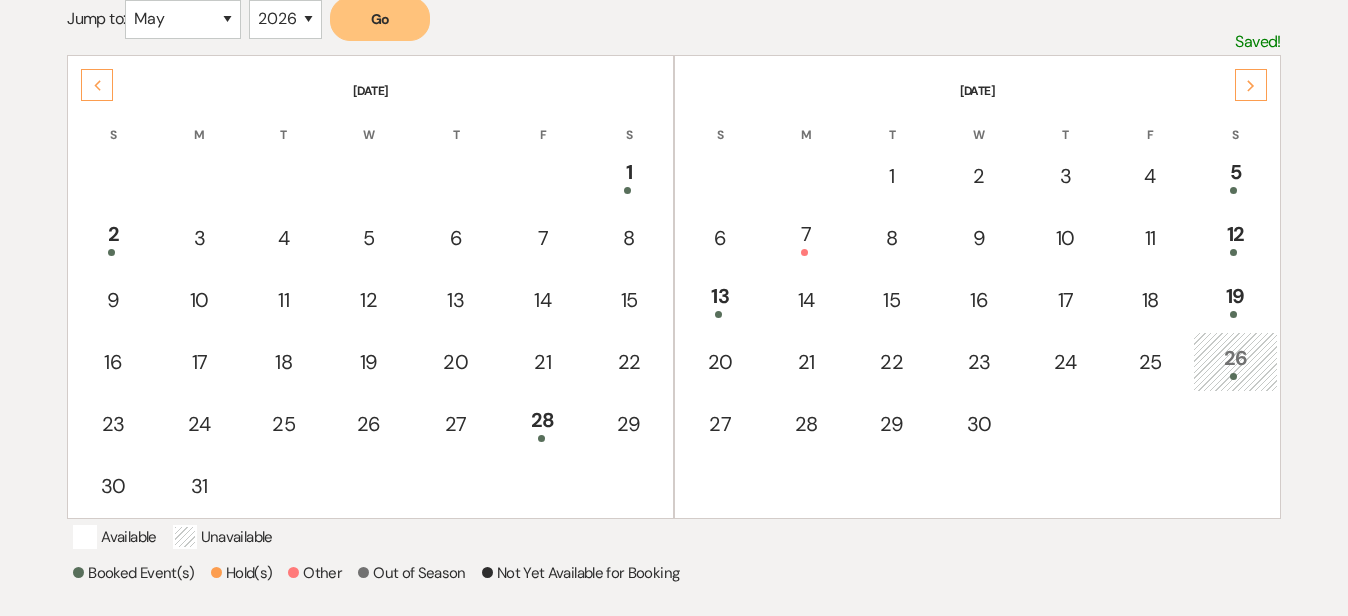 click on "Previous" 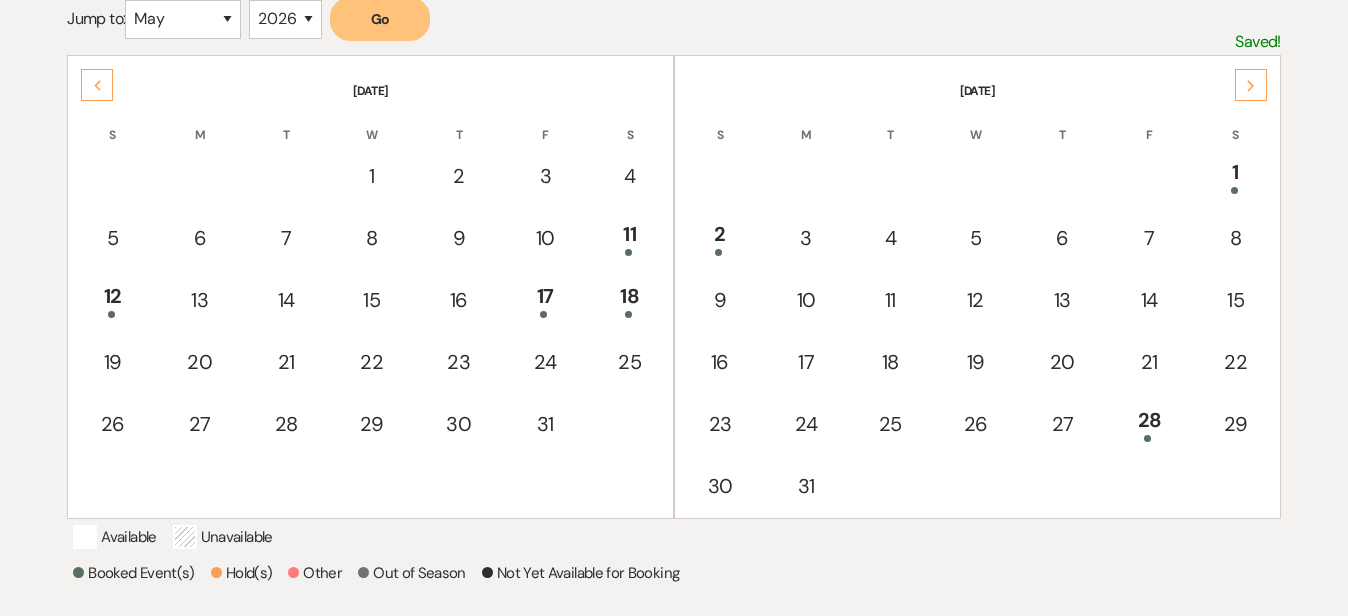 click on "Previous" 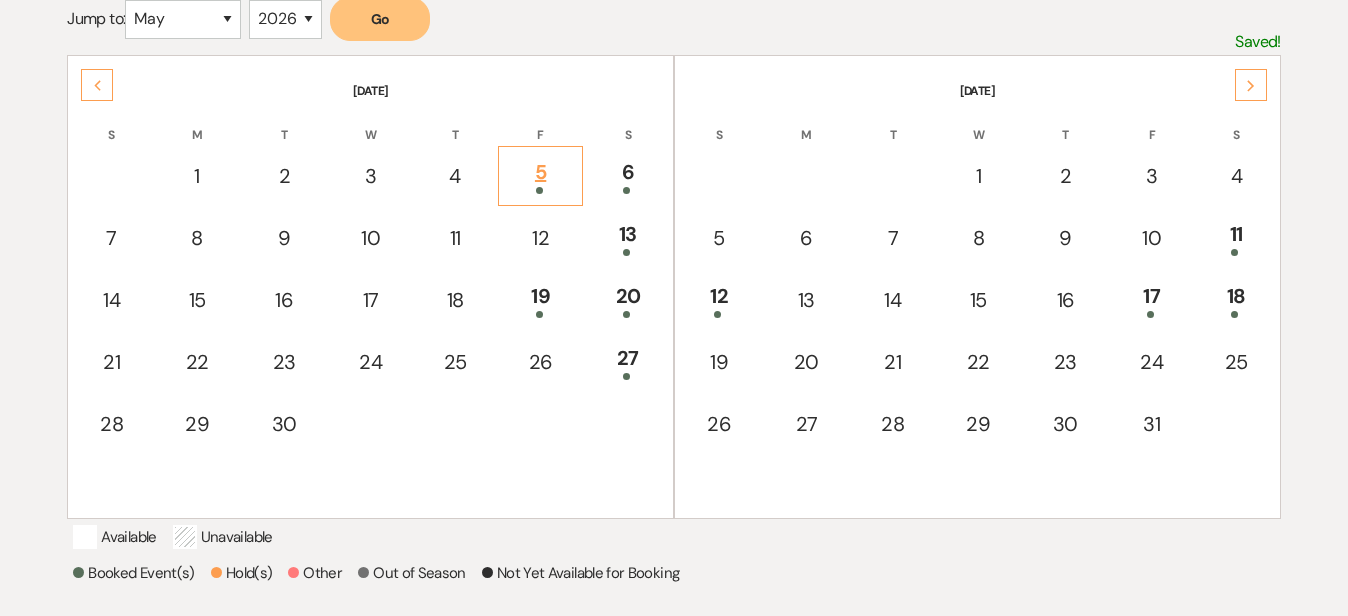 click on "5" at bounding box center [540, 175] 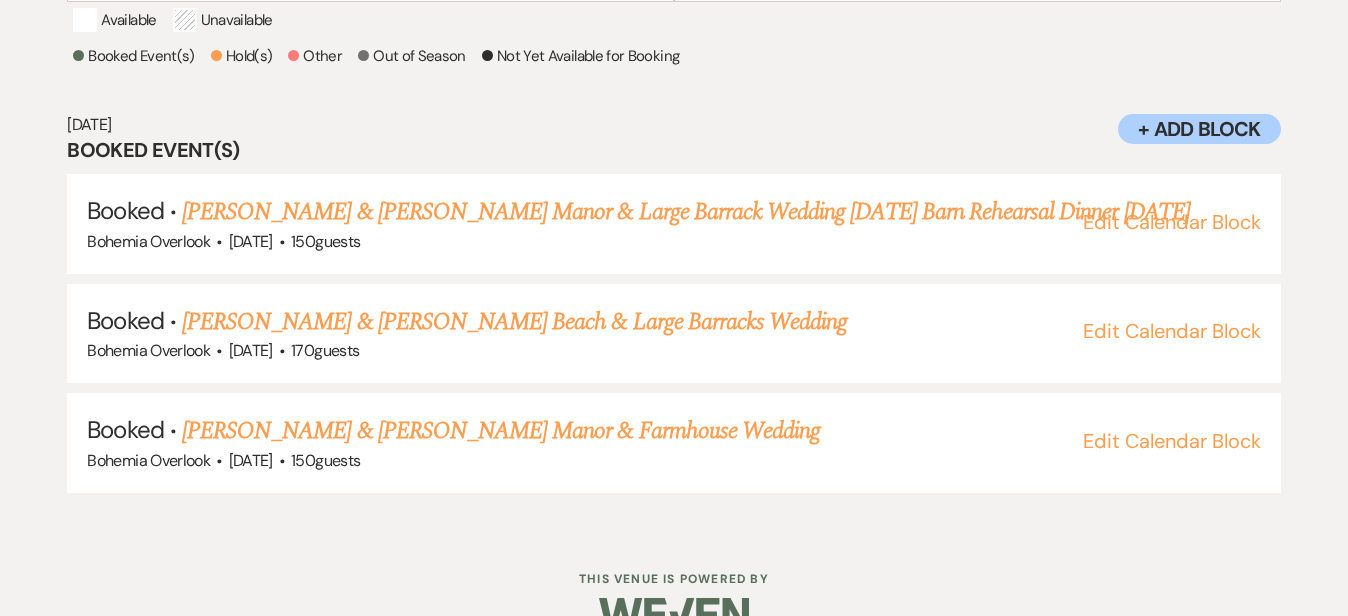 scroll, scrollTop: 909, scrollLeft: 0, axis: vertical 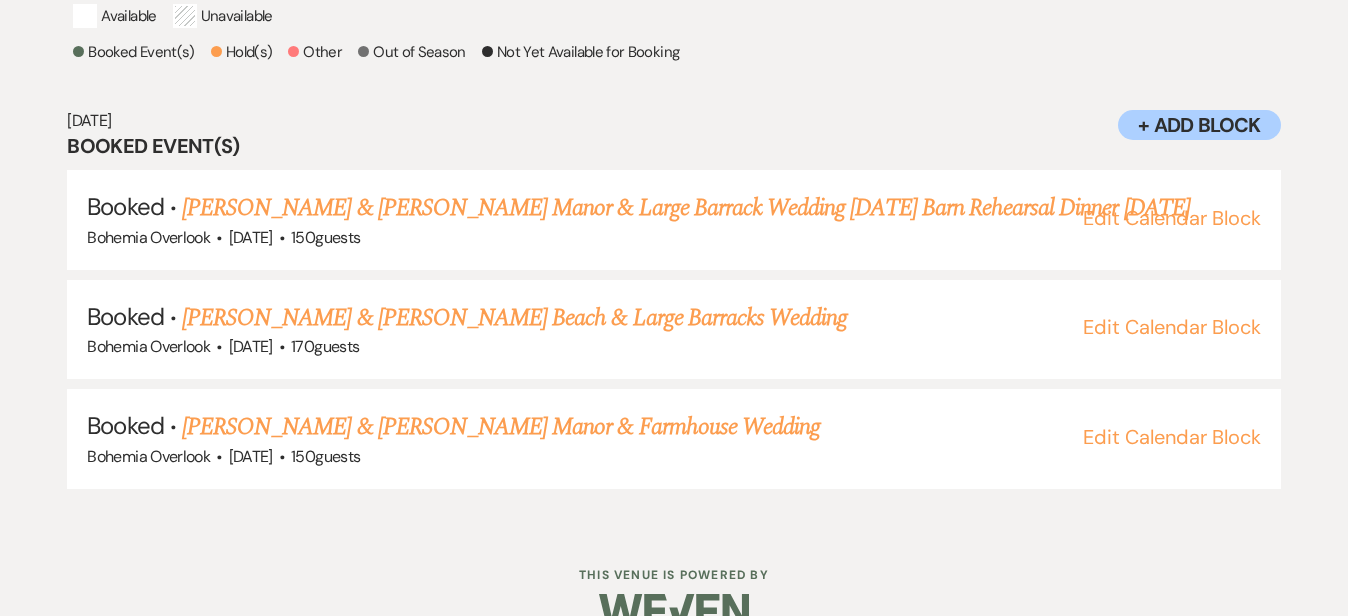 click on "Booked Event(s)" at bounding box center (673, 146) 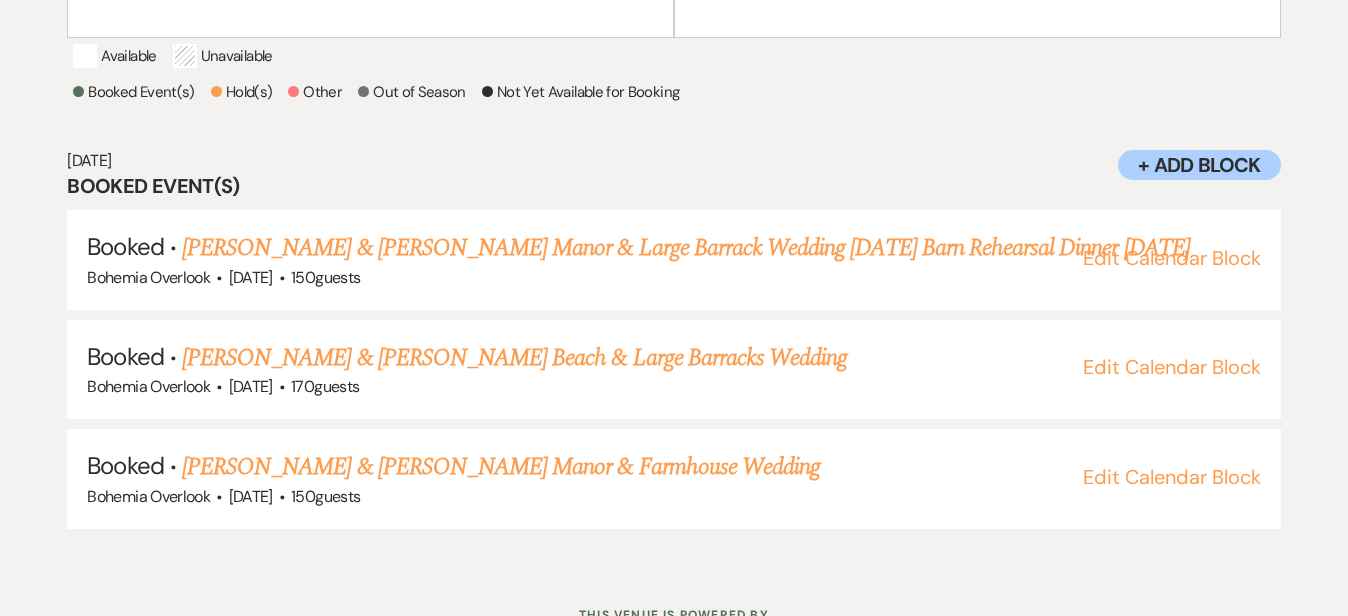 scroll, scrollTop: 873, scrollLeft: 0, axis: vertical 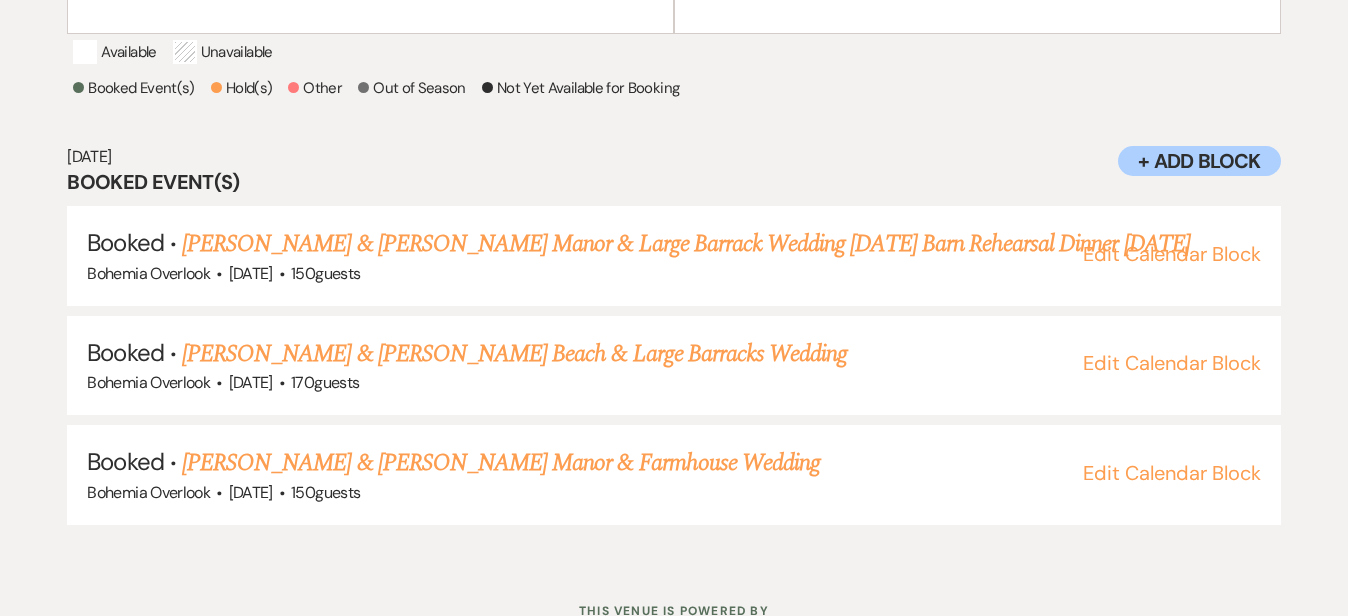 click on "+ Add Block" at bounding box center [1199, 161] 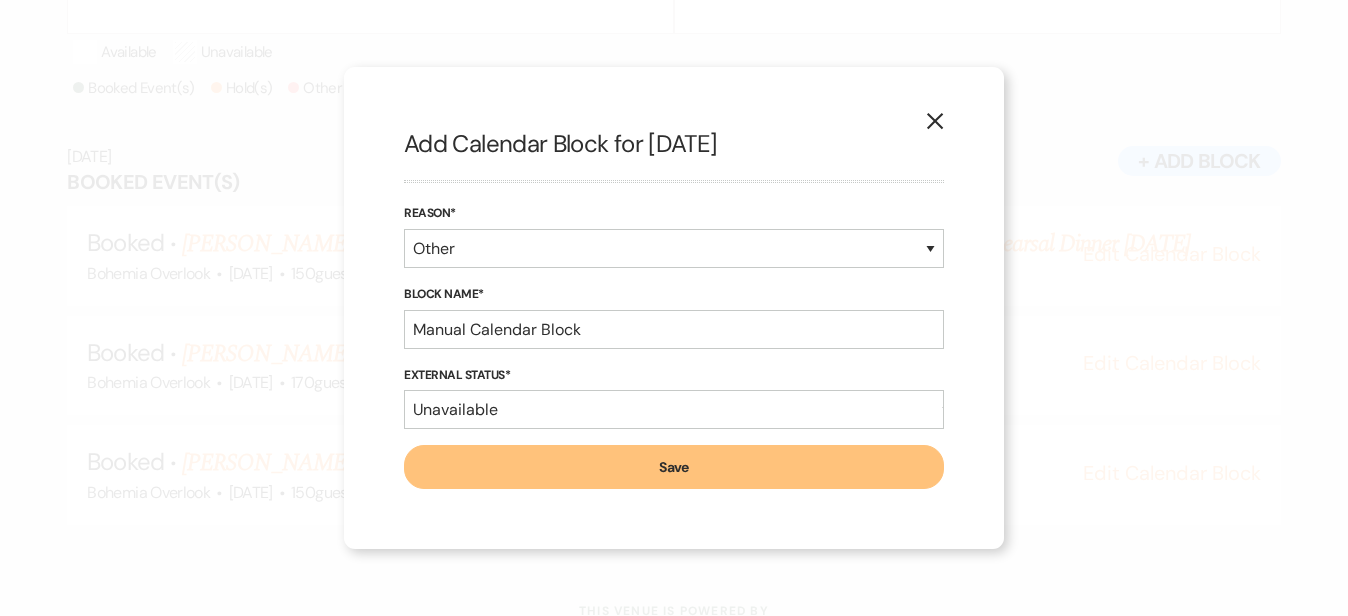 click on "Save" at bounding box center [674, 467] 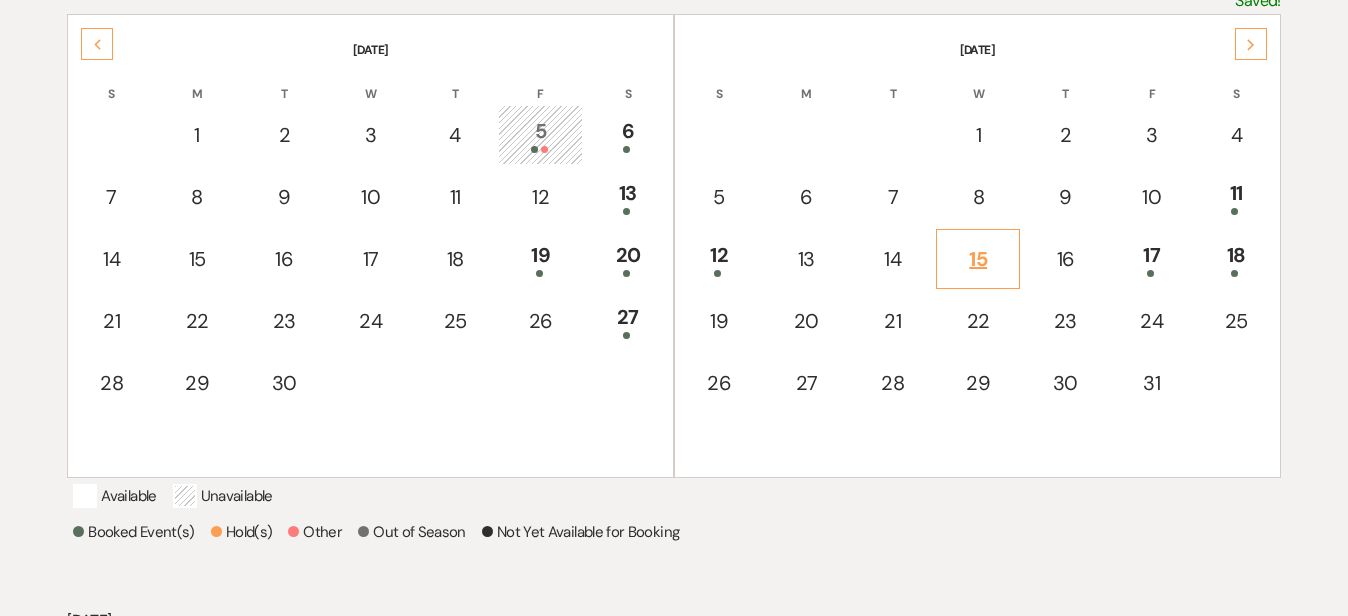 scroll, scrollTop: 422, scrollLeft: 0, axis: vertical 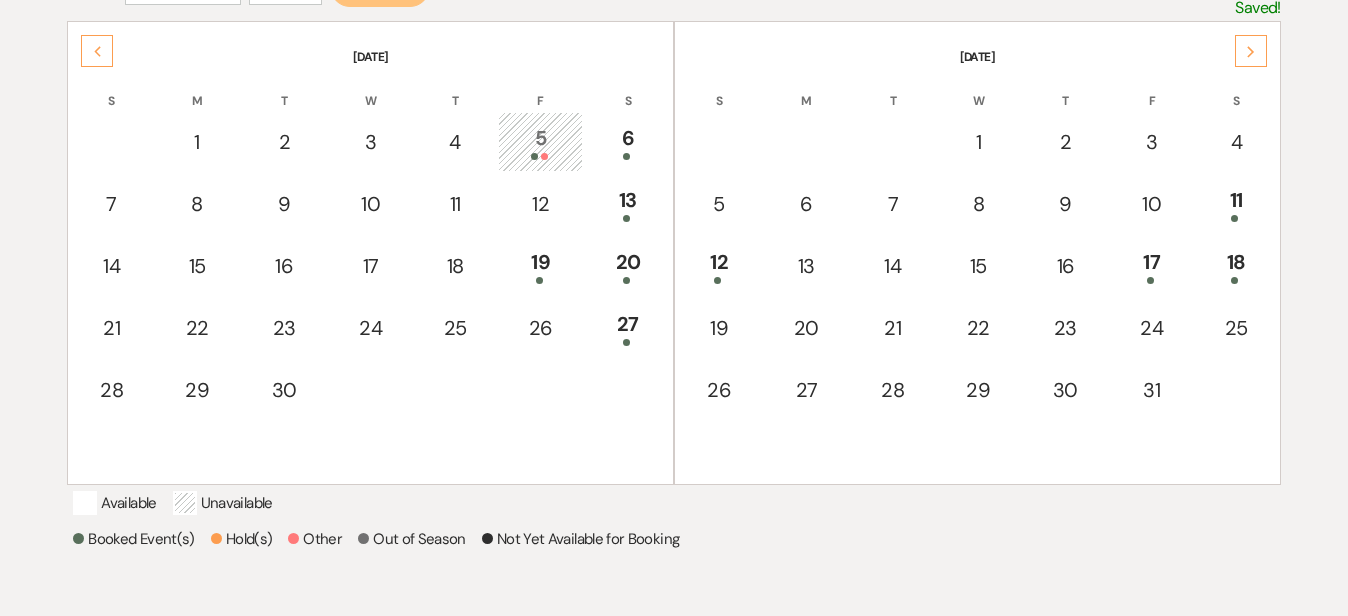 click on "5" at bounding box center (540, 141) 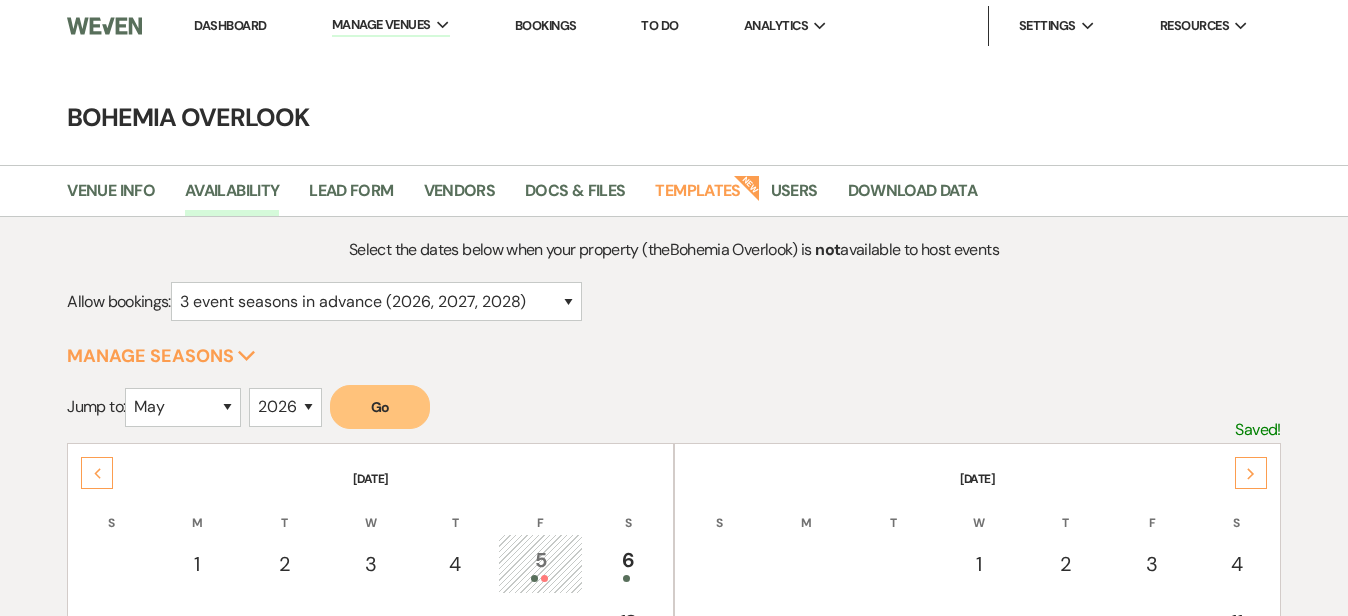 scroll, scrollTop: 0, scrollLeft: 0, axis: both 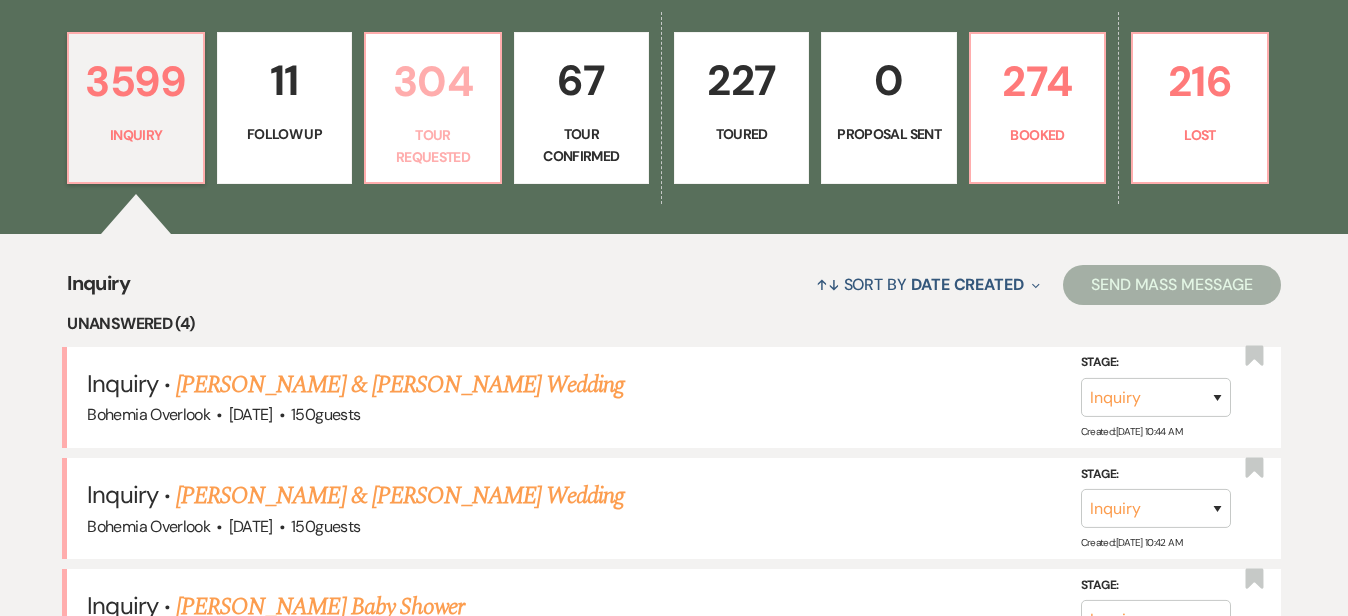 click on "304" at bounding box center (432, 81) 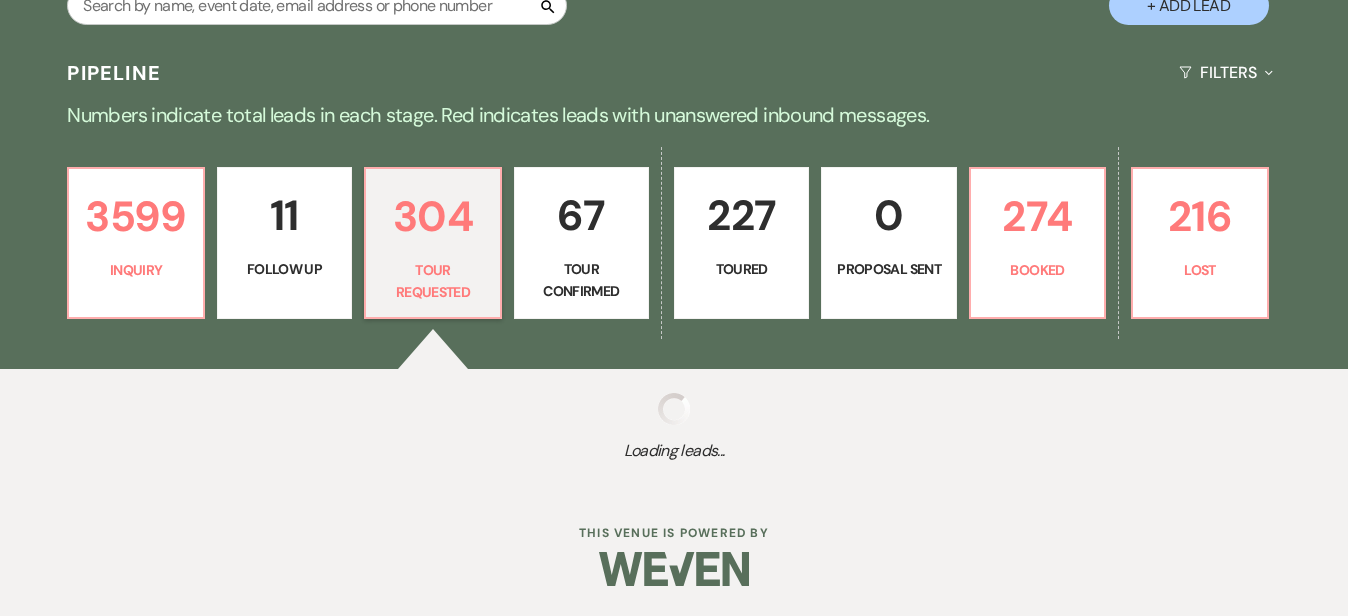 scroll, scrollTop: 393, scrollLeft: 0, axis: vertical 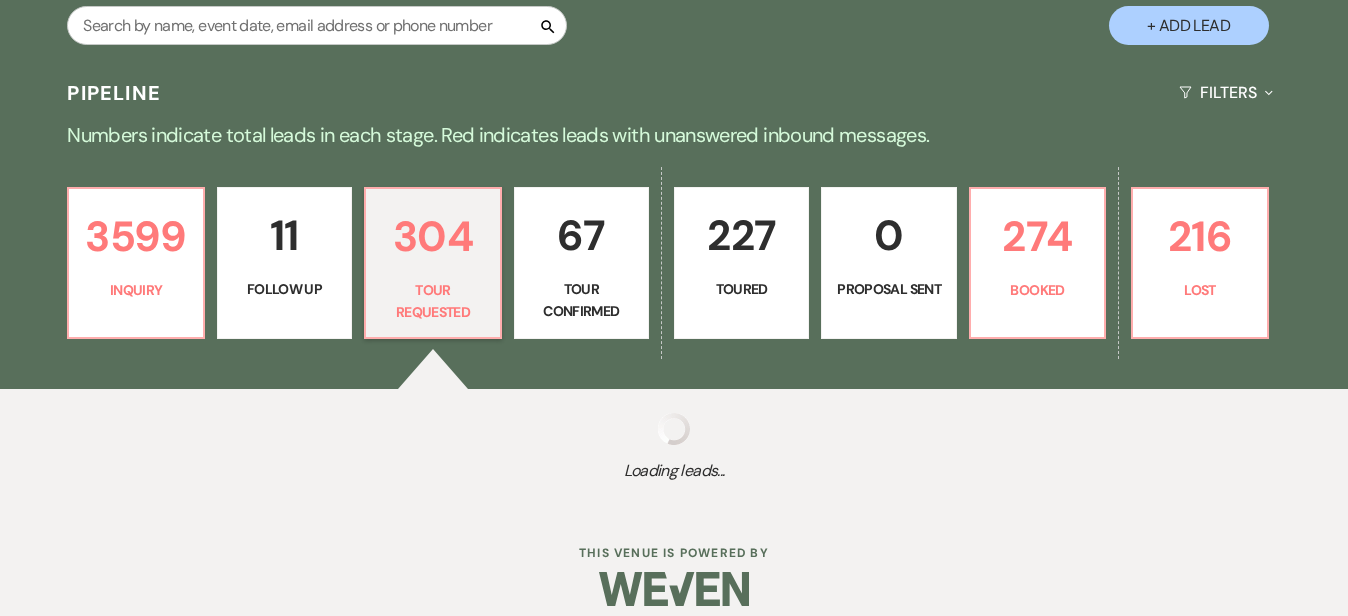 select on "2" 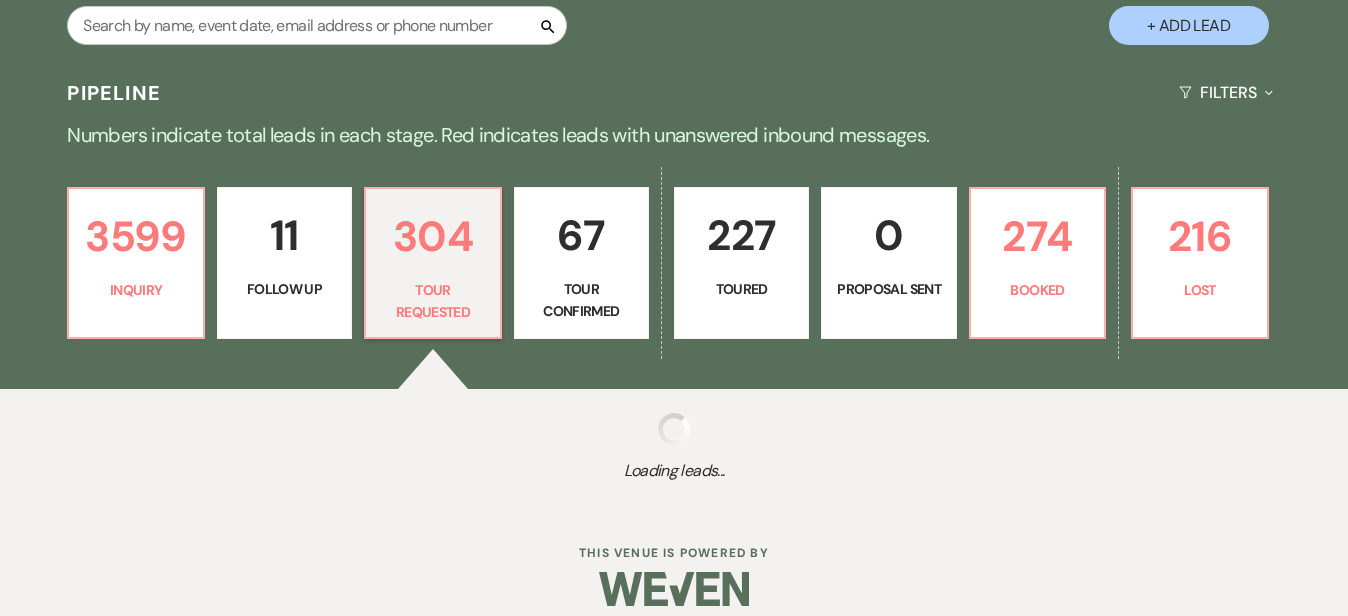 select on "2" 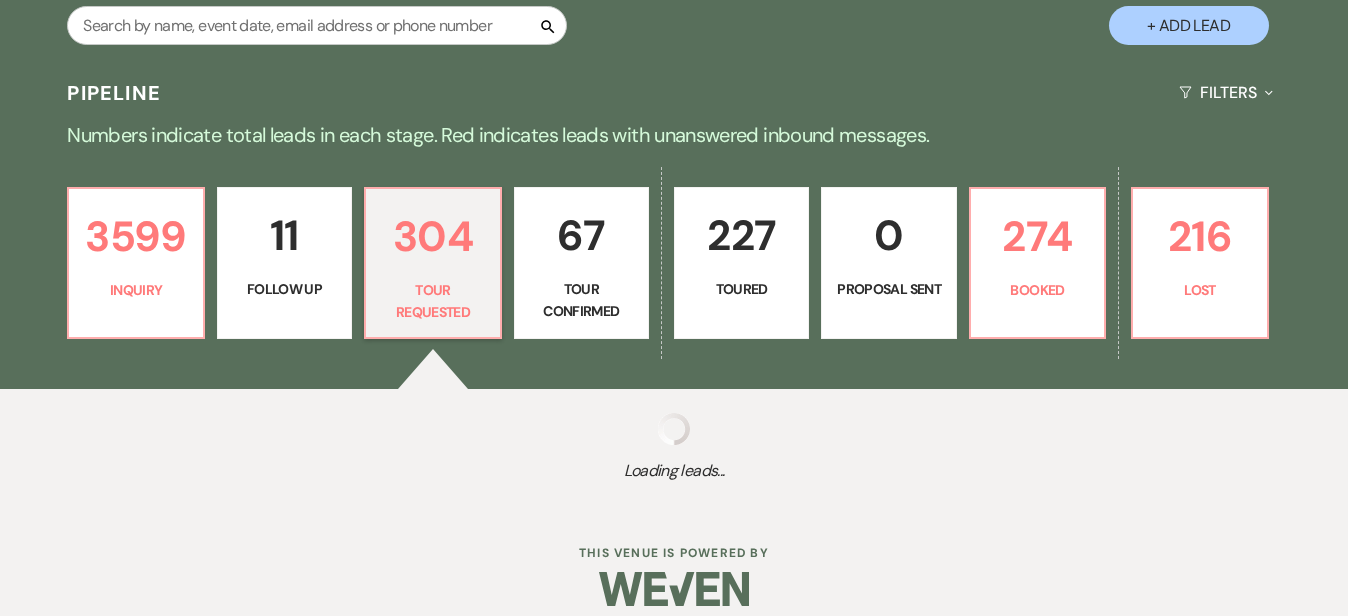 select on "2" 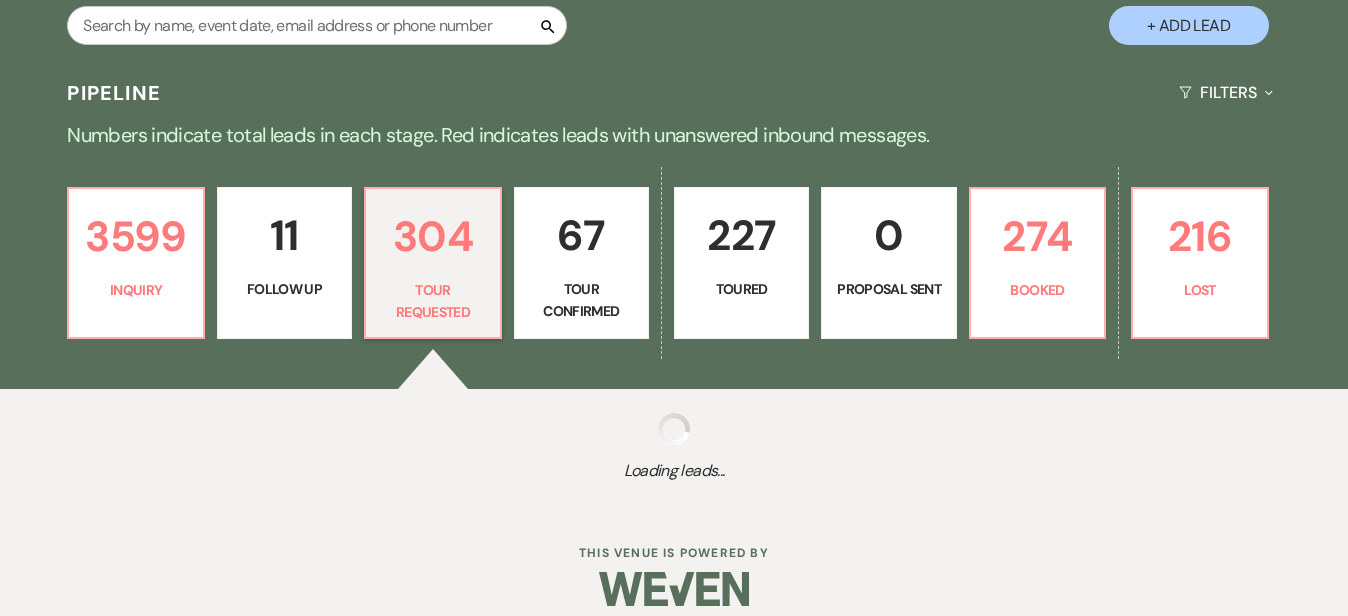 select on "2" 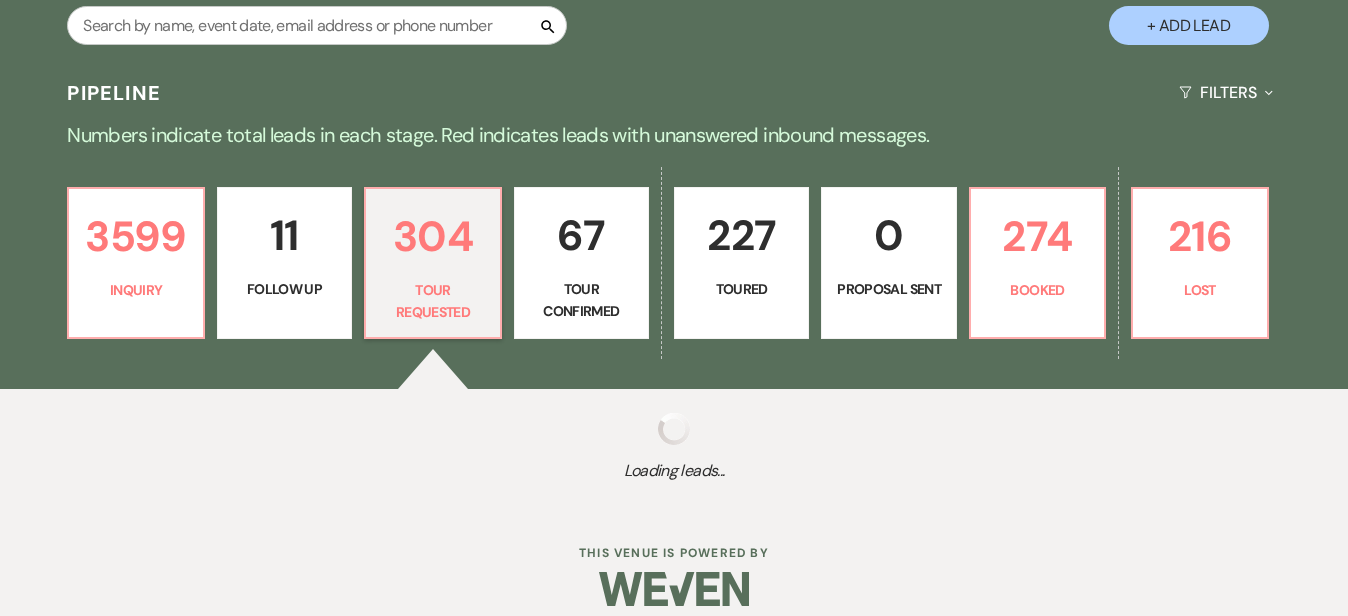 select on "2" 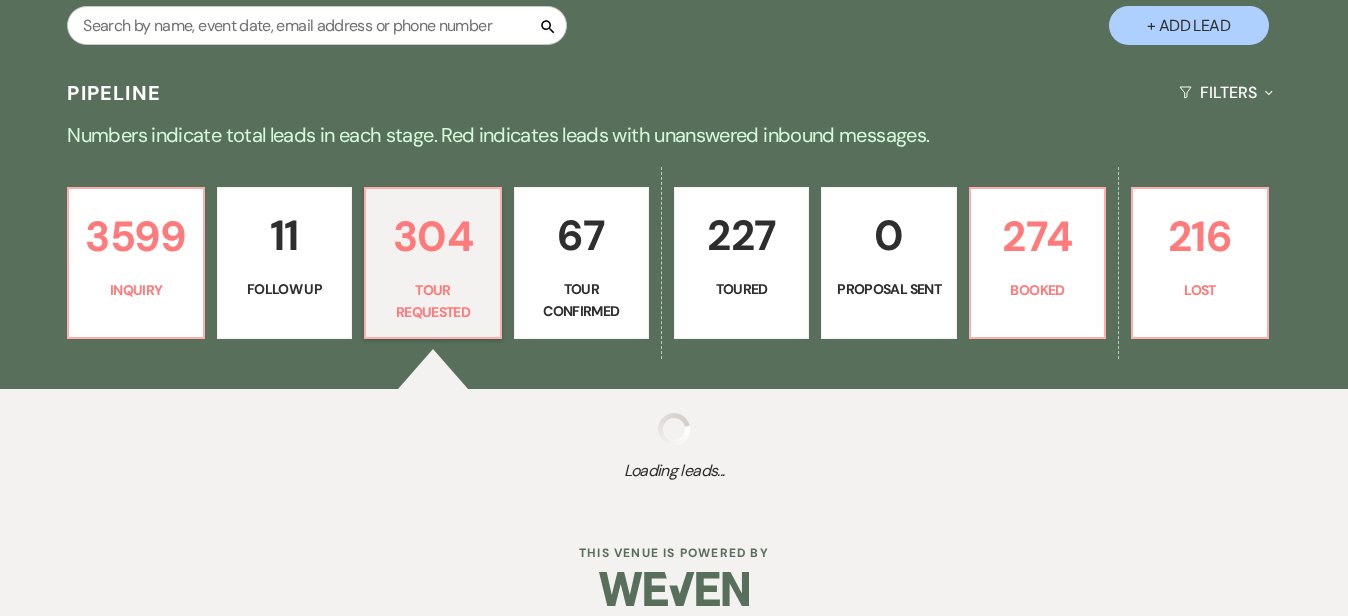 select on "2" 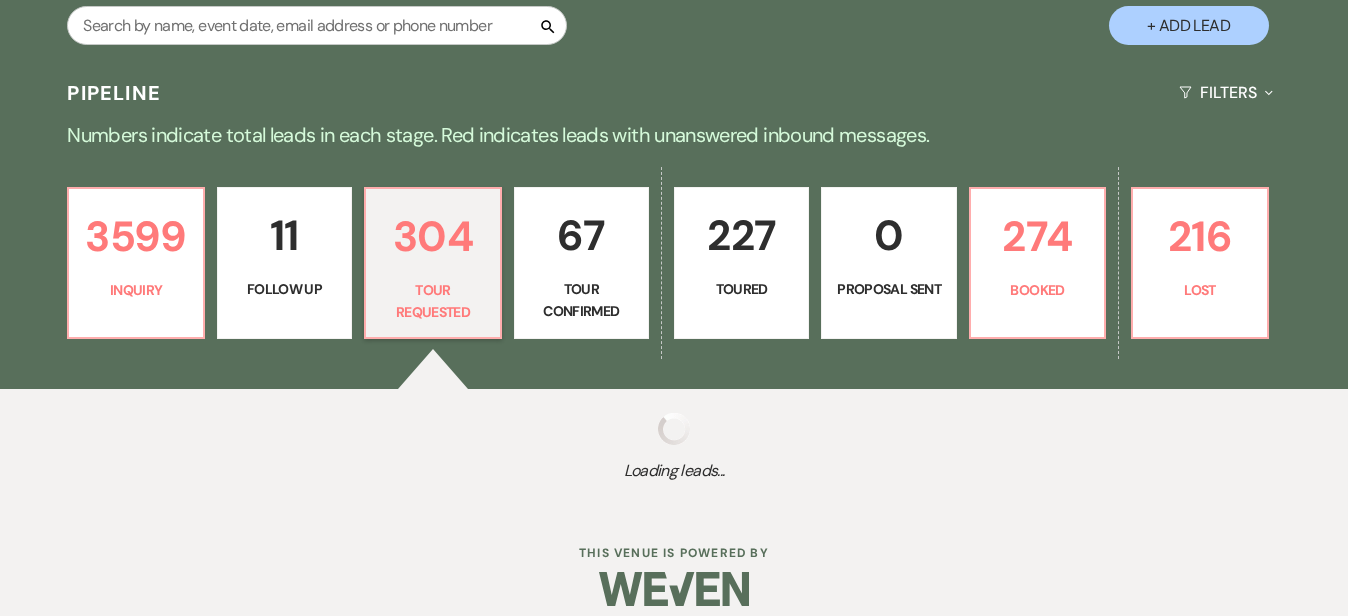 select on "2" 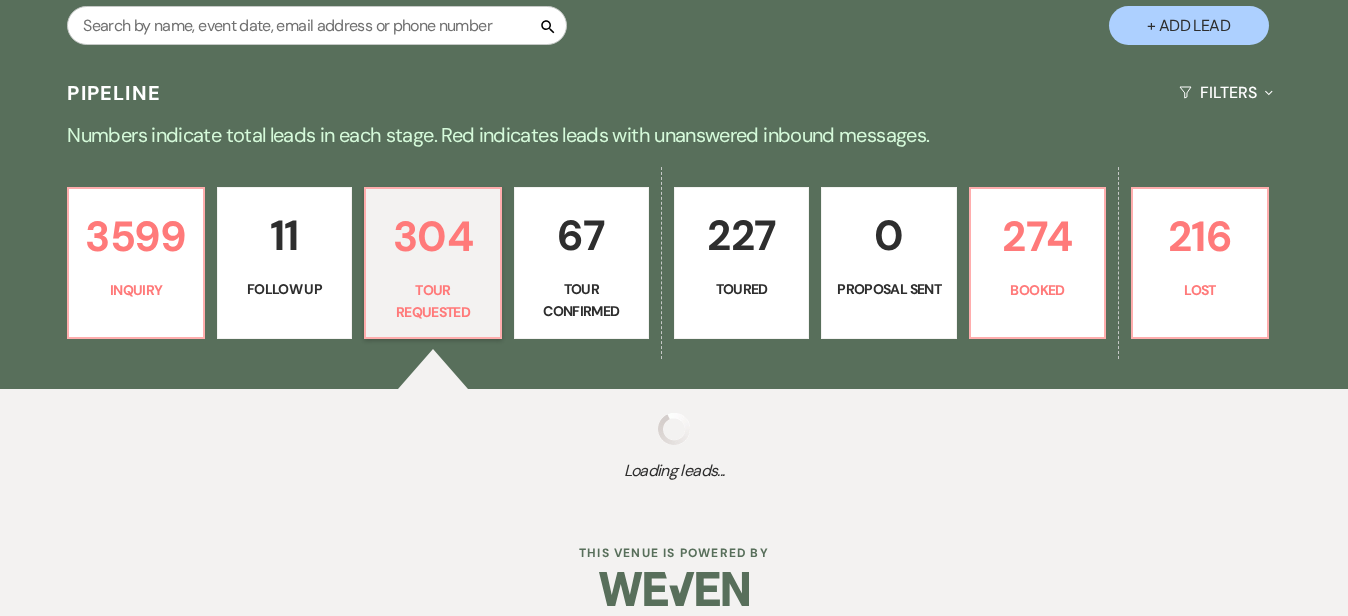 select on "2" 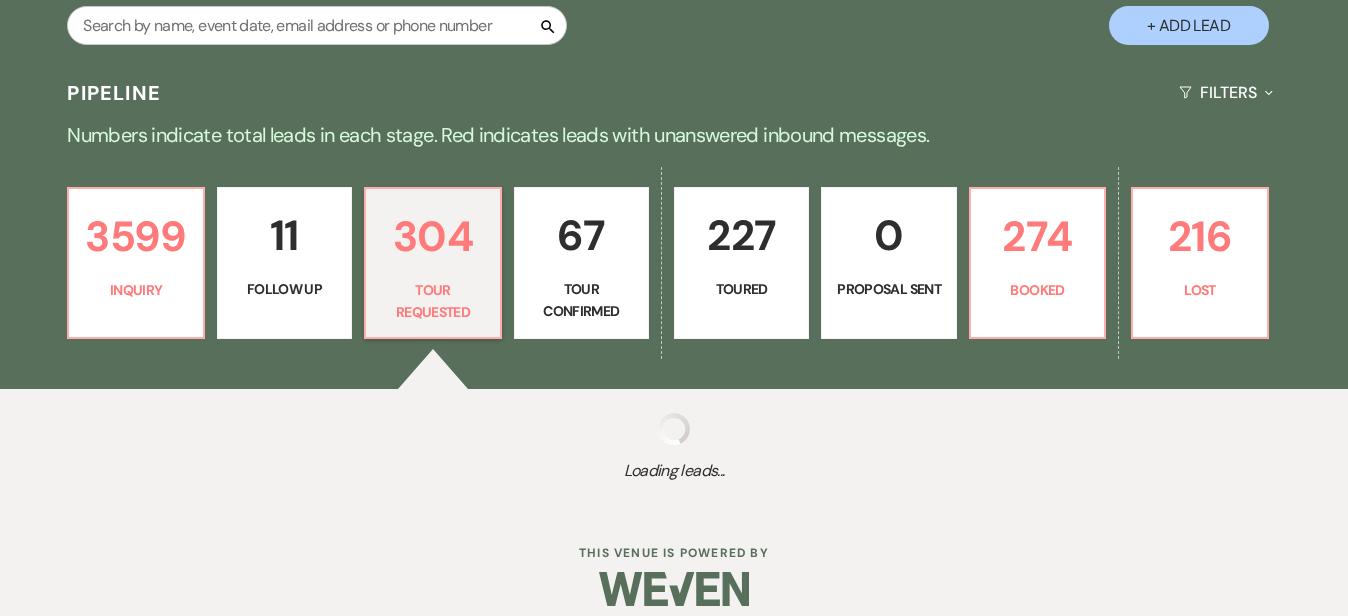 select on "2" 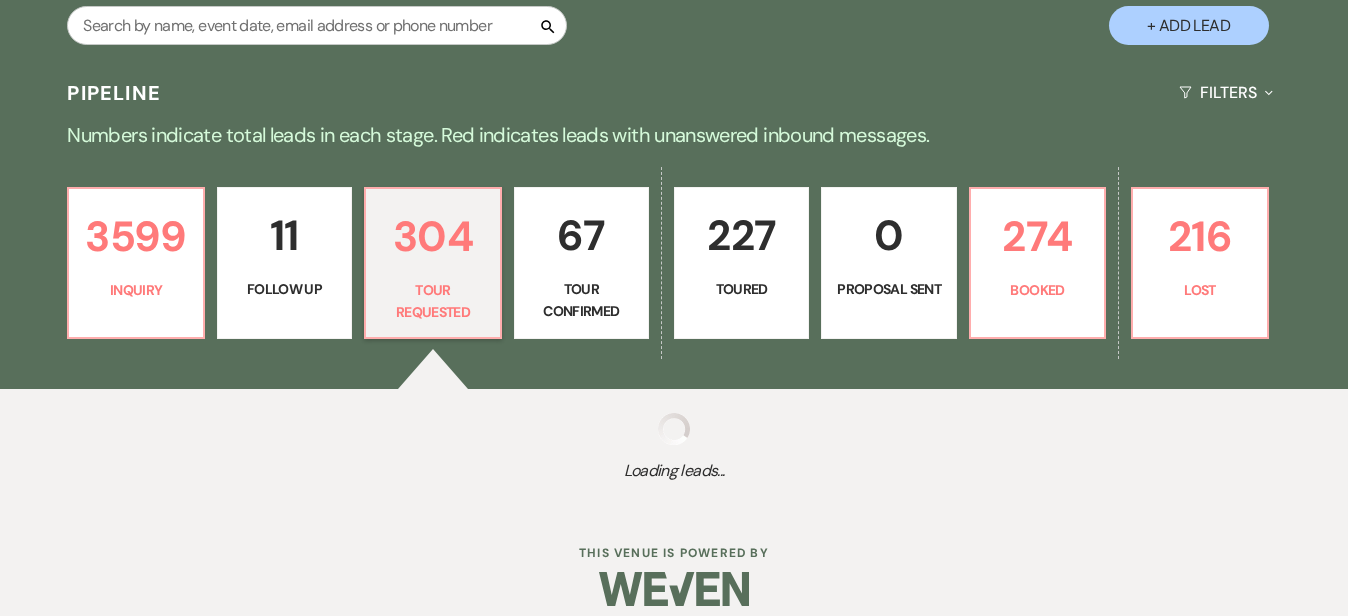 select on "2" 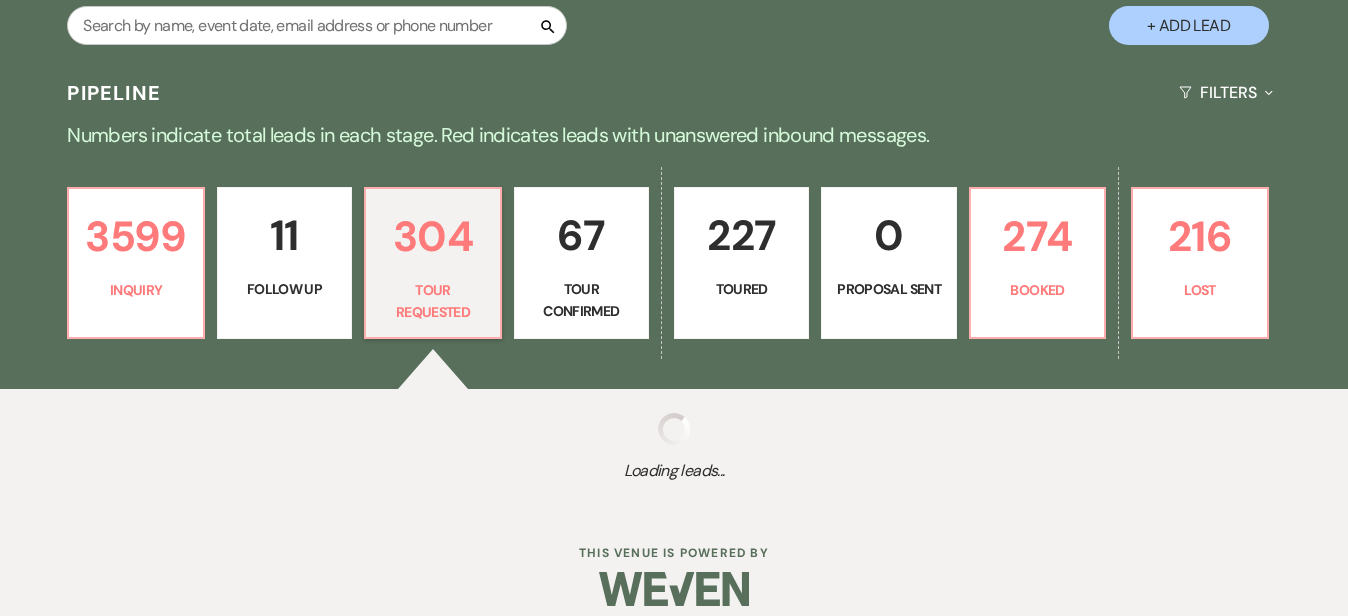 select on "2" 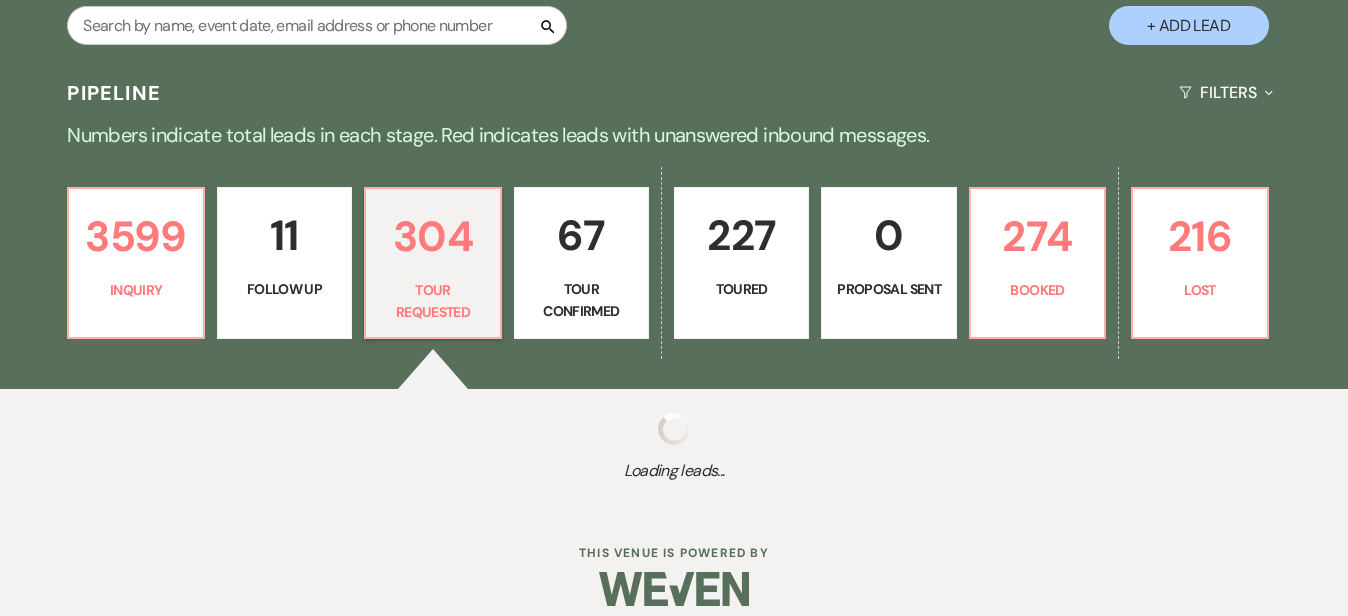 select on "2" 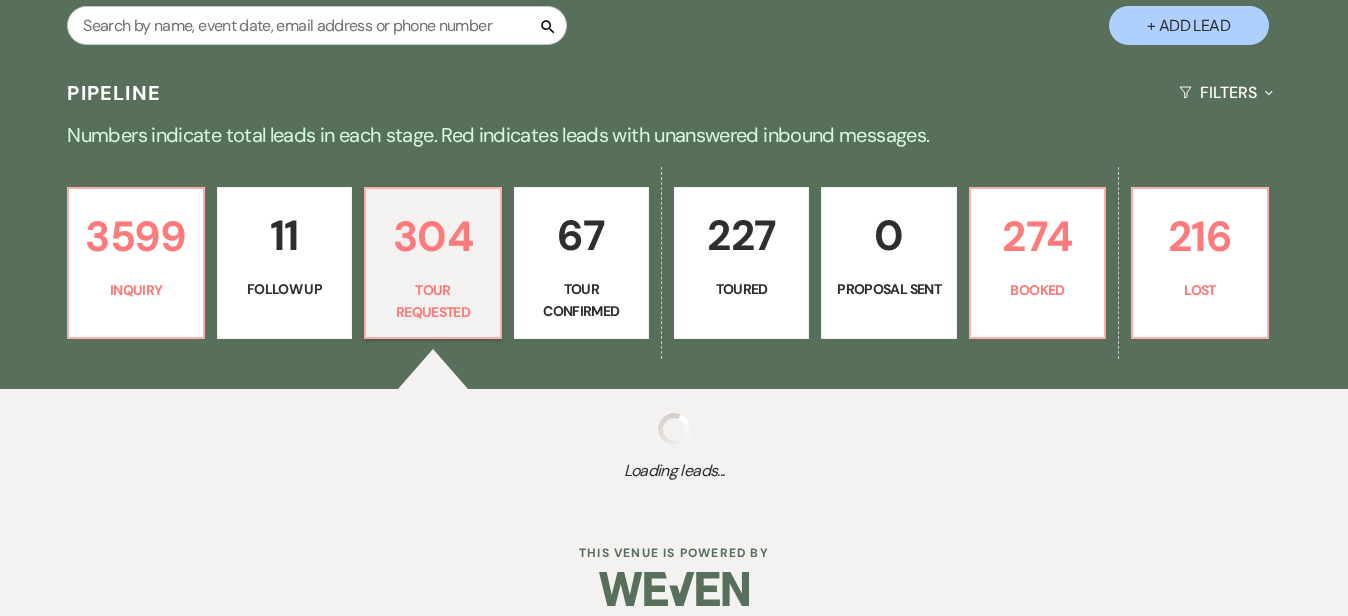 select on "2" 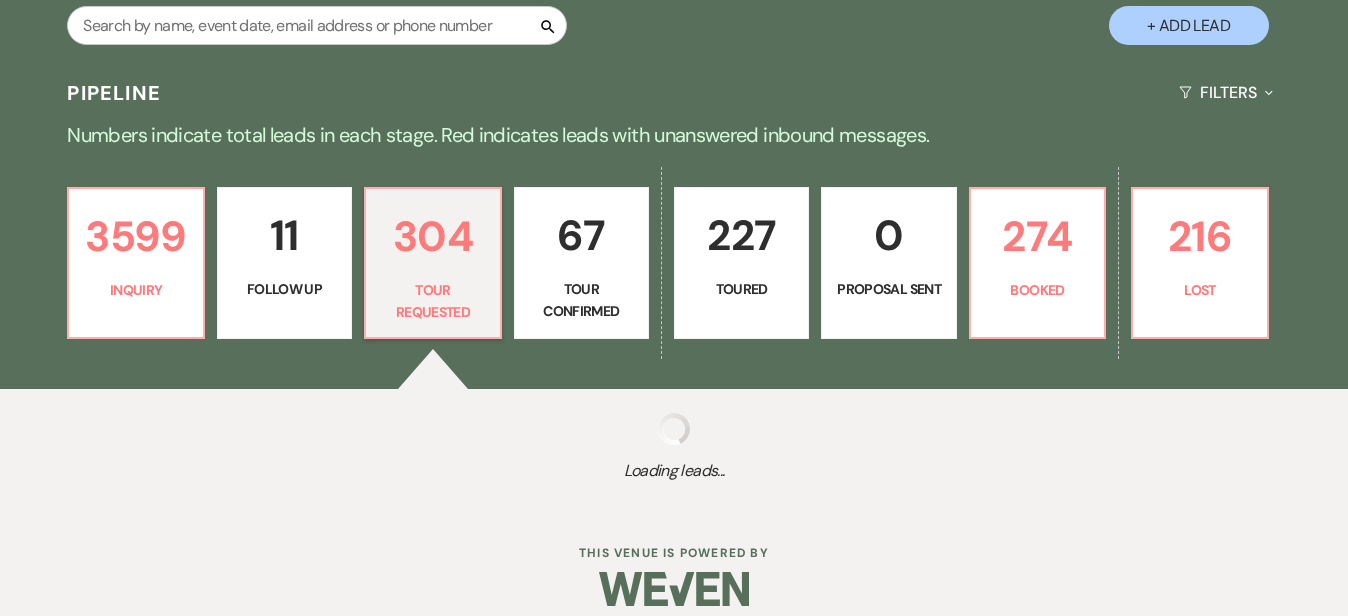 select on "2" 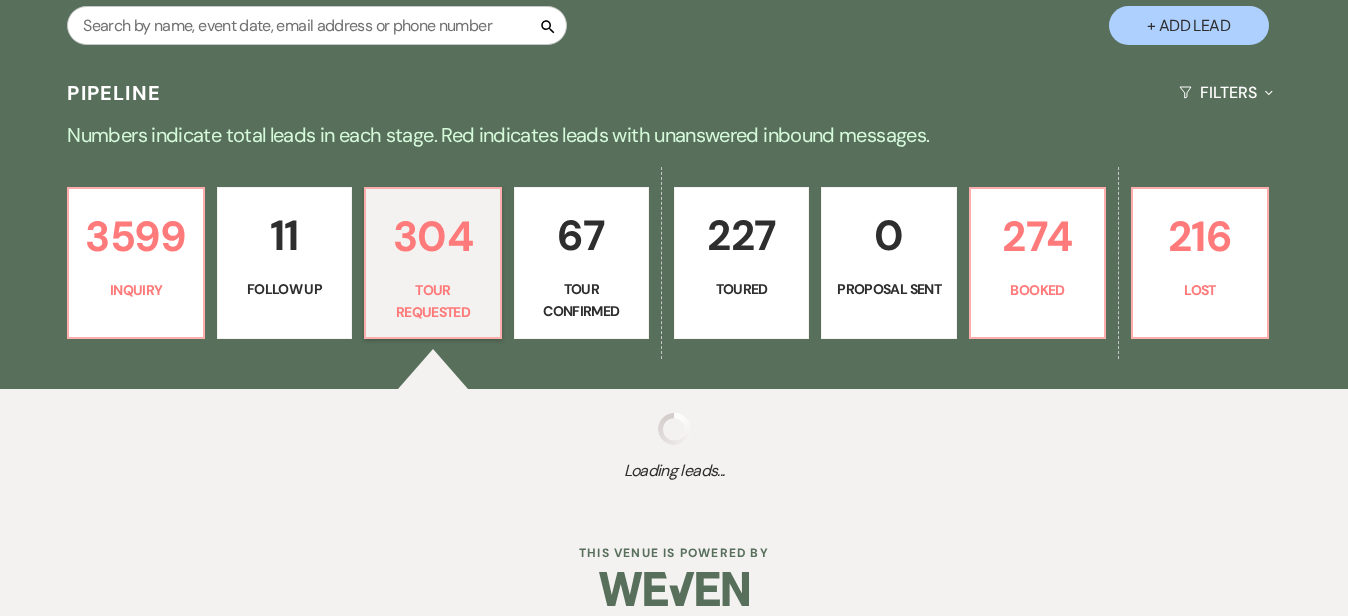 select on "2" 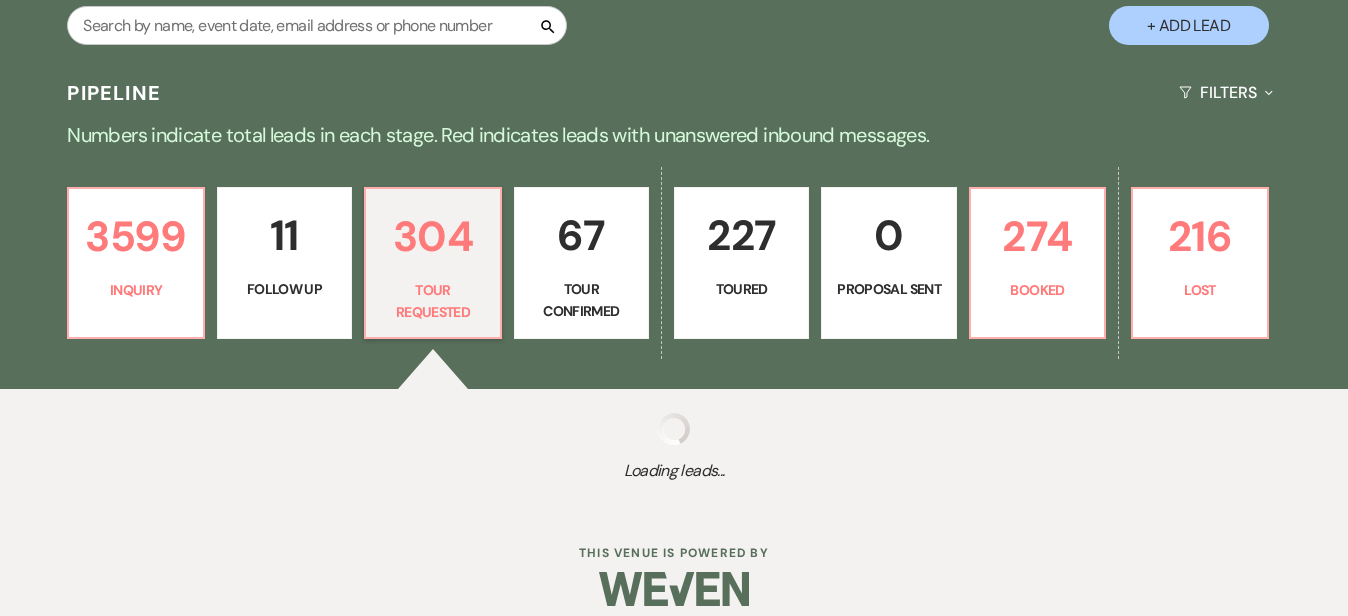 select on "2" 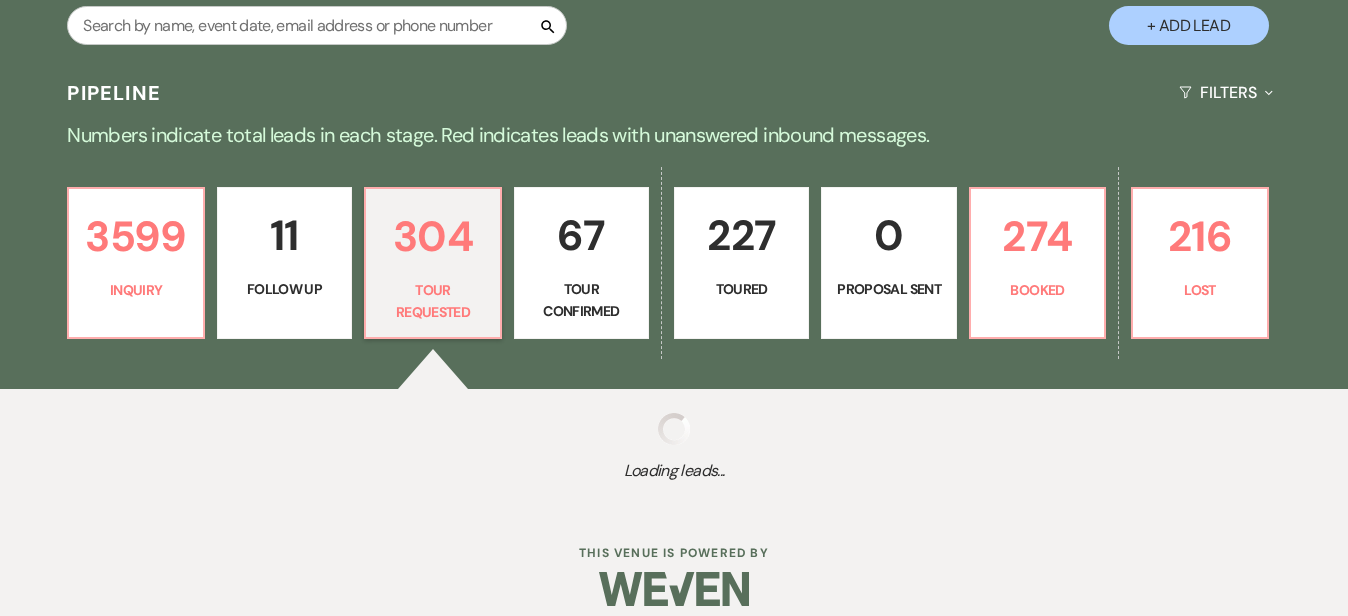 select on "2" 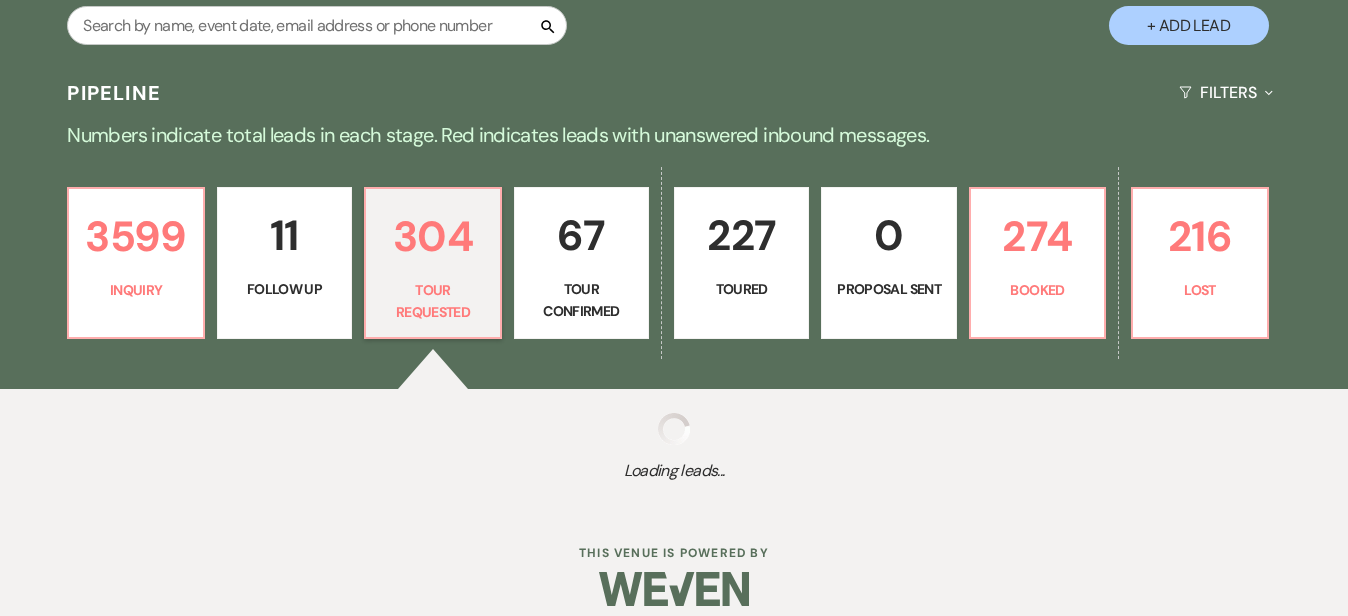 select on "2" 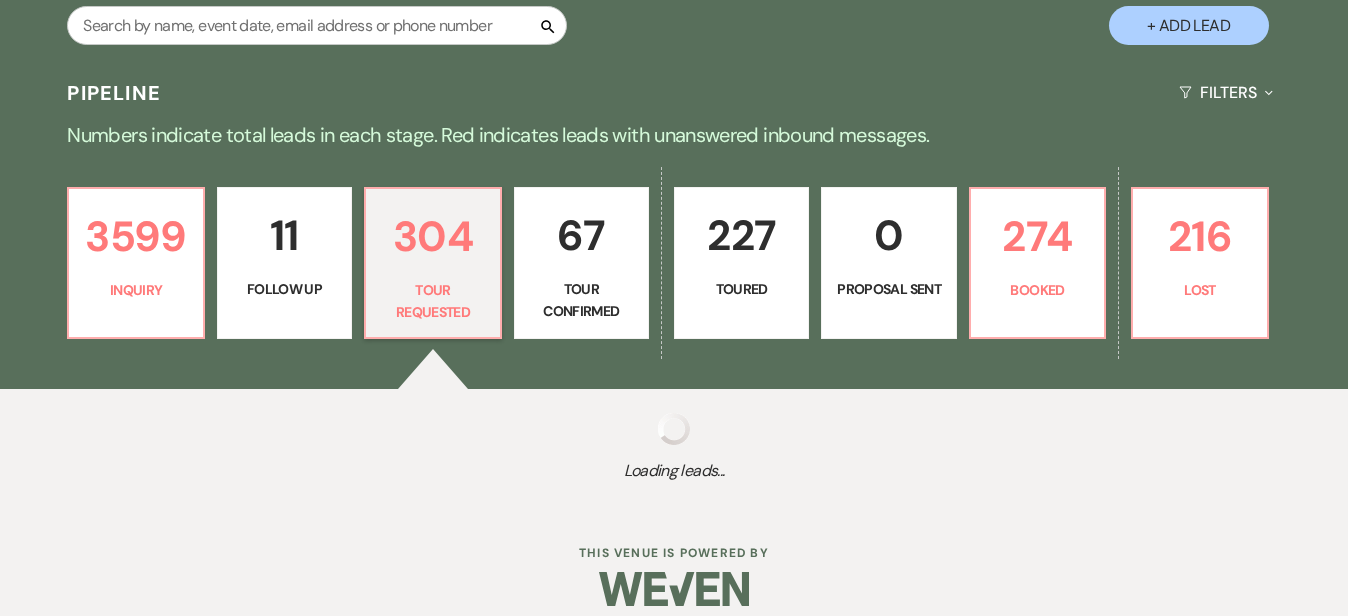select on "2" 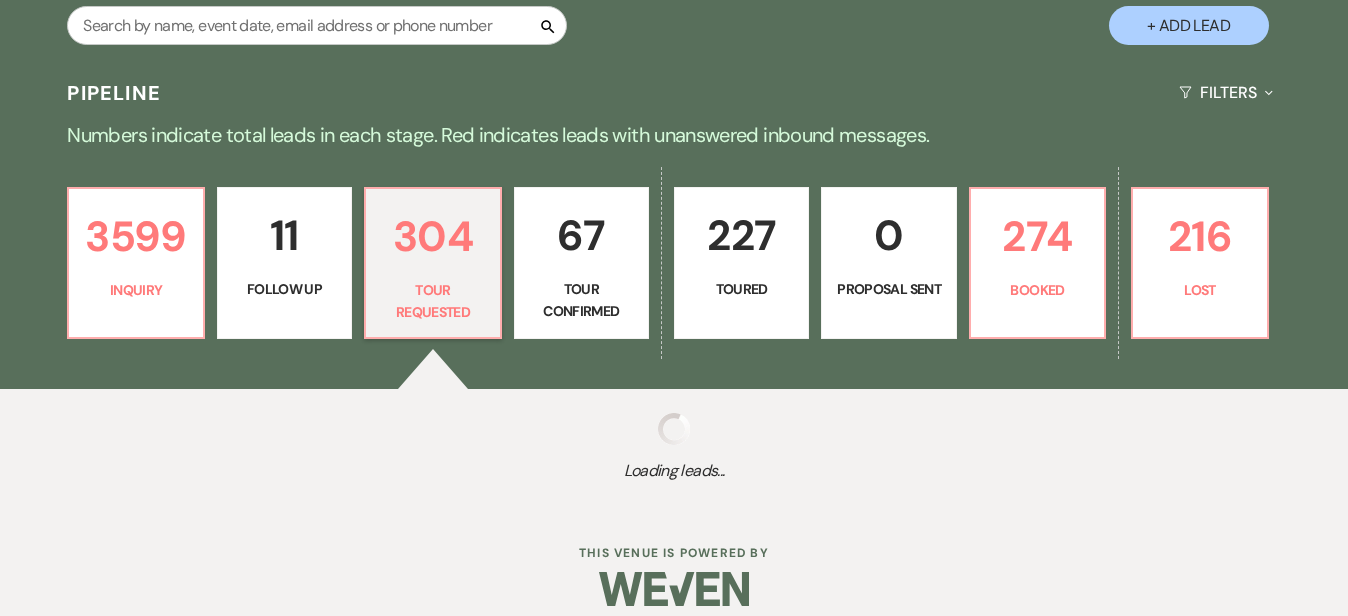select on "2" 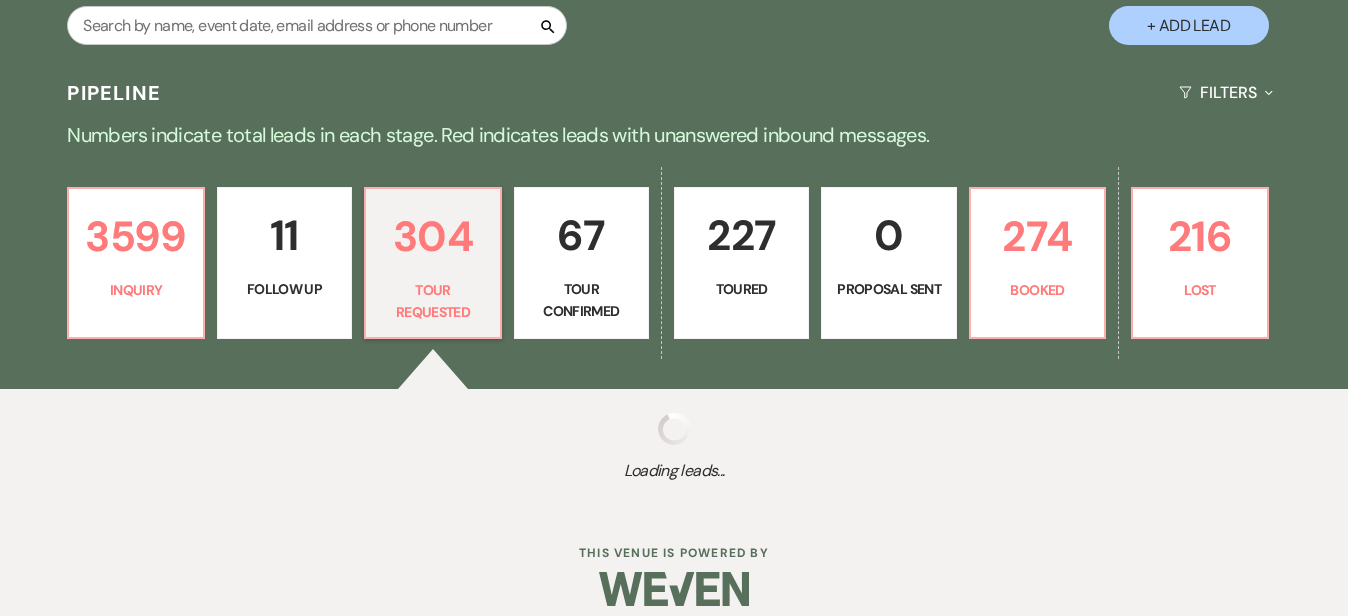 select on "2" 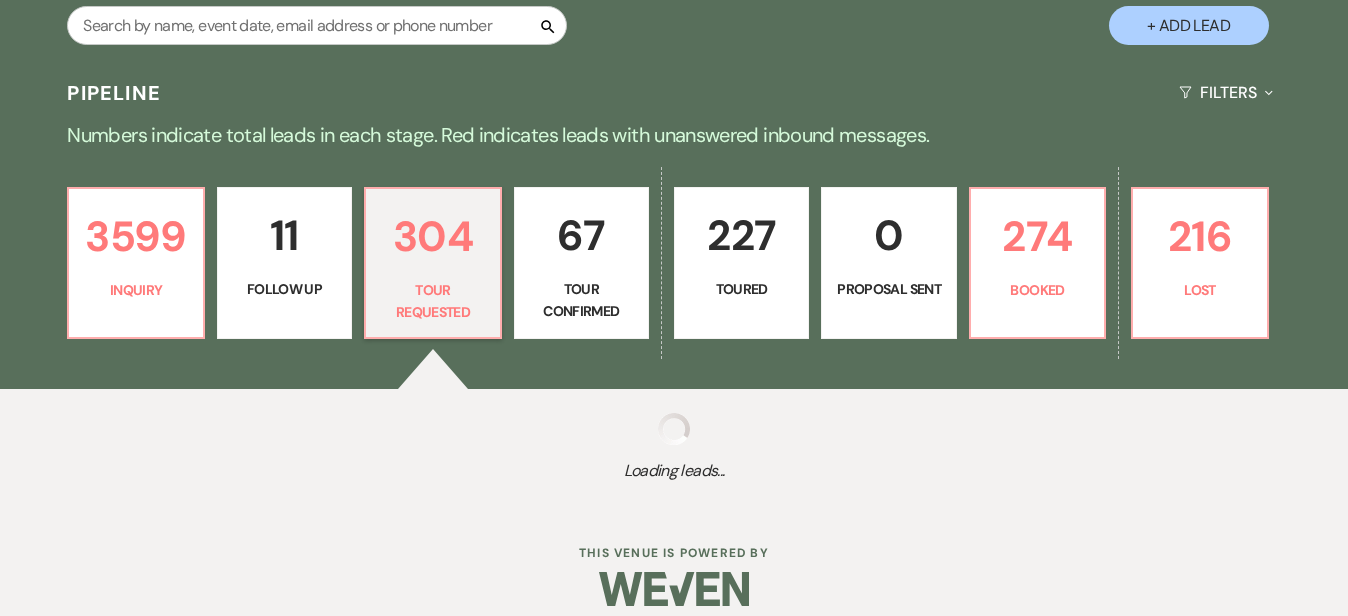 select on "2" 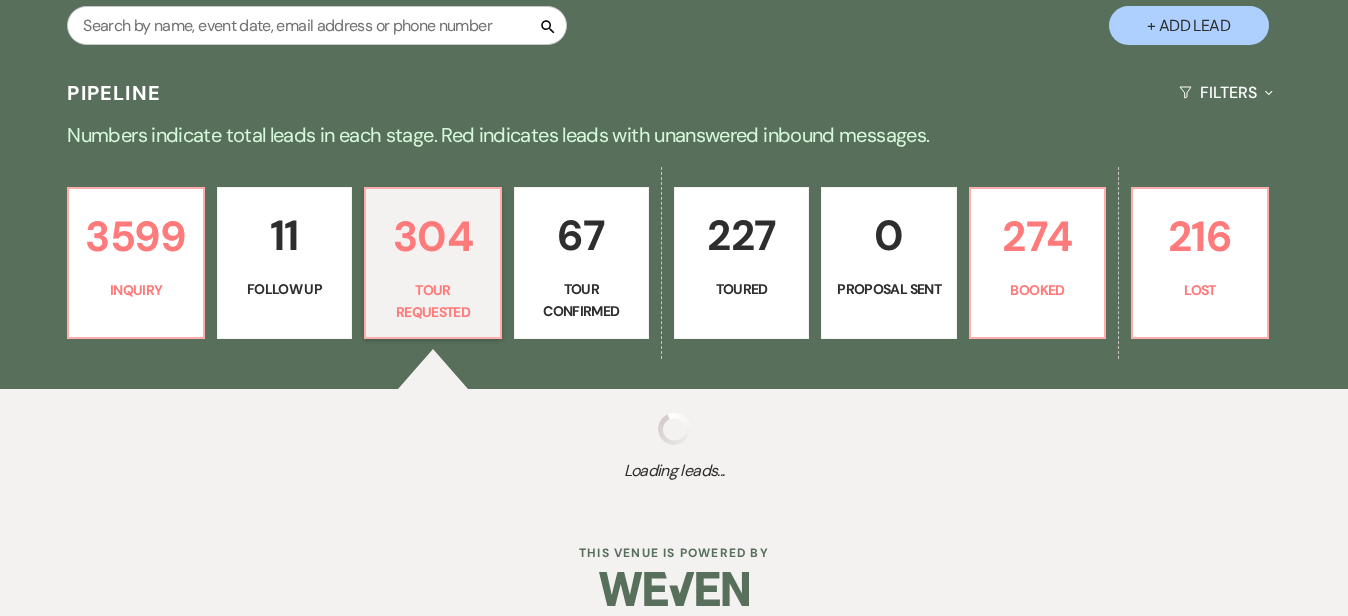 select on "2" 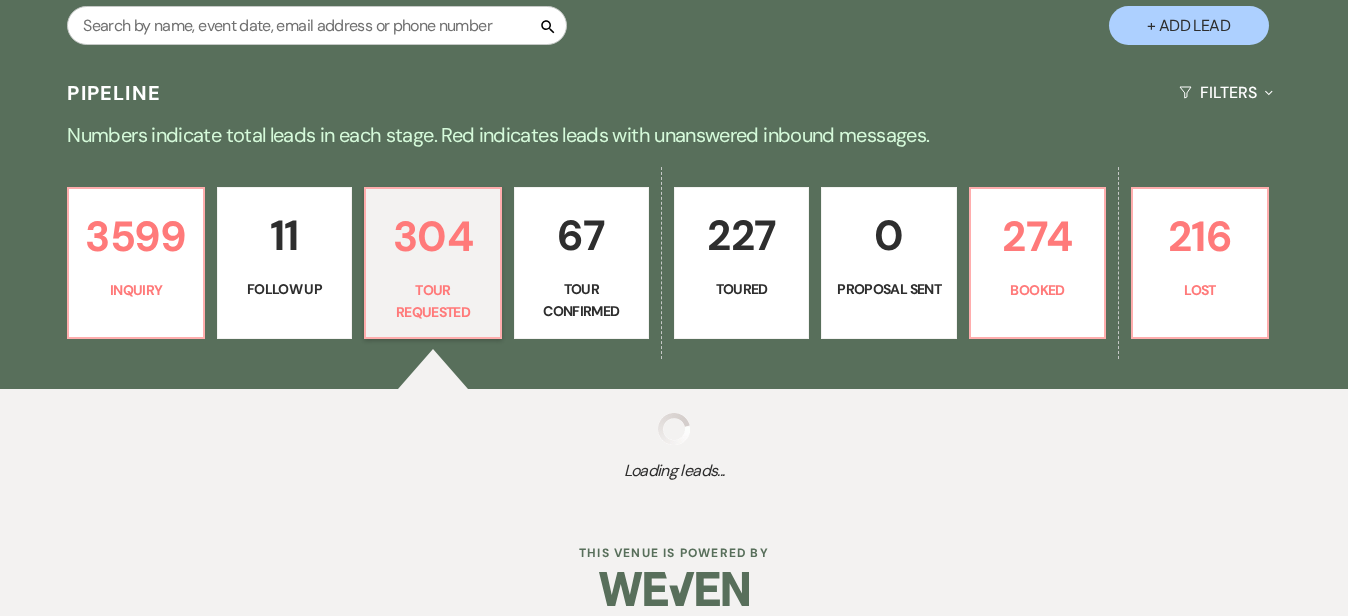 select on "2" 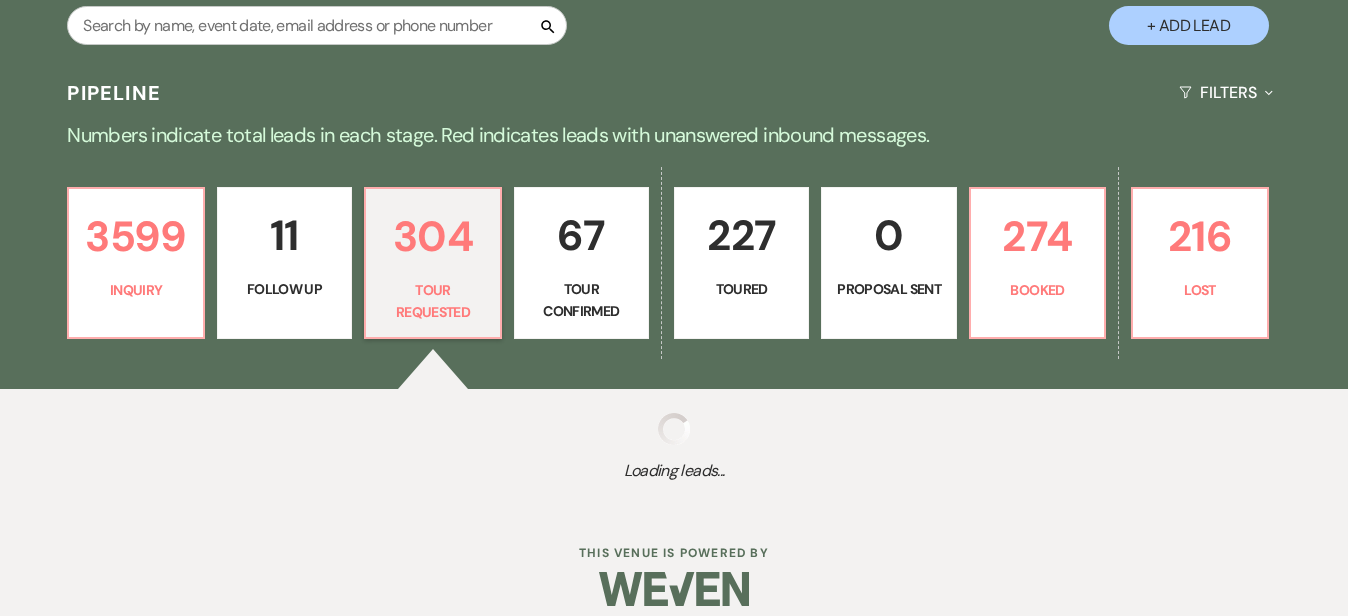 select on "2" 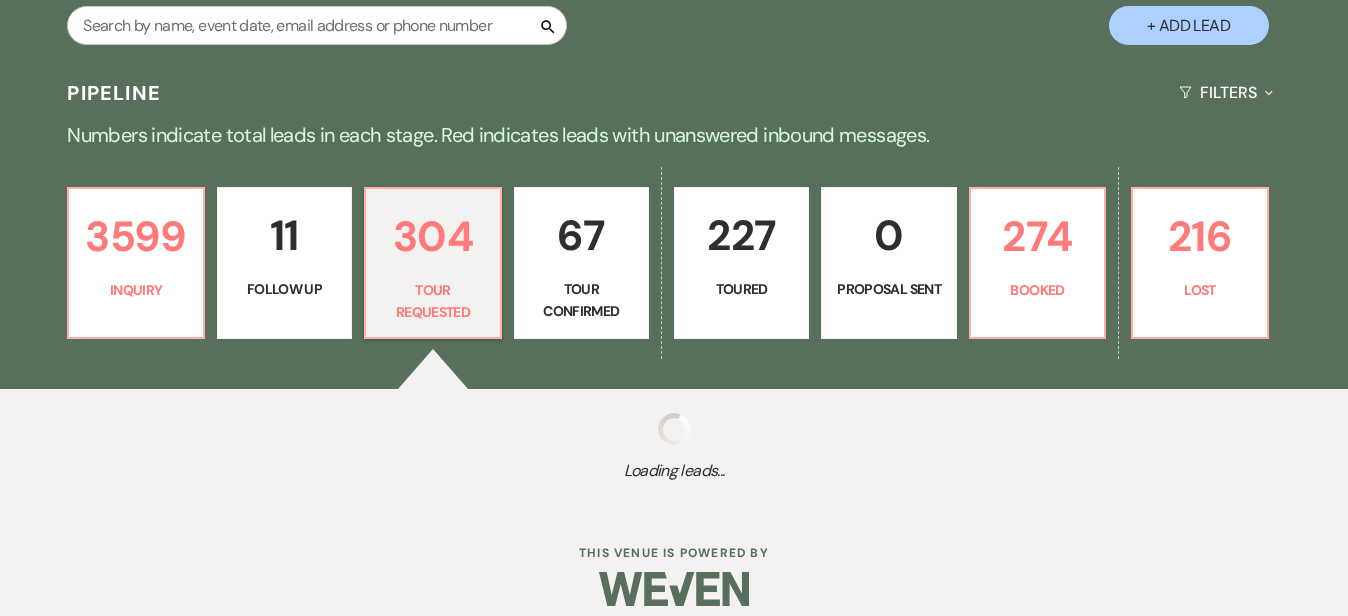 select on "2" 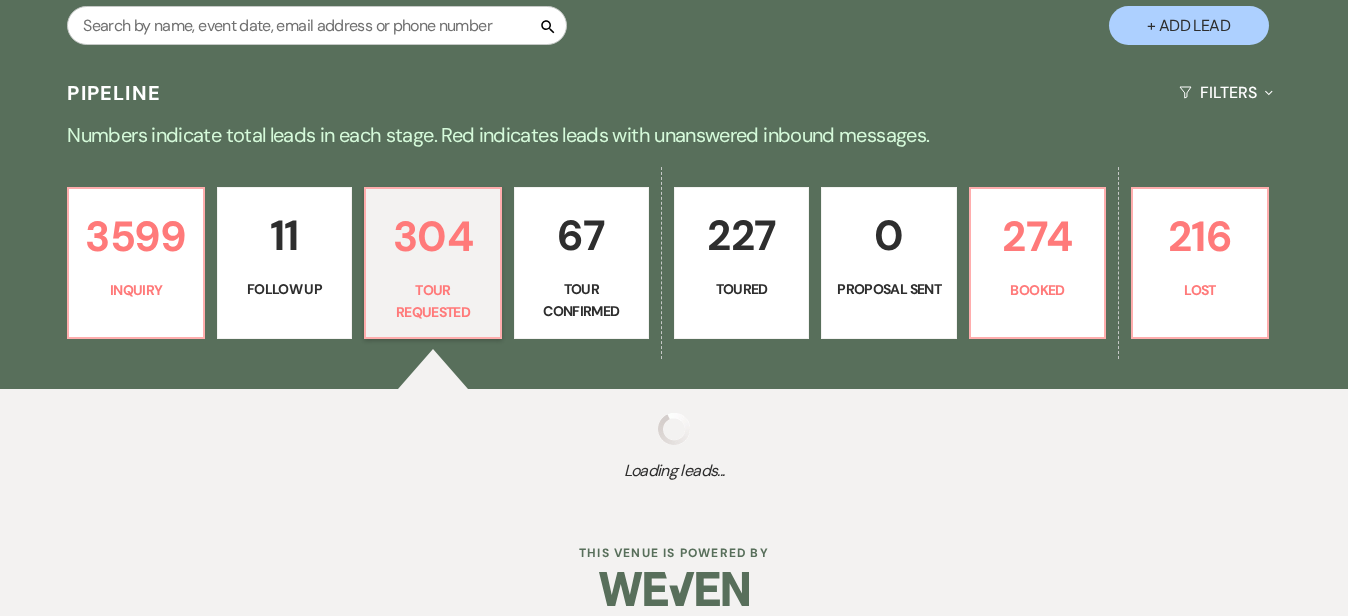 select on "2" 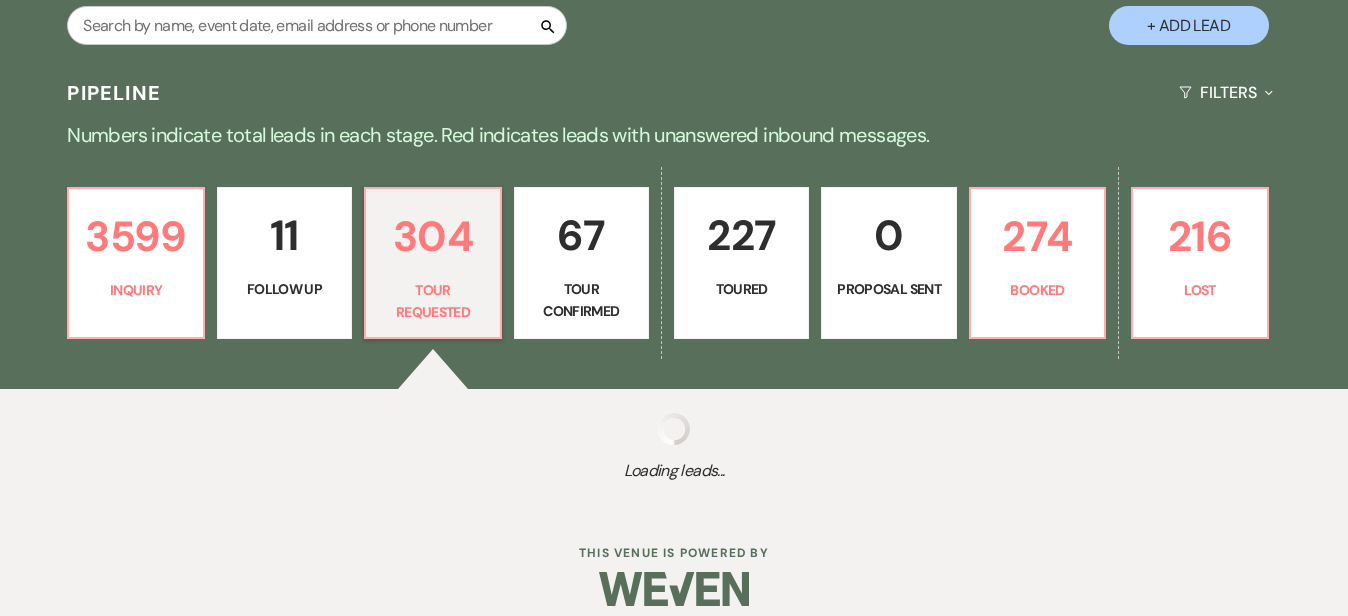 select on "2" 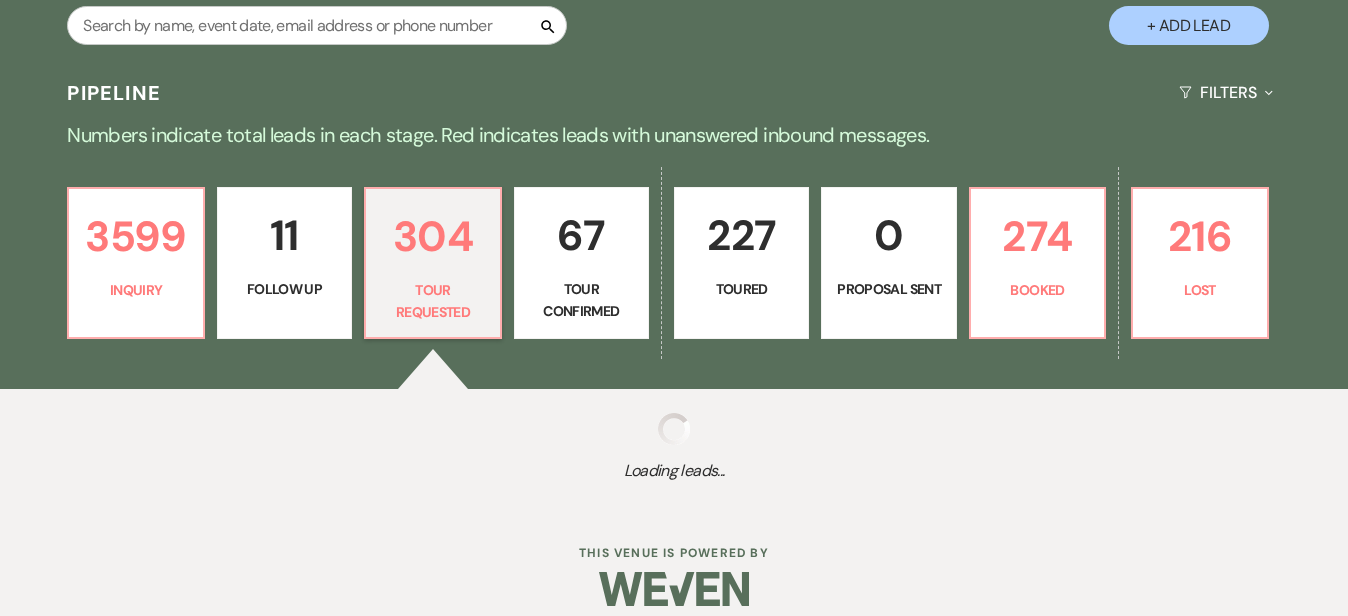 select on "2" 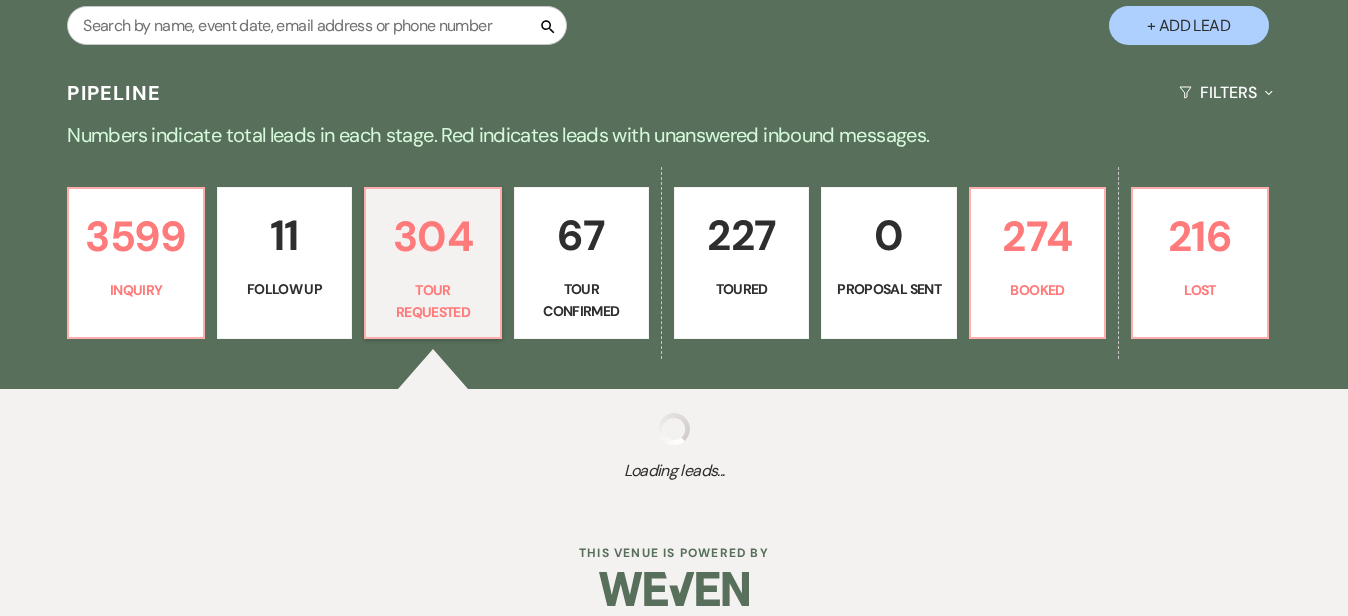select on "2" 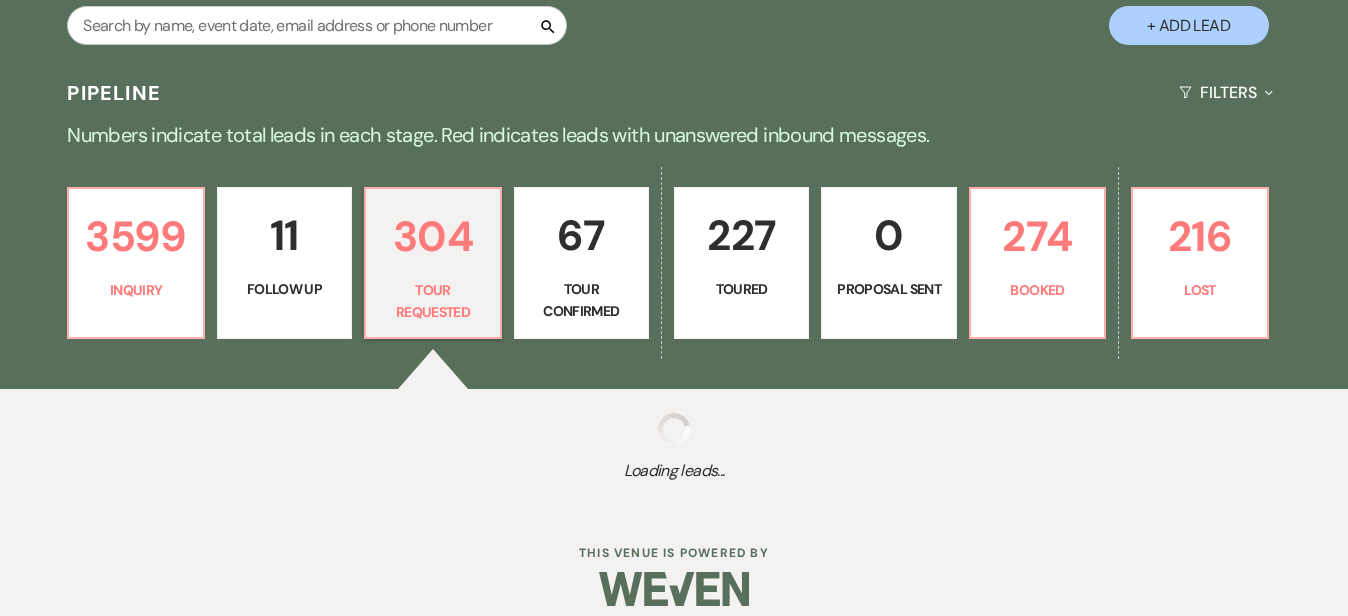 select on "2" 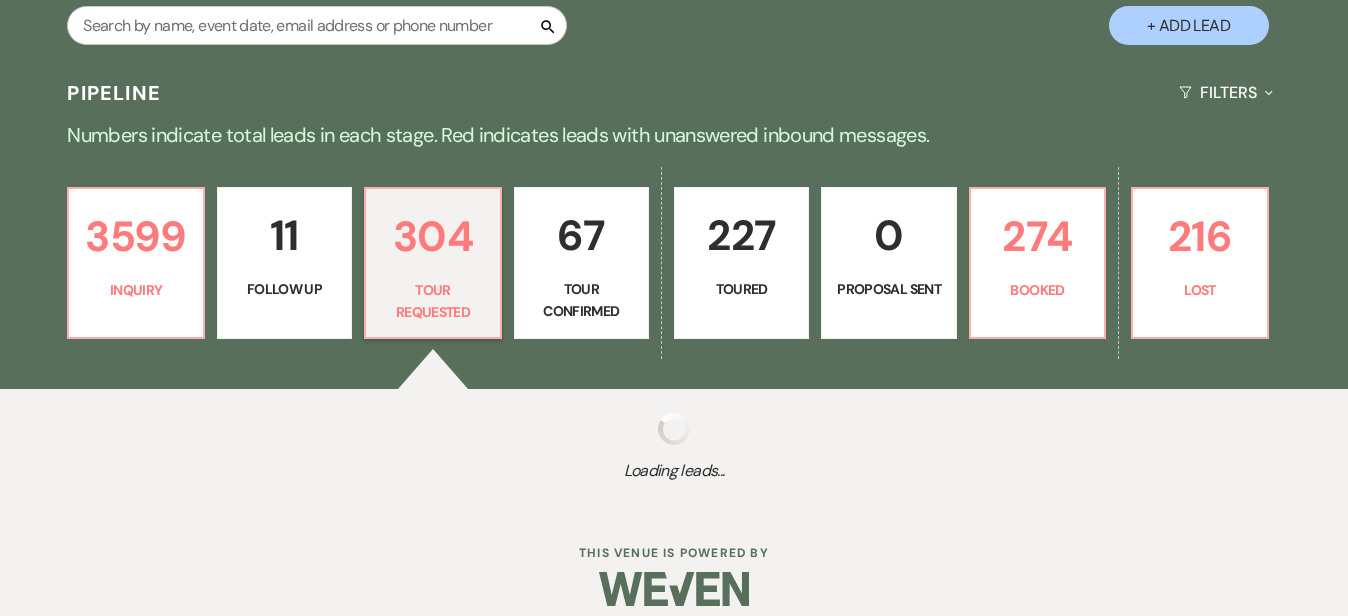select on "2" 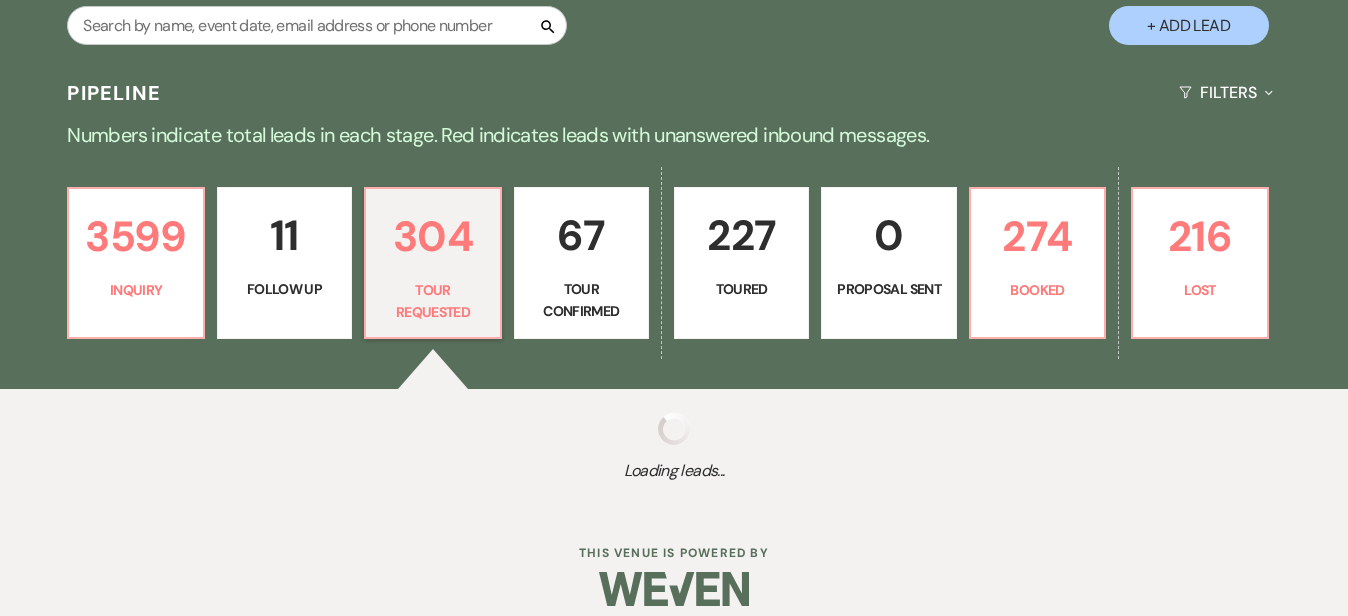 select on "2" 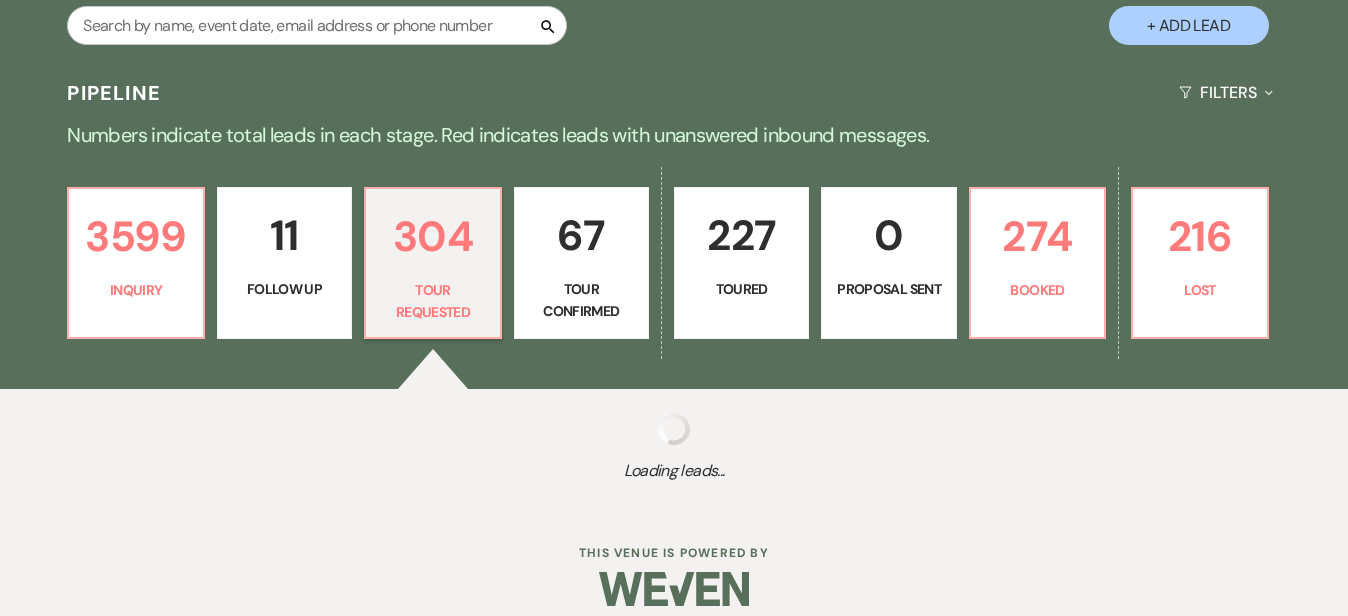 select on "2" 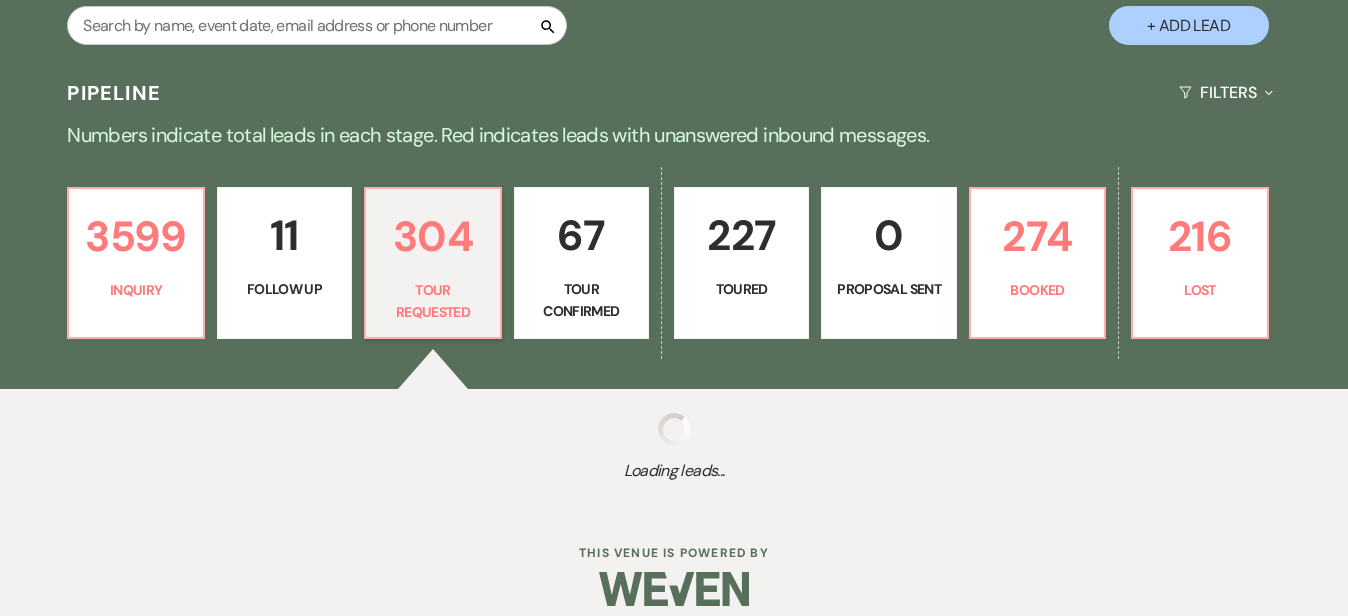 select on "2" 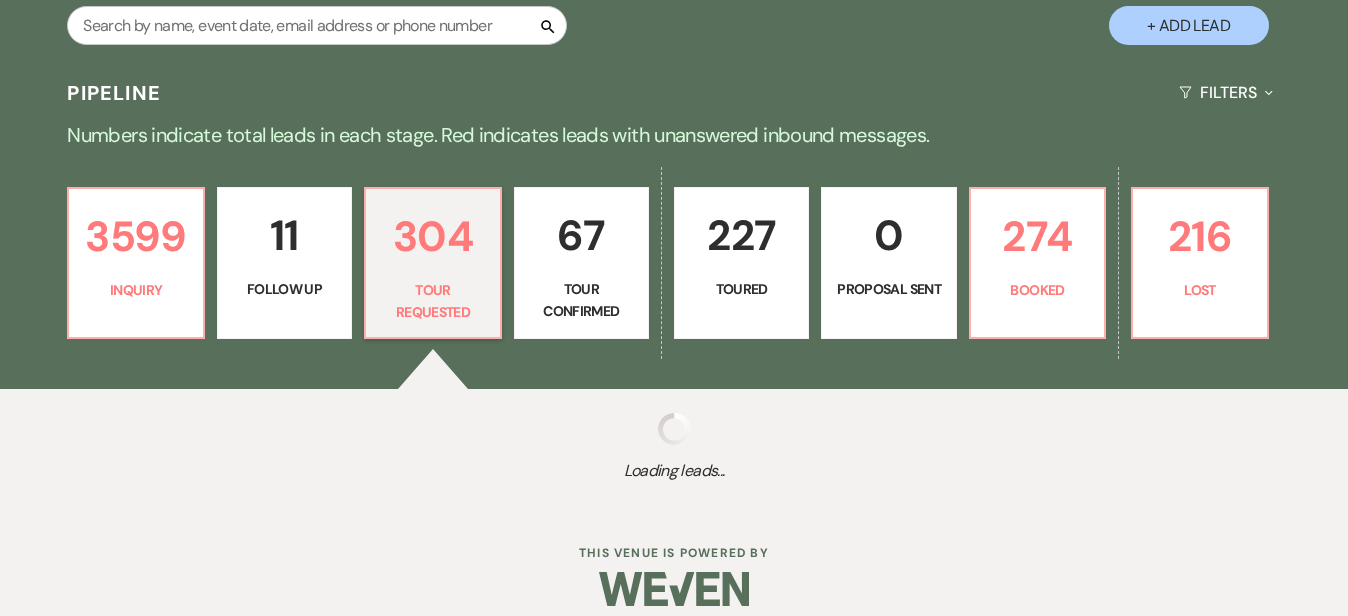 select on "2" 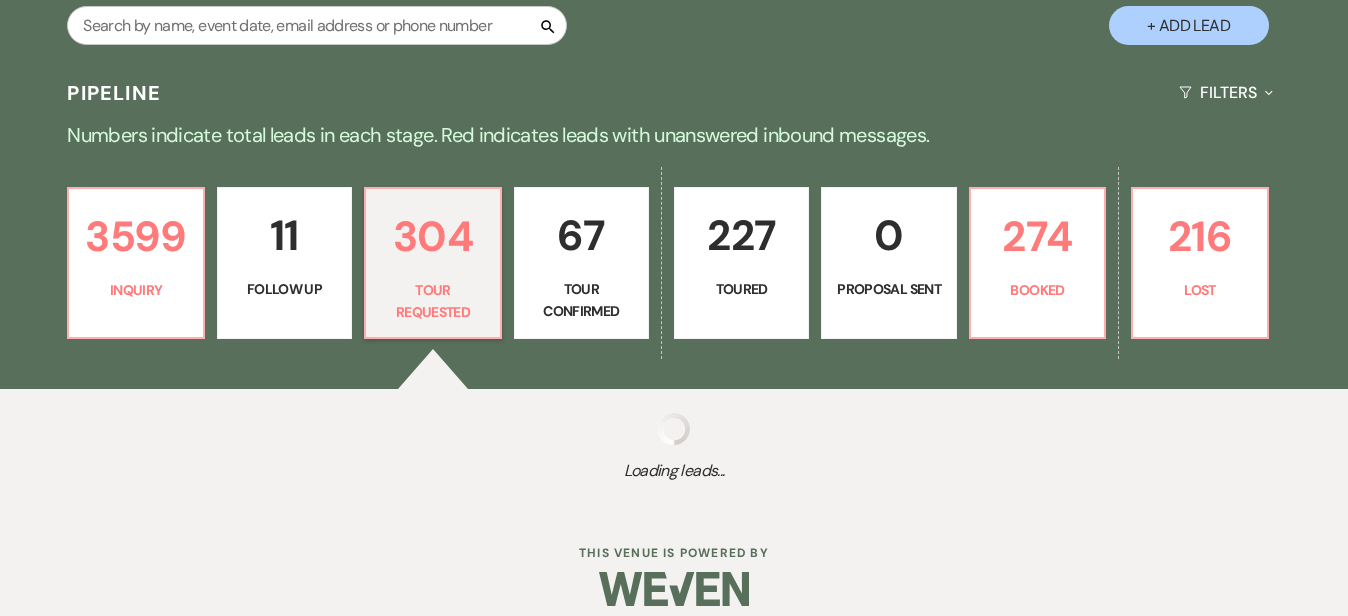select on "2" 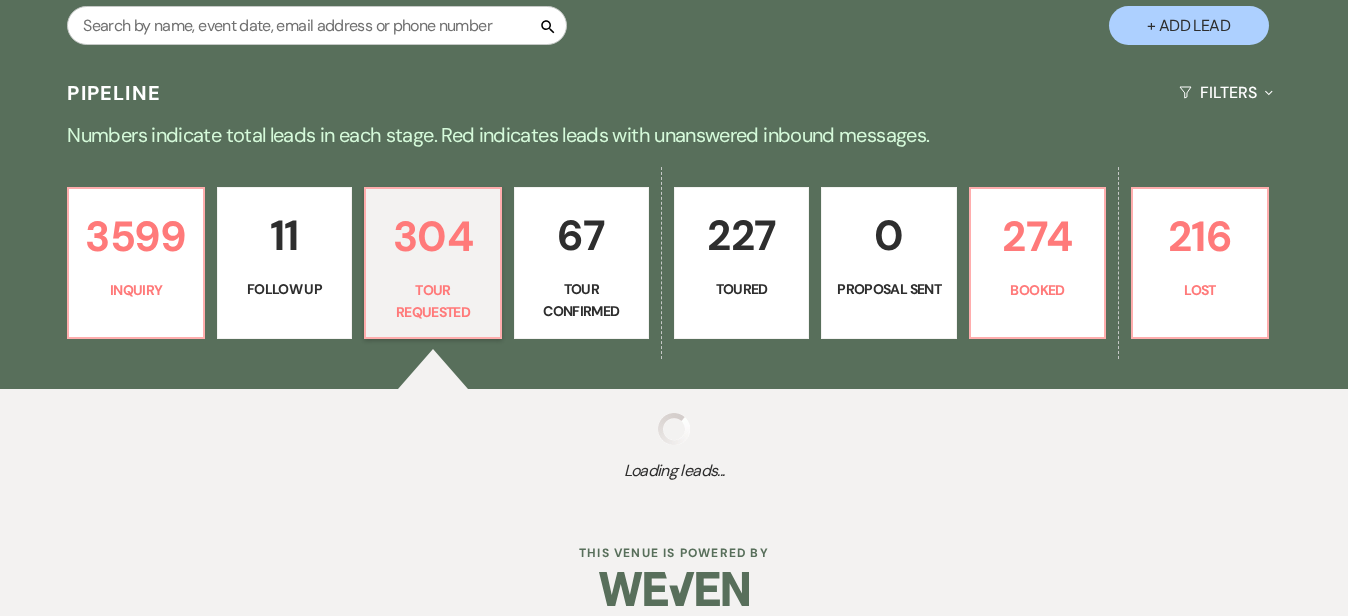 select on "2" 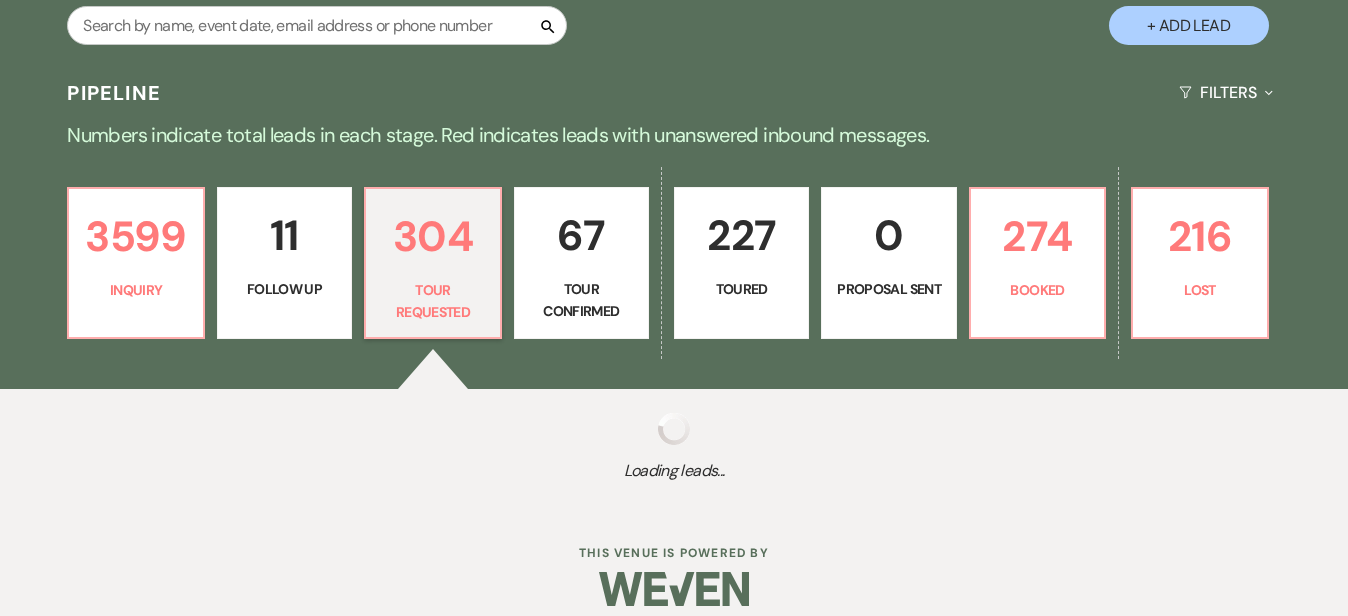 select on "2" 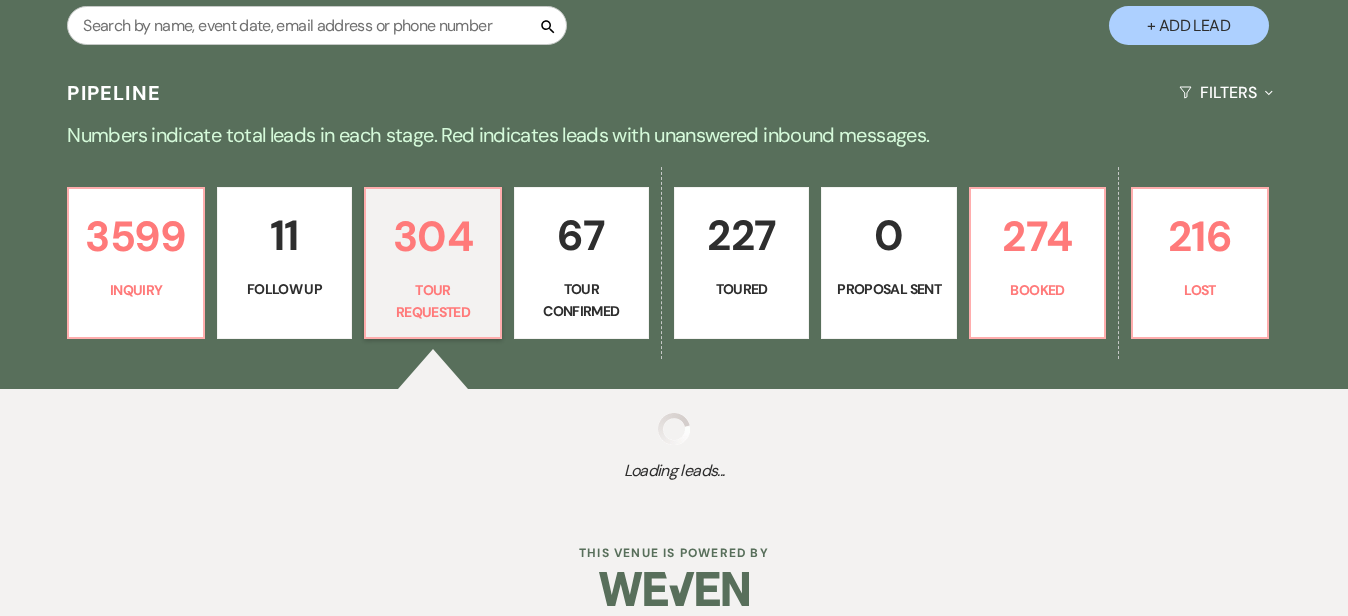 select on "2" 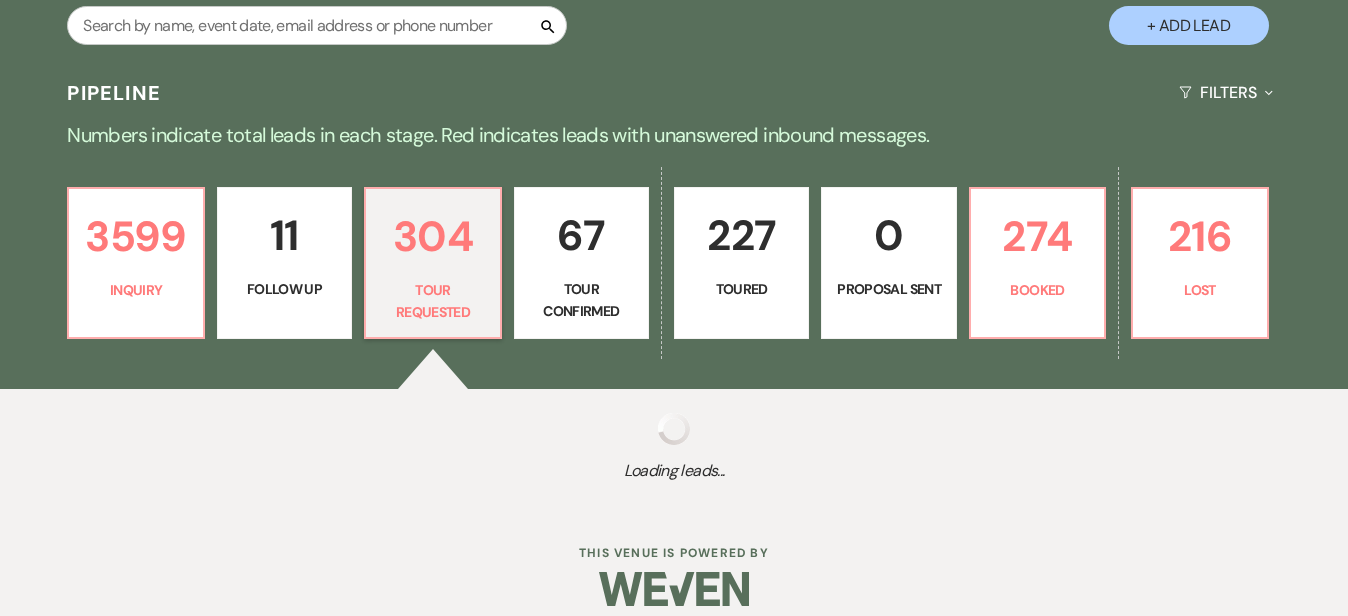 select on "2" 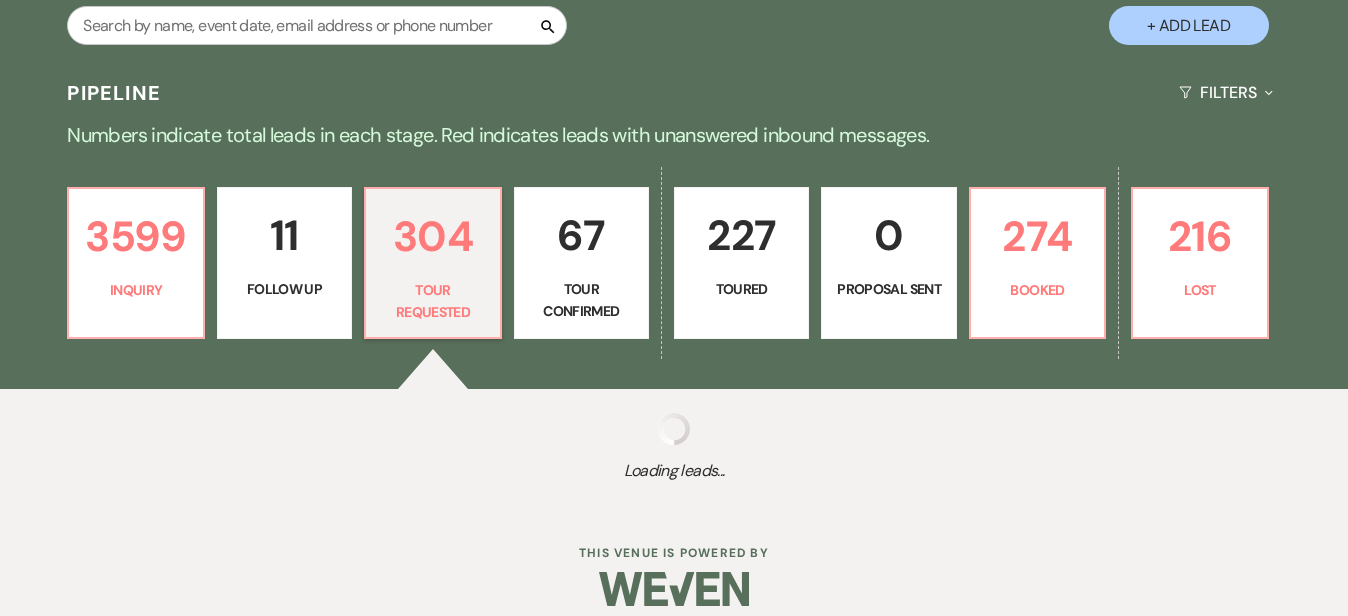 select on "2" 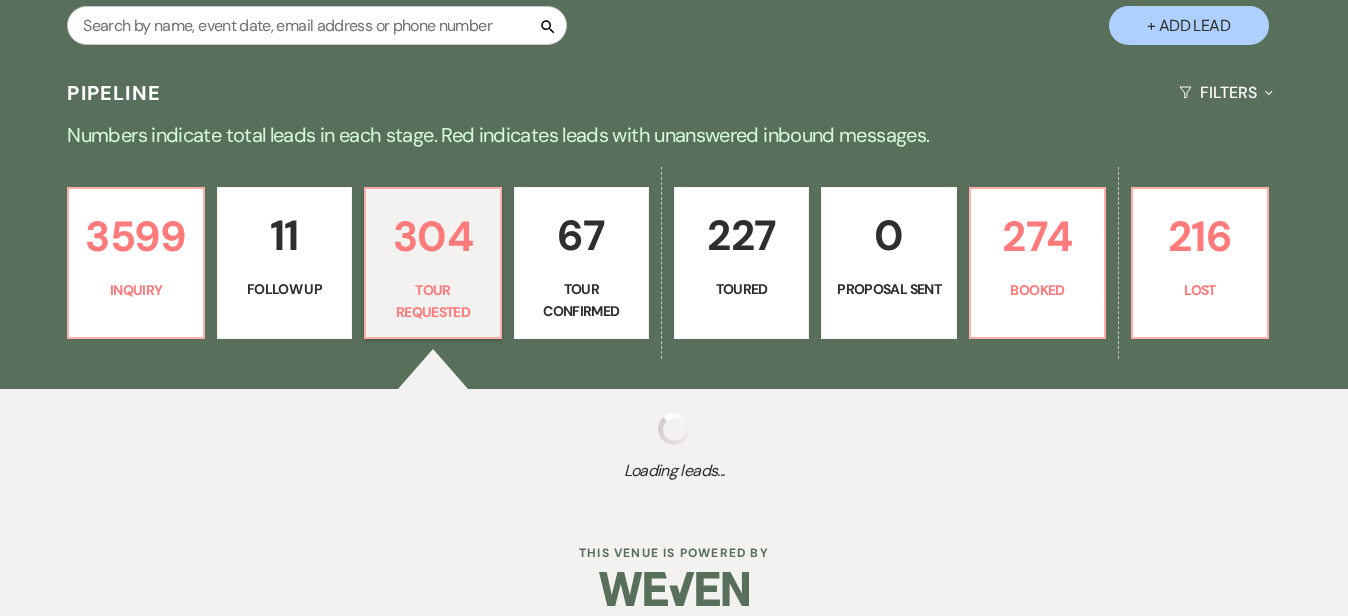 select on "2" 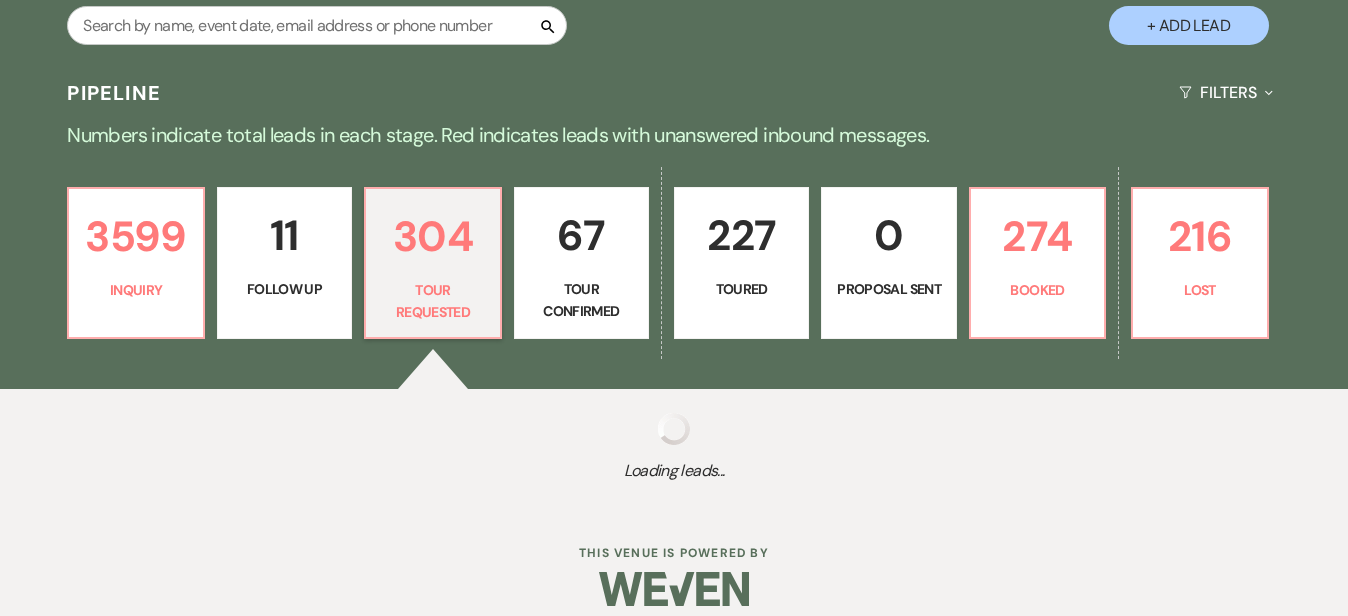select on "2" 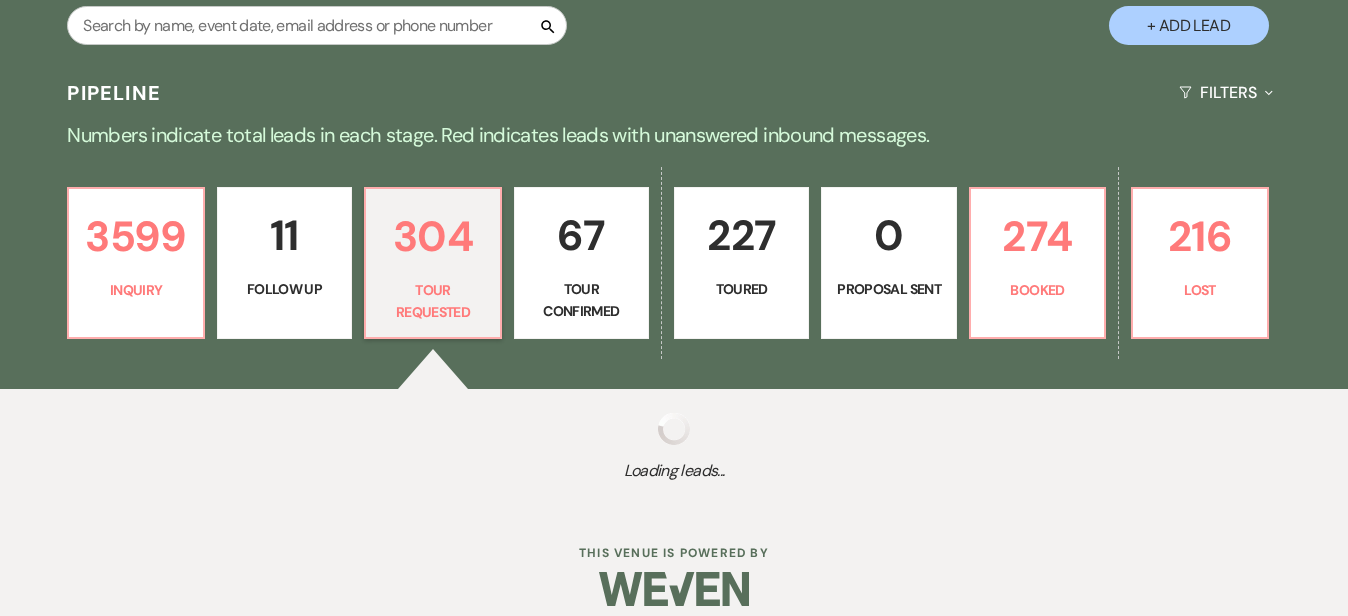 select on "2" 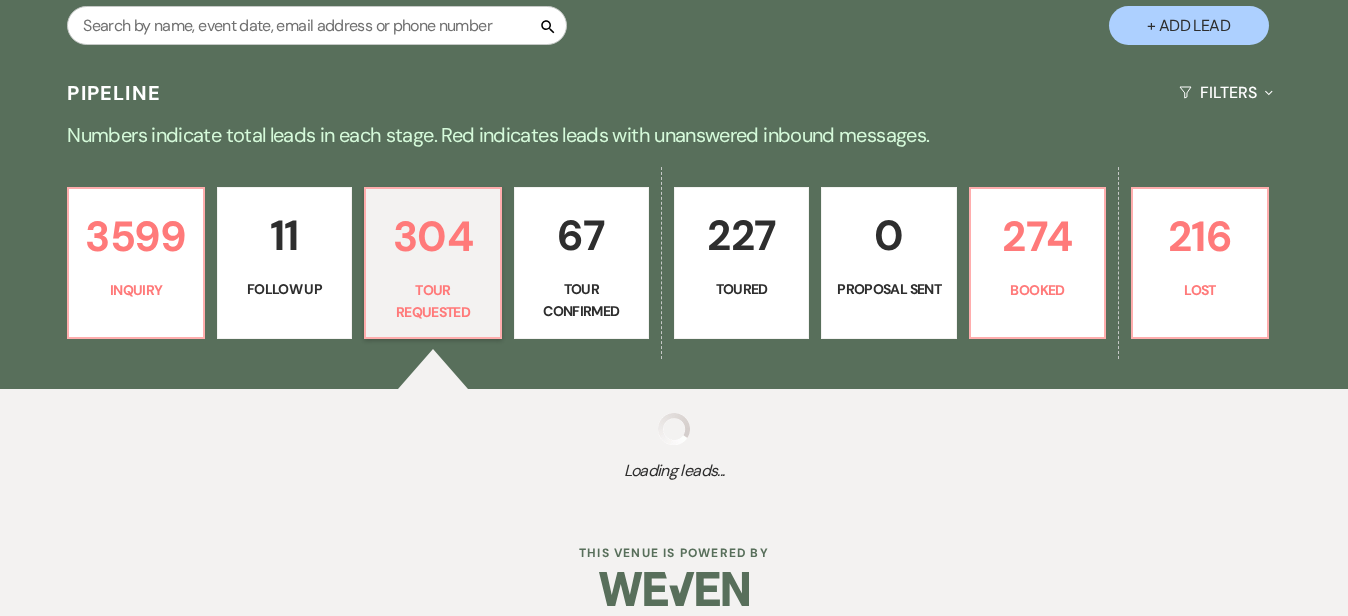 select on "2" 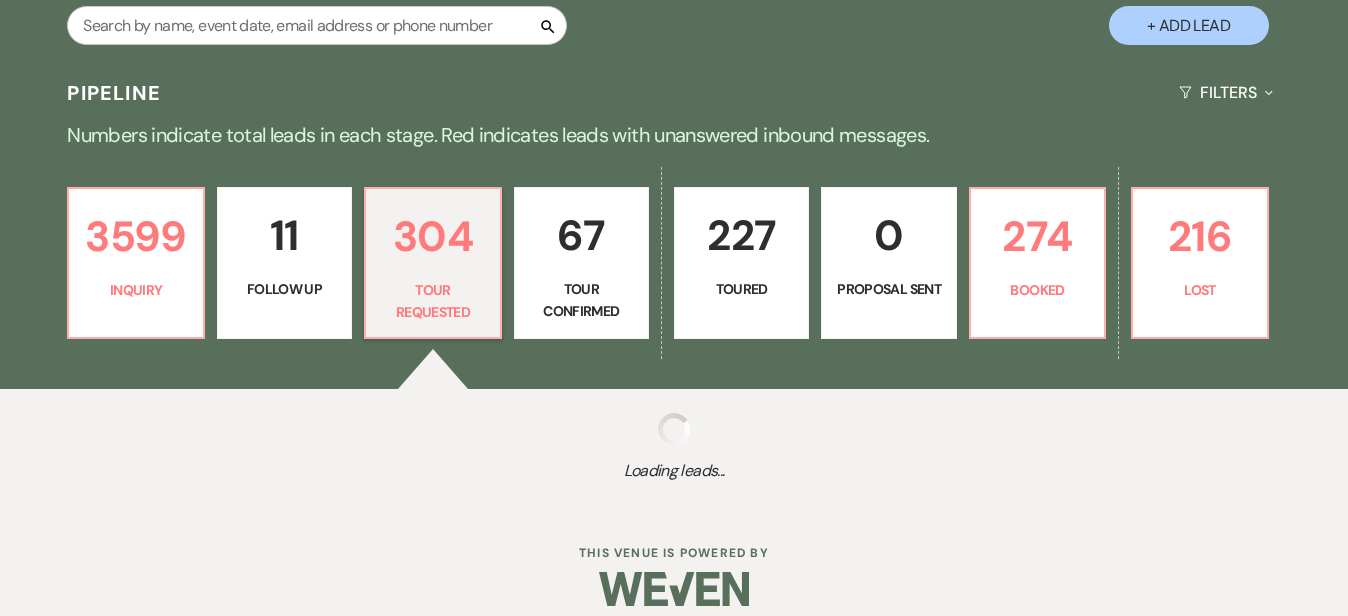 select on "2" 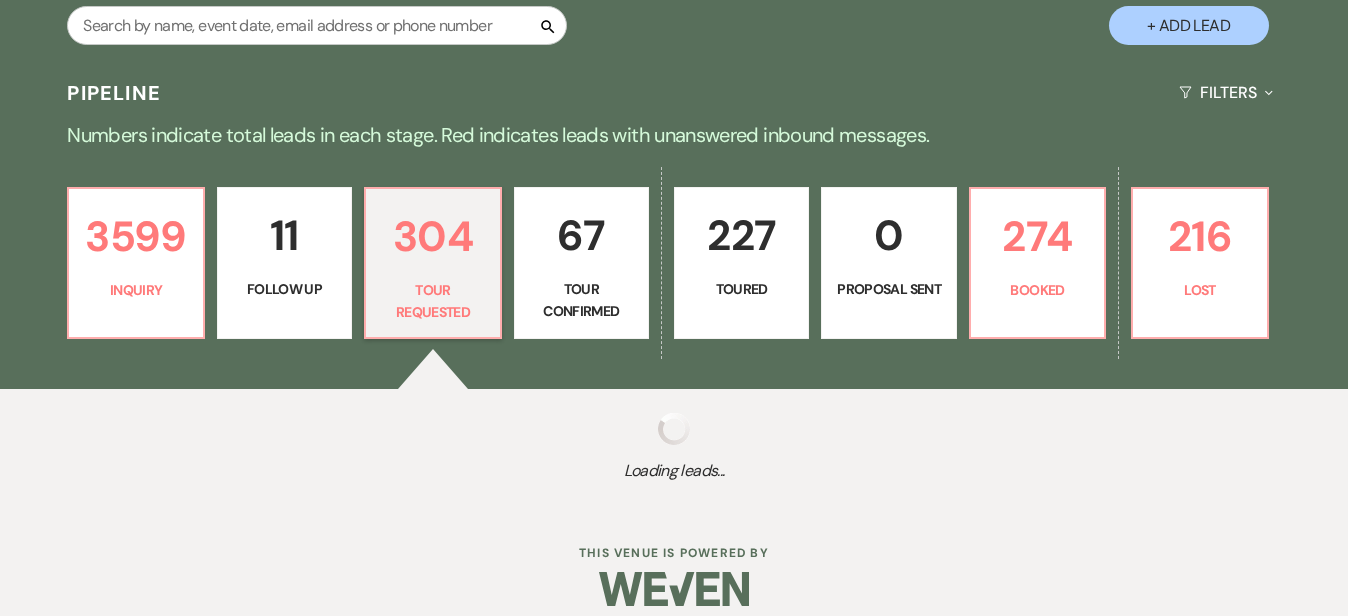 select on "2" 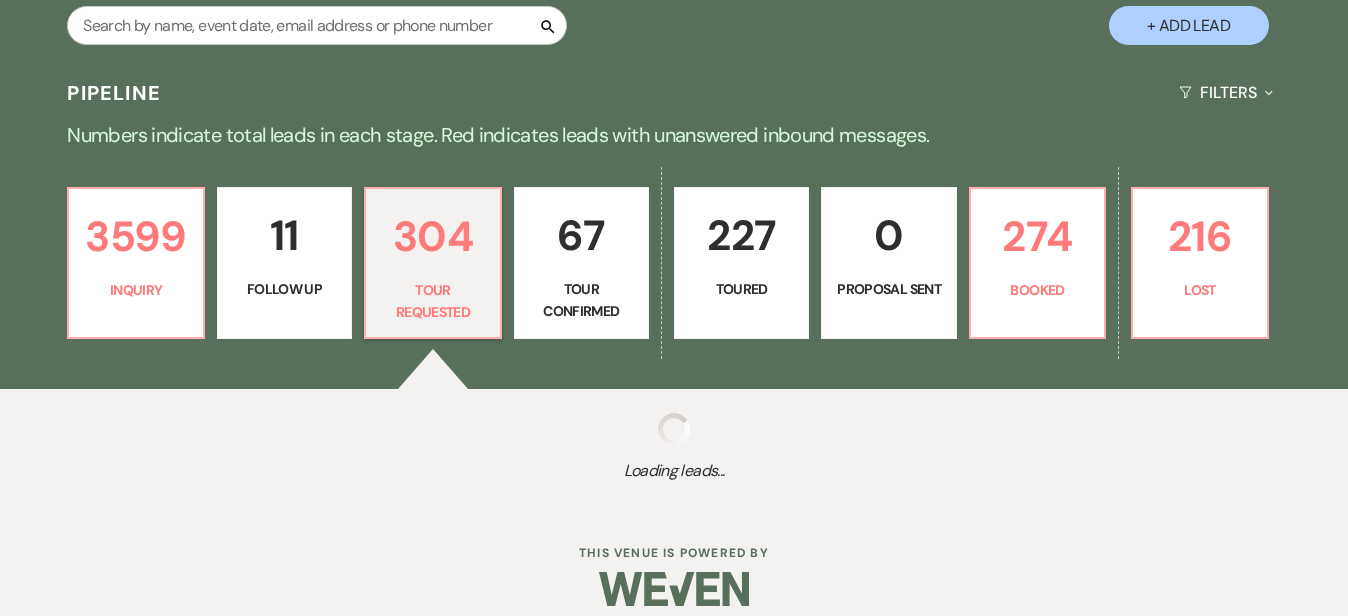 select on "2" 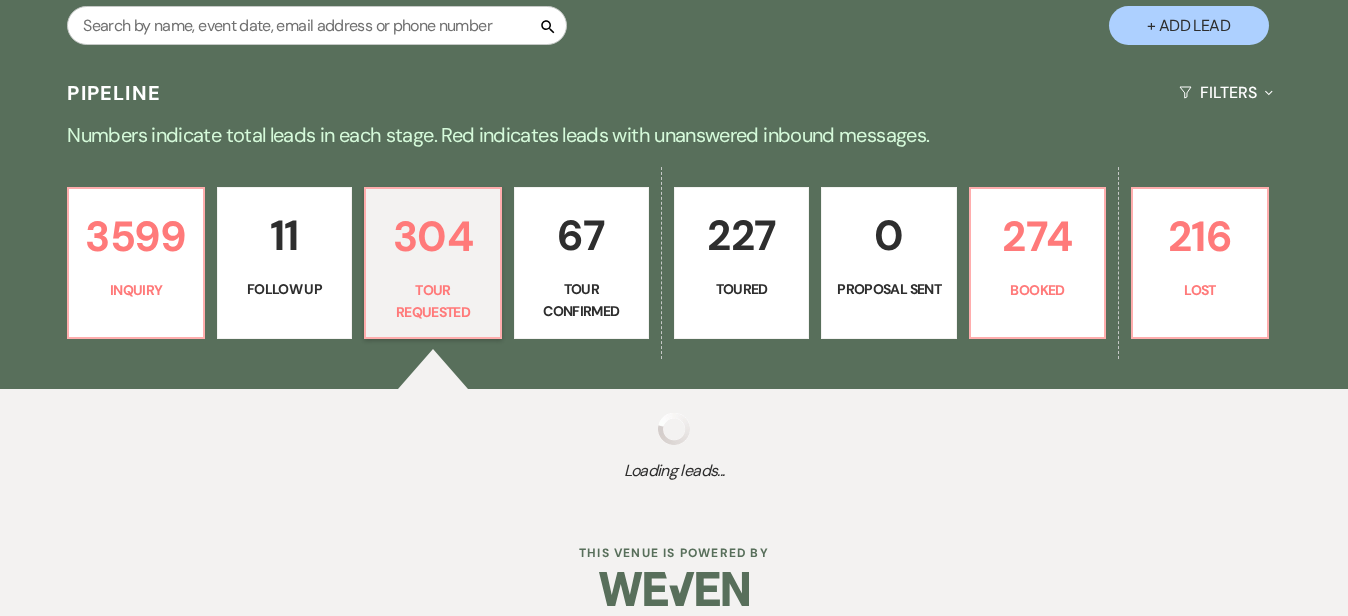 select on "2" 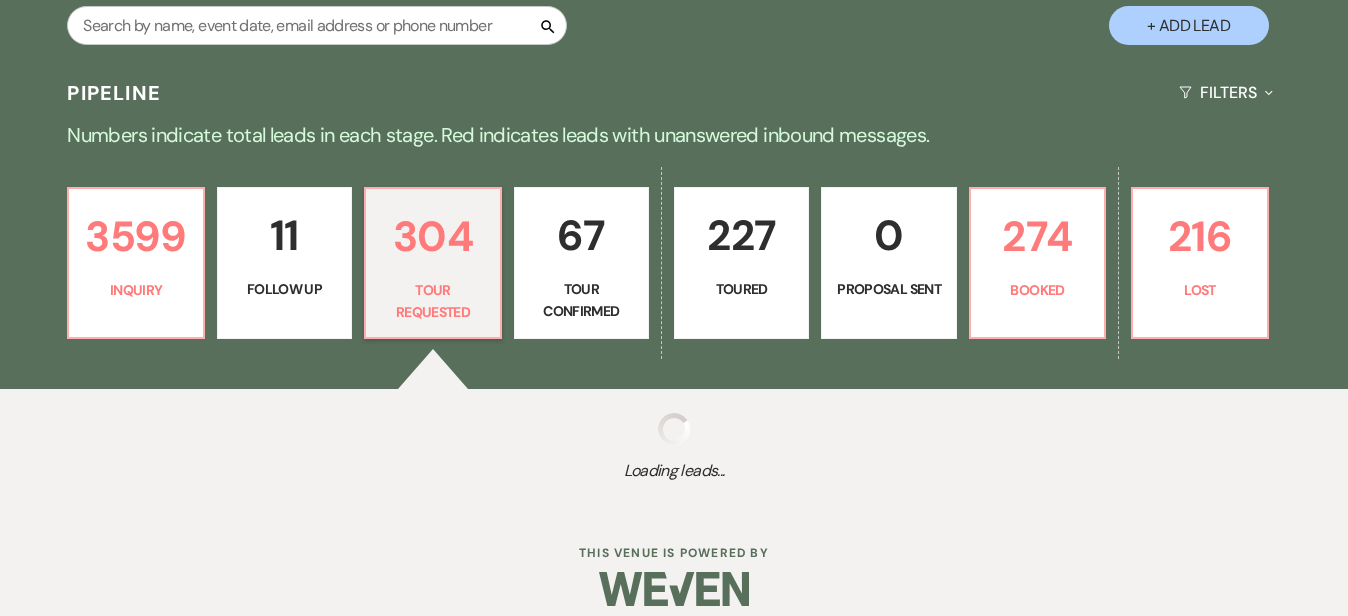 select on "2" 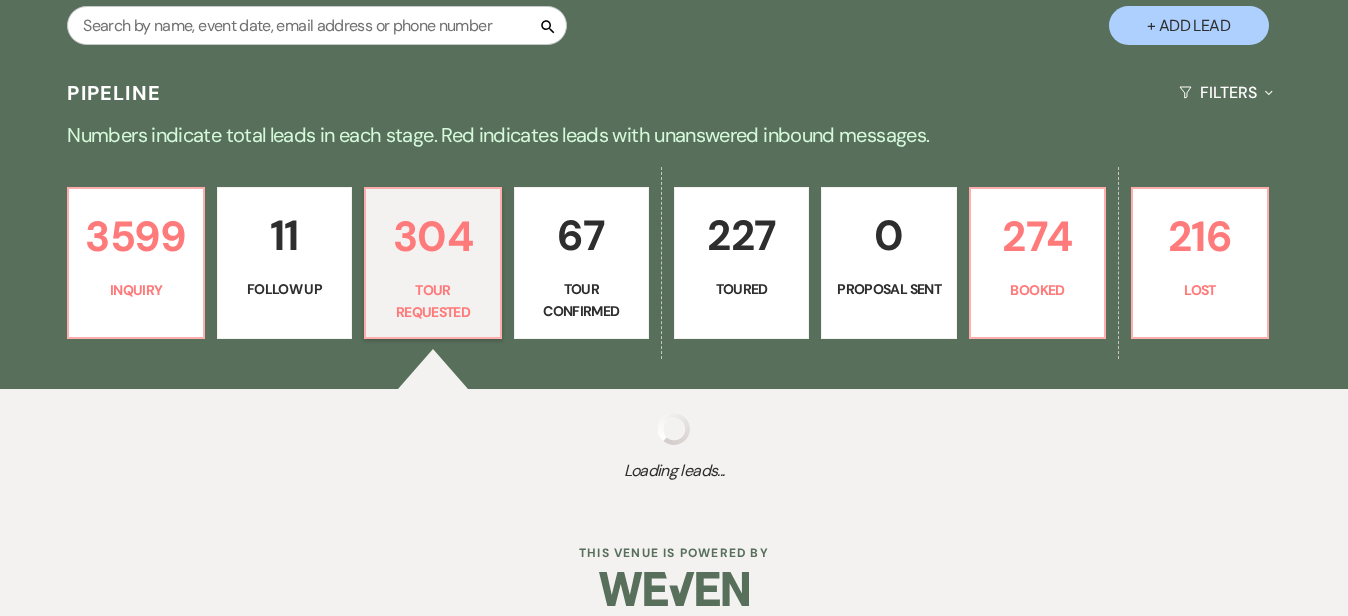 select on "2" 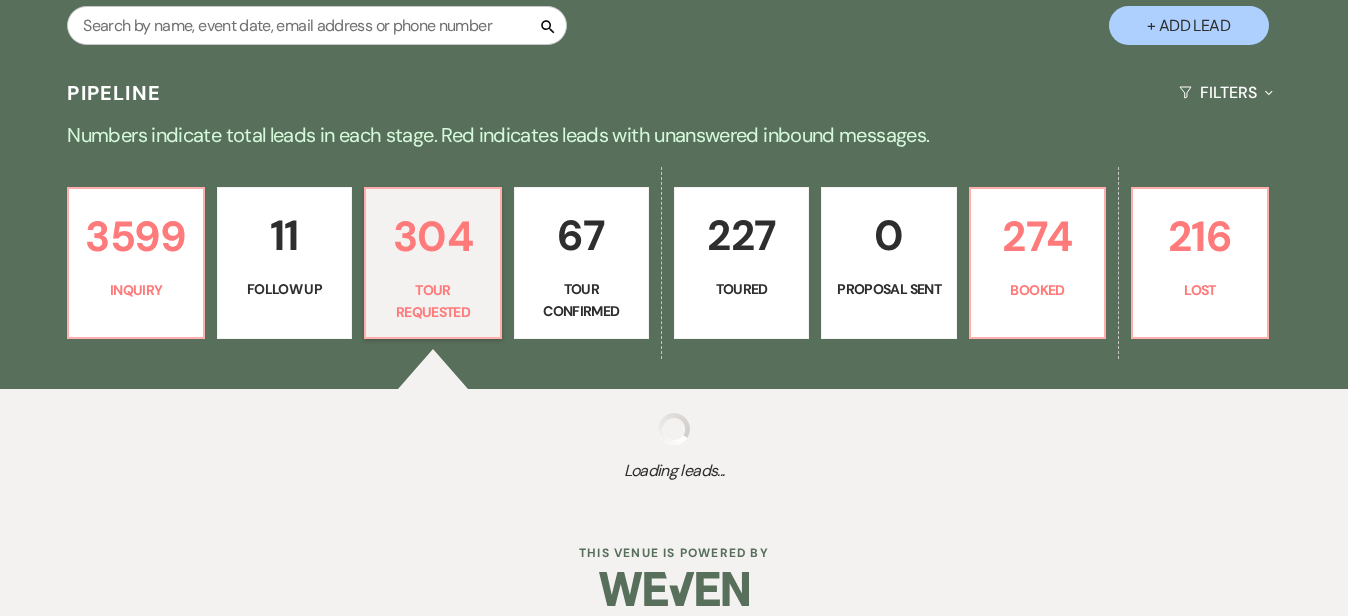select on "2" 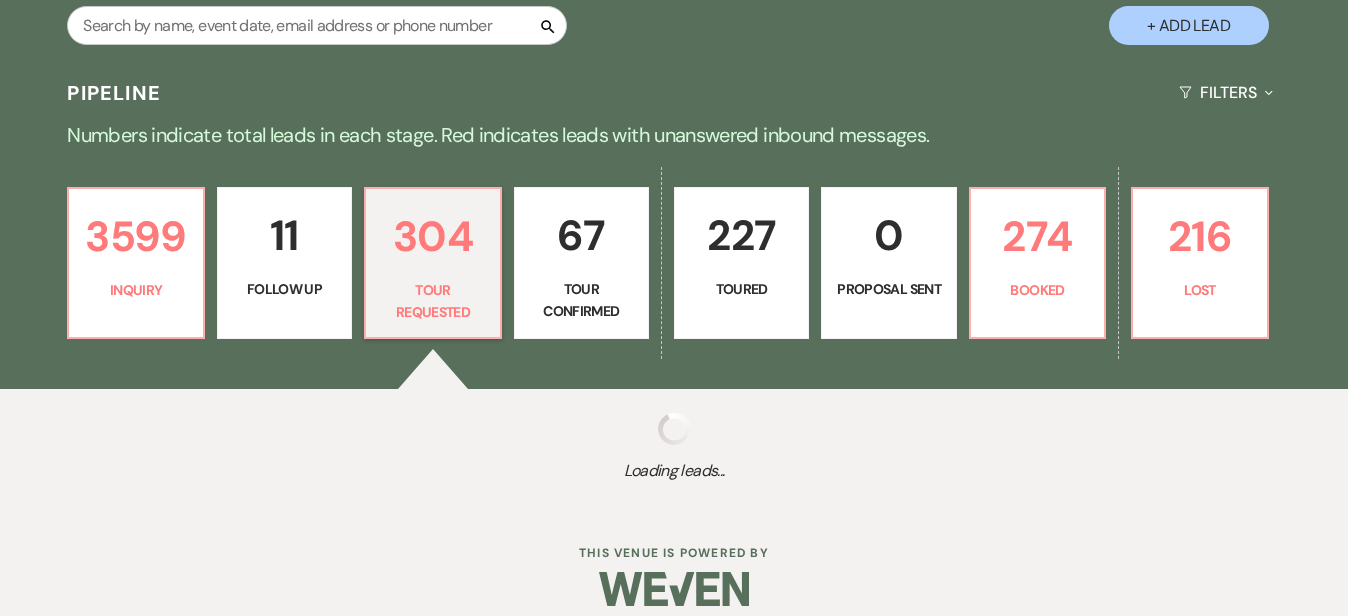select on "2" 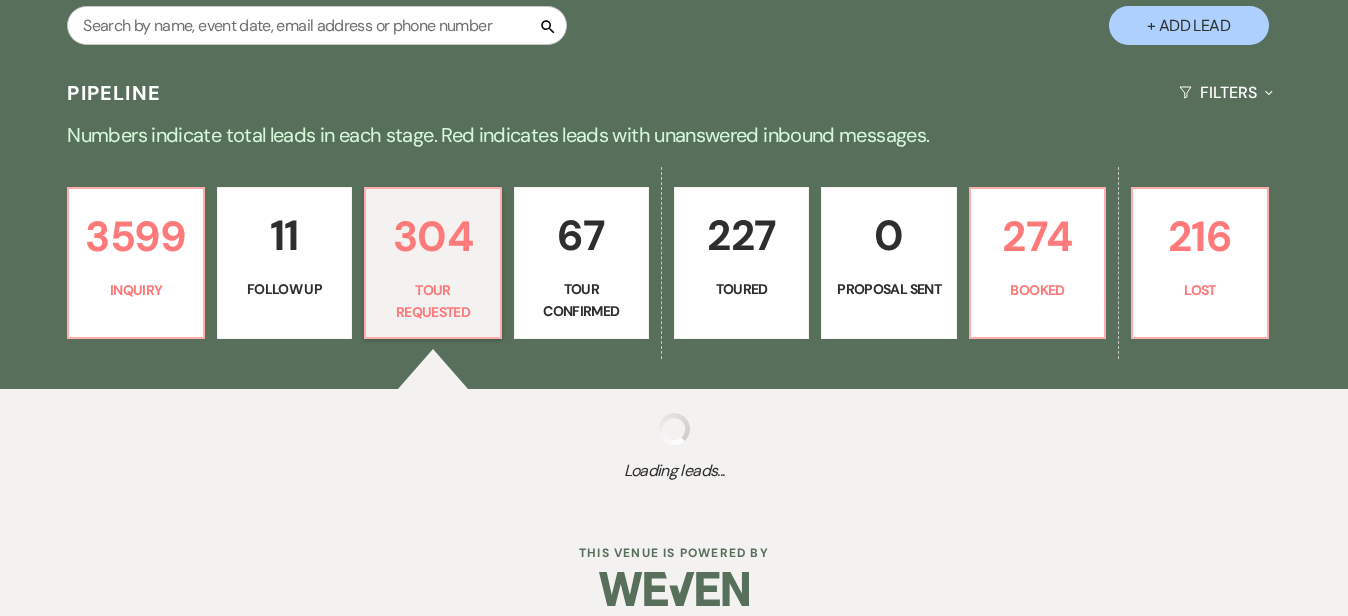 select on "2" 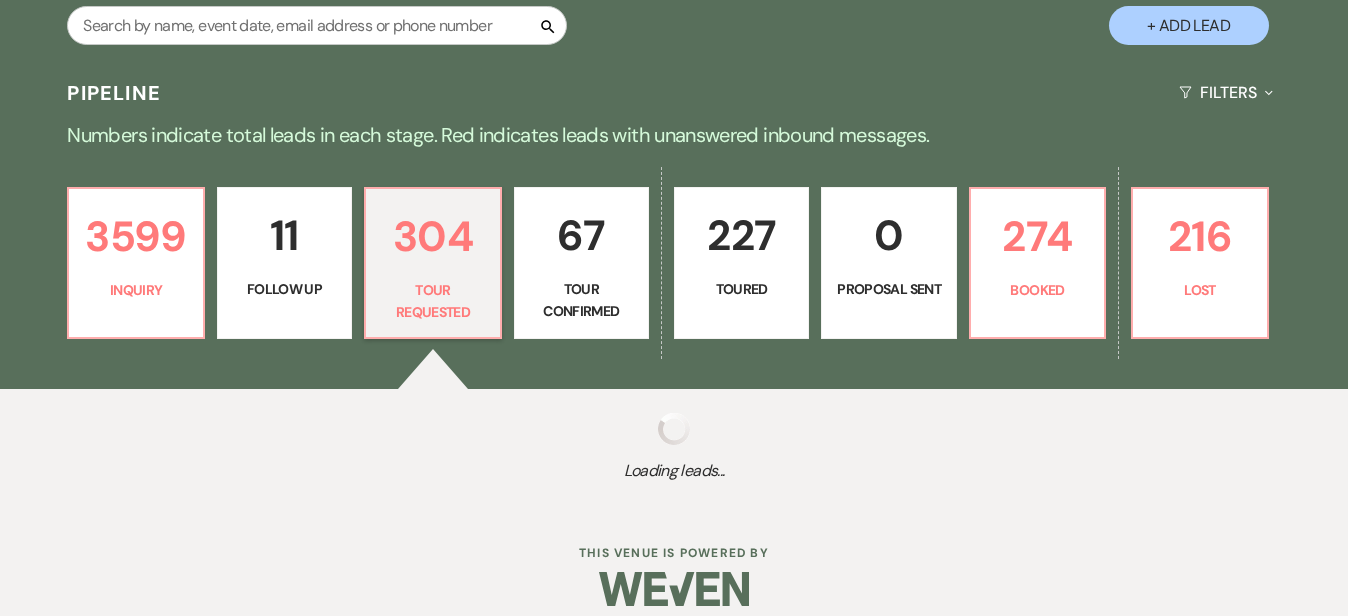 select on "2" 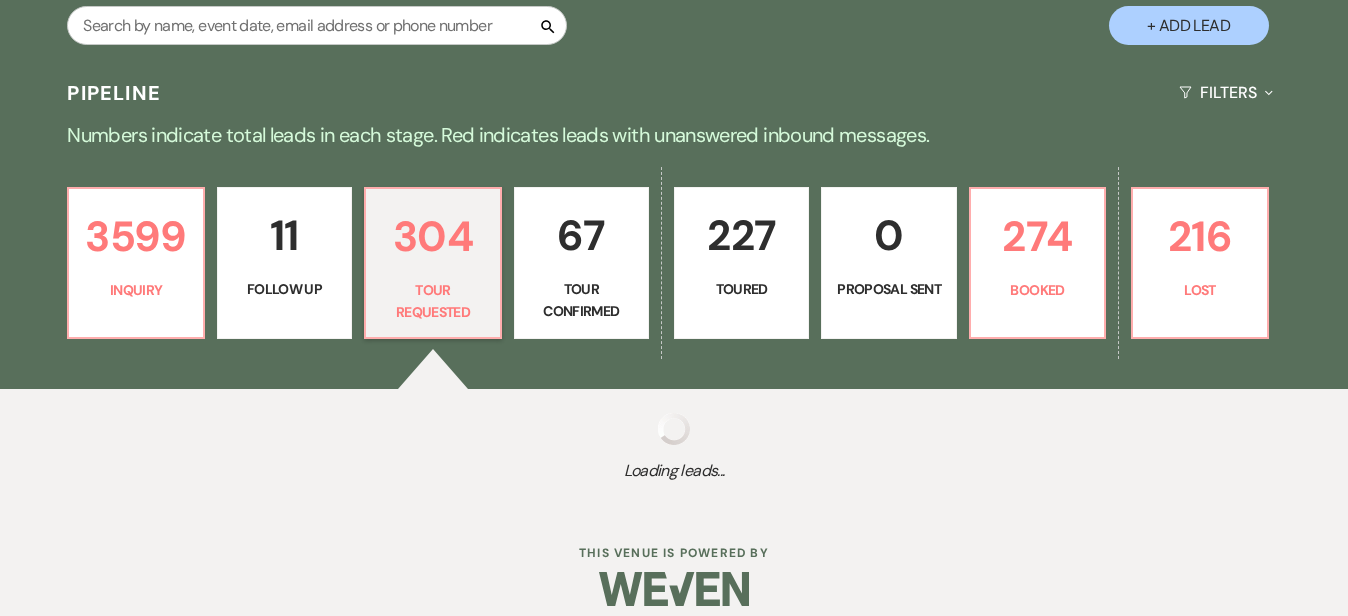 select on "2" 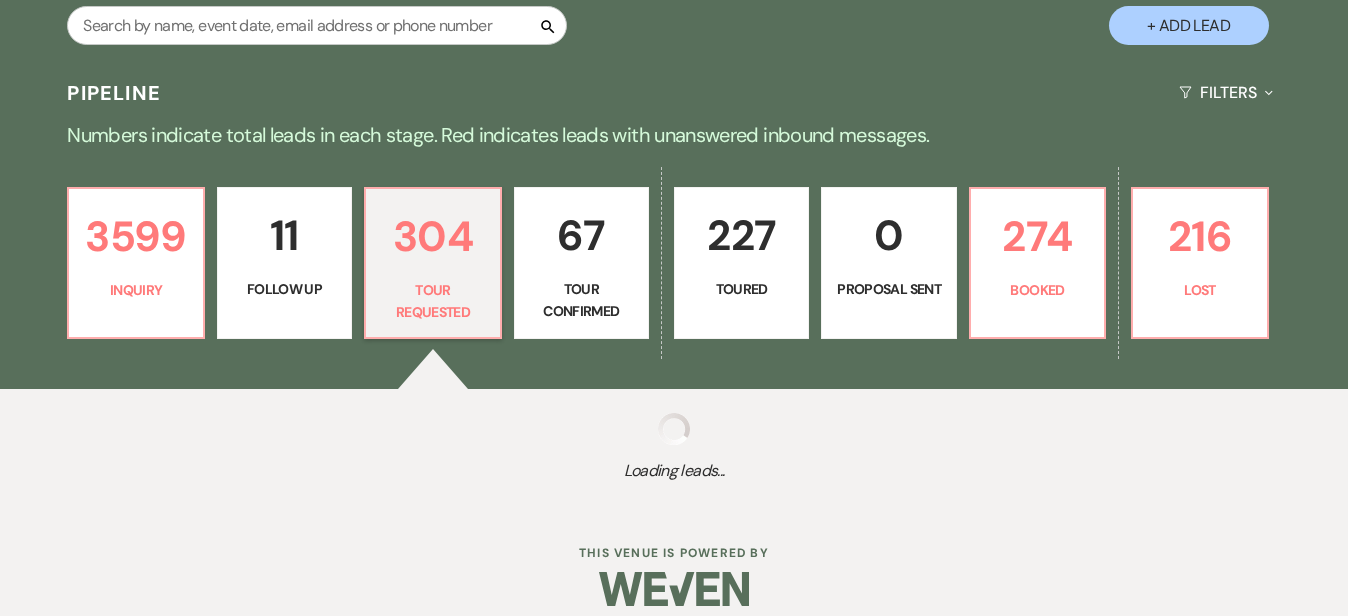 select on "2" 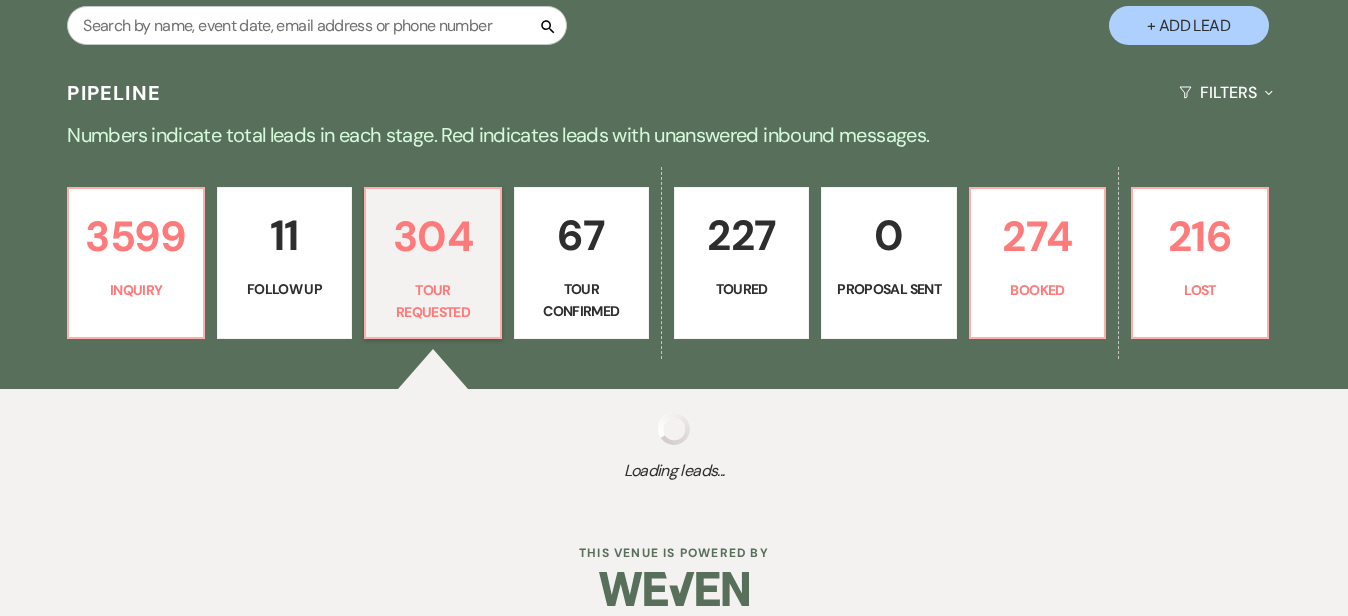 select on "2" 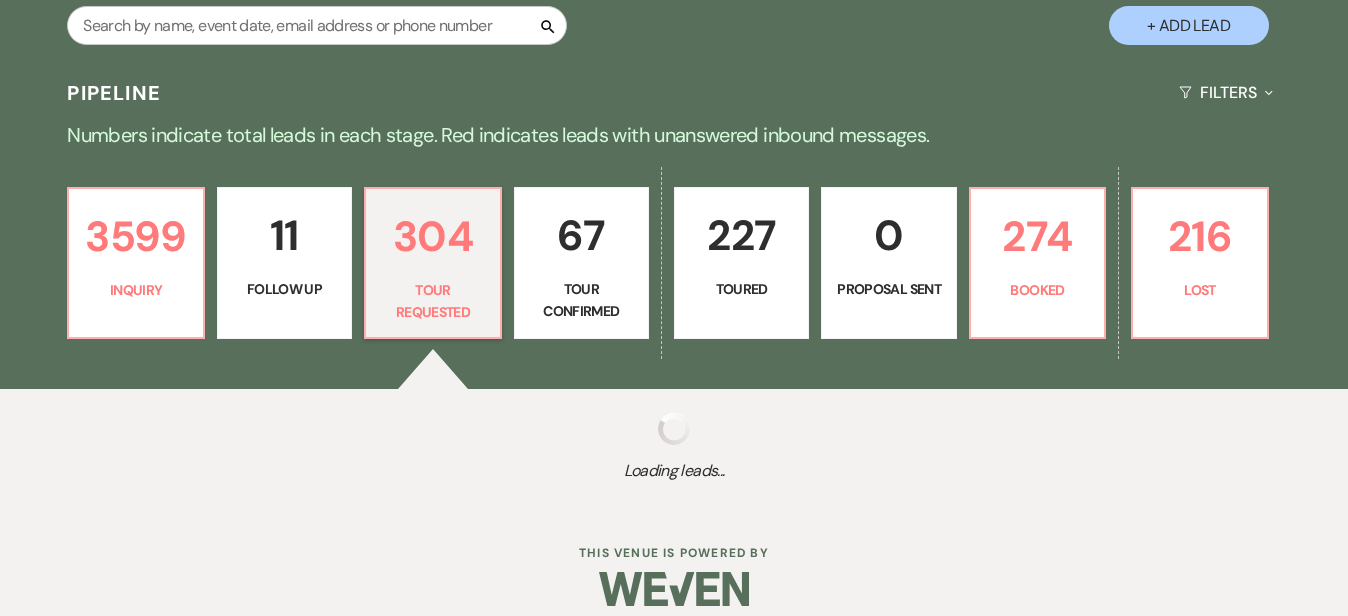 select on "2" 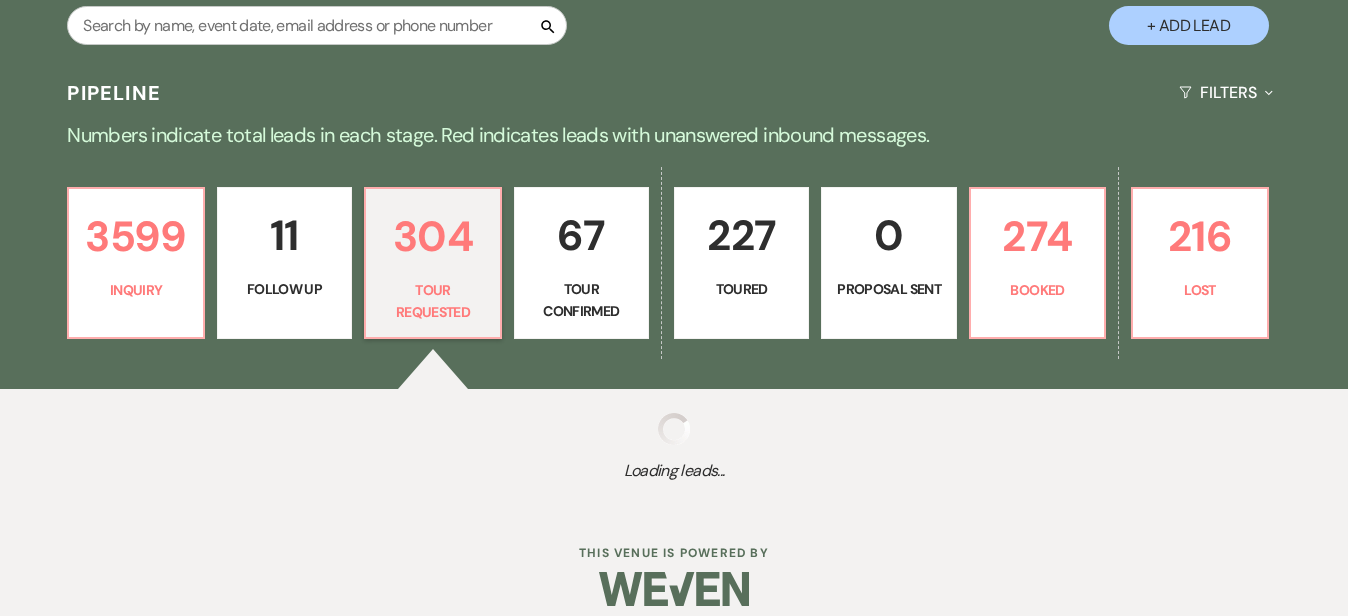 select on "2" 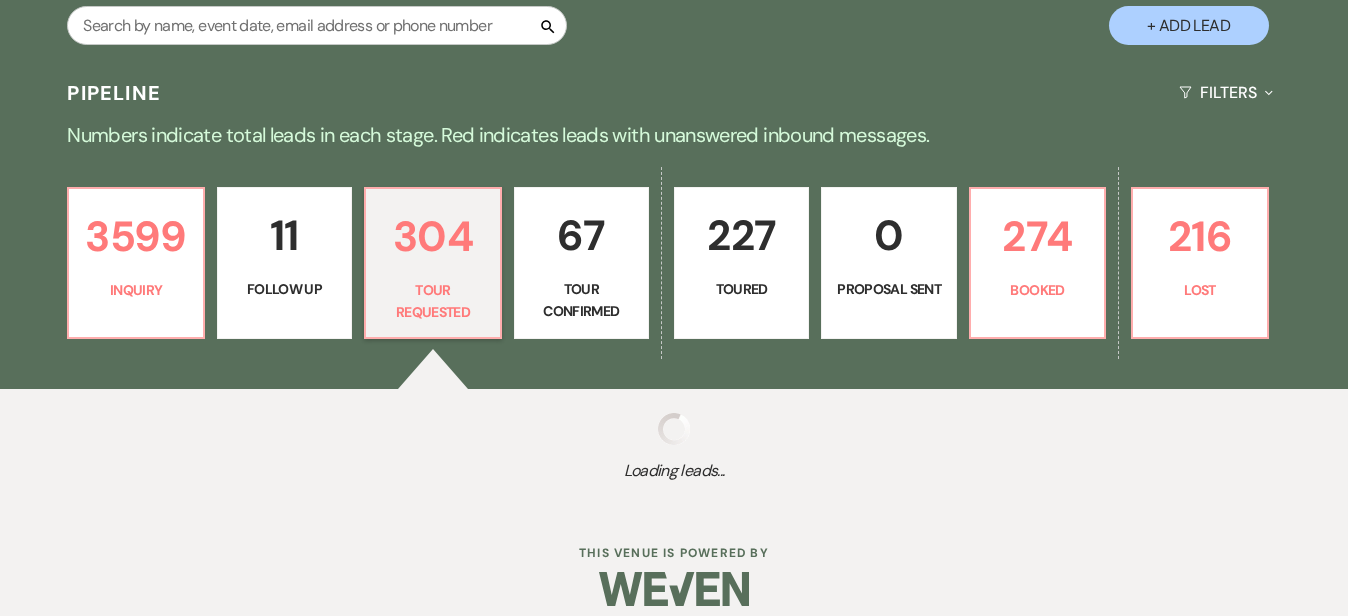select on "2" 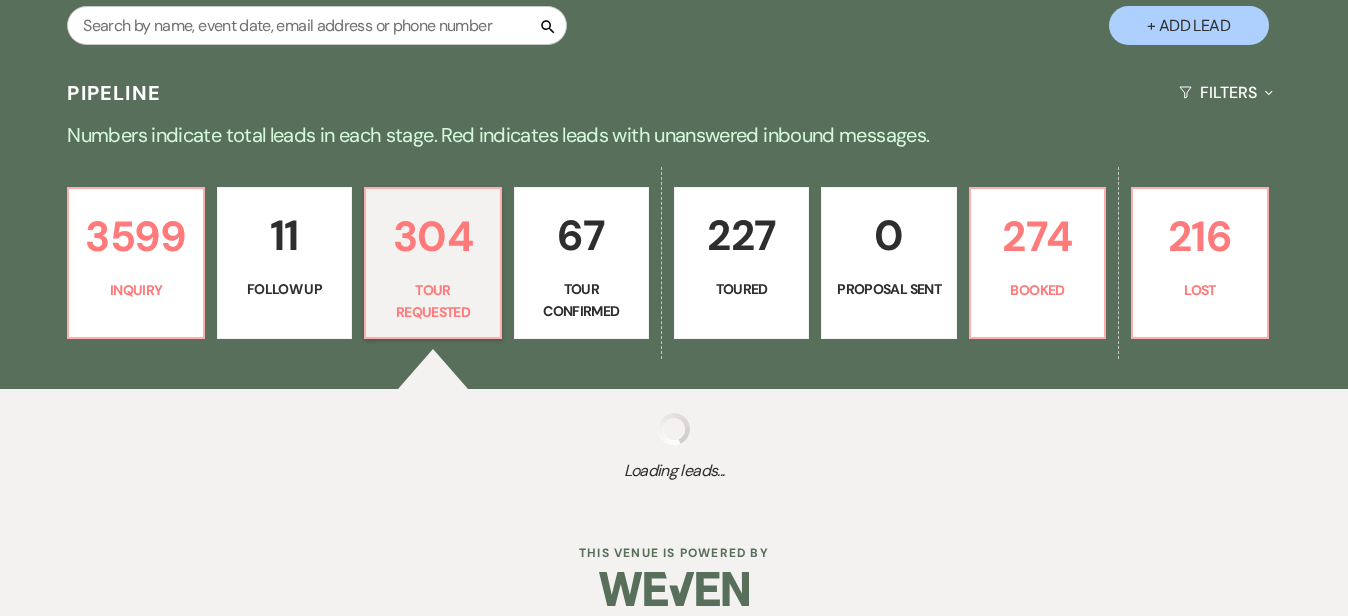 select on "2" 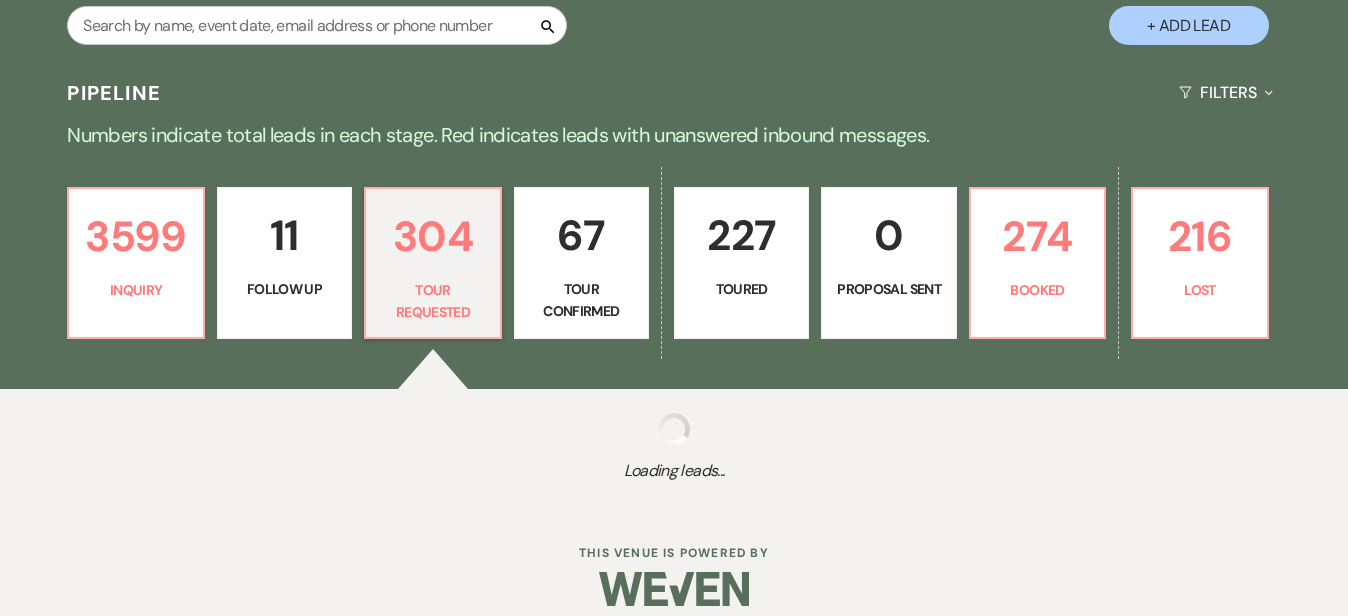 select on "2" 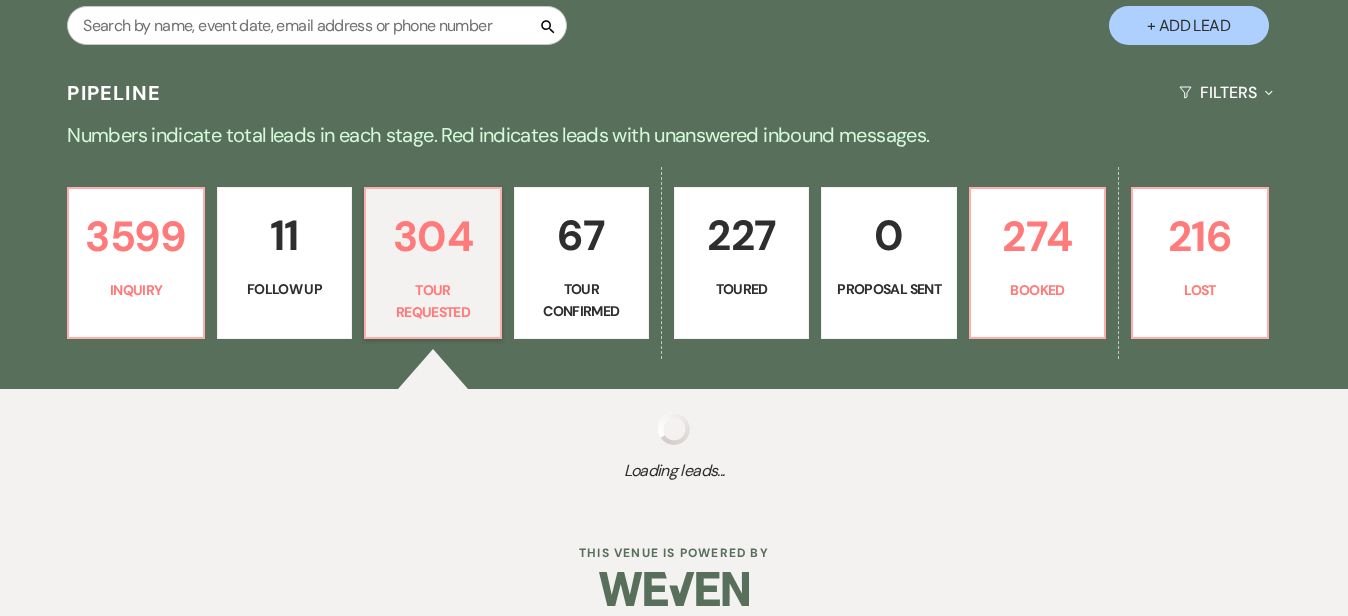 select on "2" 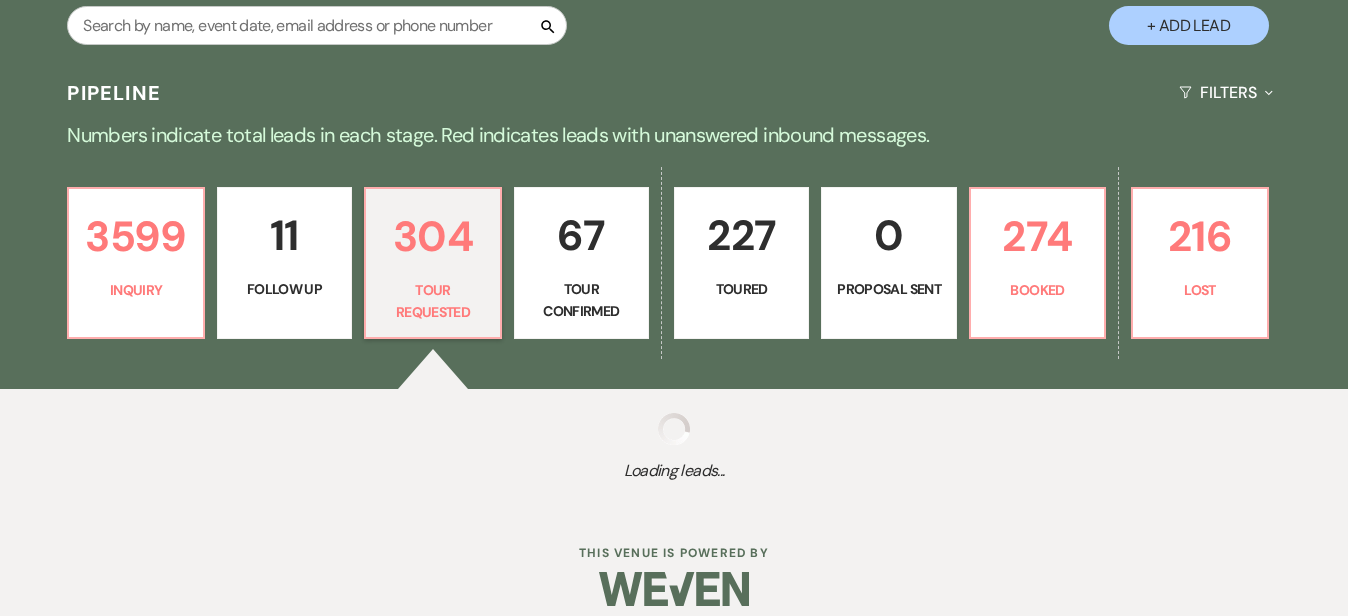 select on "2" 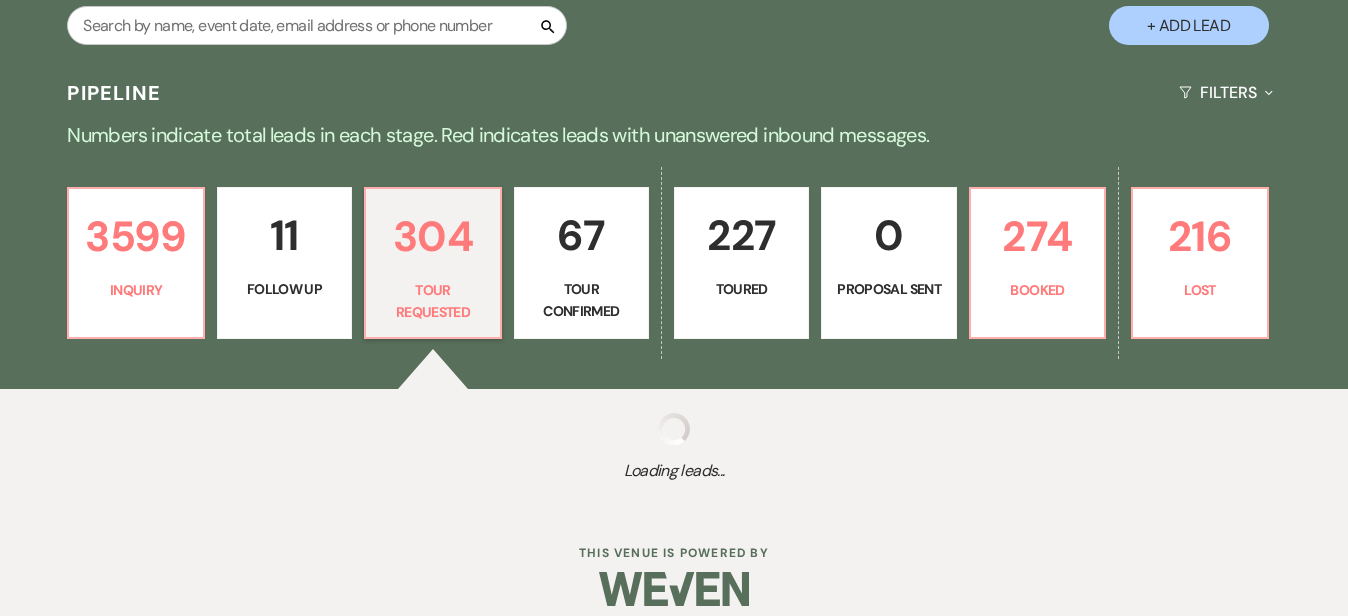 select on "2" 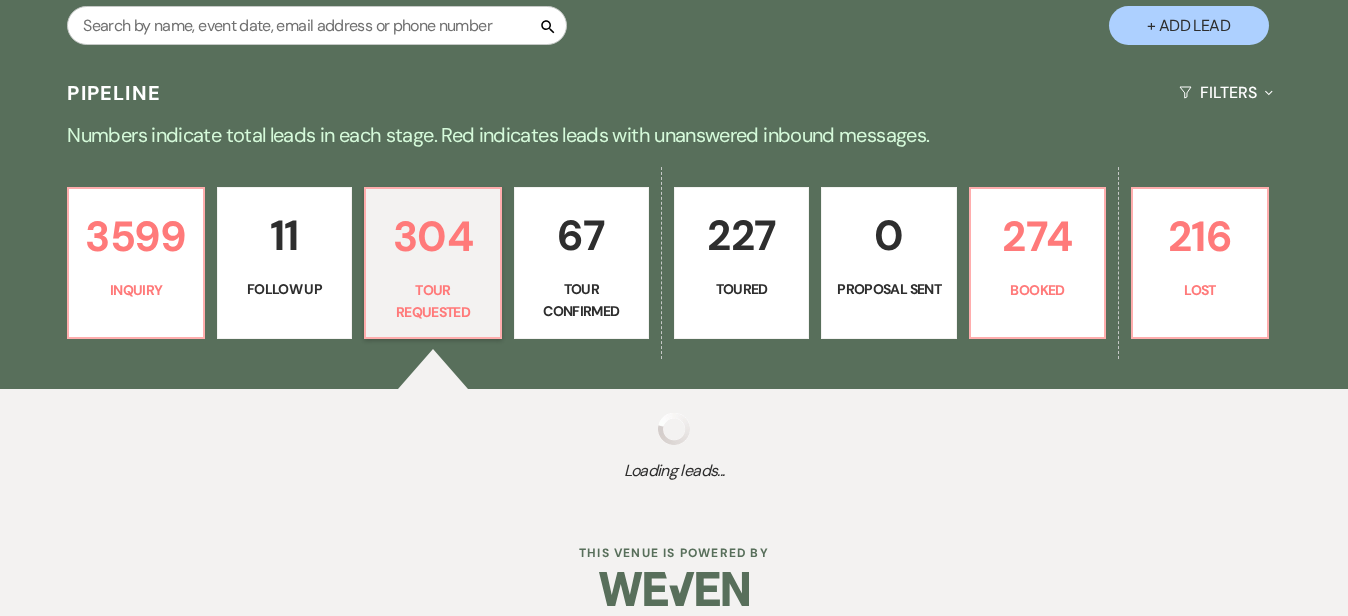 select on "2" 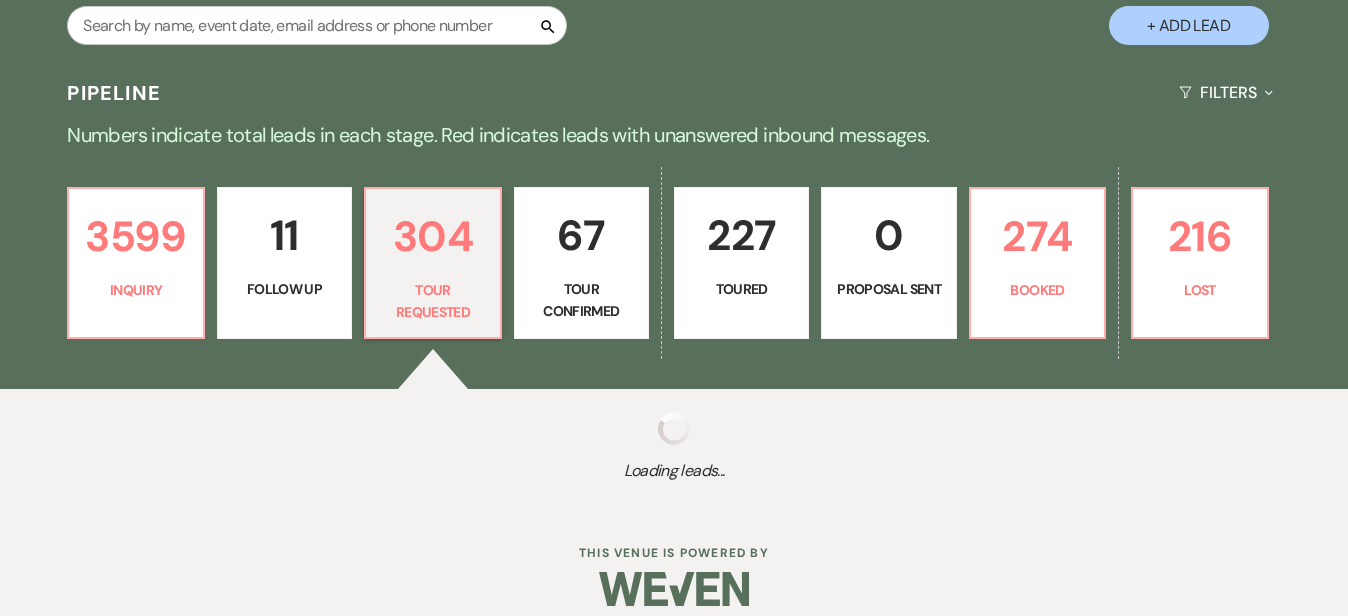 select on "2" 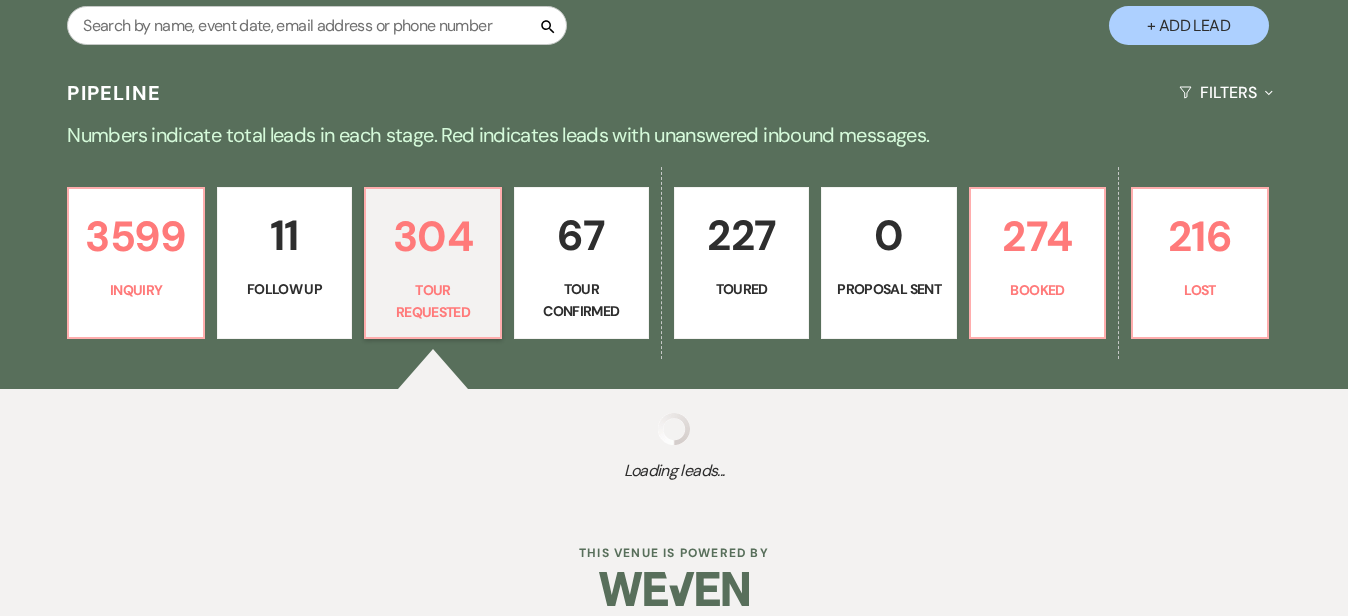 select on "2" 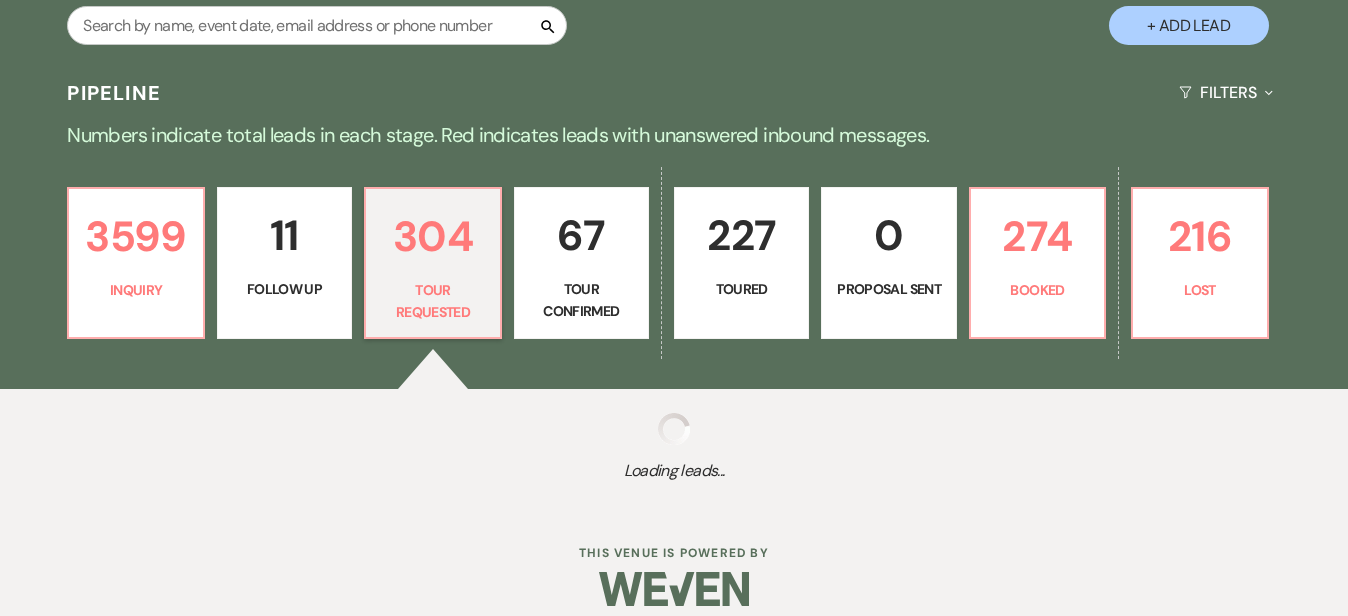 select on "2" 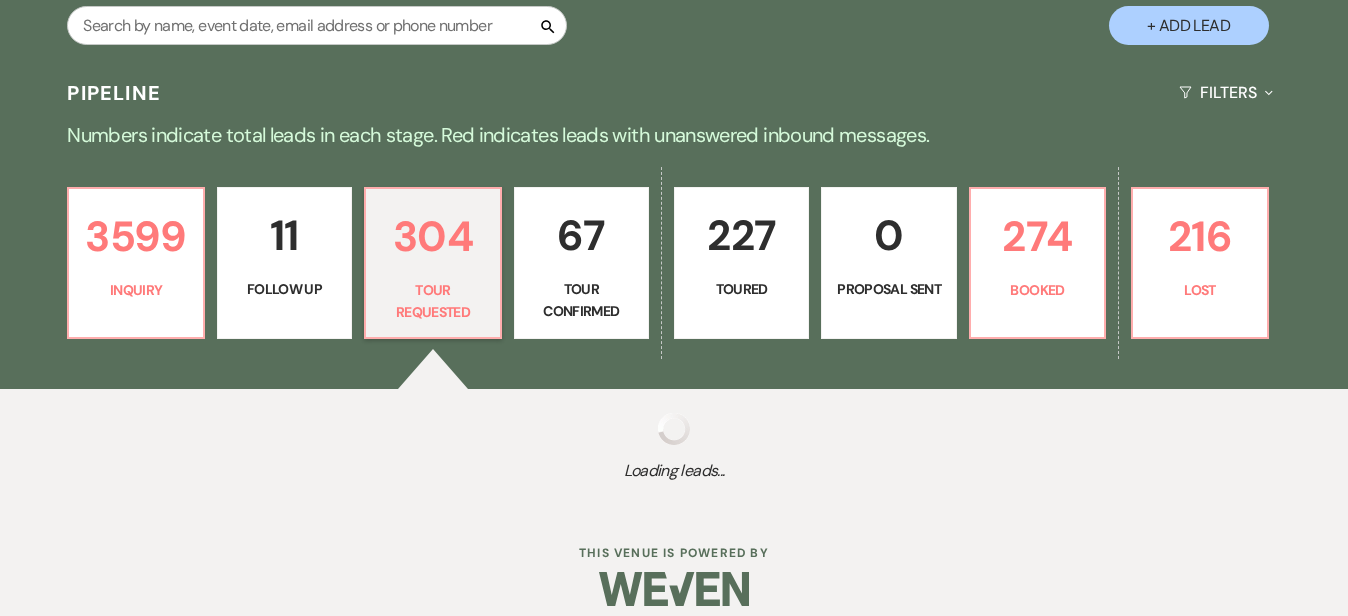 select on "2" 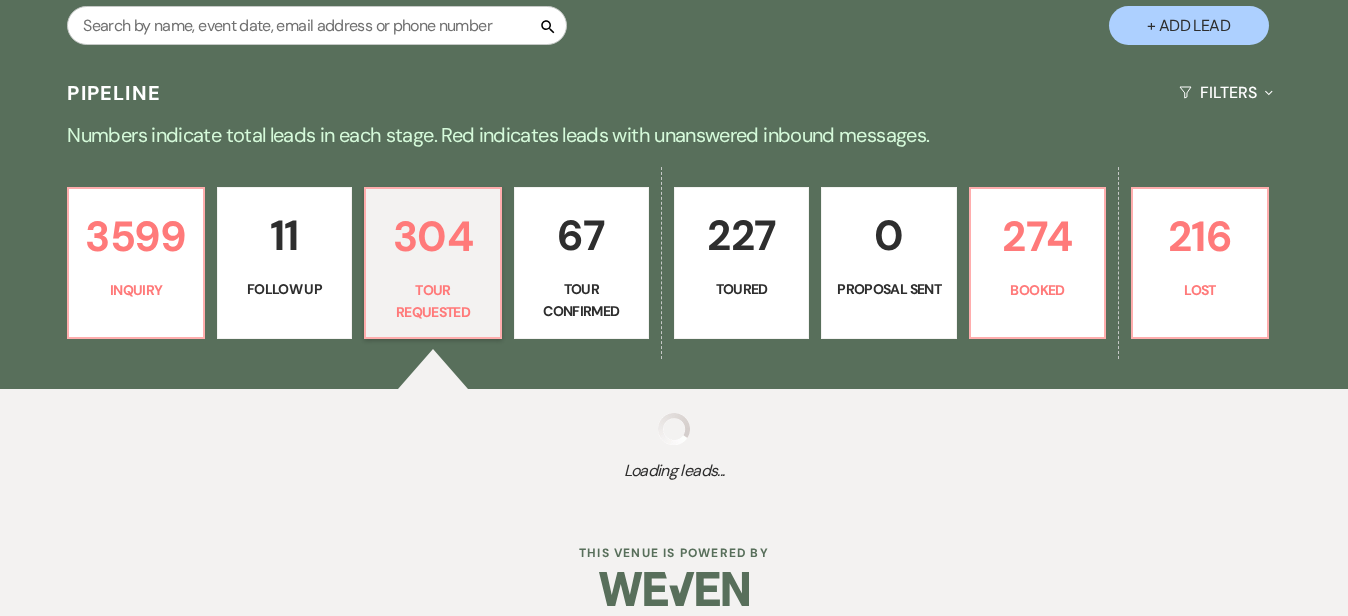select on "2" 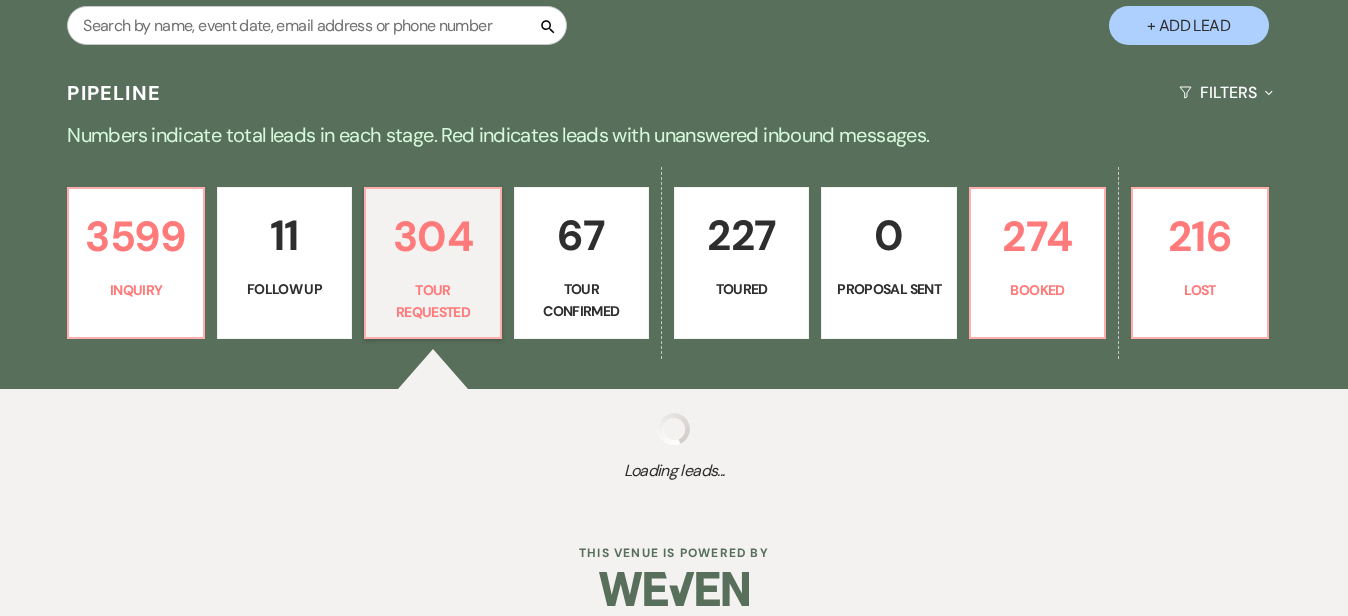select on "2" 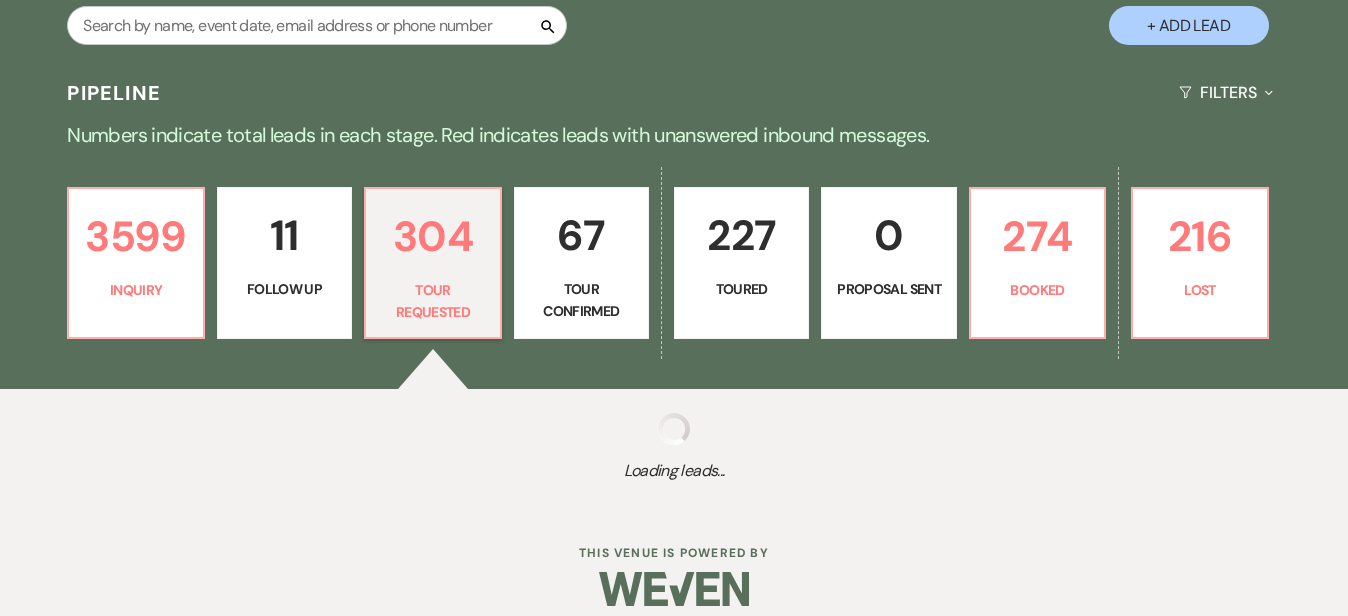 select on "2" 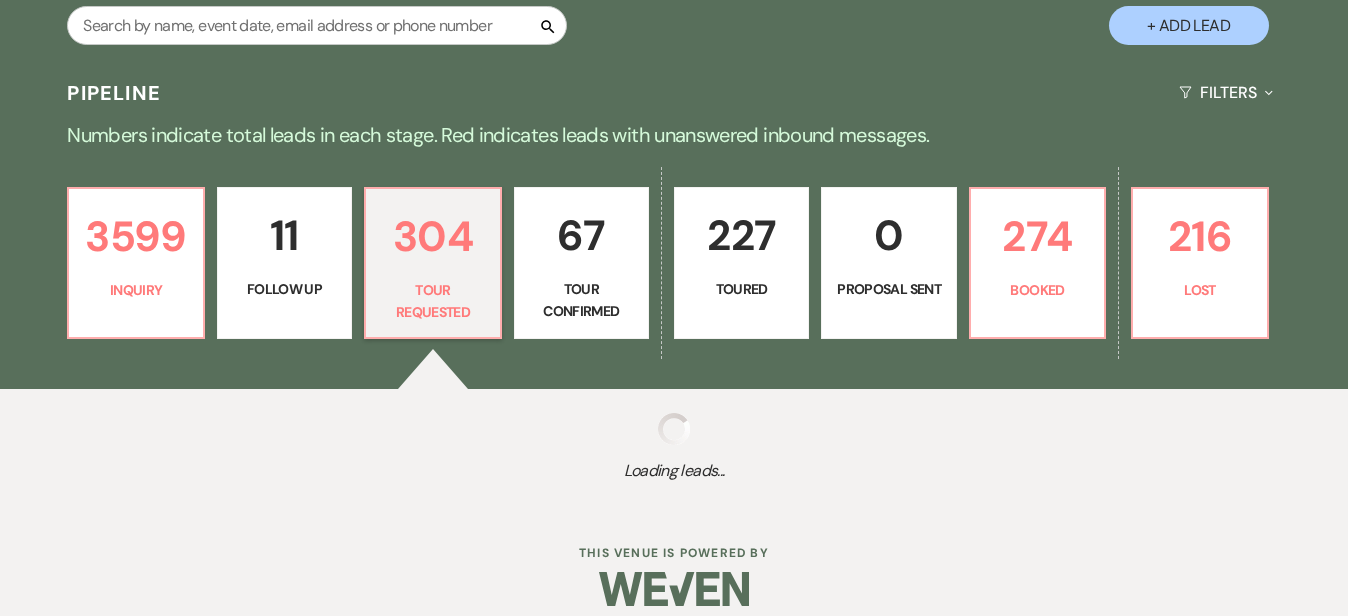 select on "2" 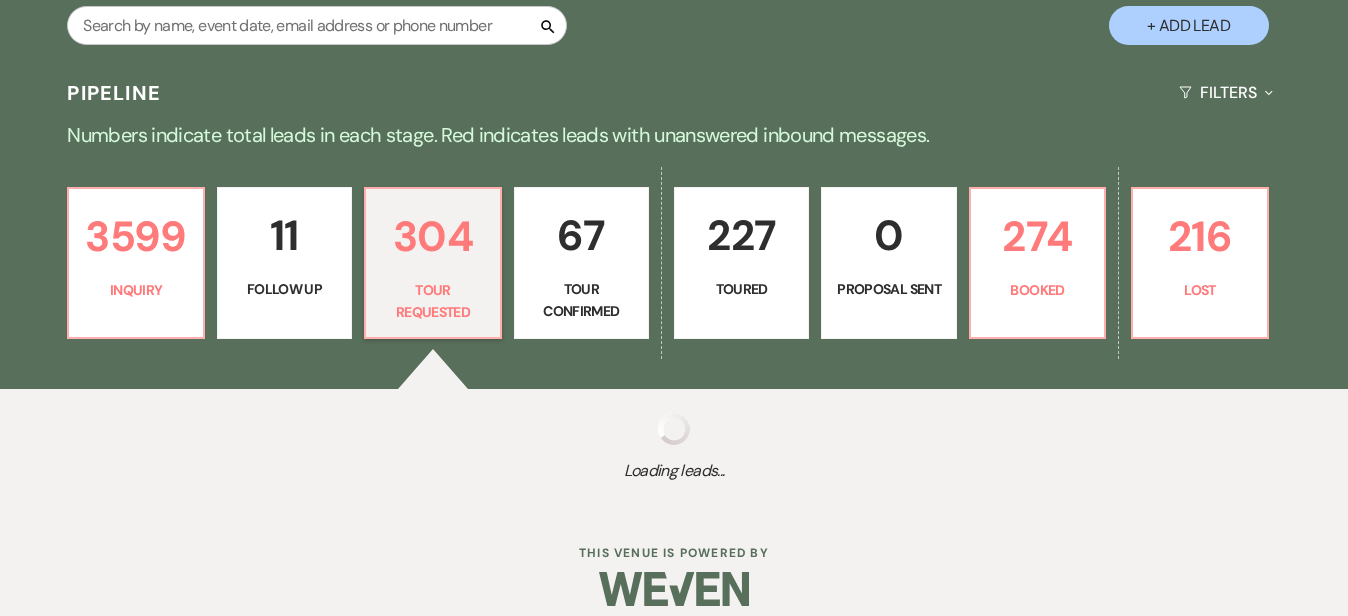 select on "2" 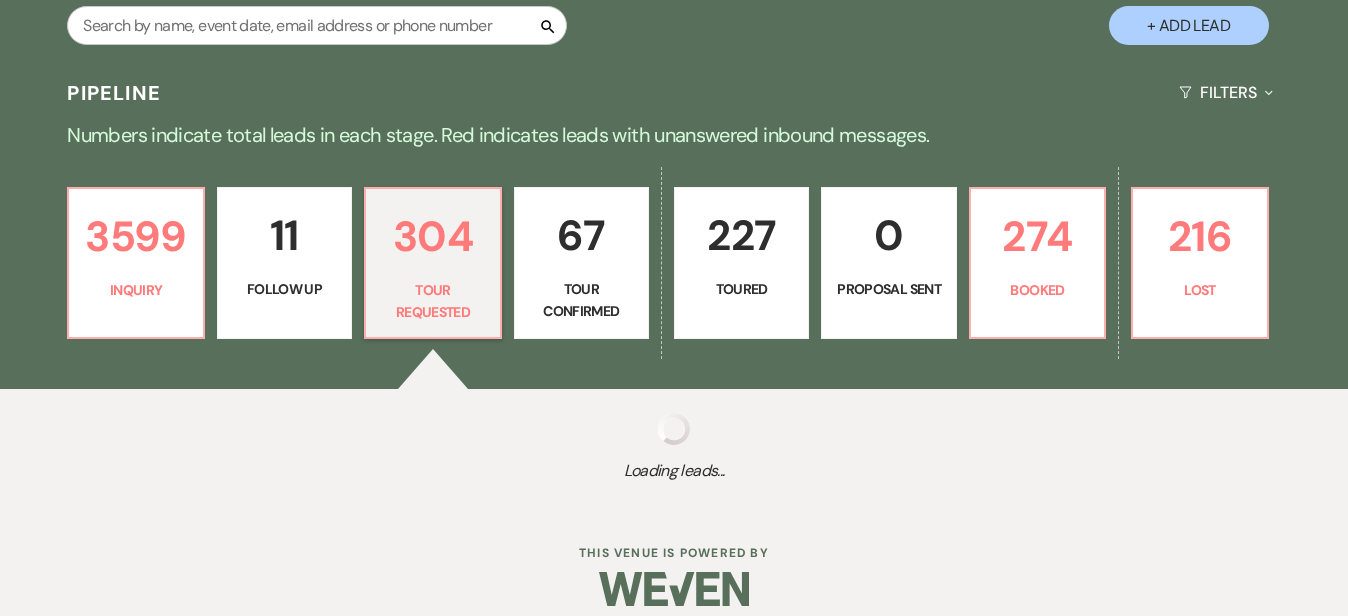 select on "2" 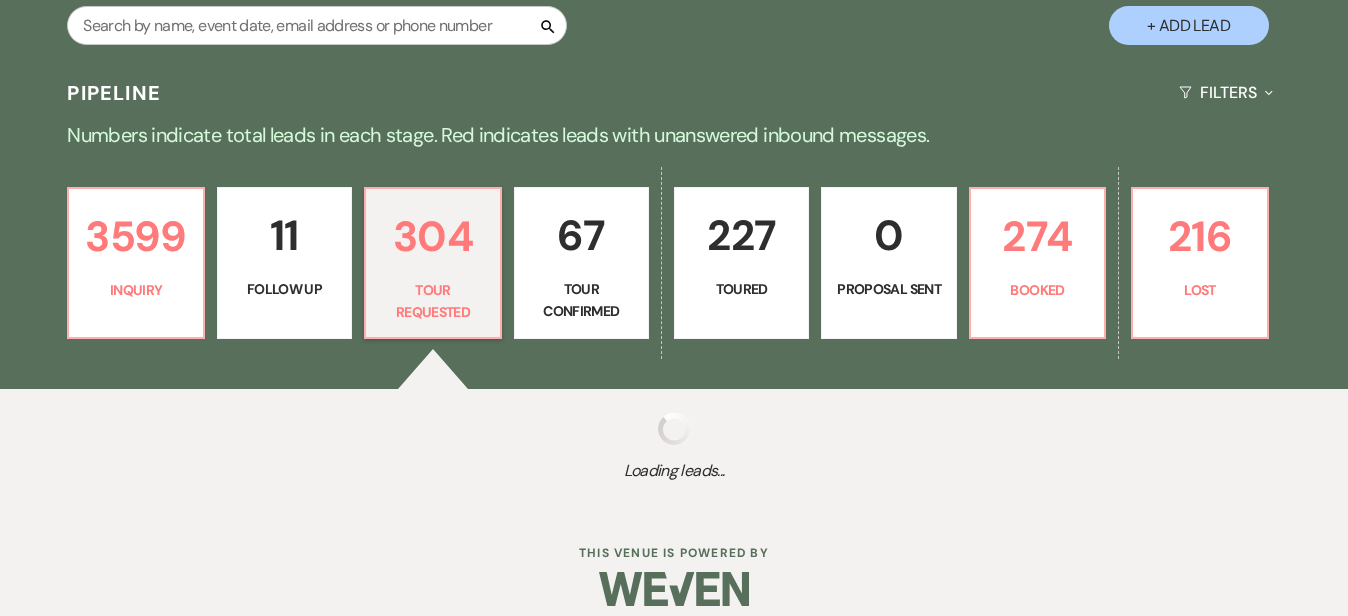 select on "2" 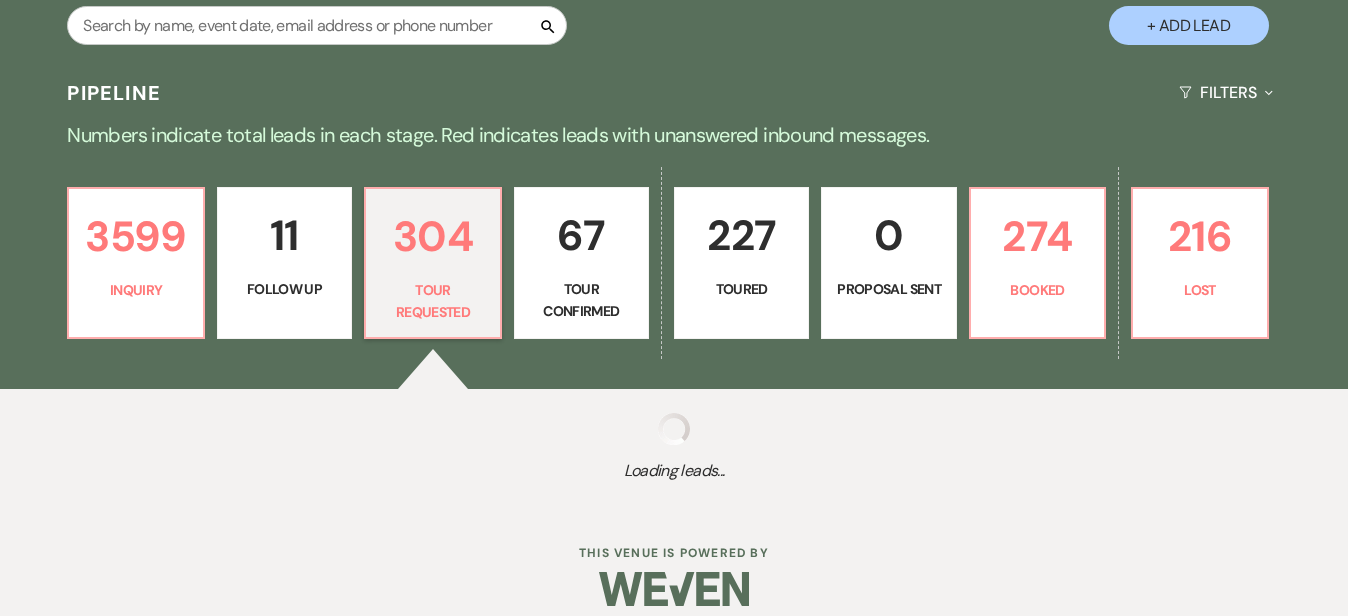 select on "2" 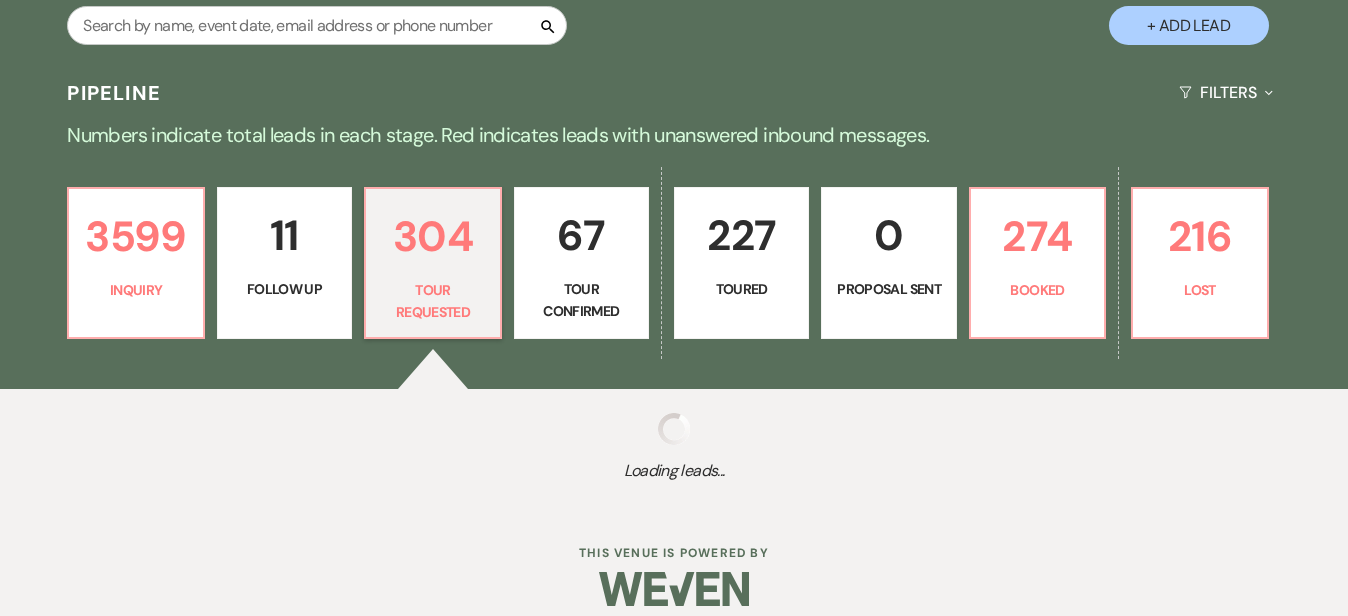 select on "2" 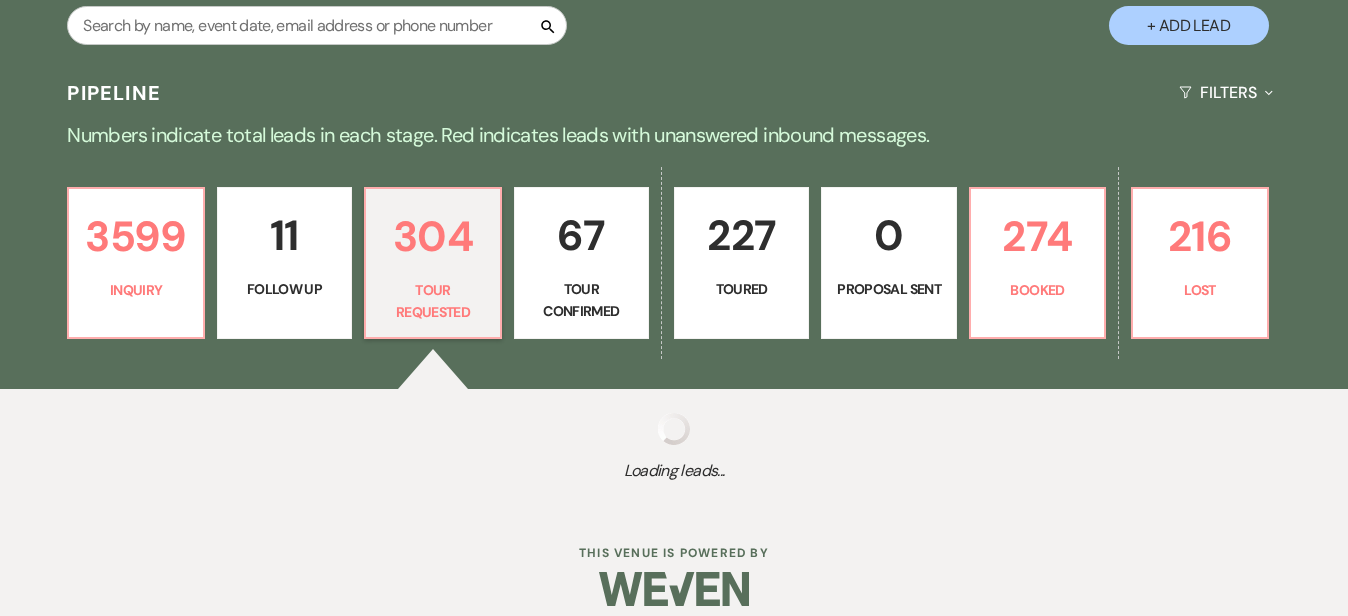 select on "2" 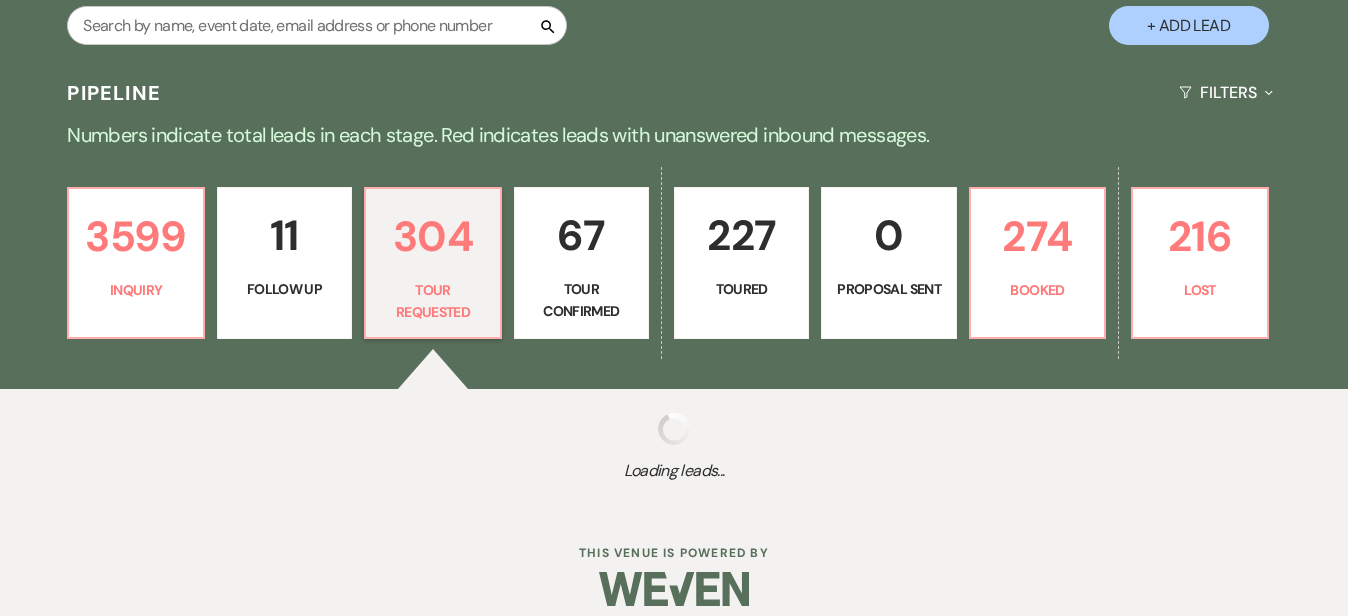 select on "2" 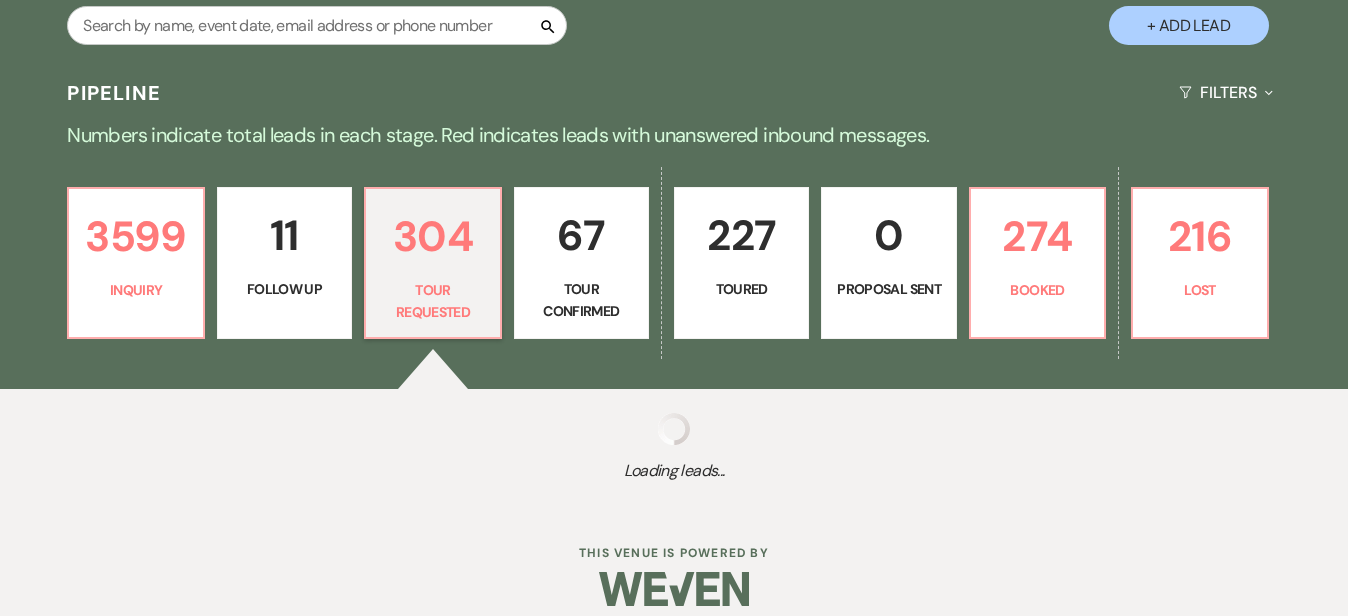 select on "2" 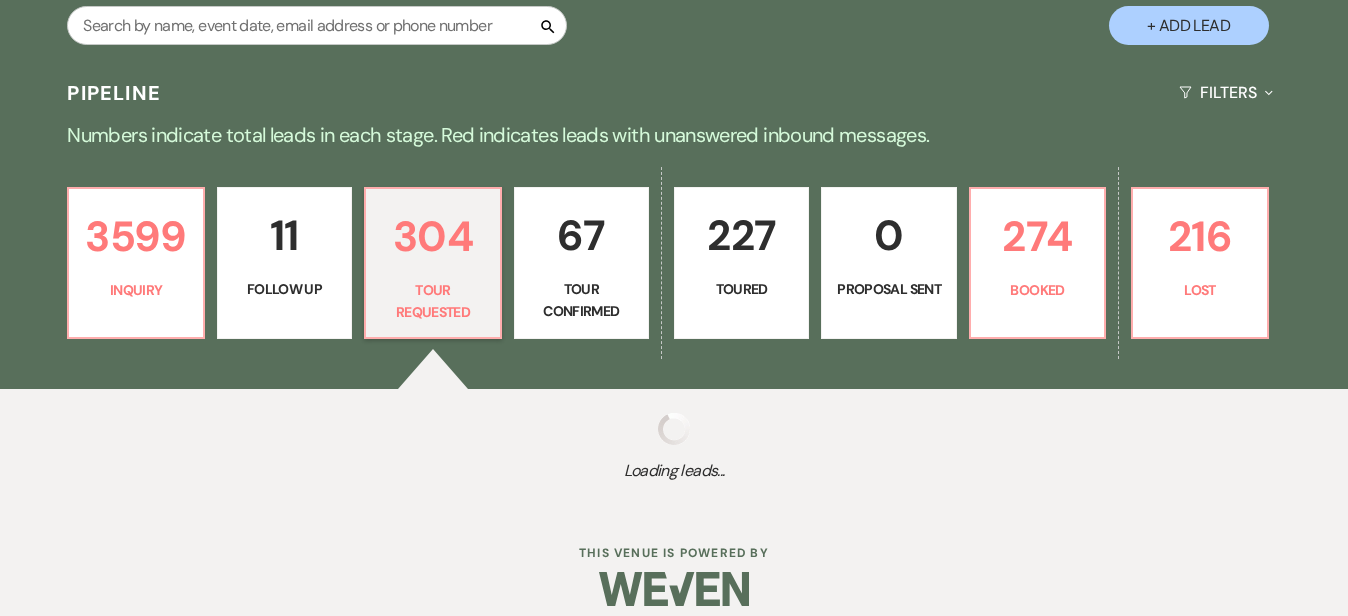select on "2" 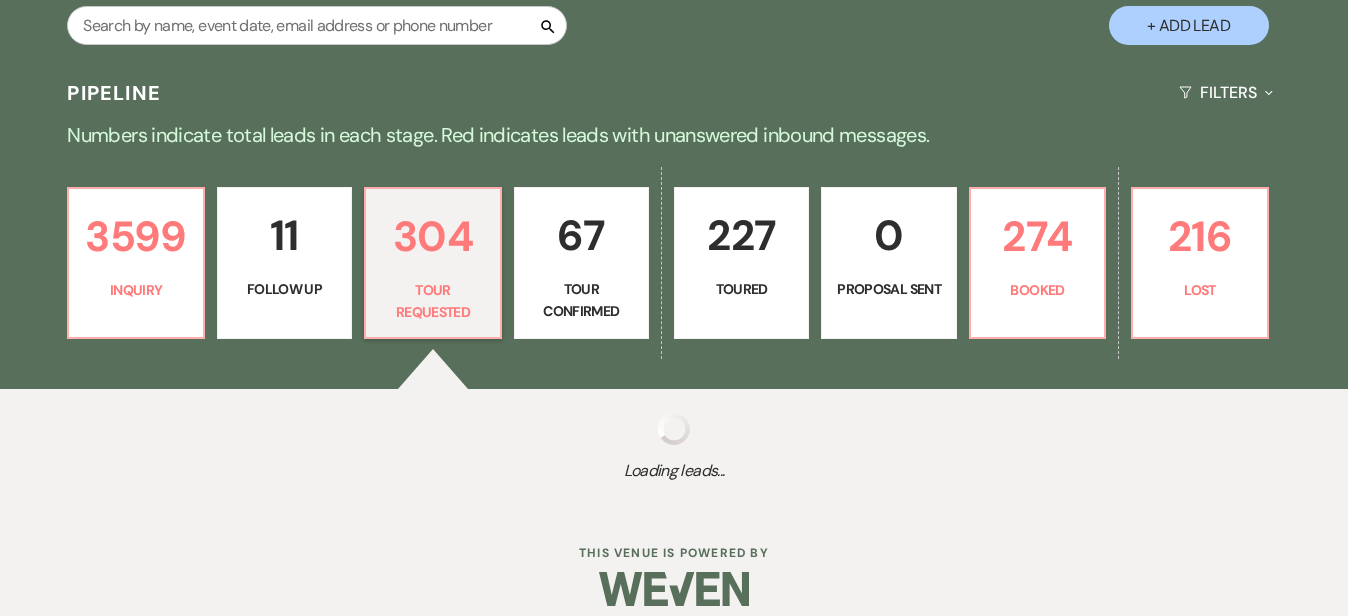 select on "2" 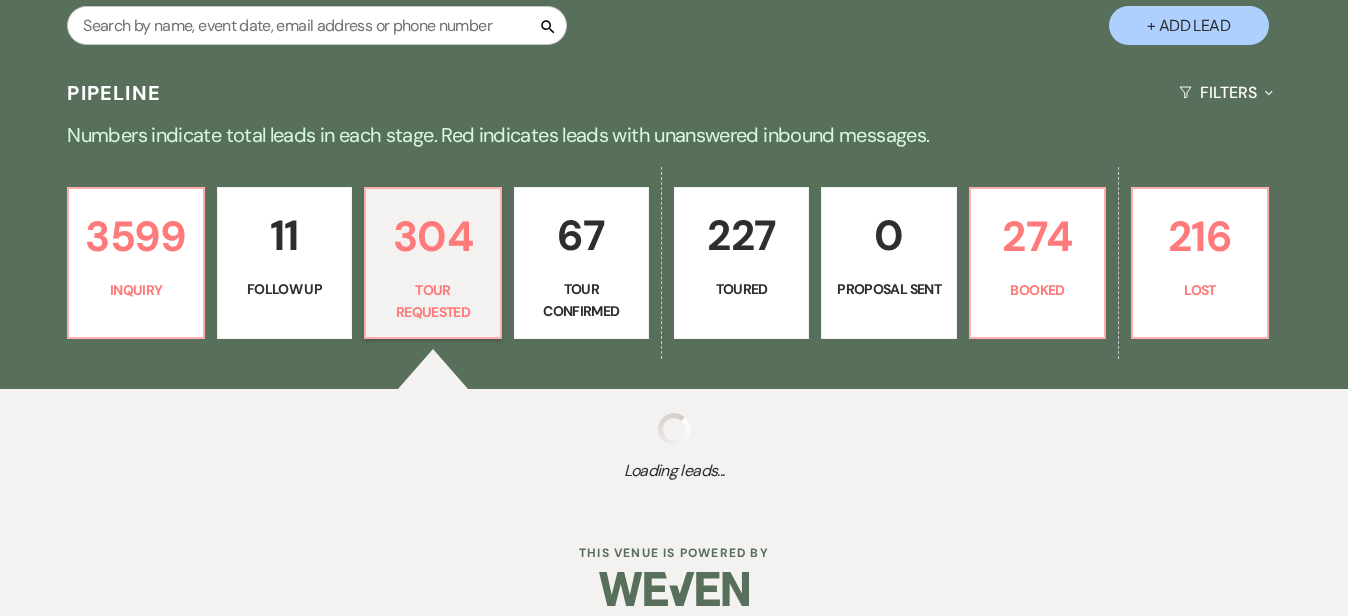 select on "2" 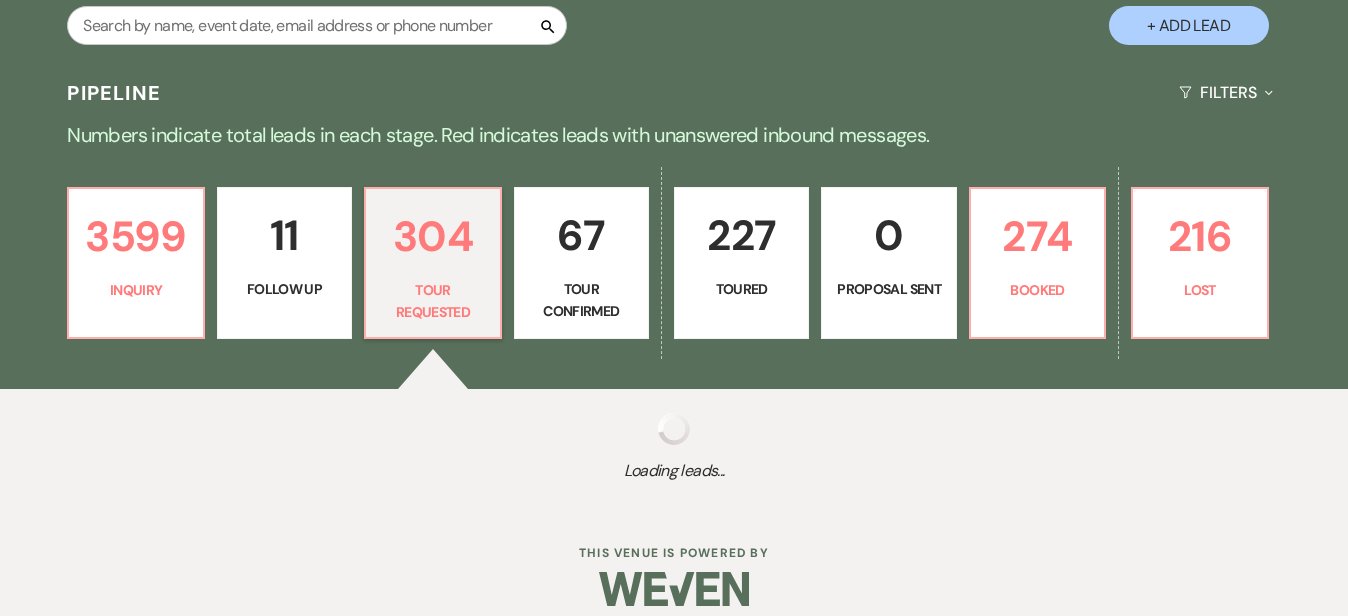 select on "2" 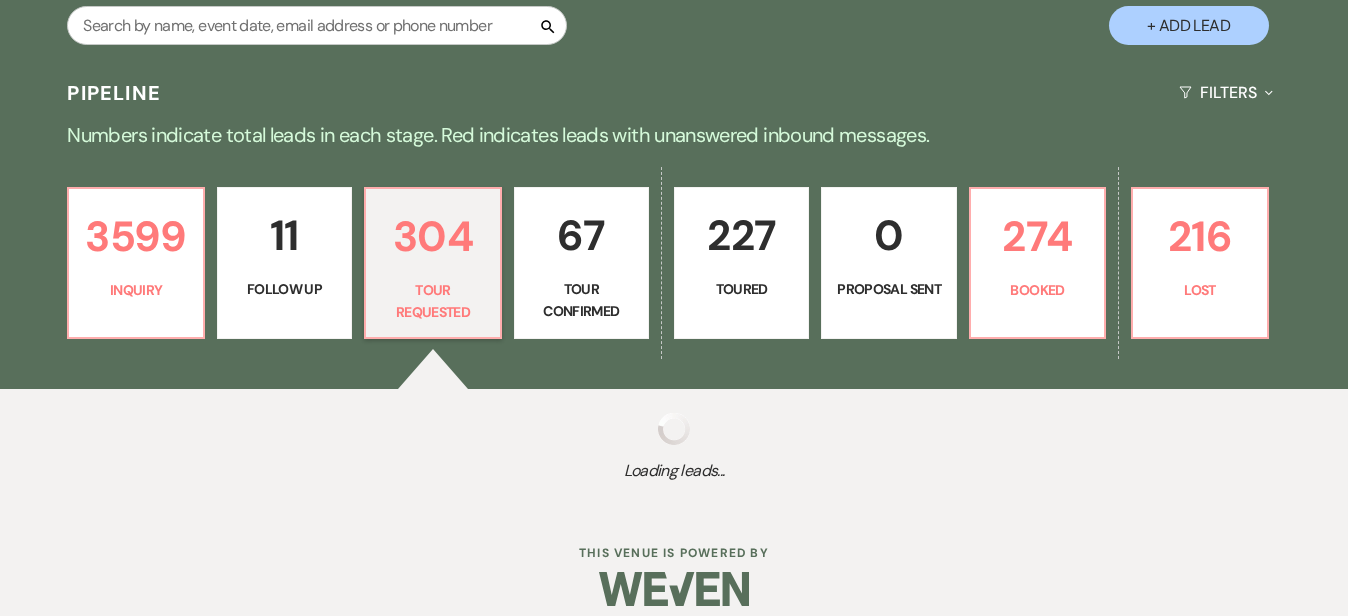 select on "2" 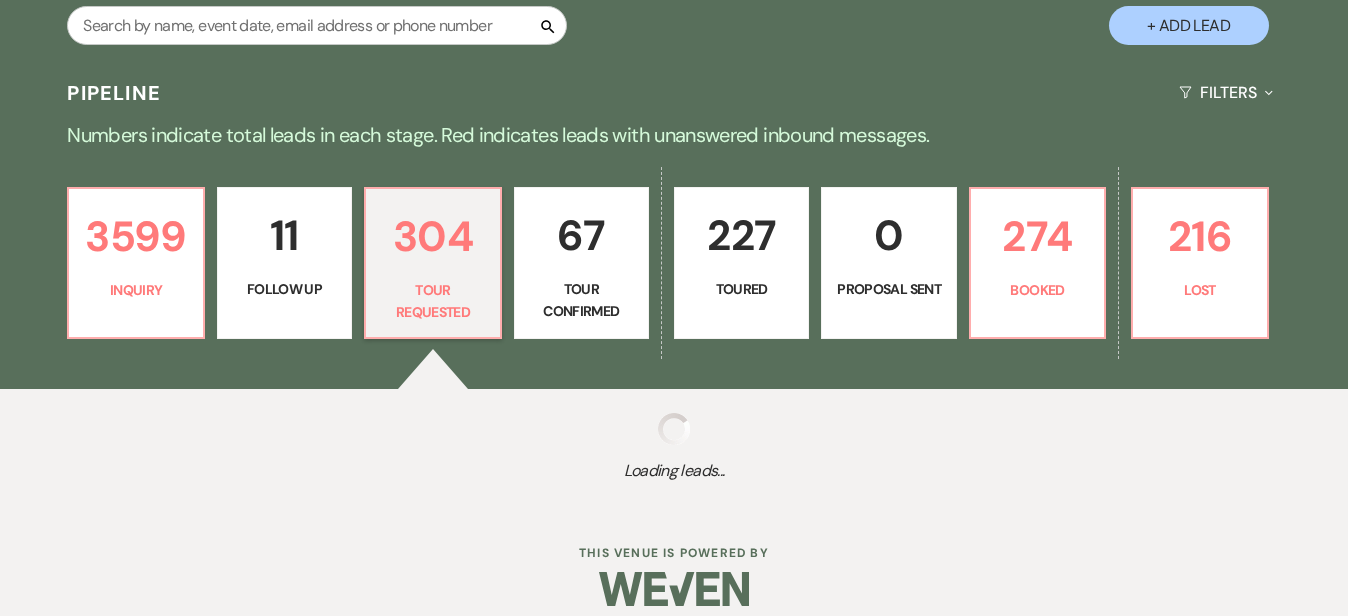 select on "2" 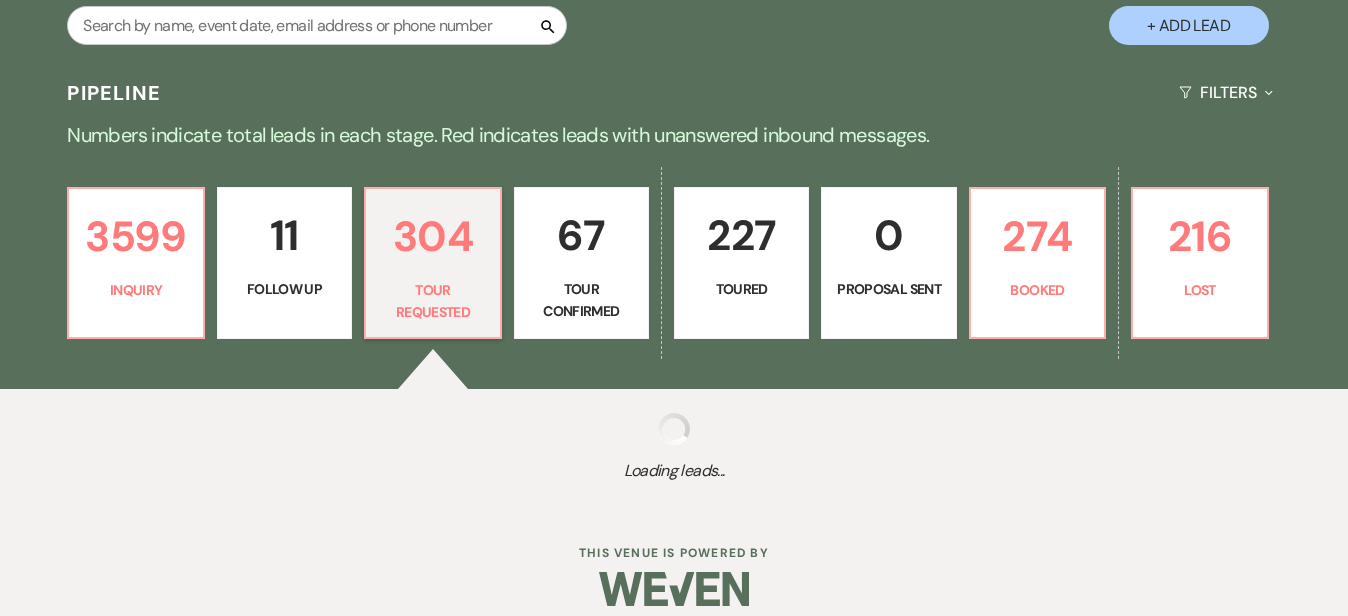 select on "2" 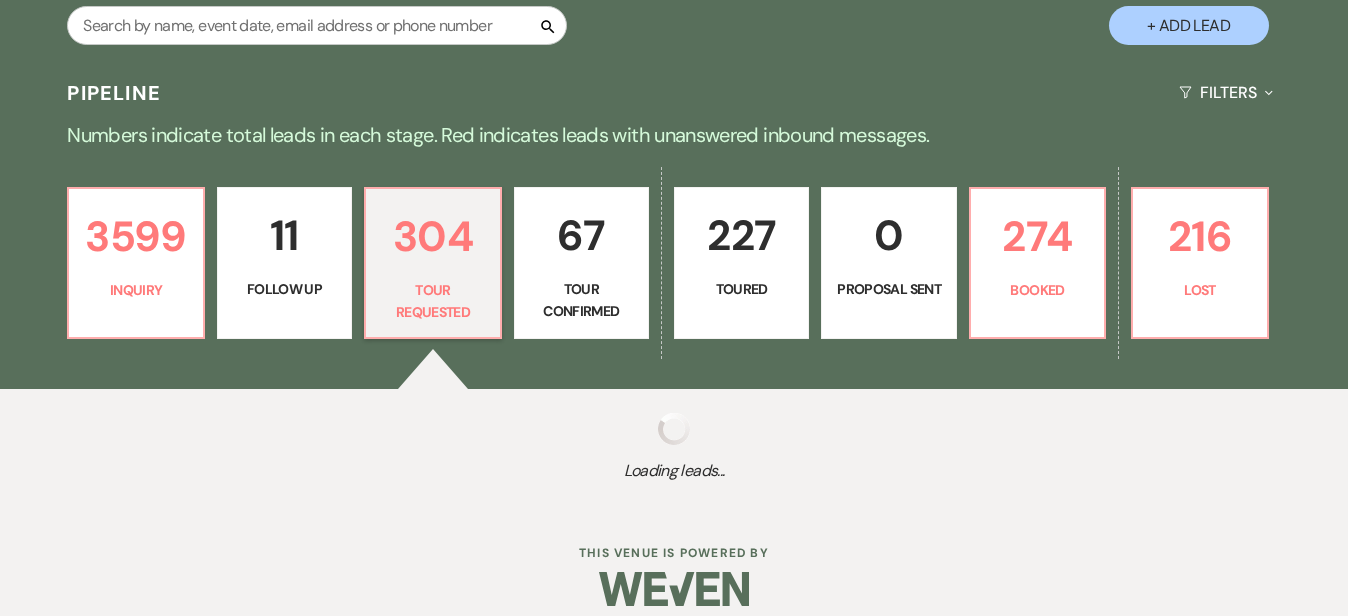 select on "2" 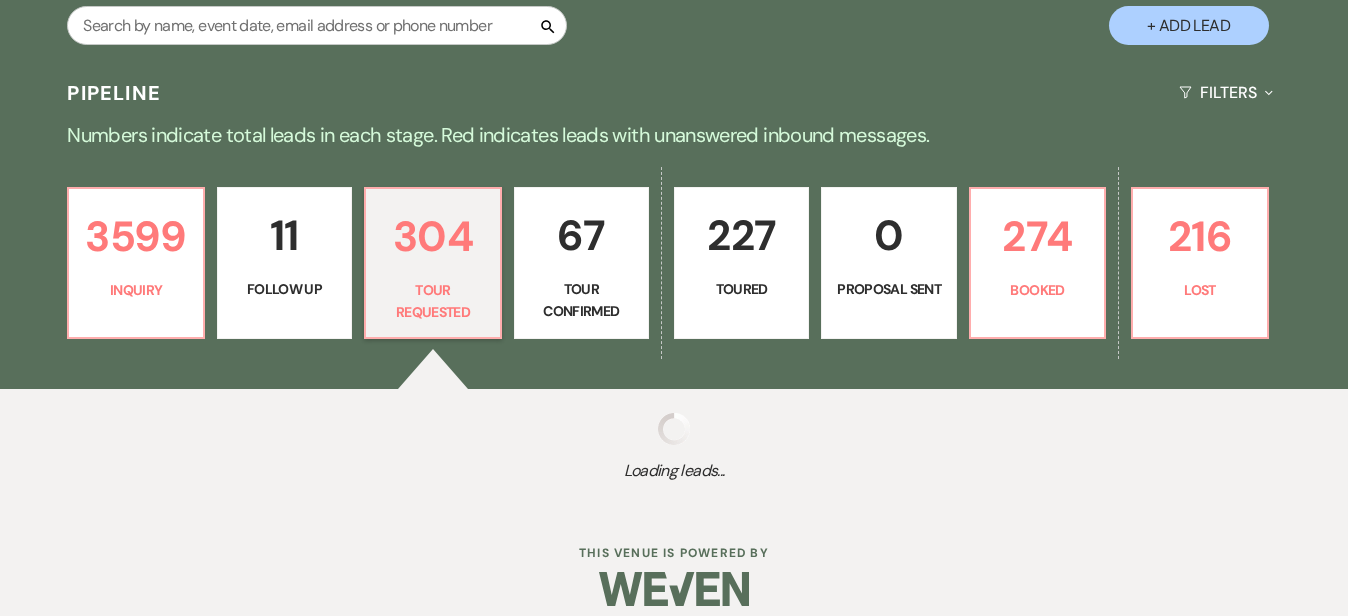select on "2" 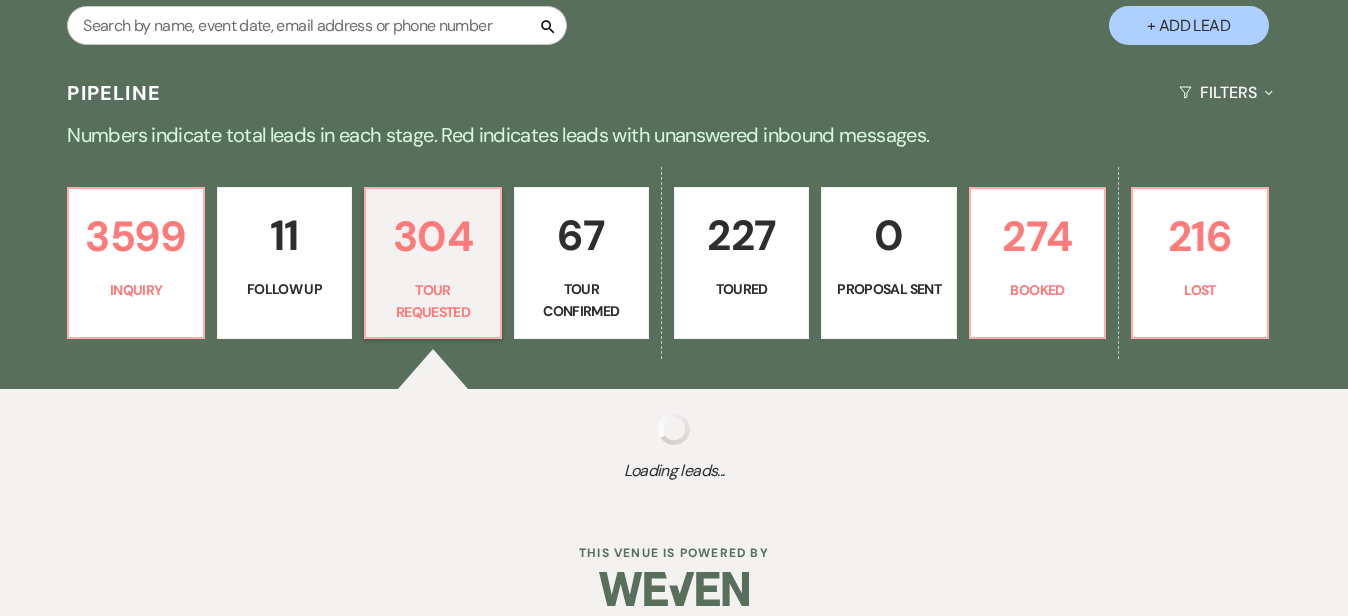 select on "2" 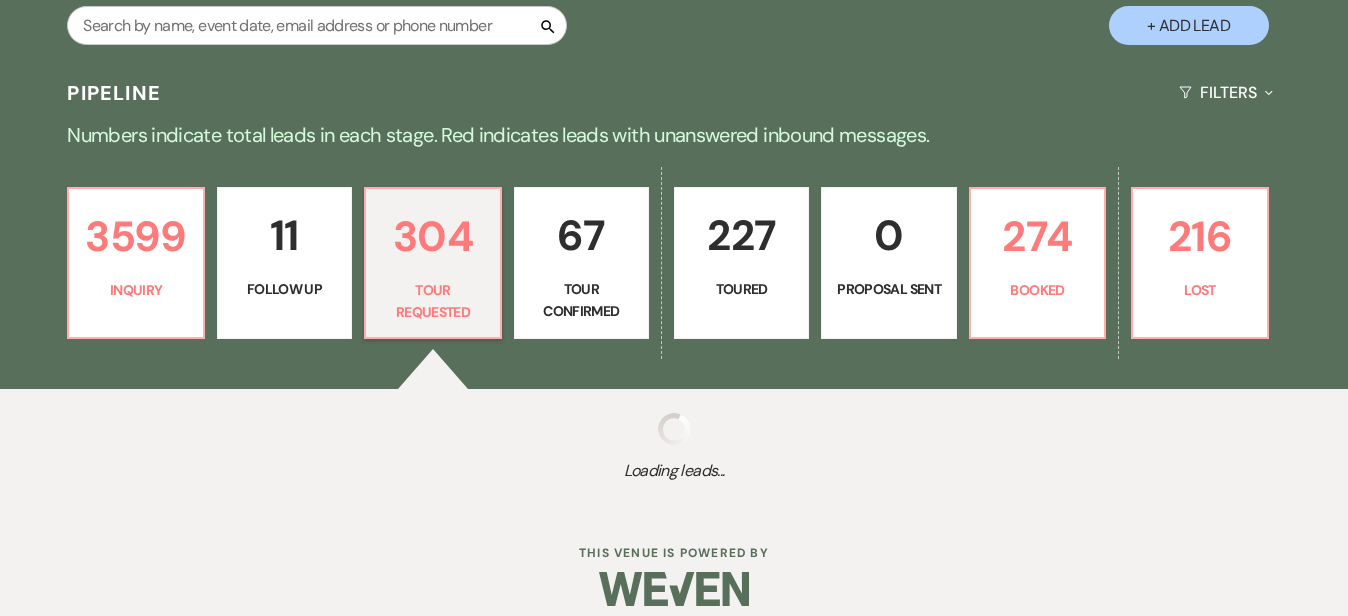 select on "2" 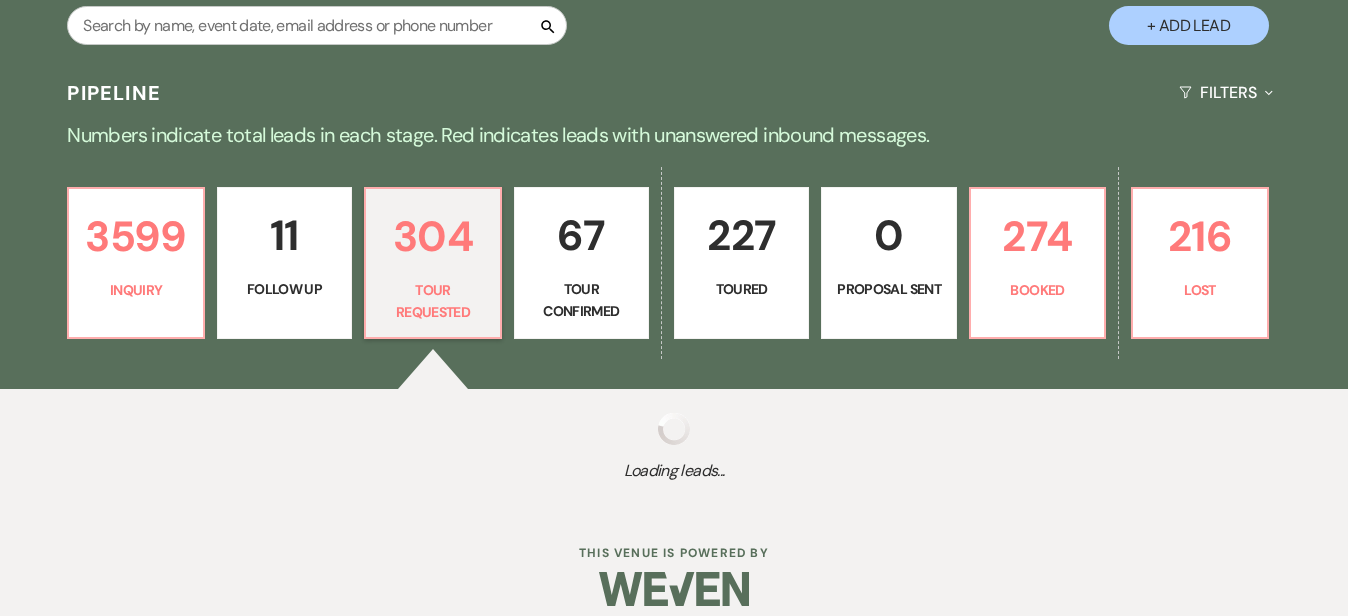 select on "2" 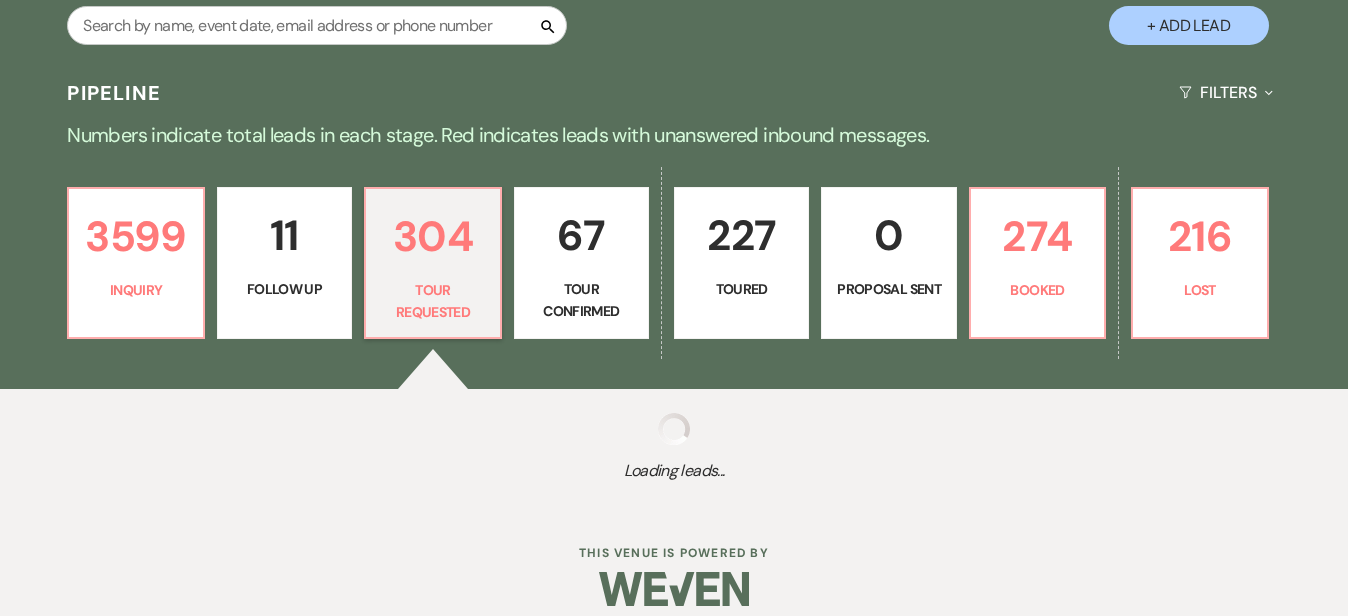 select on "2" 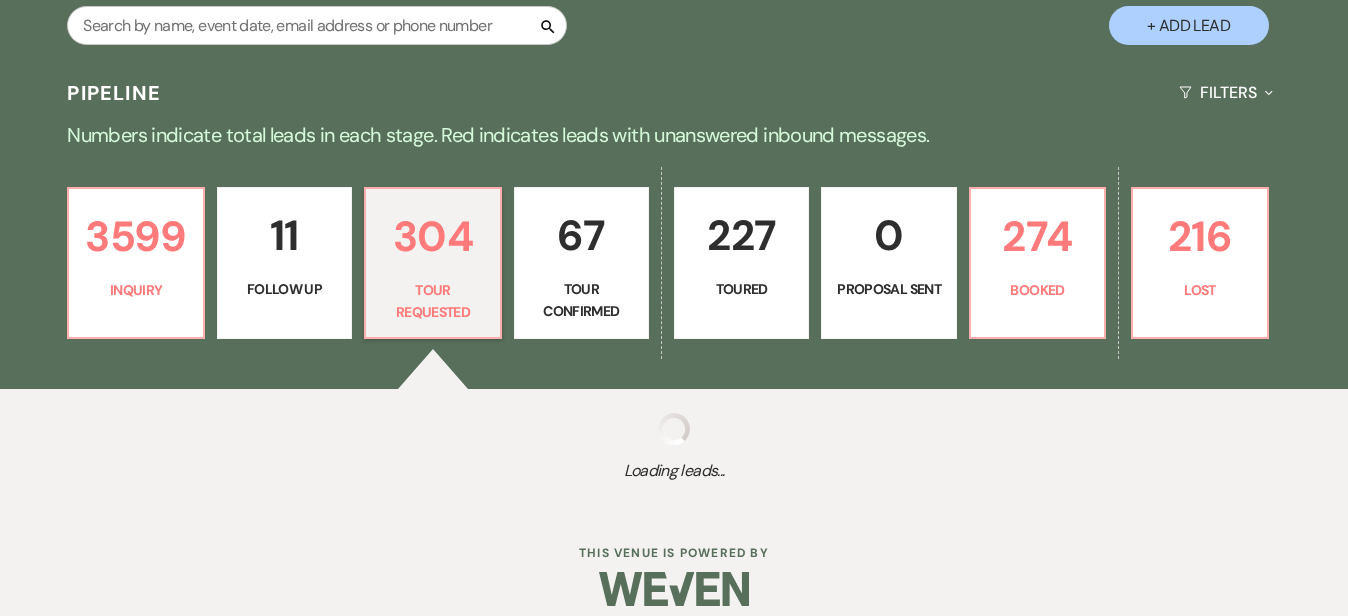 select on "2" 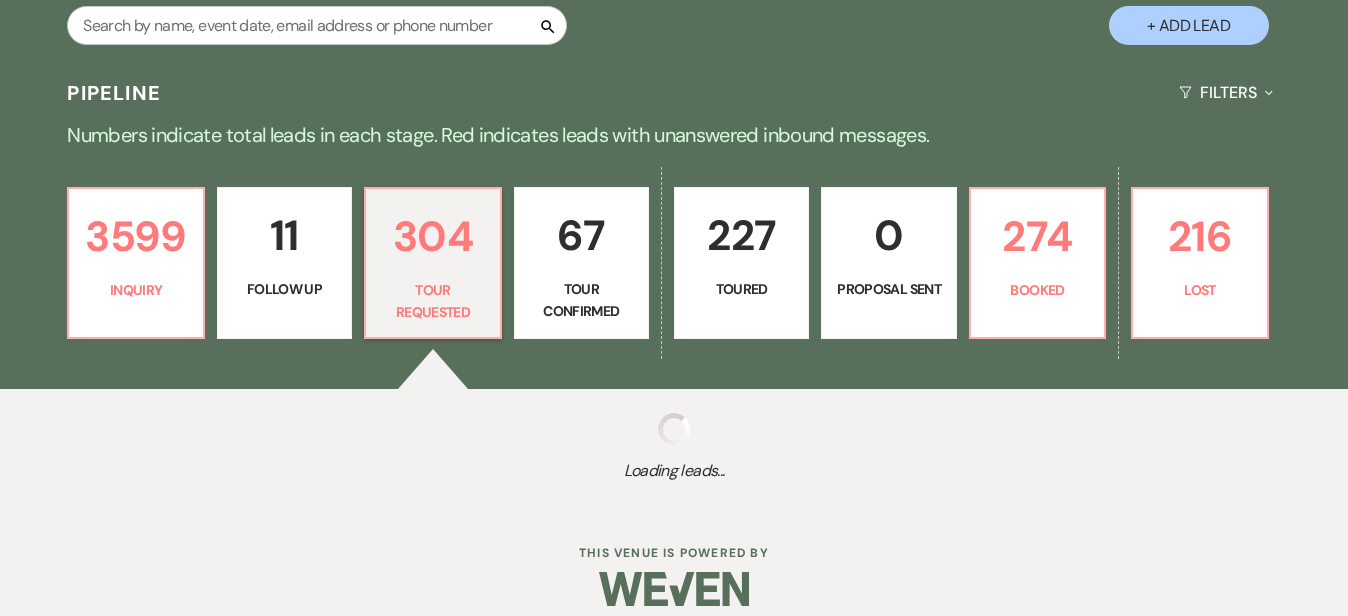 select on "2" 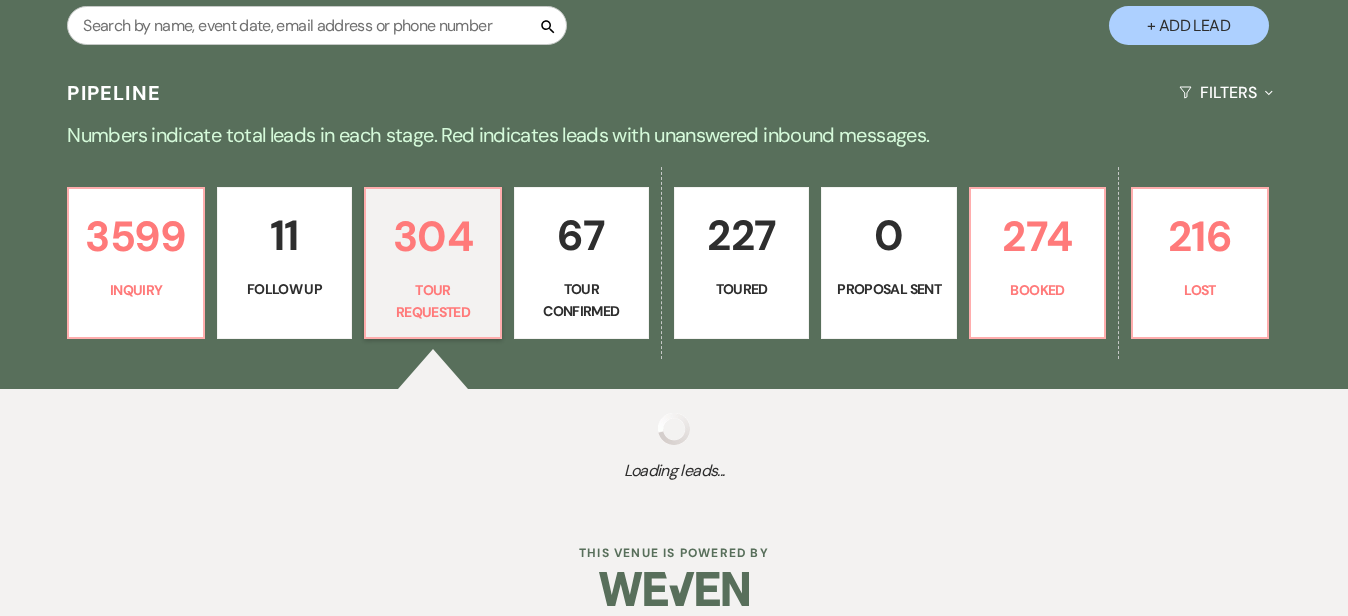 select on "2" 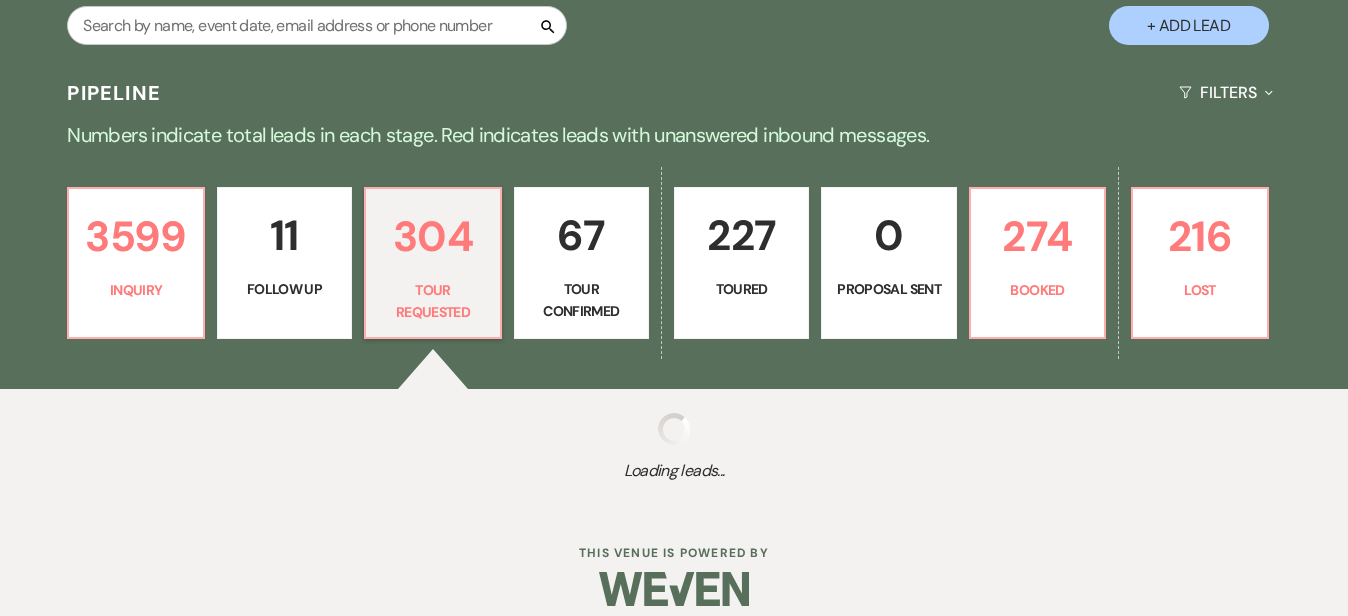 select on "2" 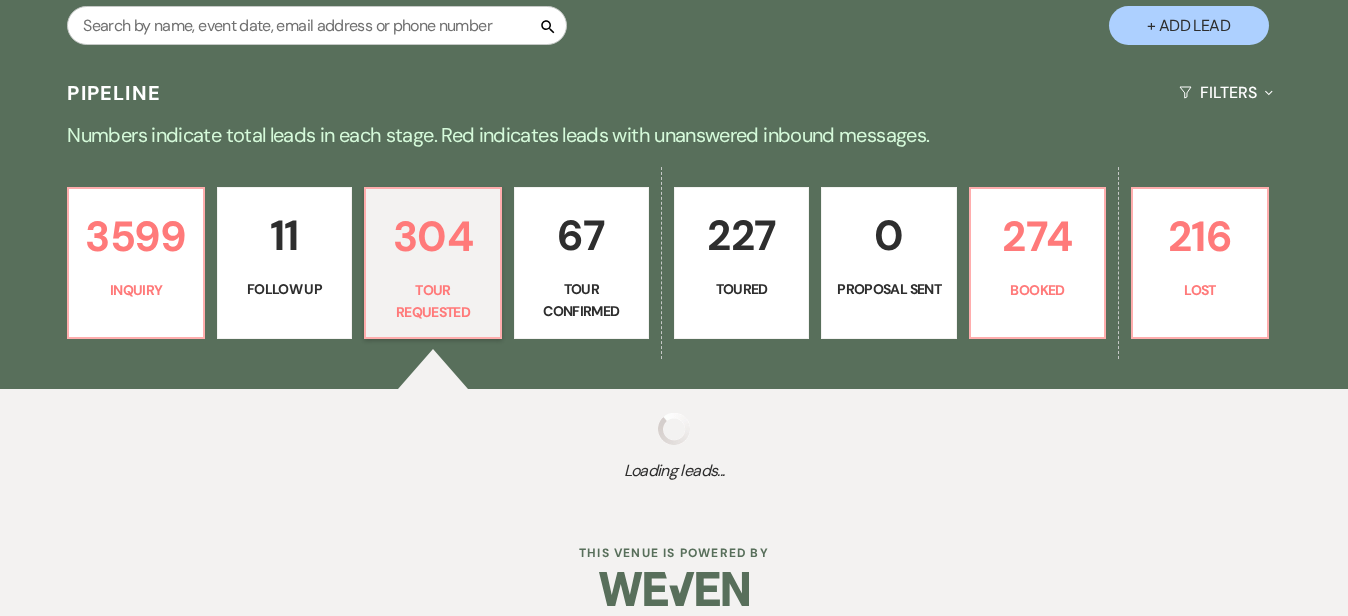 select on "2" 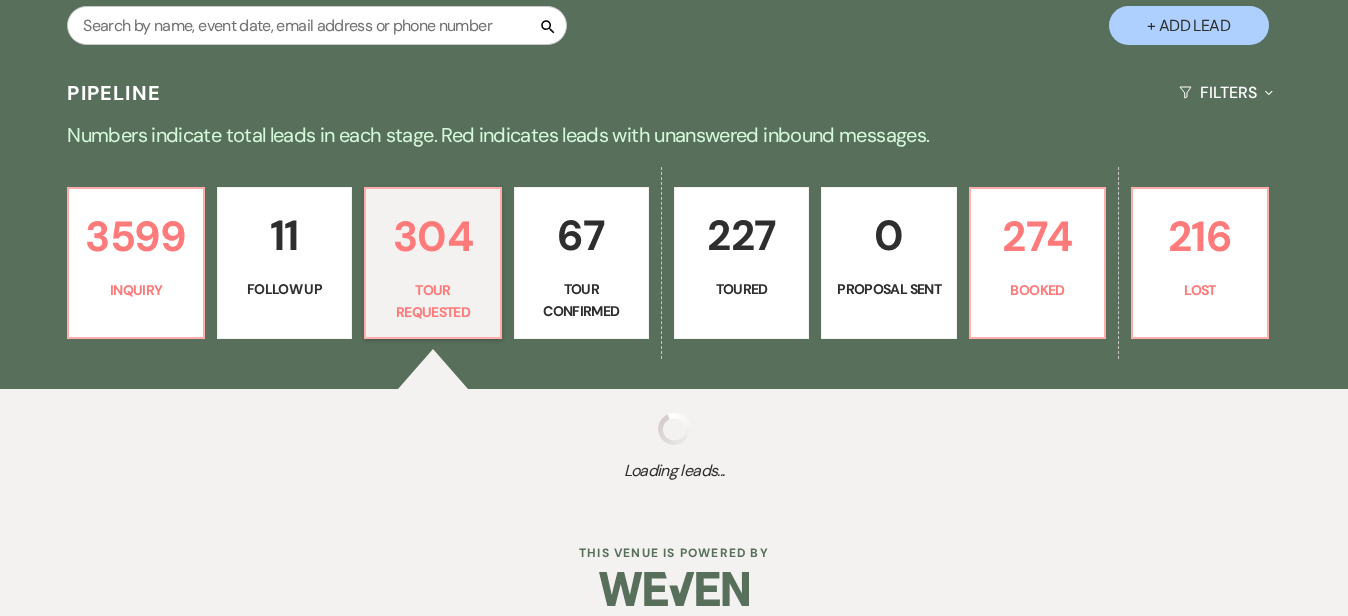 select on "2" 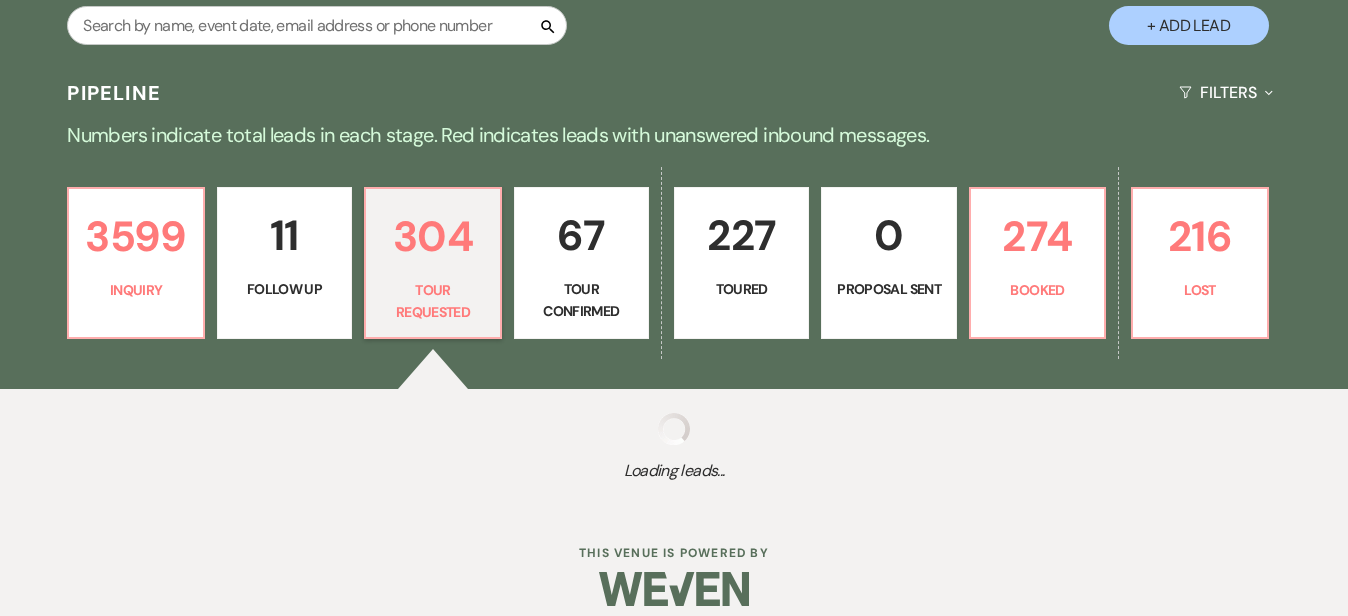 select on "2" 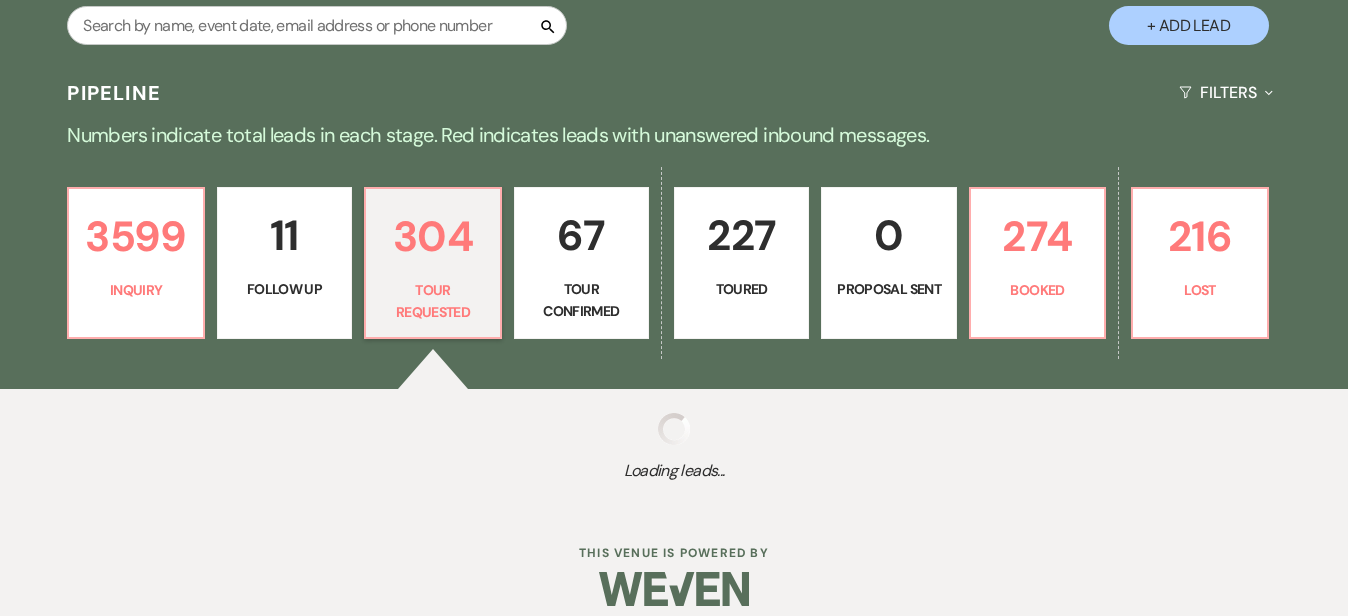 select on "2" 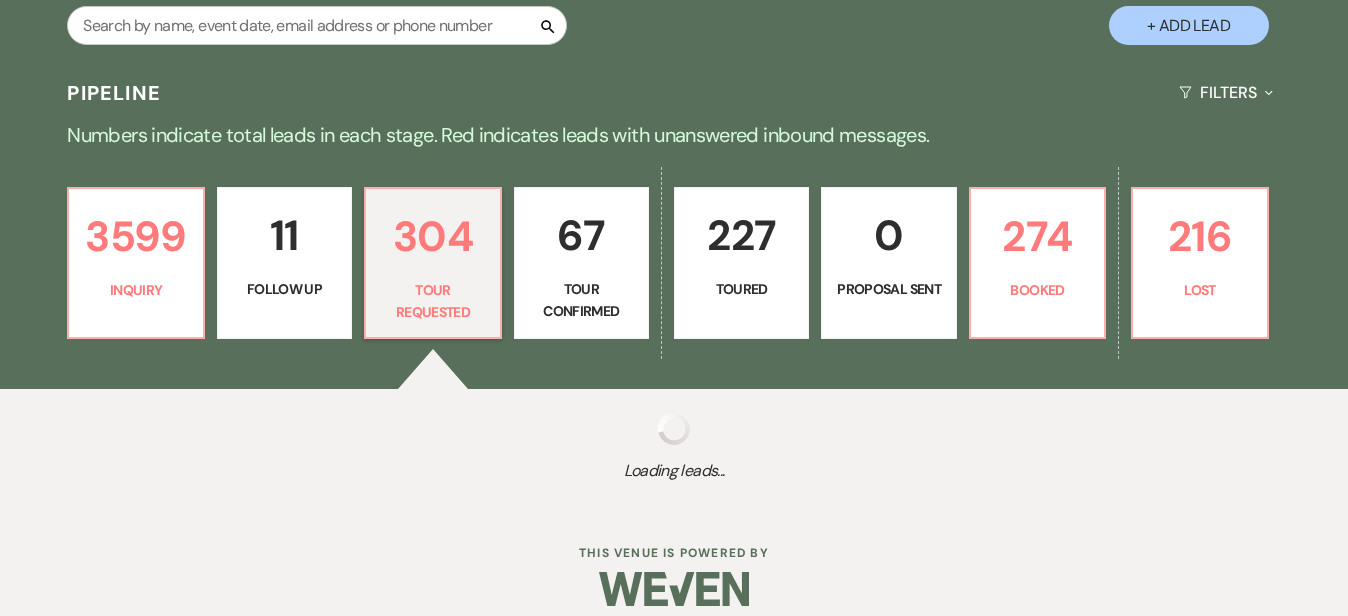 select on "2" 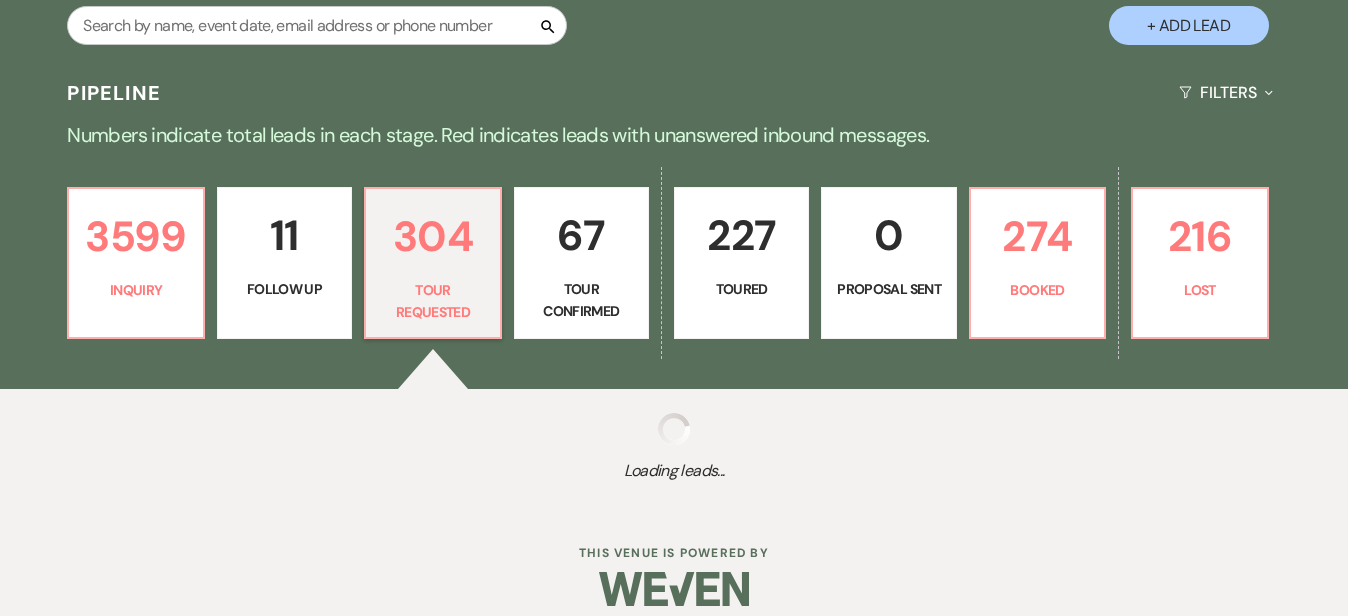select on "2" 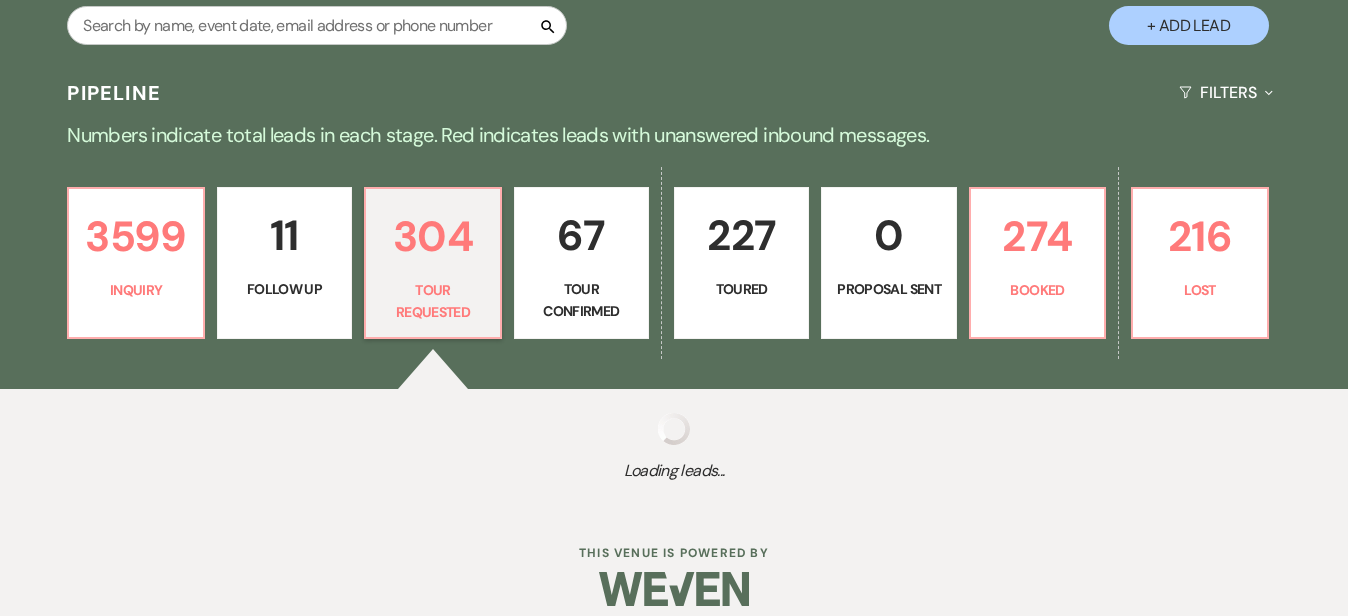 select on "2" 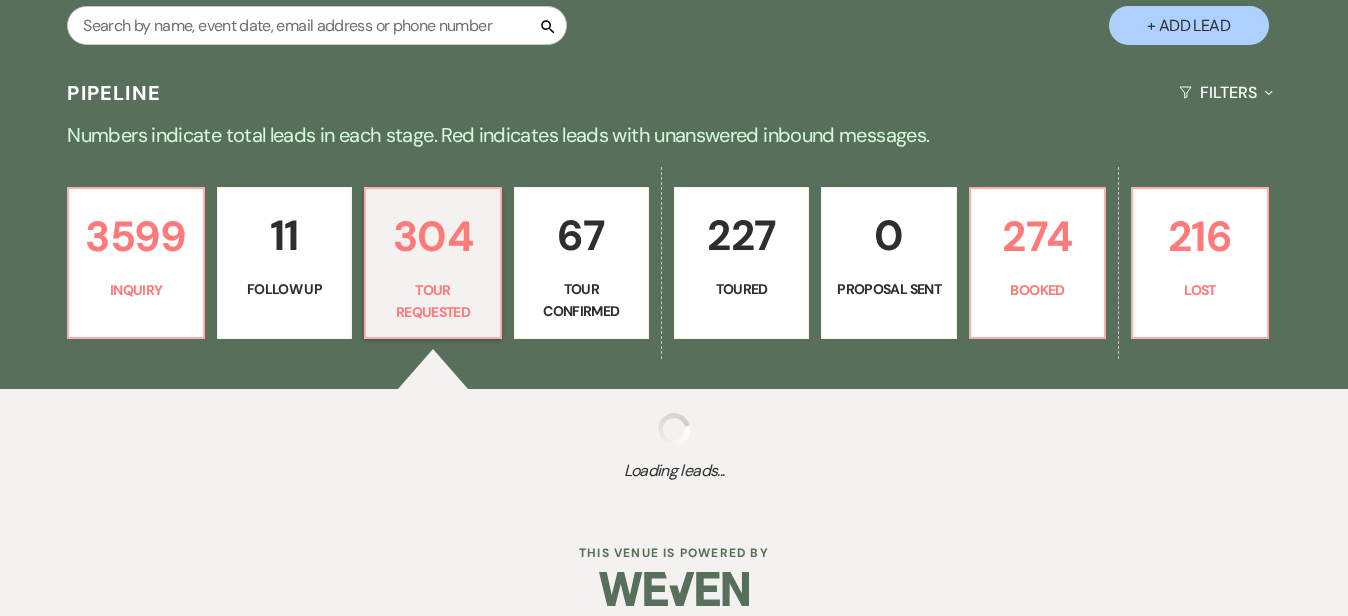 select on "2" 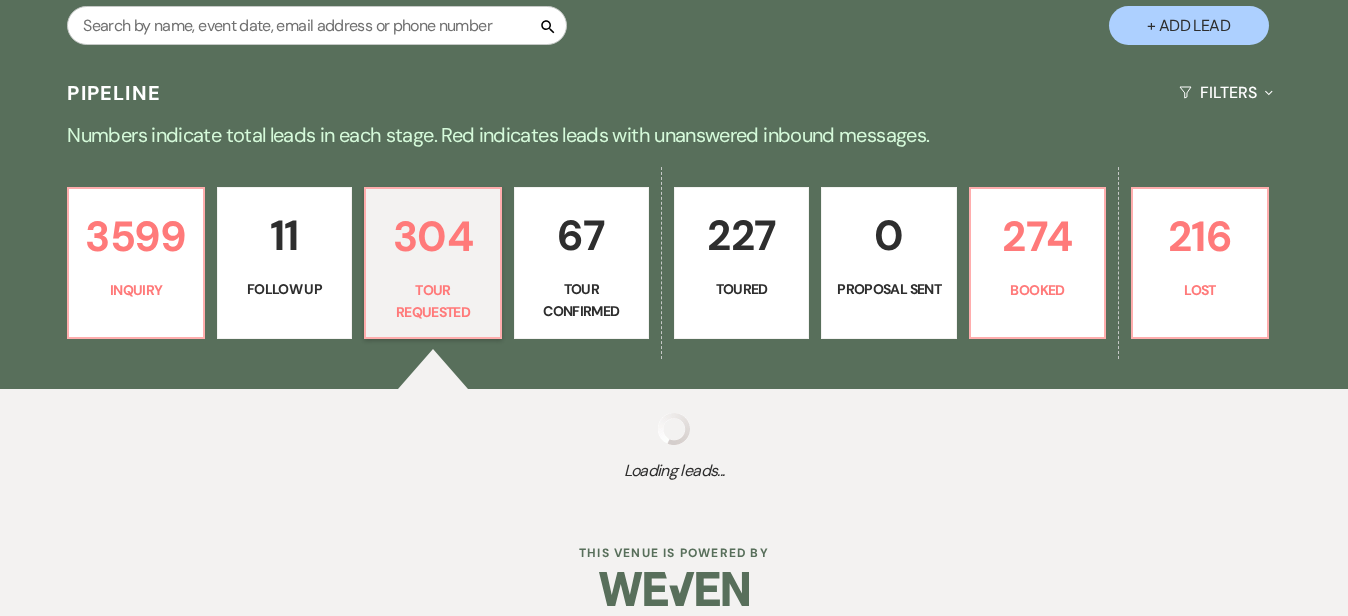 select on "2" 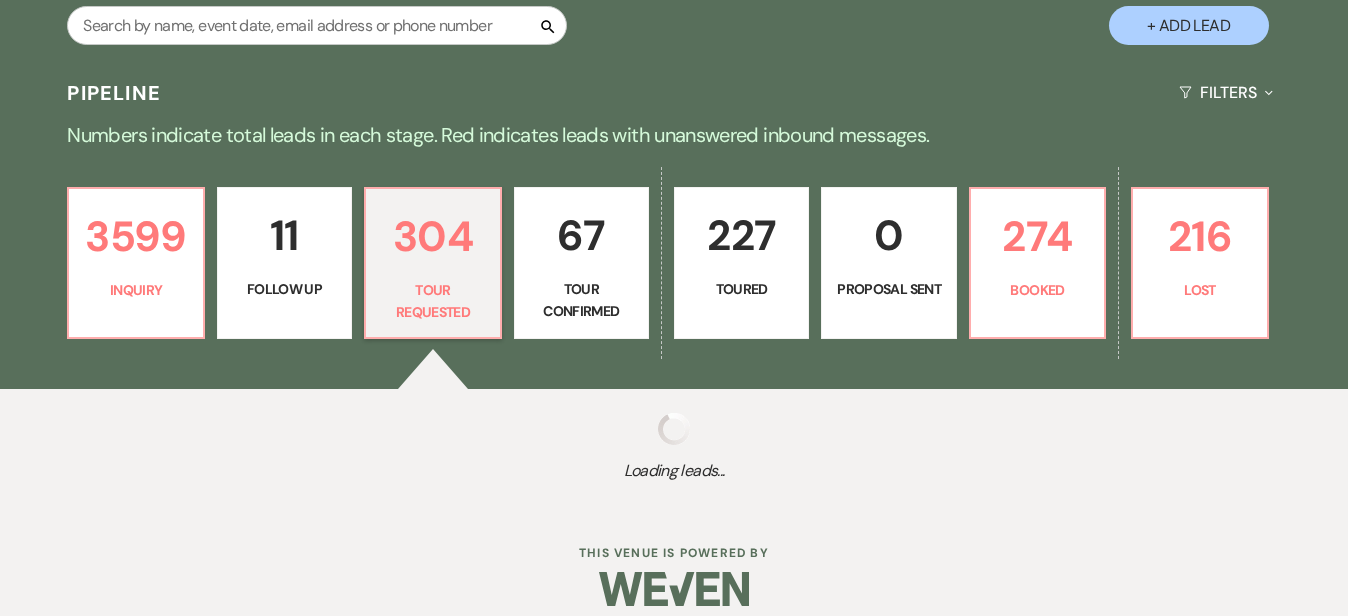 select on "2" 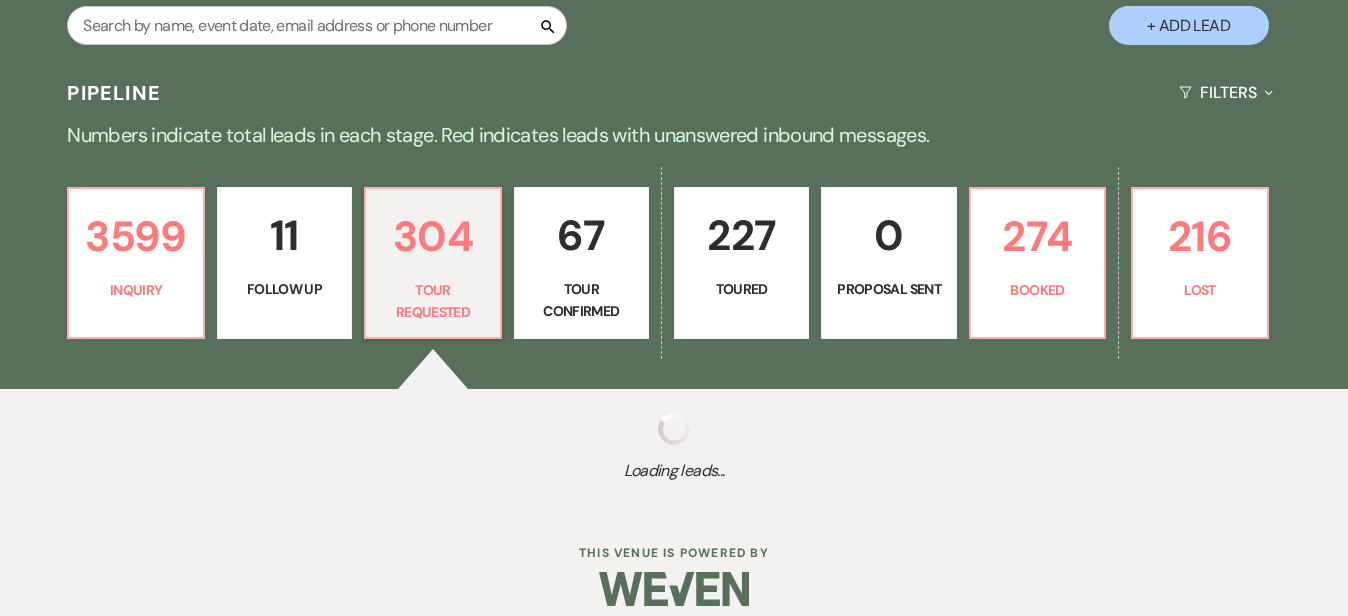 select on "2" 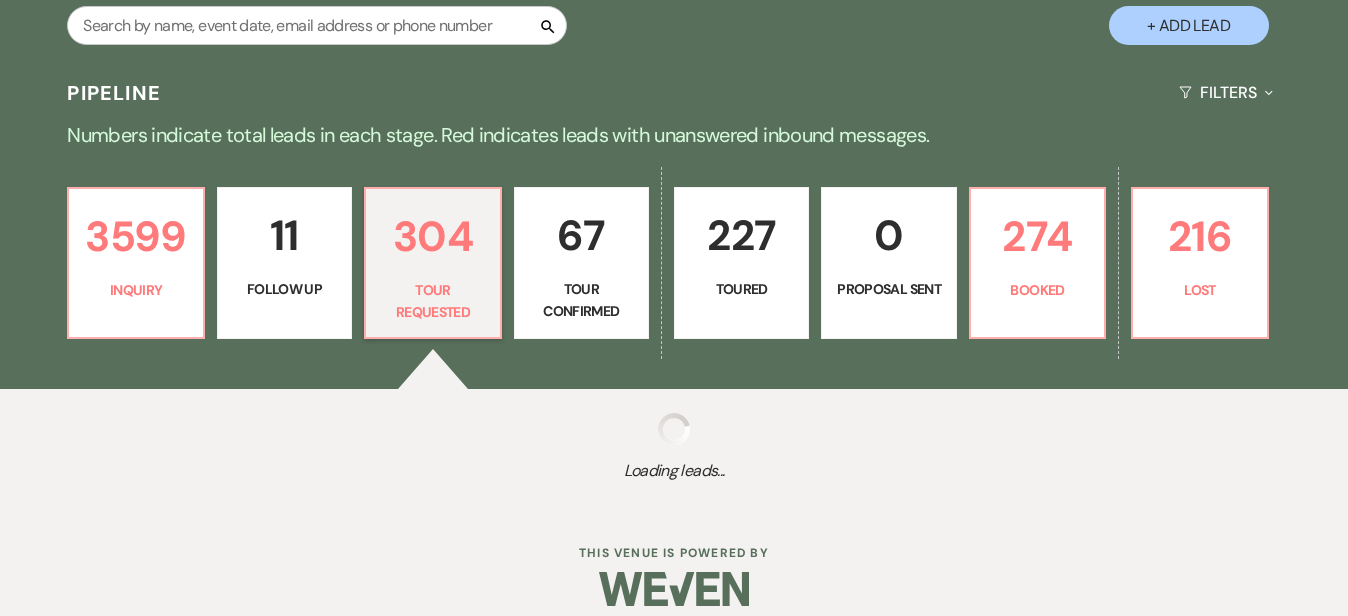 select on "2" 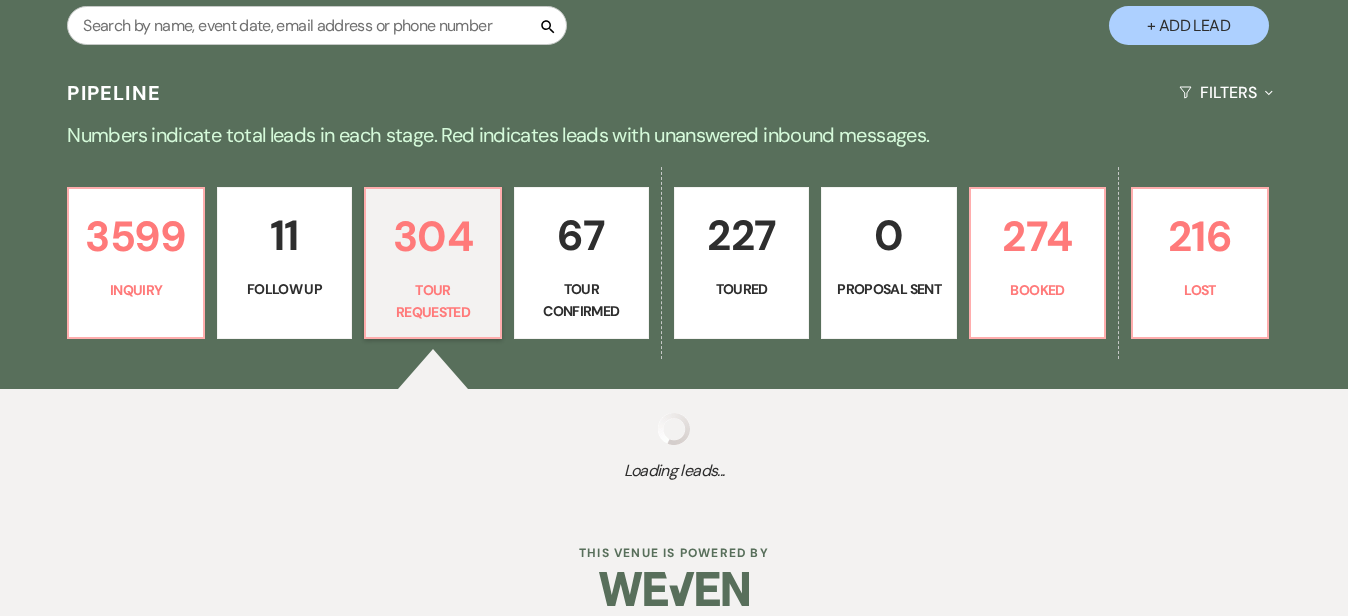 select on "2" 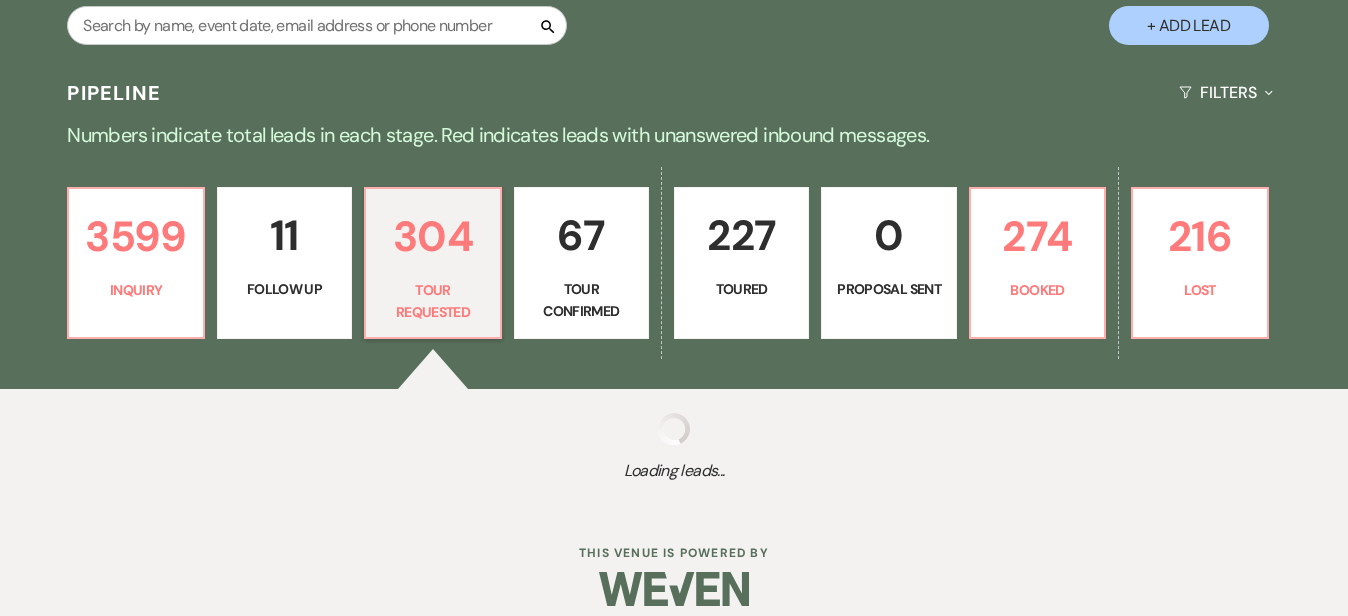 select on "2" 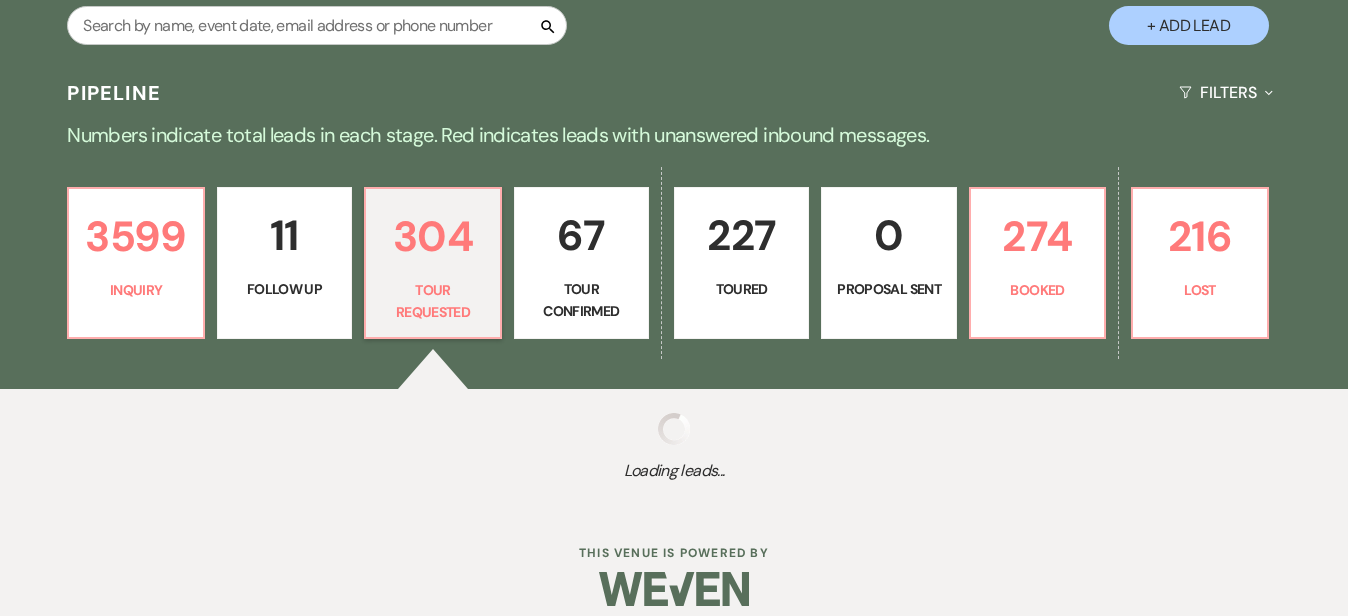 select on "2" 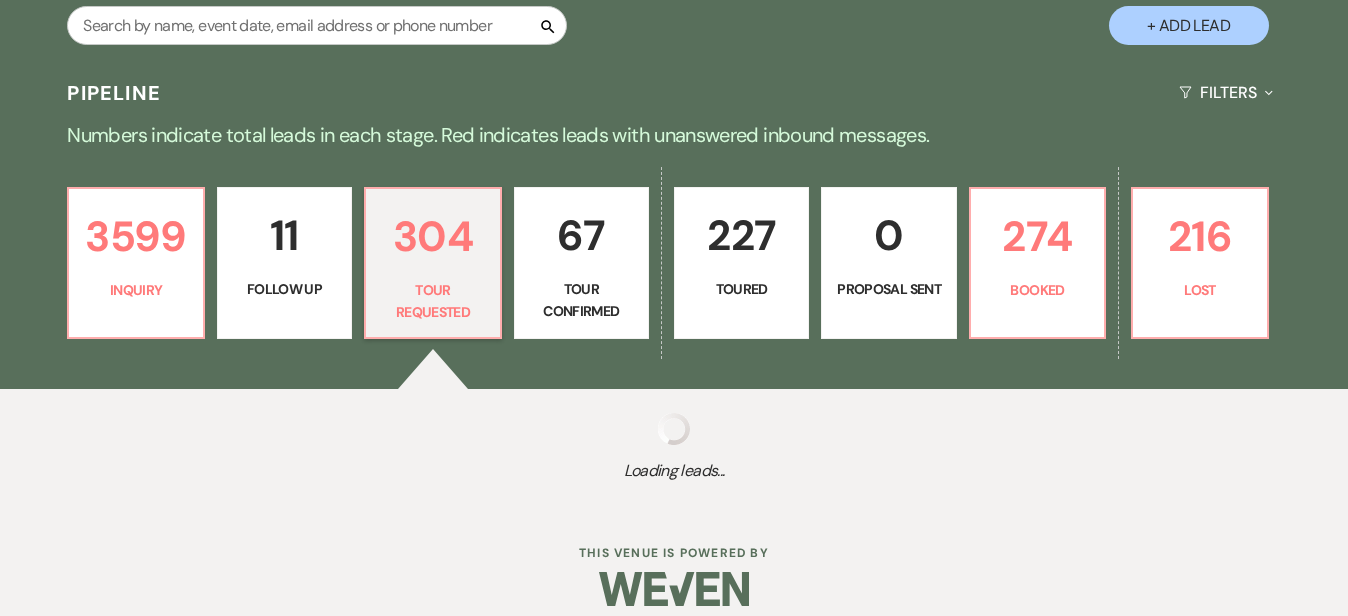 select on "2" 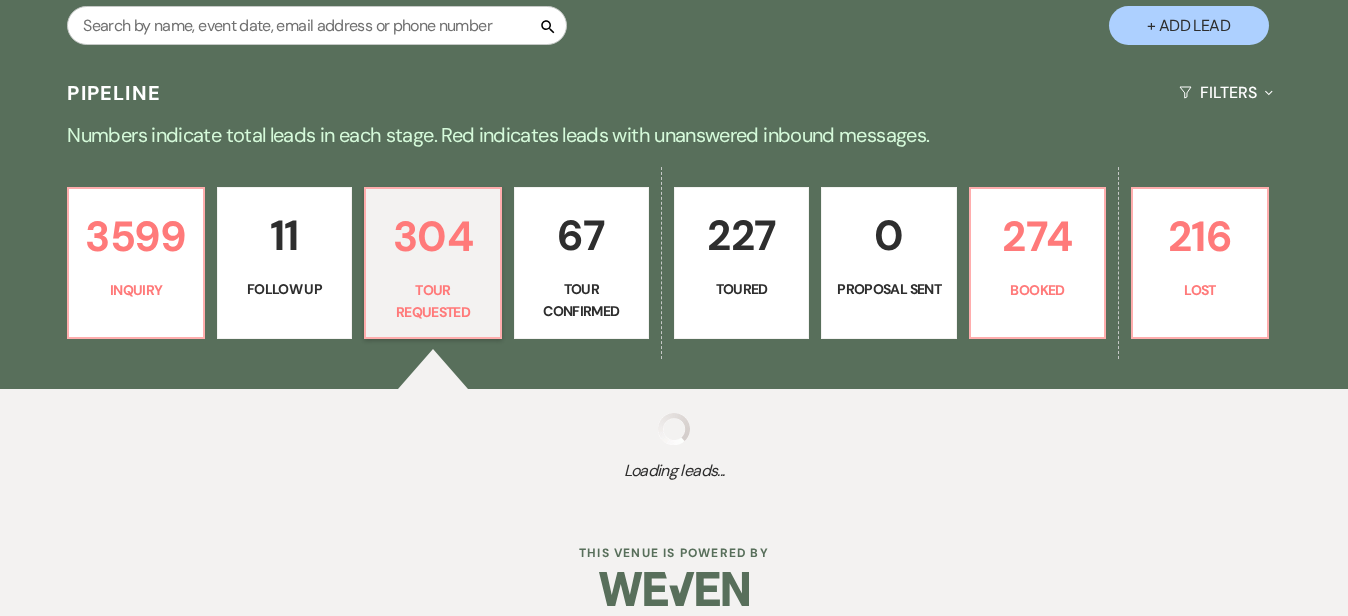 select on "2" 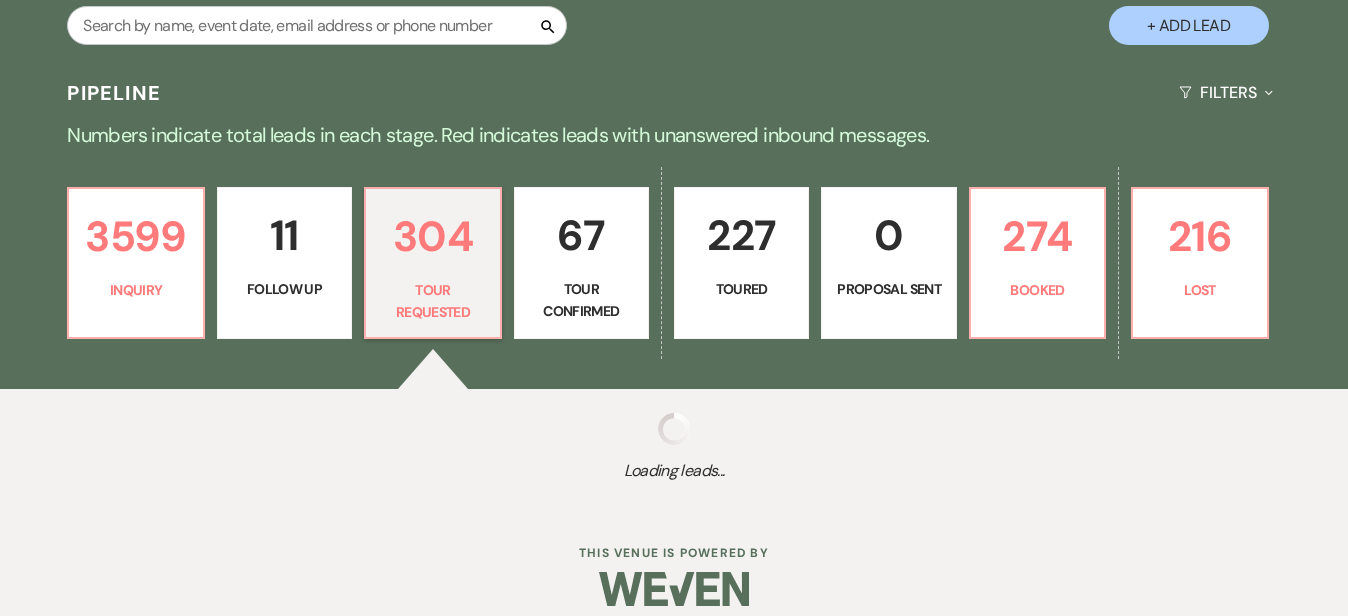 select on "2" 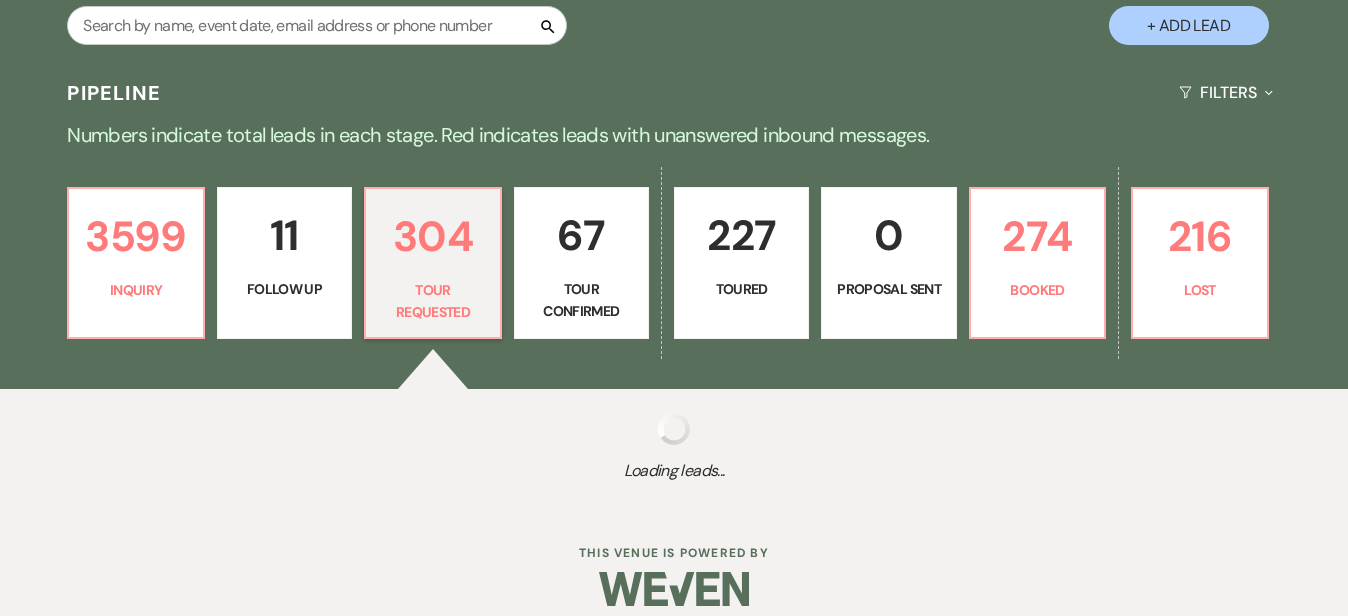 select on "2" 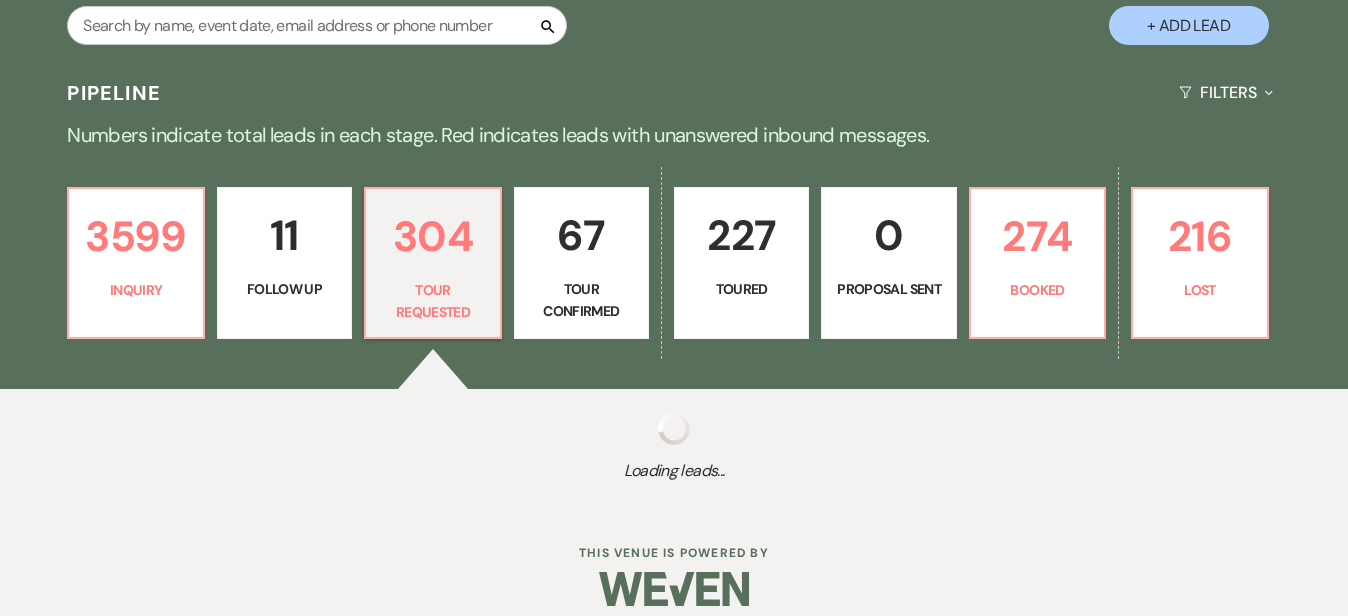select on "2" 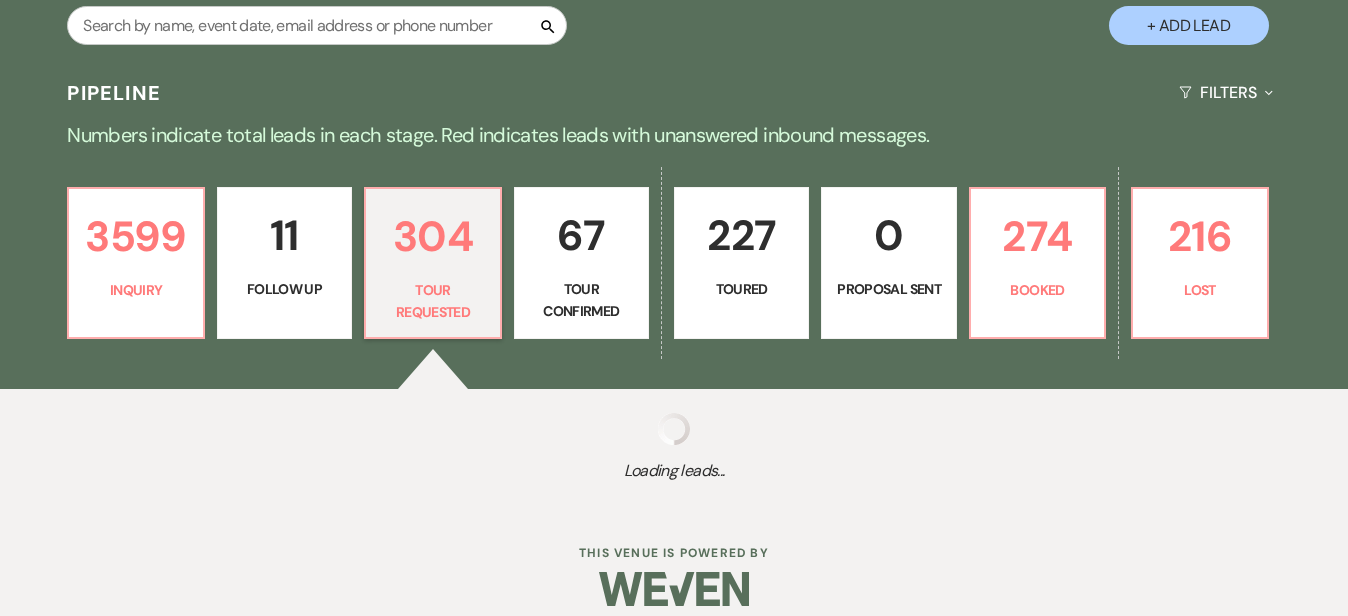 select on "2" 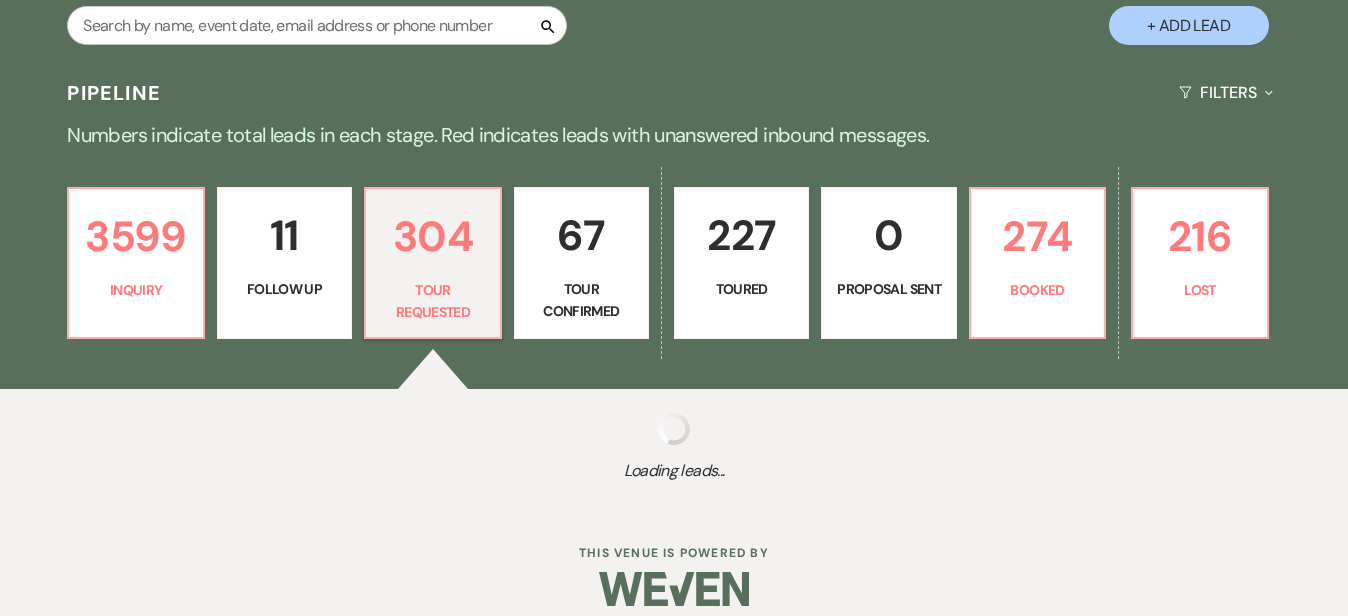 select on "2" 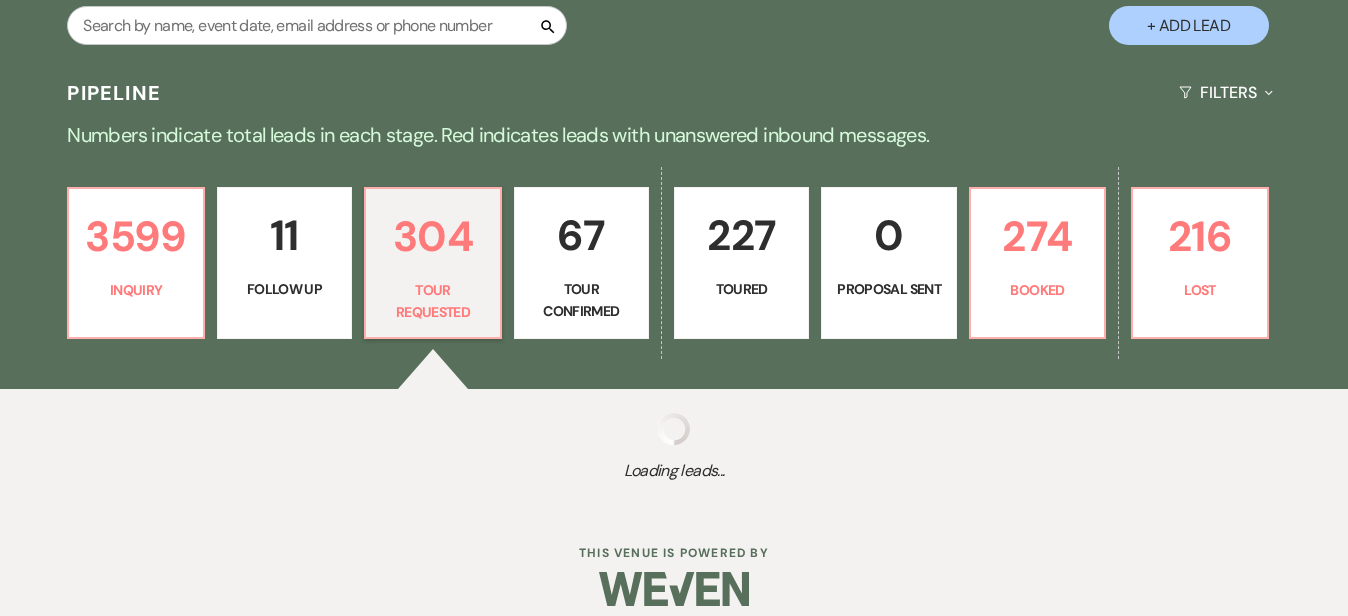 select on "2" 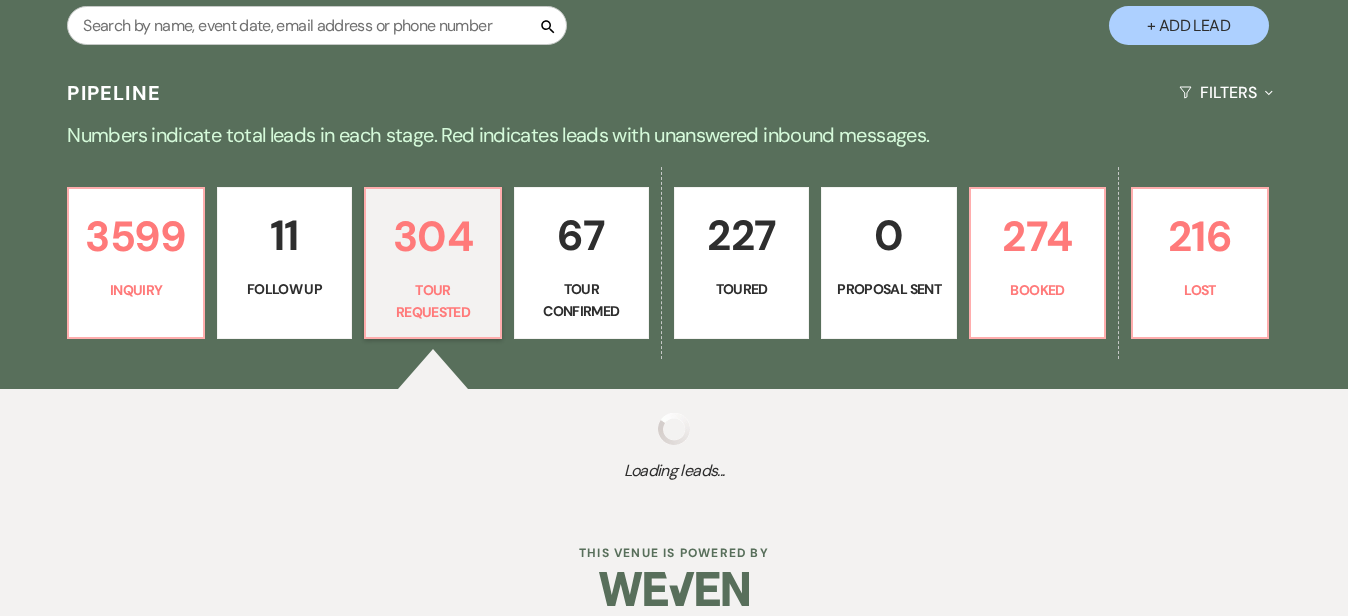 select on "2" 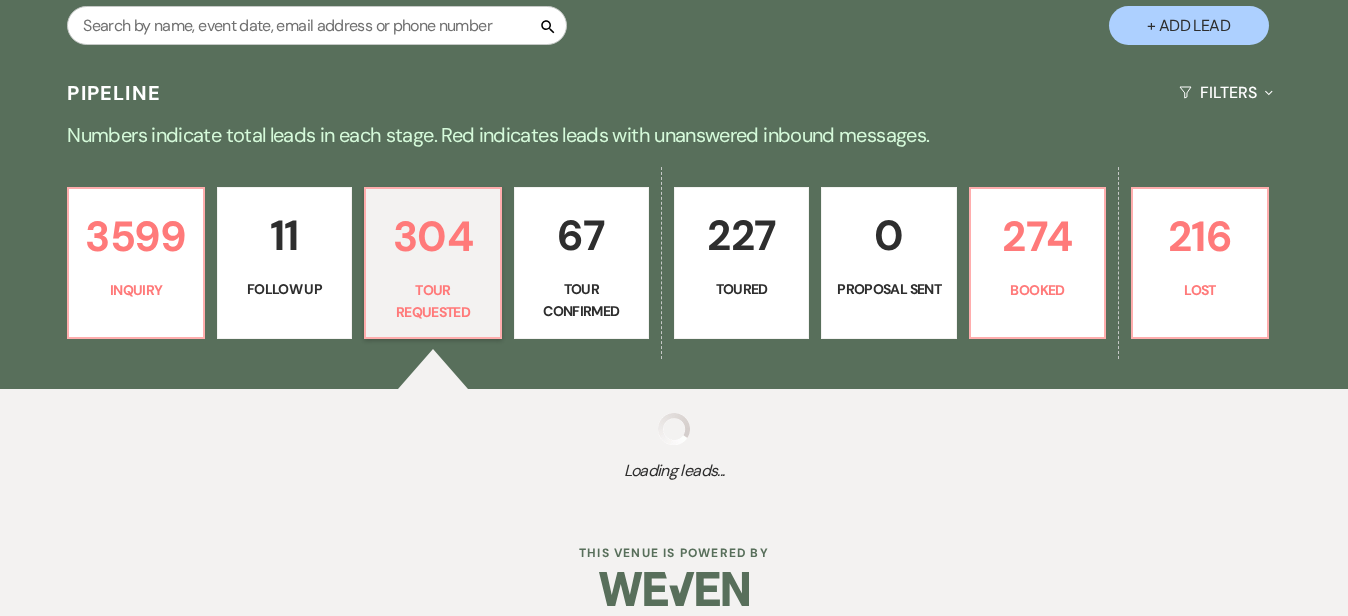 select on "2" 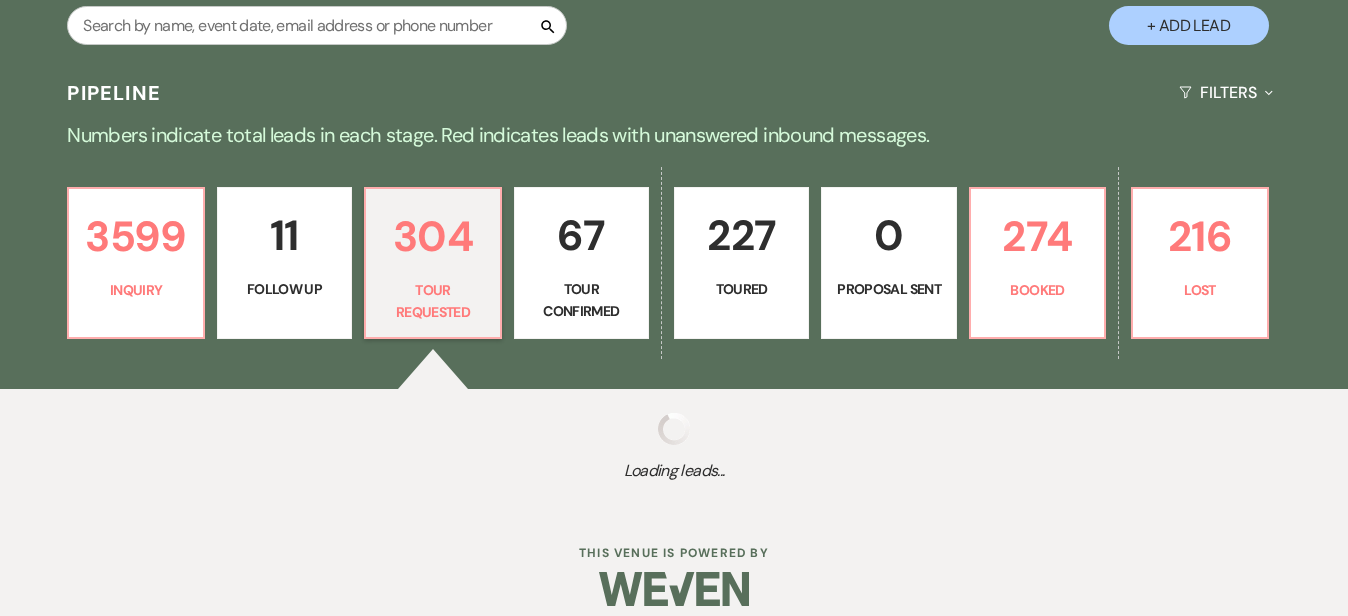 select on "2" 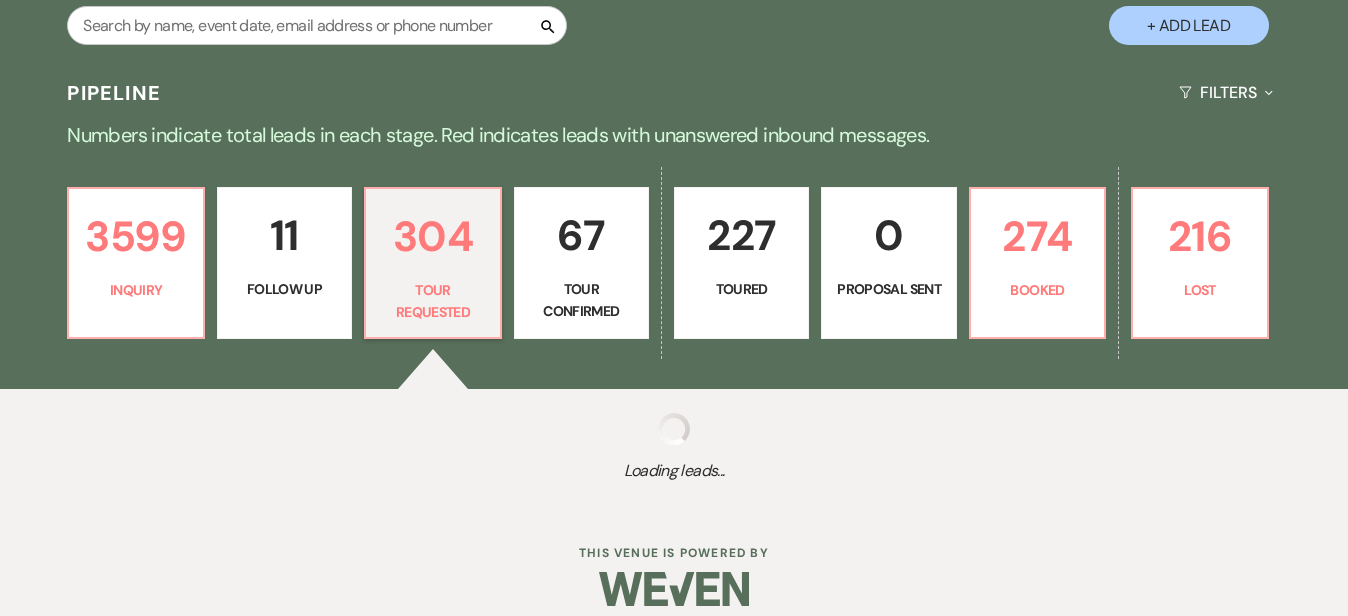 select on "2" 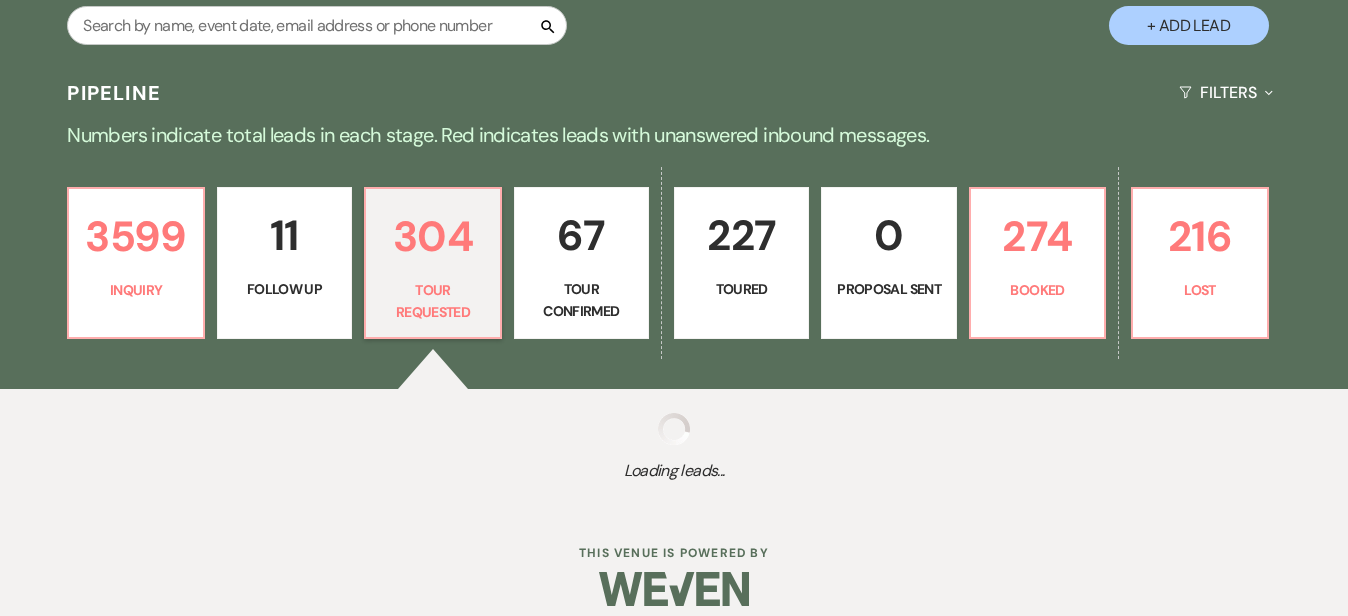 select on "2" 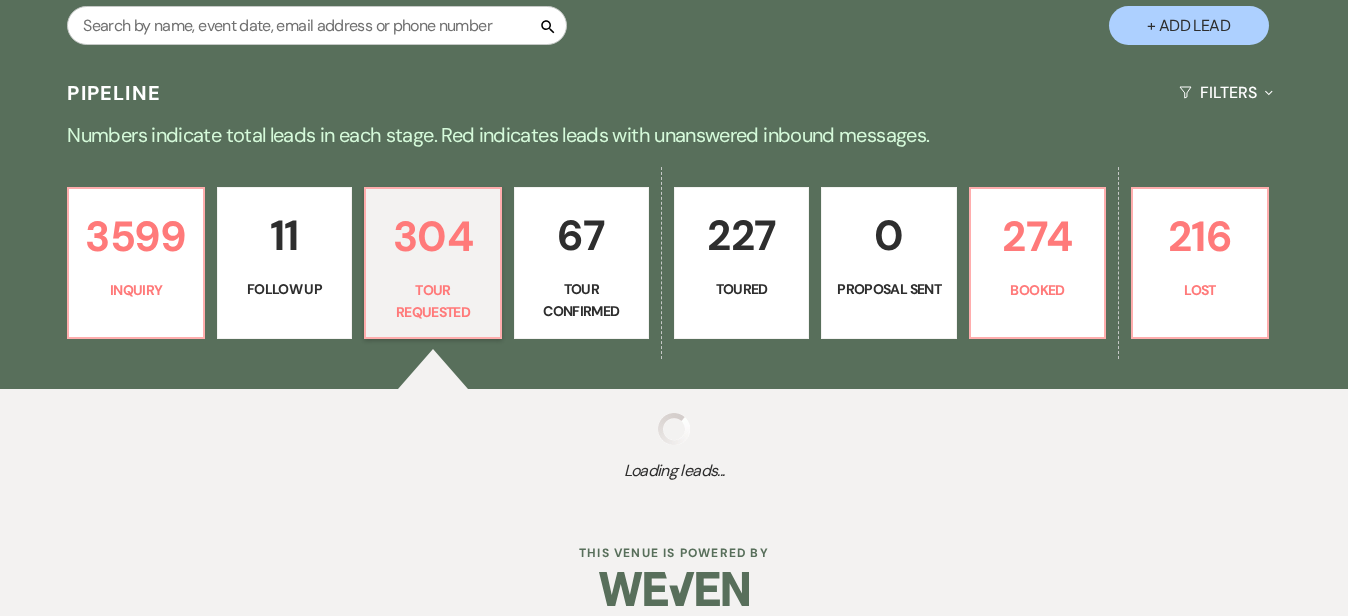 select on "2" 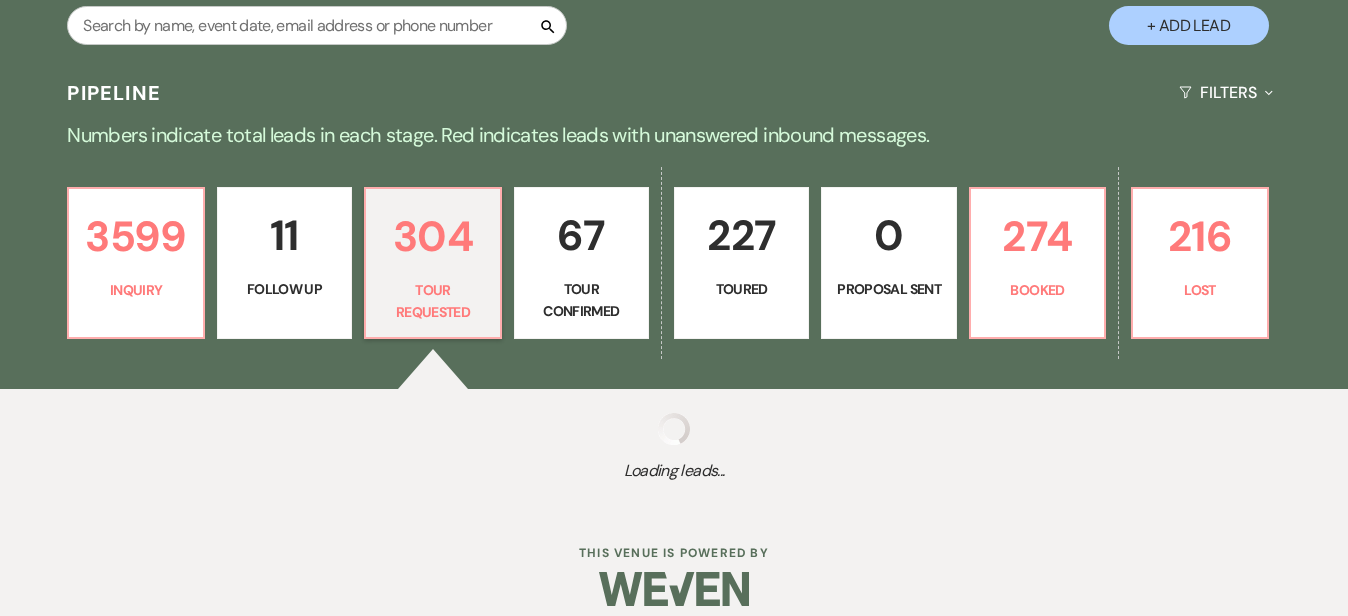 select on "2" 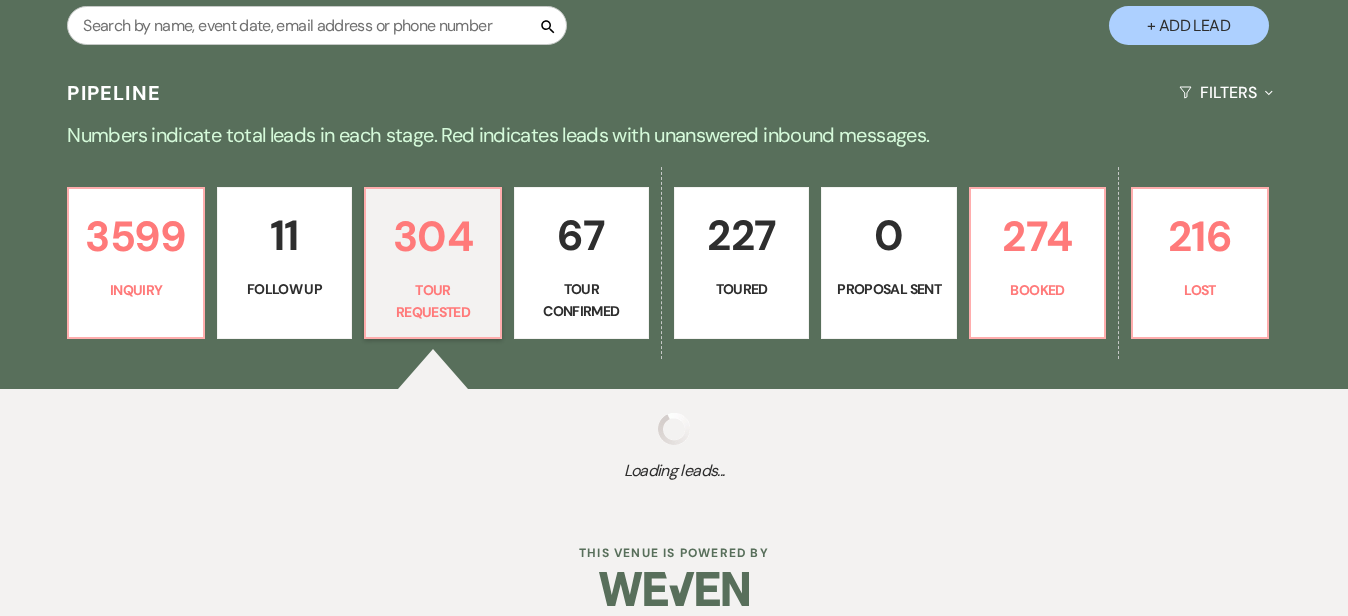 select on "2" 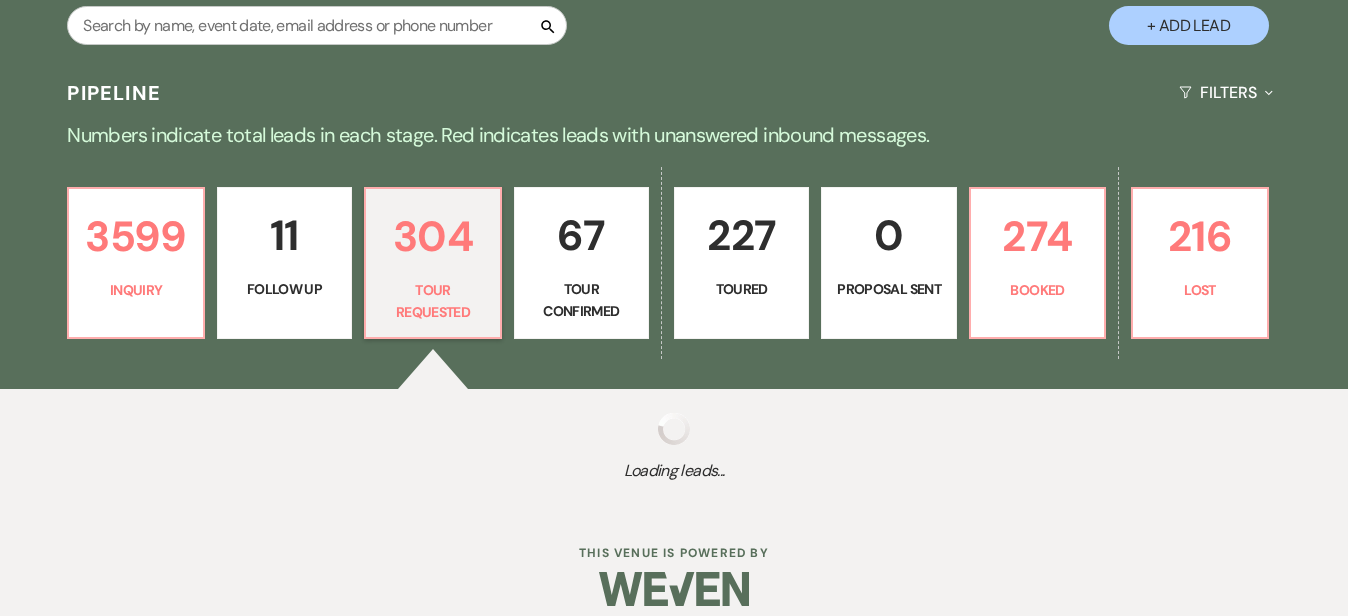 select on "2" 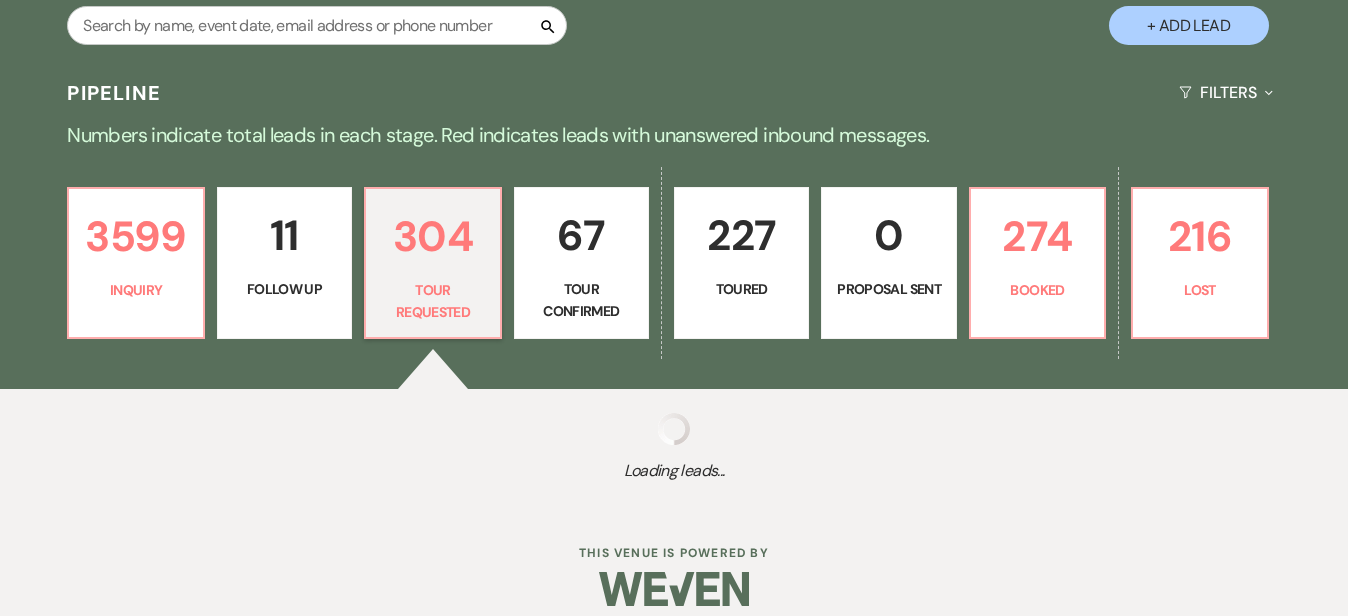 select on "2" 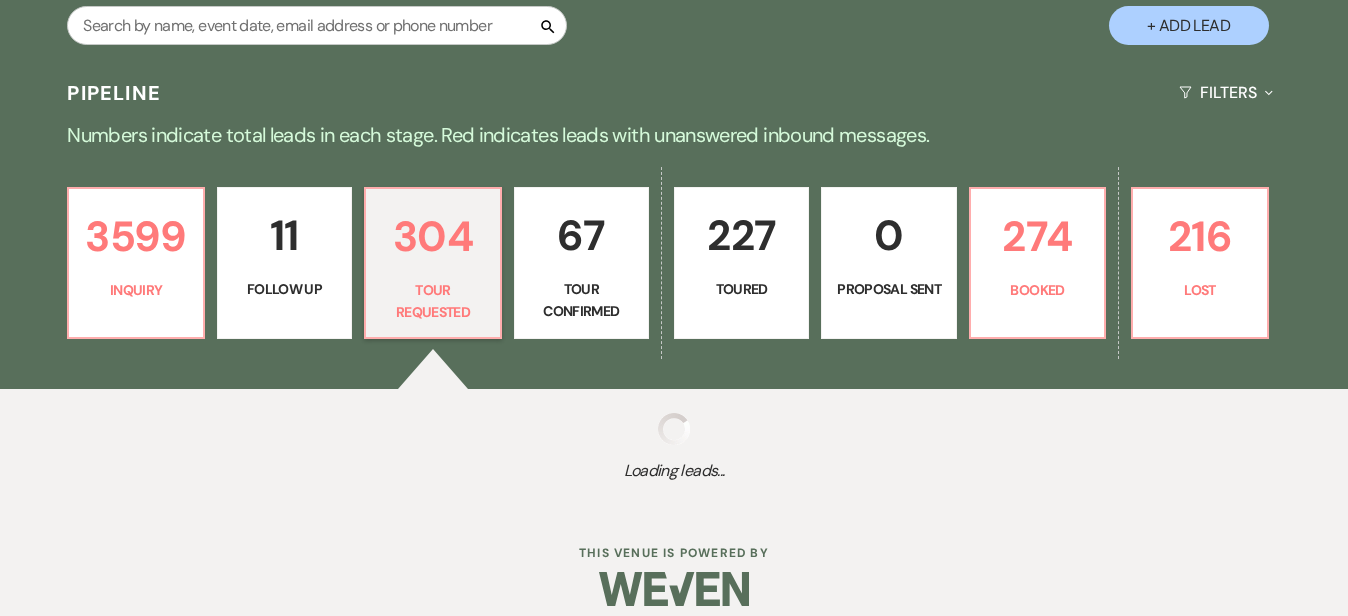 select on "2" 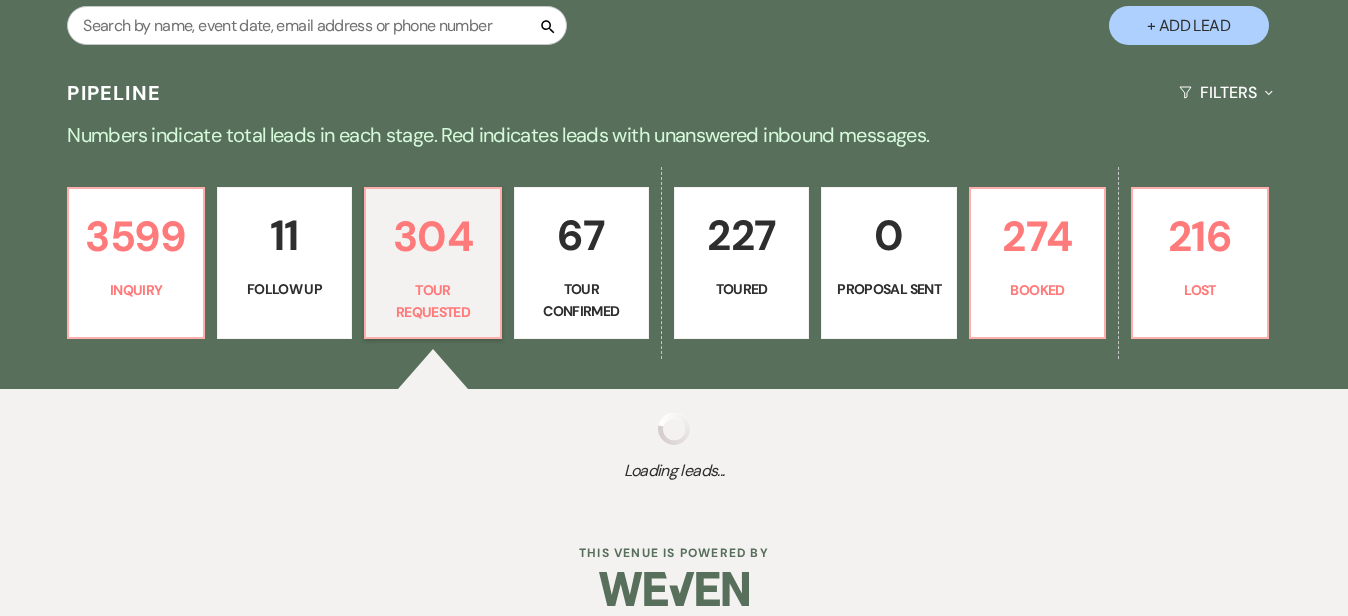 select on "2" 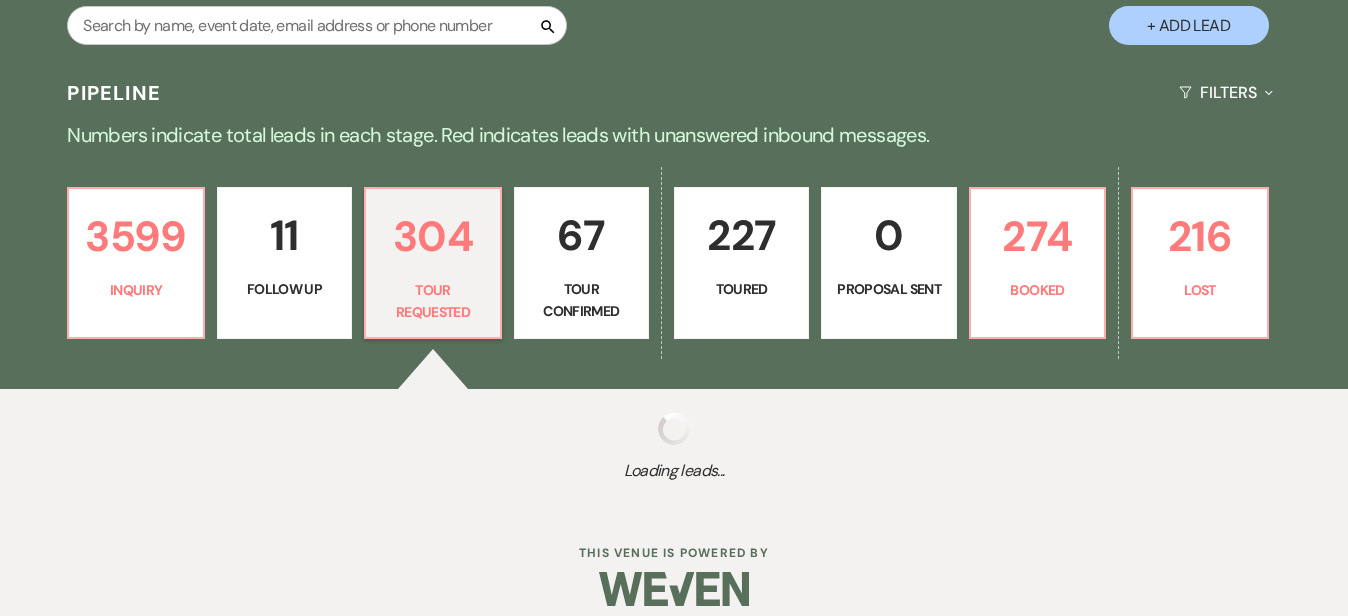 select on "2" 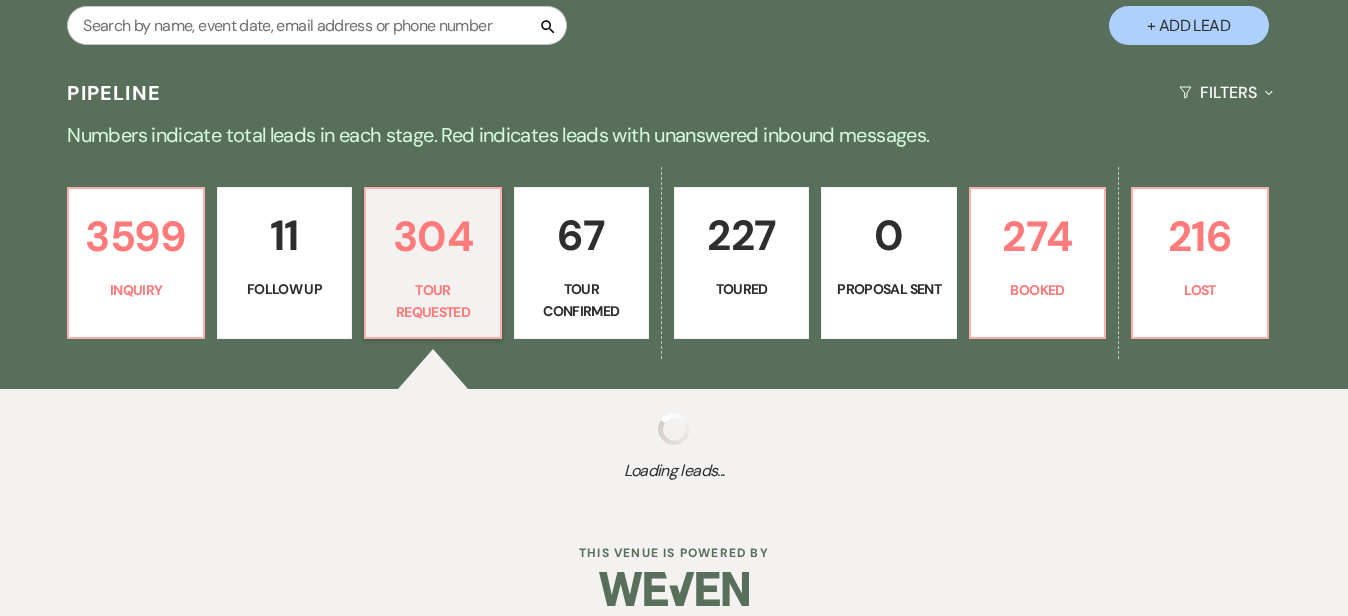 select on "2" 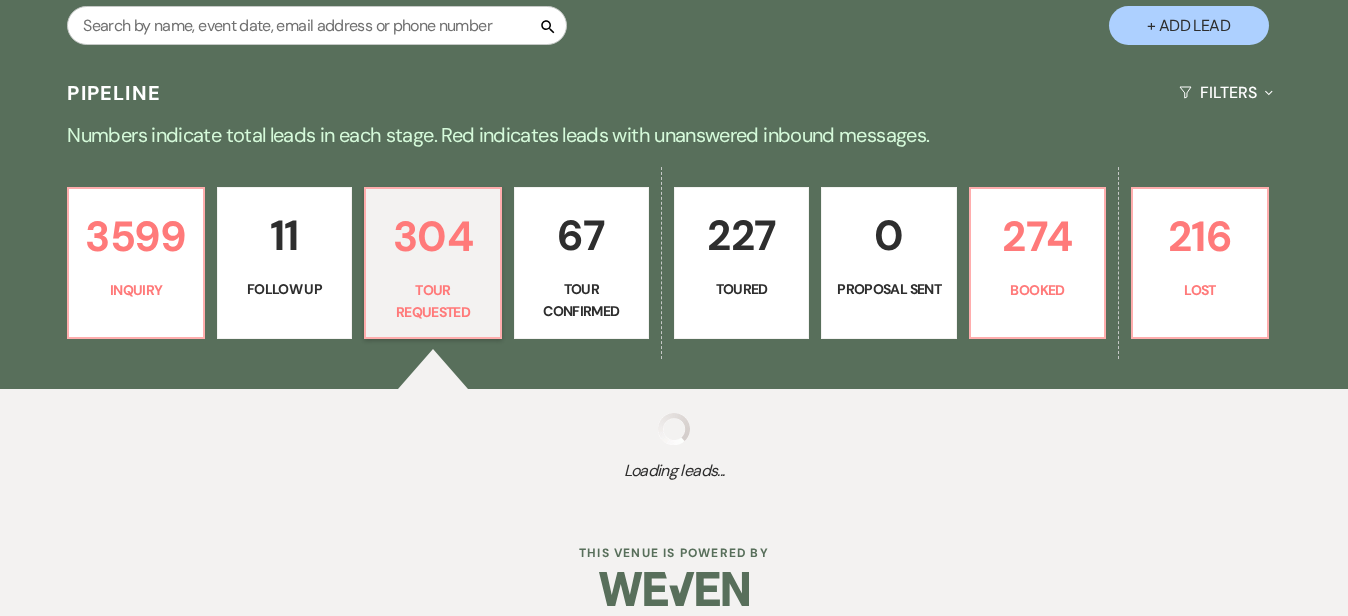 select on "2" 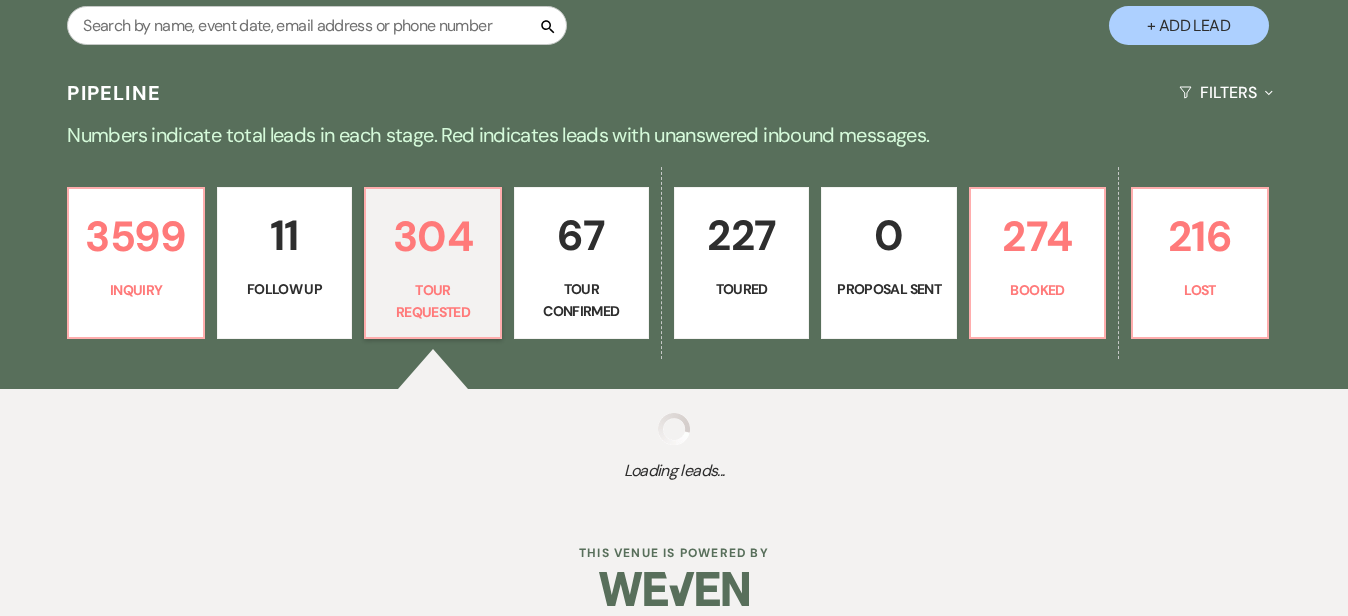 select on "2" 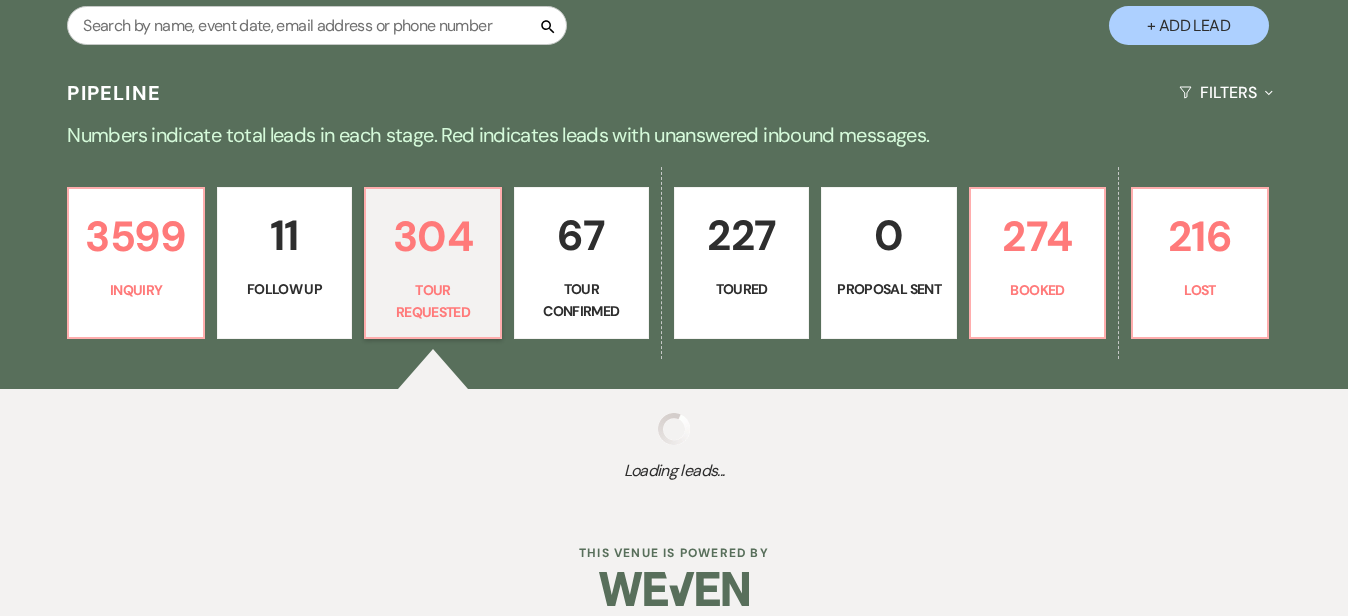 select on "2" 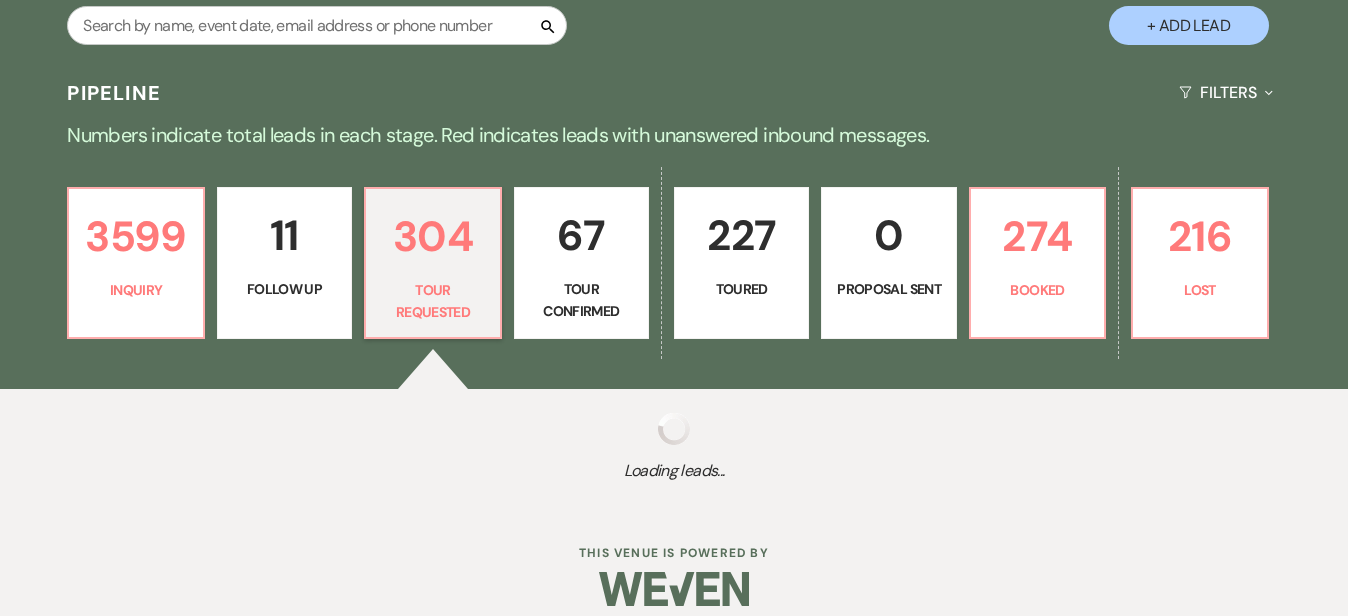 select on "2" 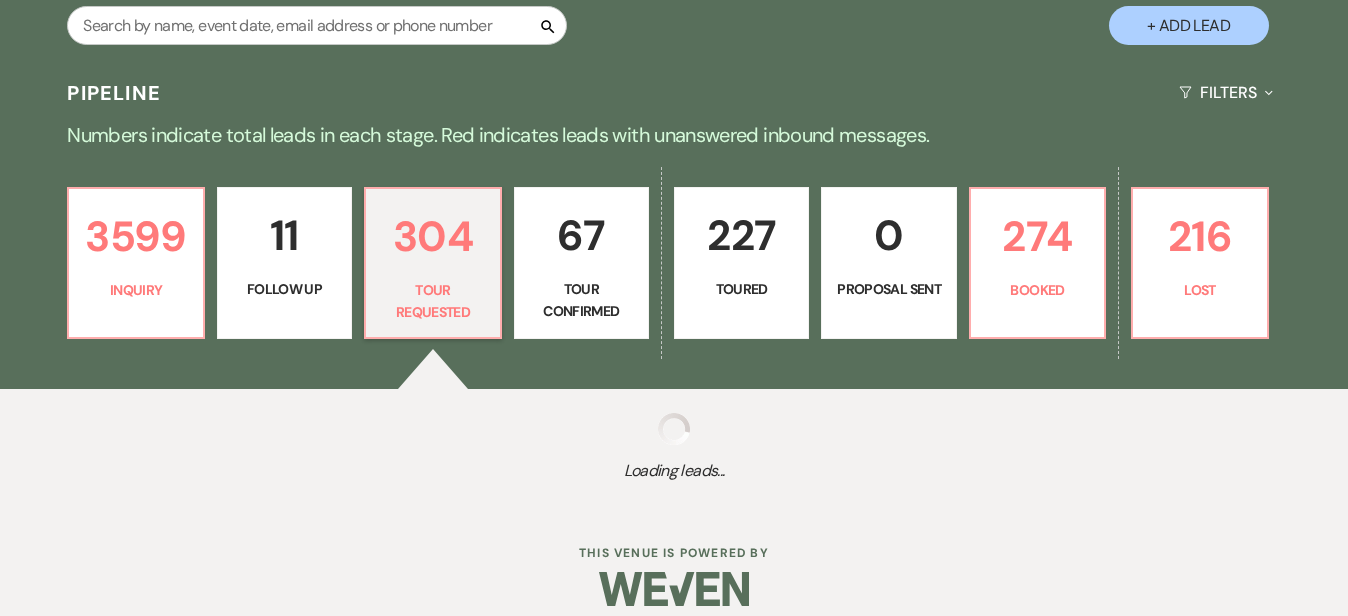select on "2" 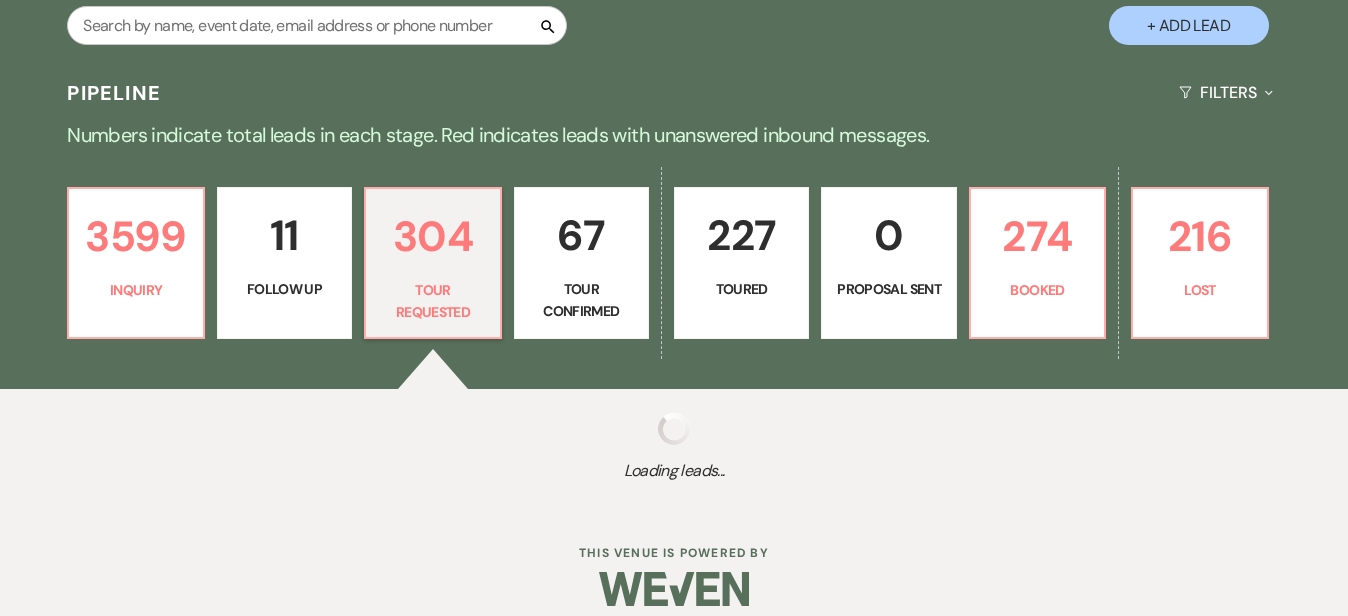 select on "2" 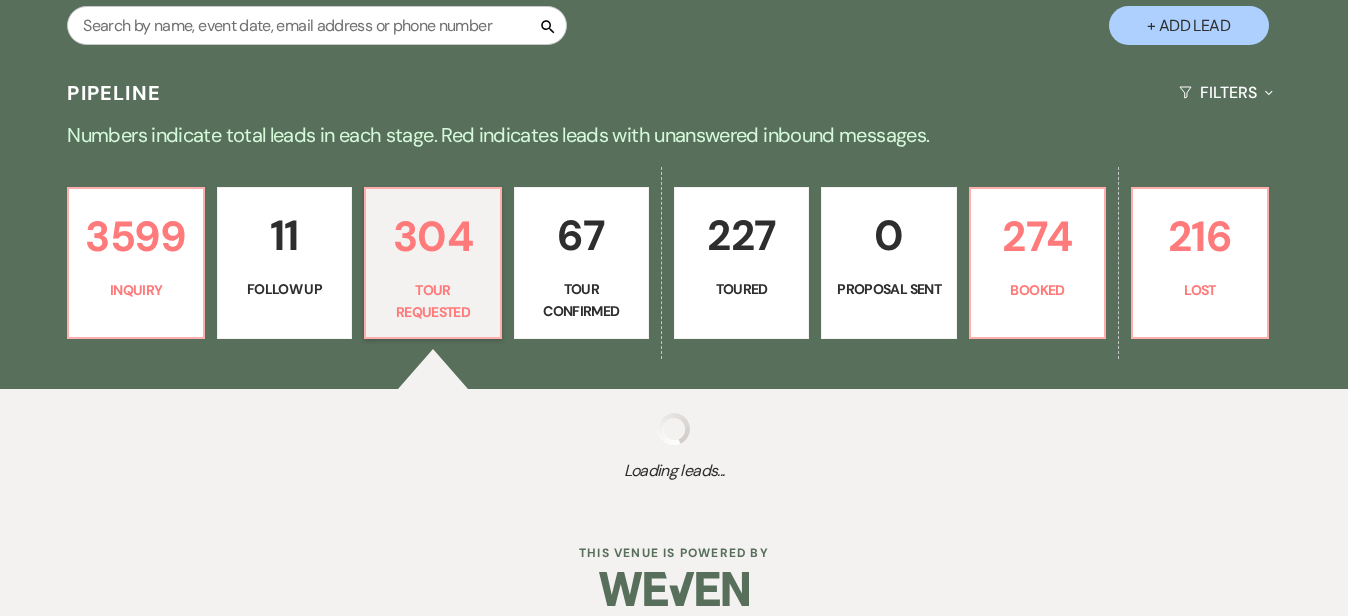 select on "2" 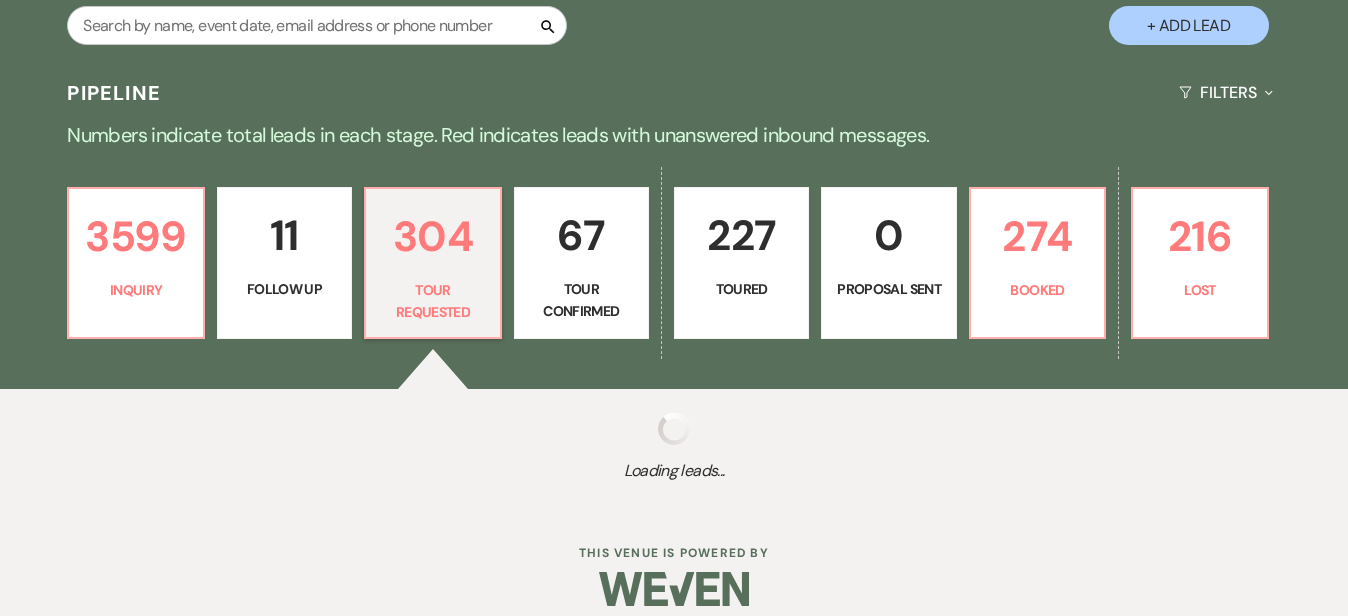select on "2" 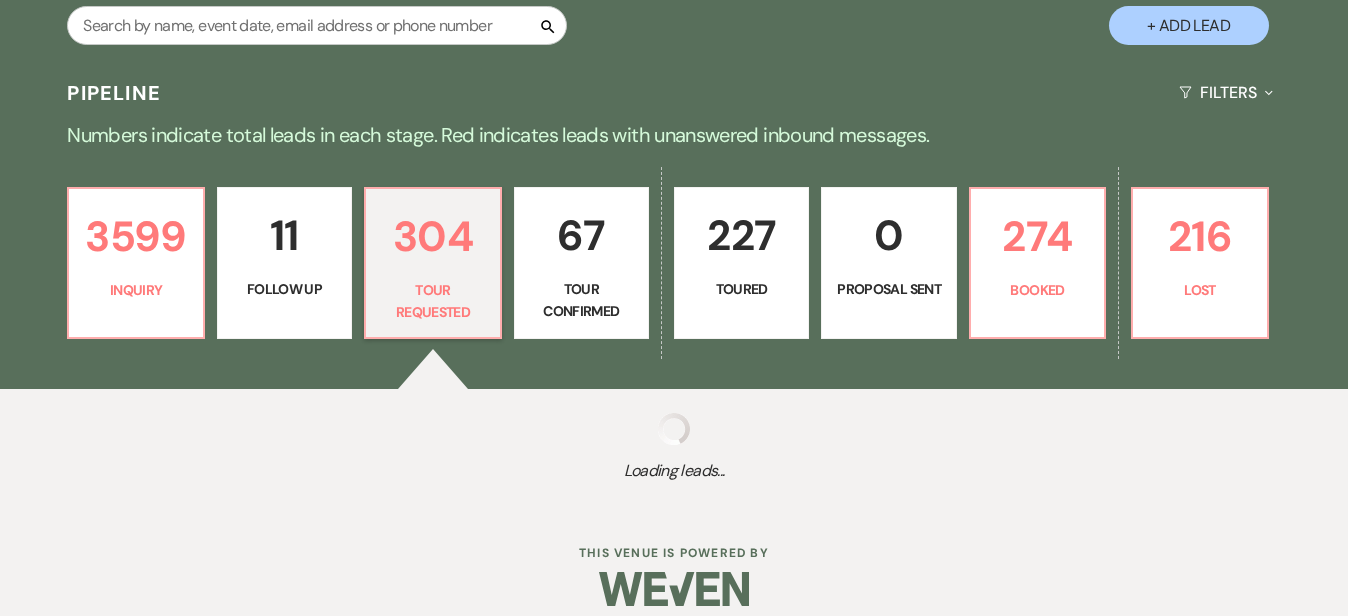 select on "2" 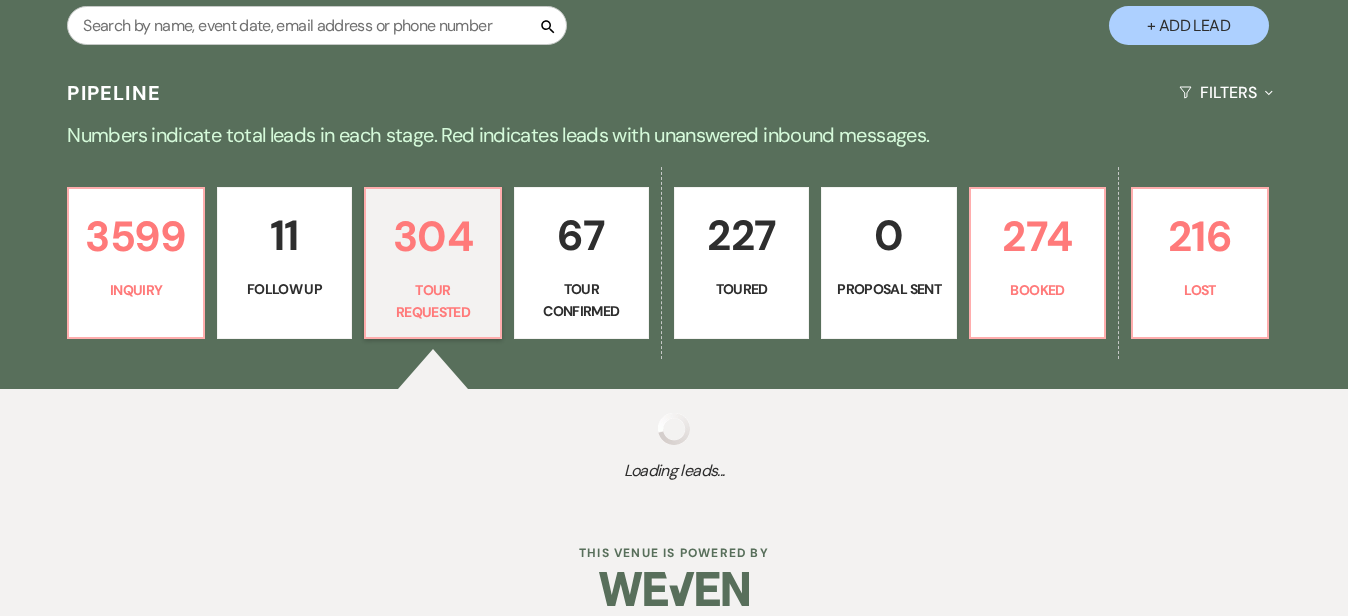 select on "2" 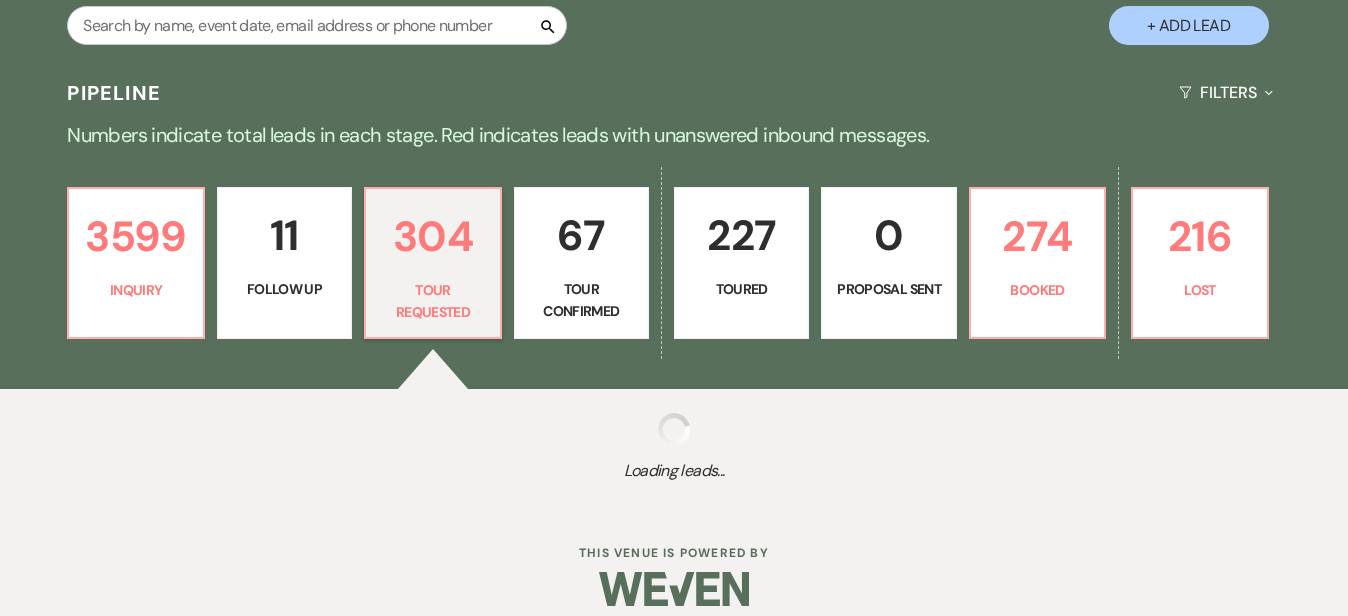 select on "2" 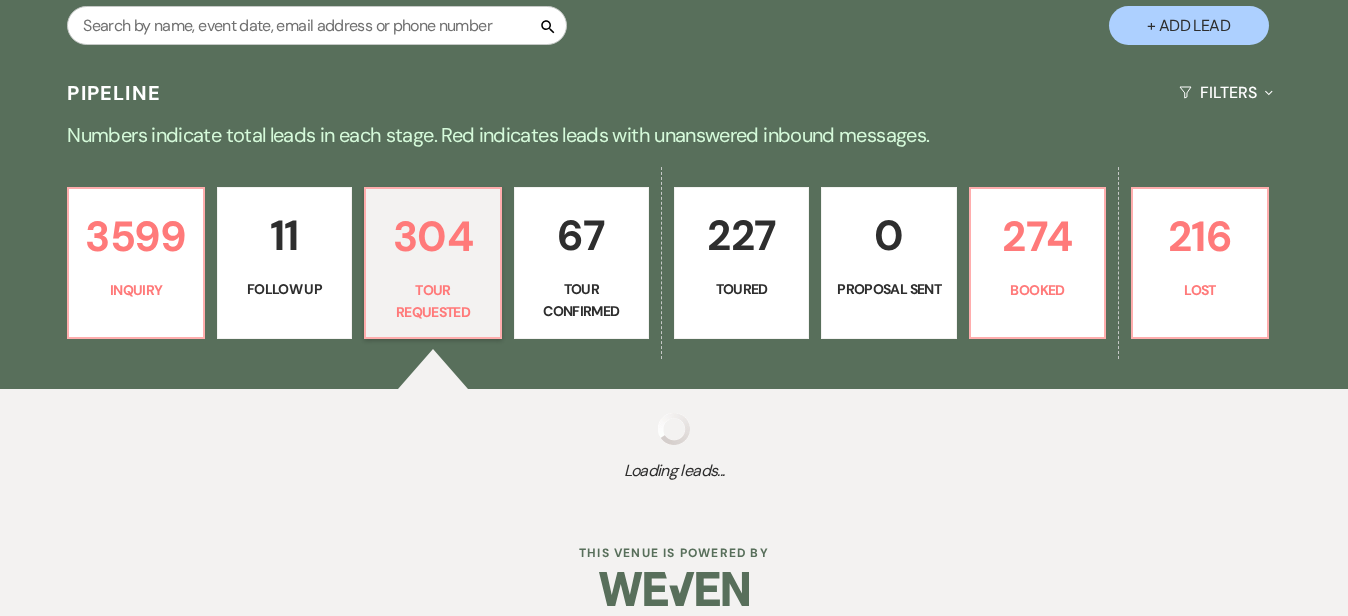 select on "2" 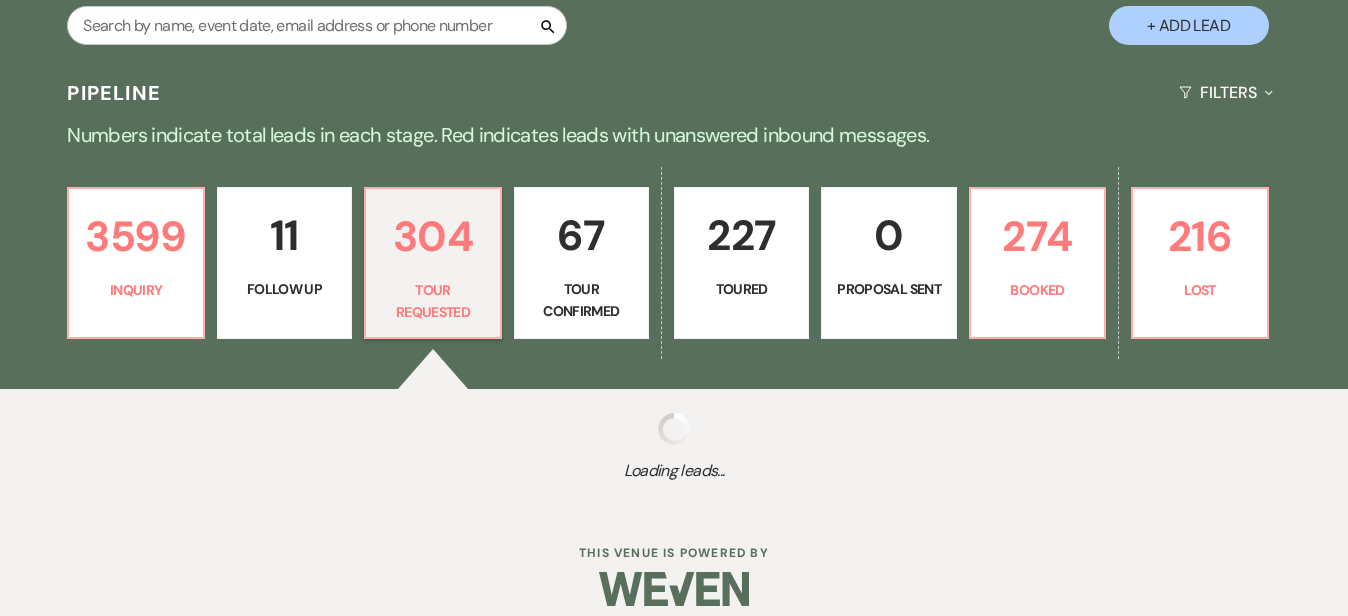 select on "2" 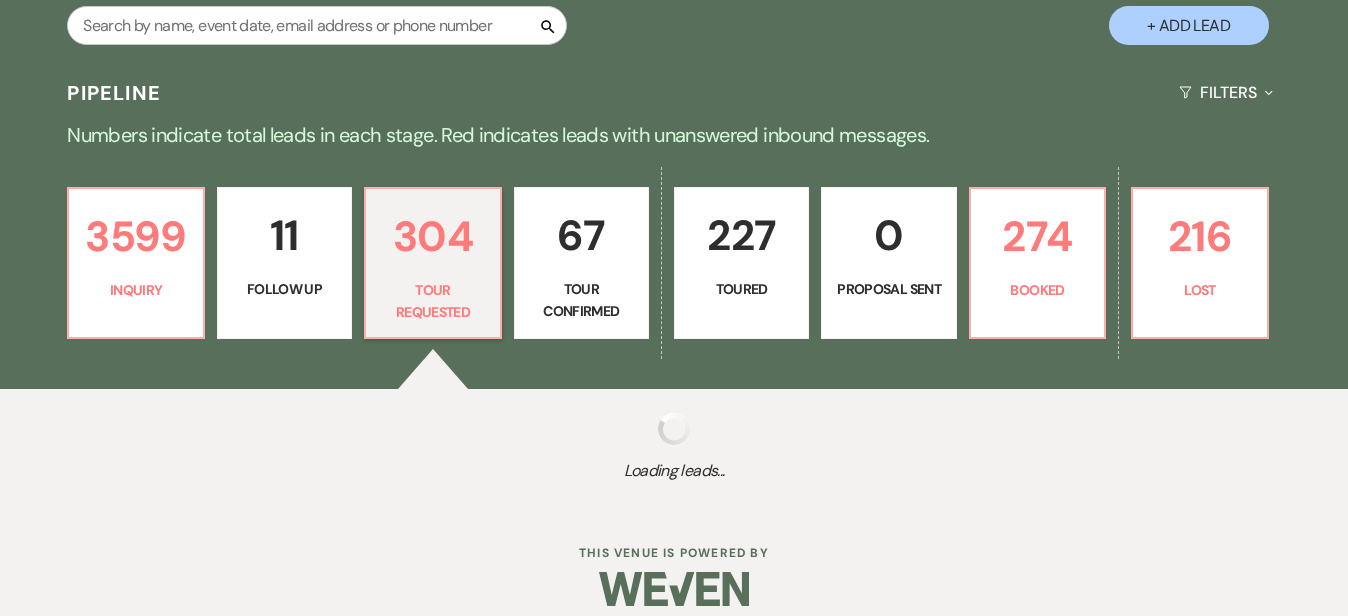 select on "2" 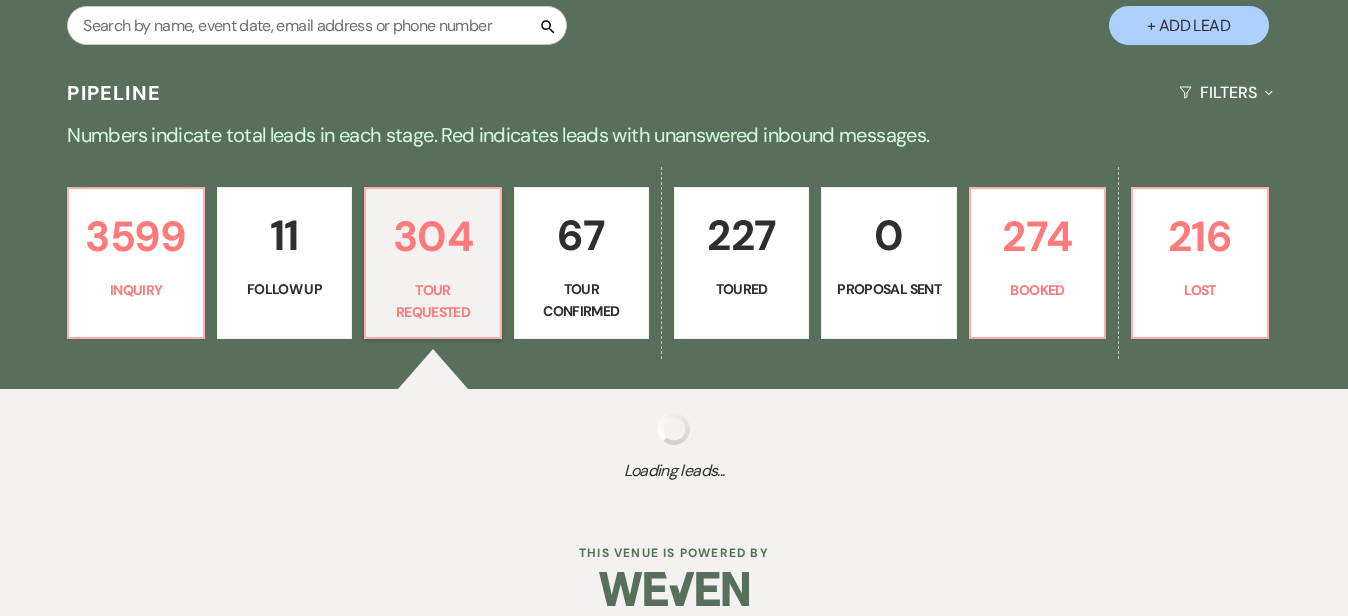 select on "2" 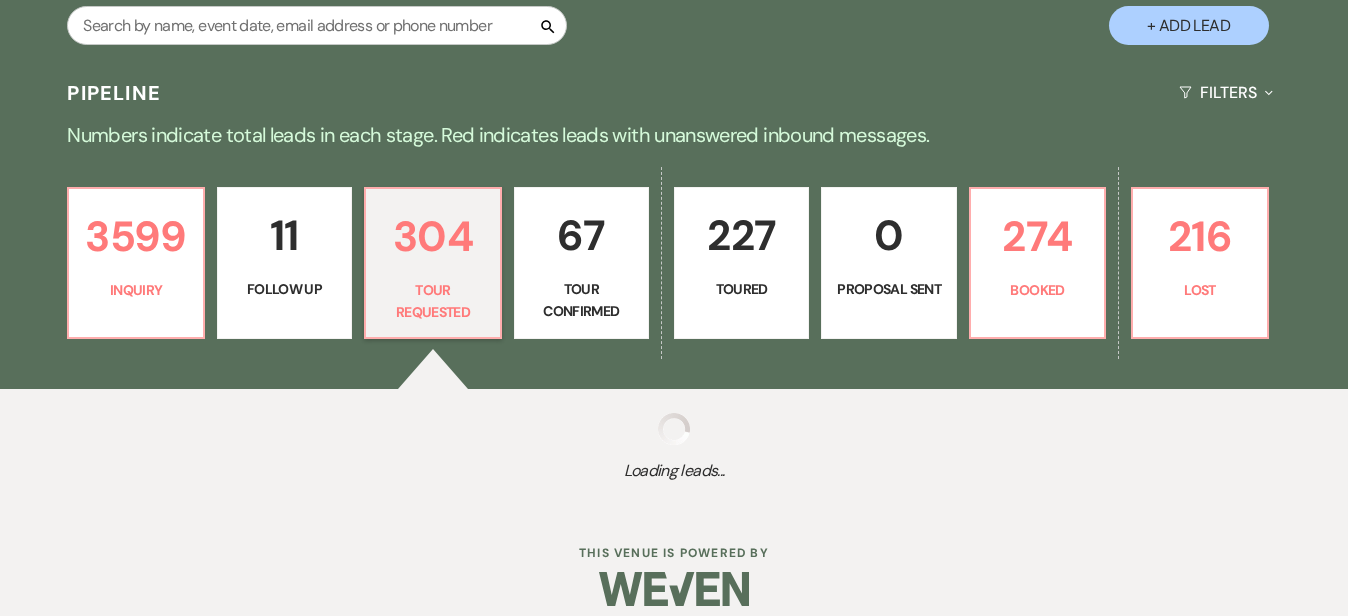 select on "2" 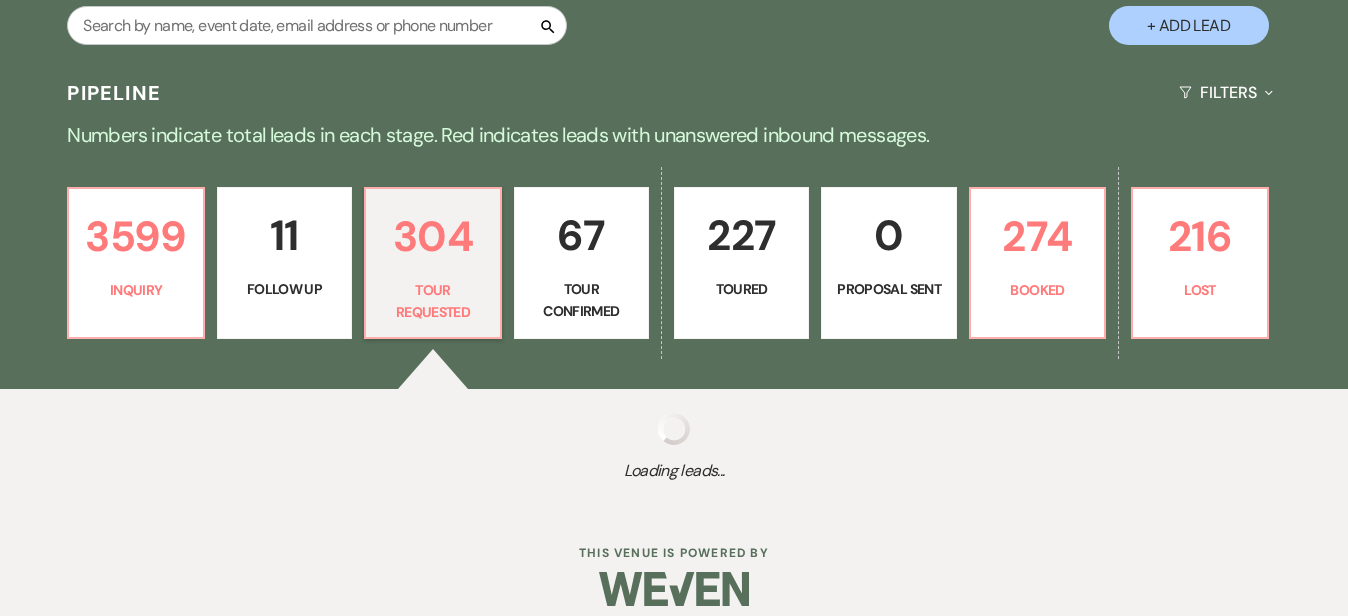 select on "2" 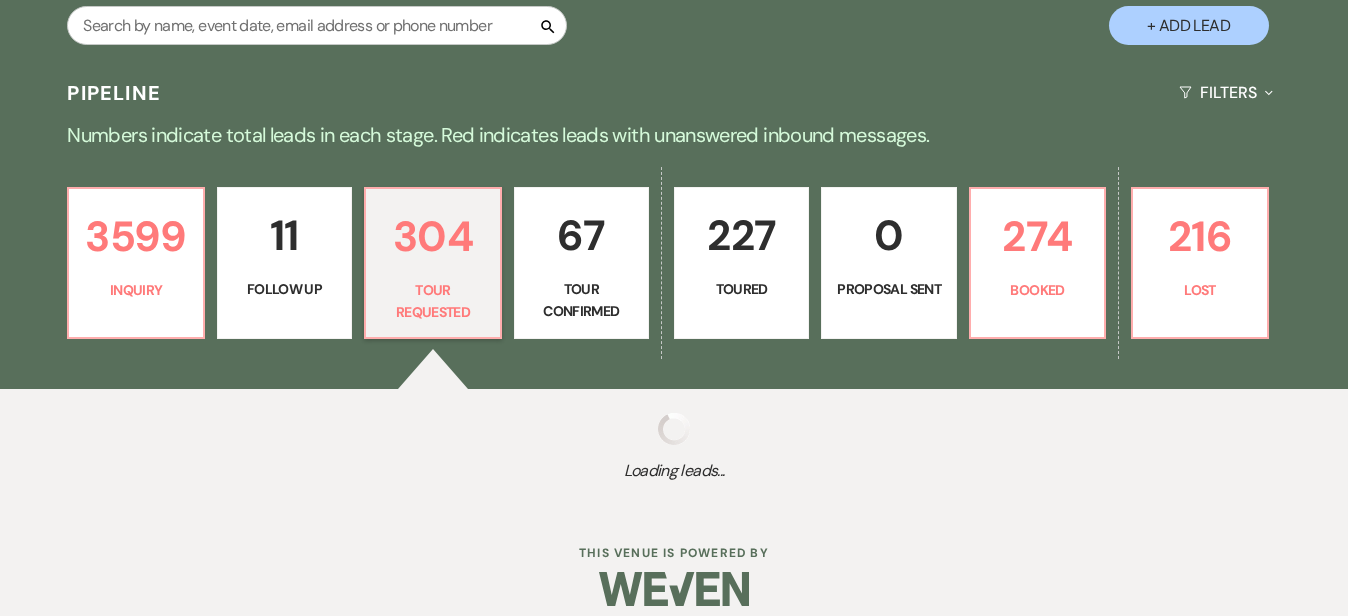 select on "2" 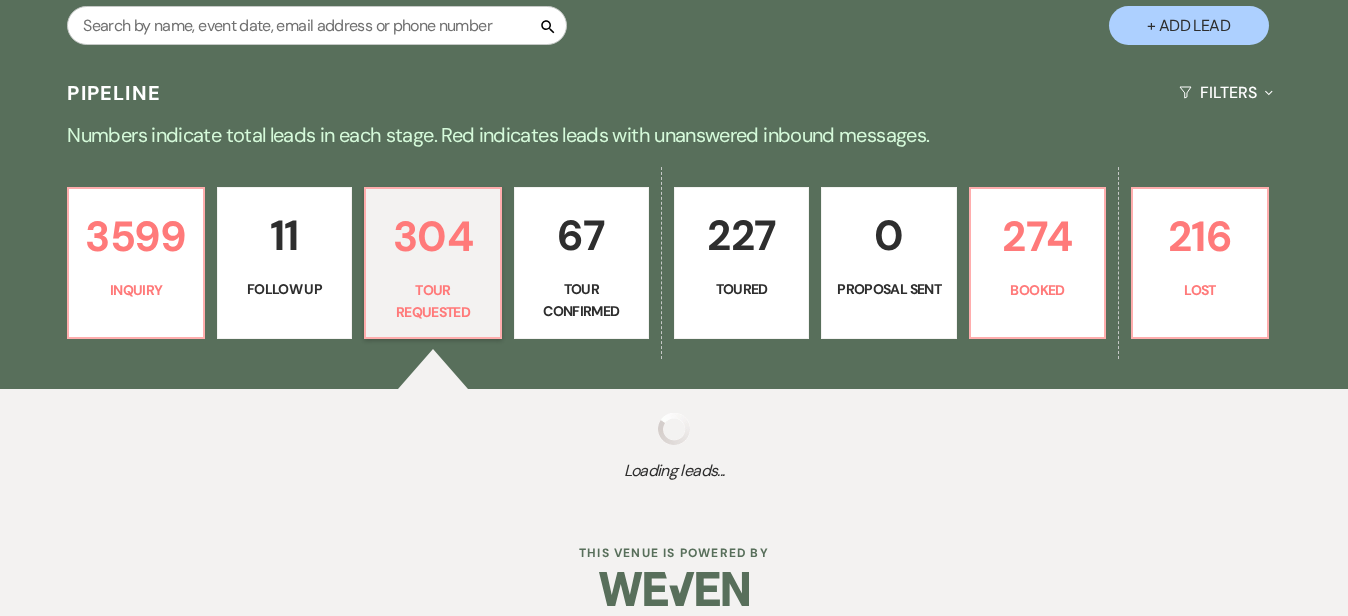 select on "2" 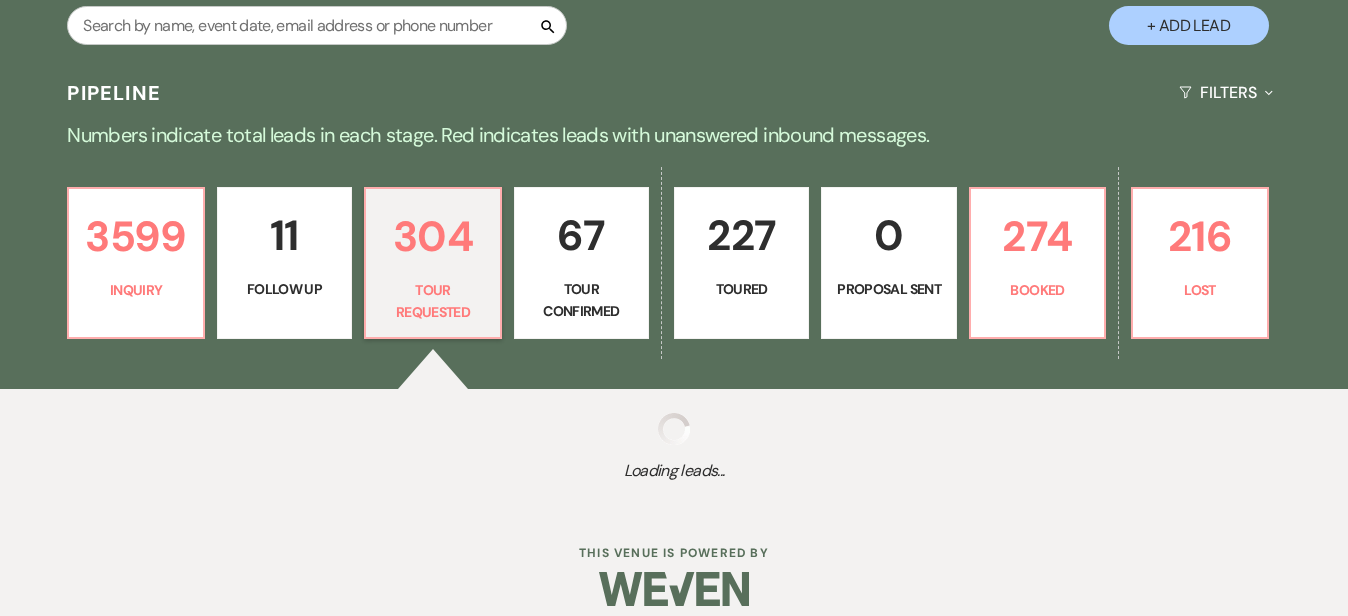select on "2" 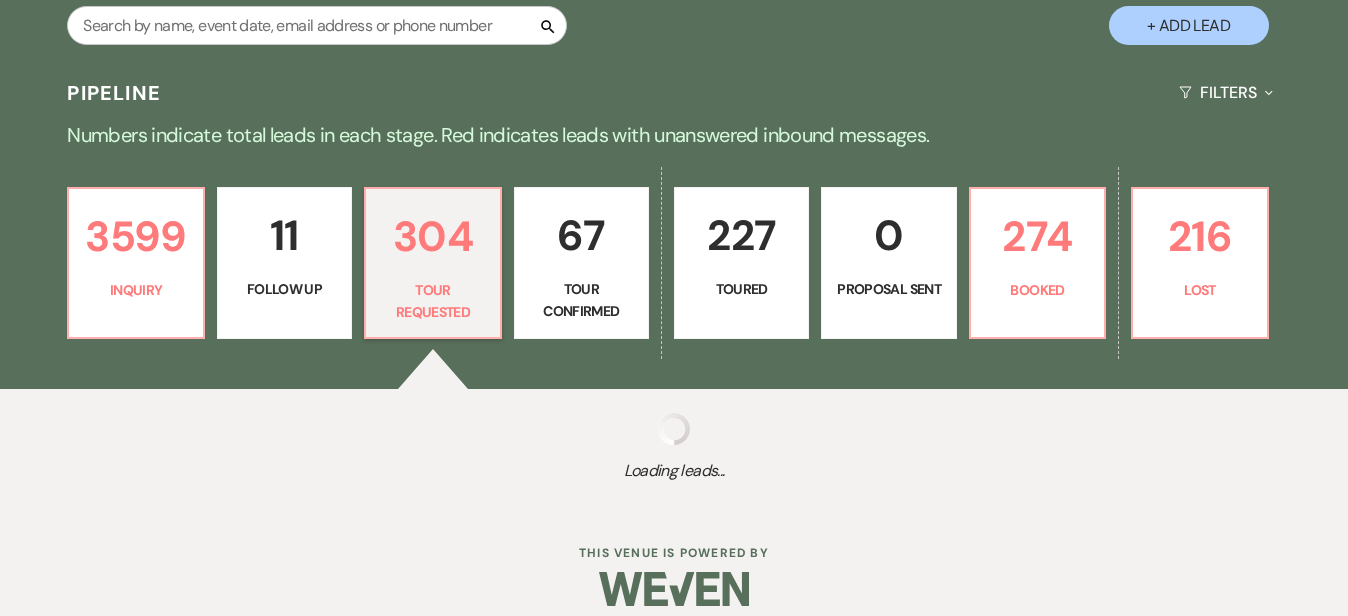 select on "2" 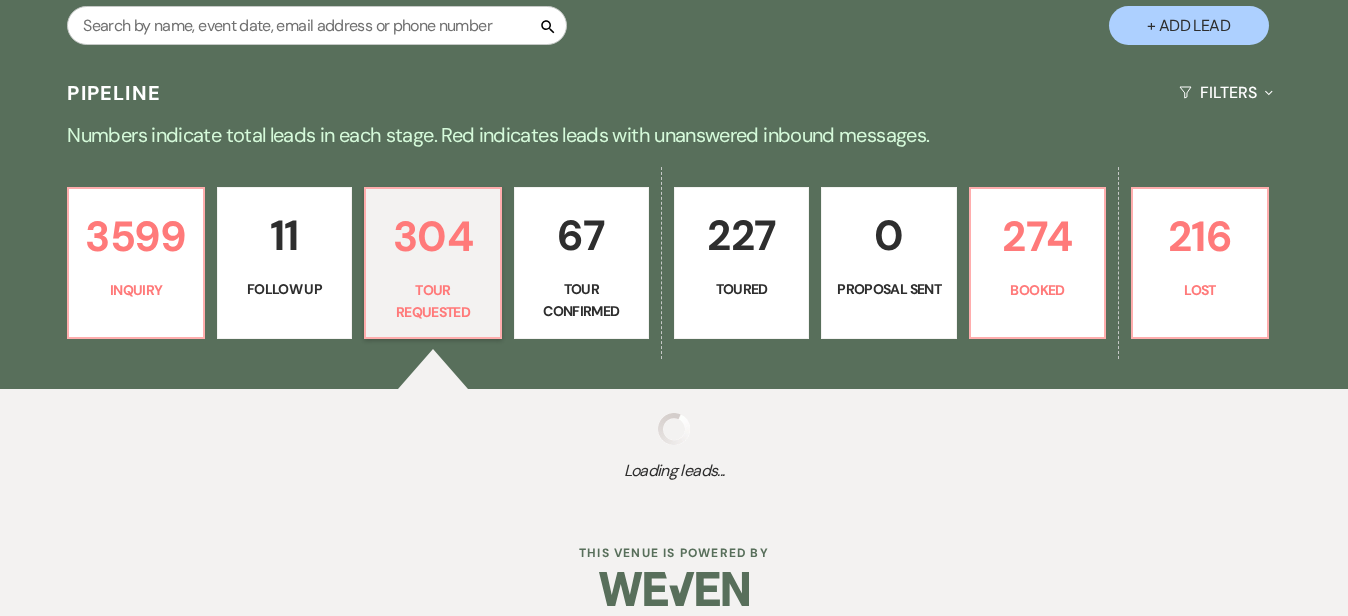 select on "2" 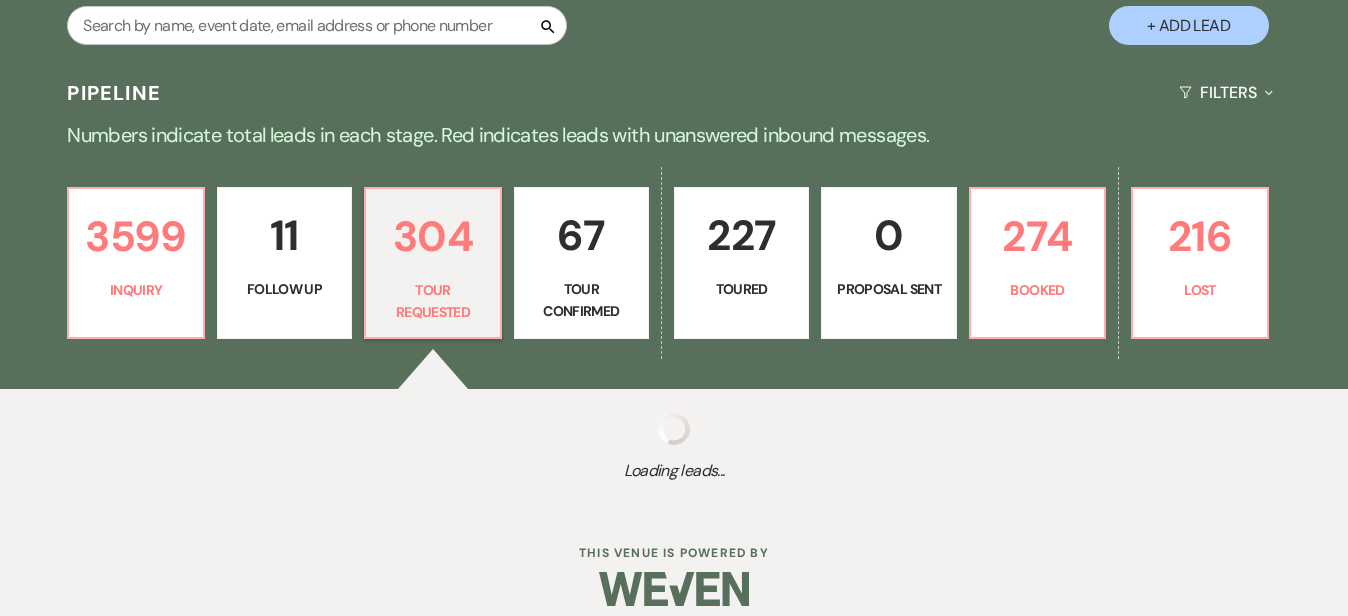 select on "2" 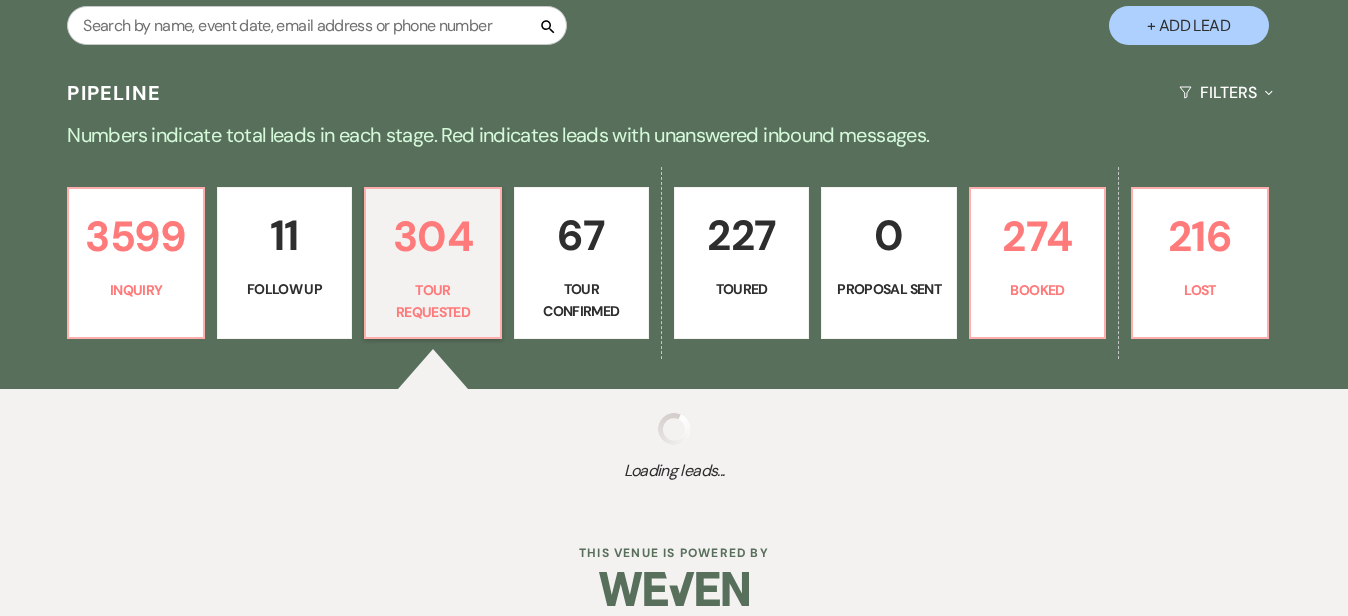 select on "2" 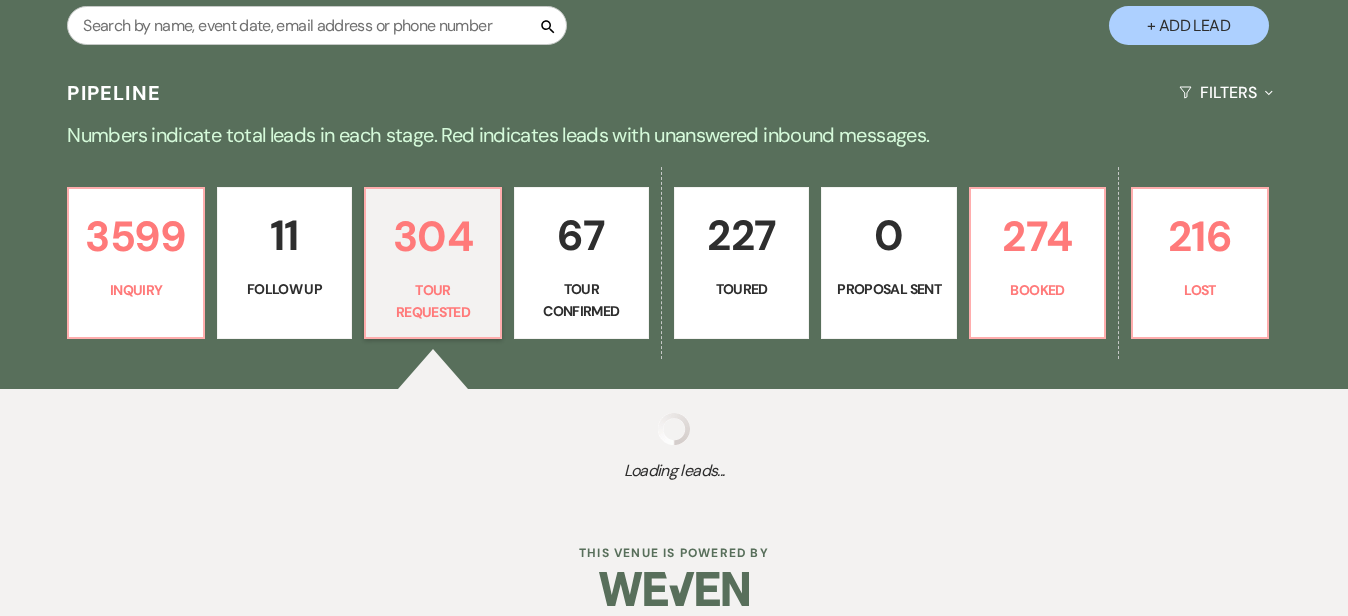 select on "2" 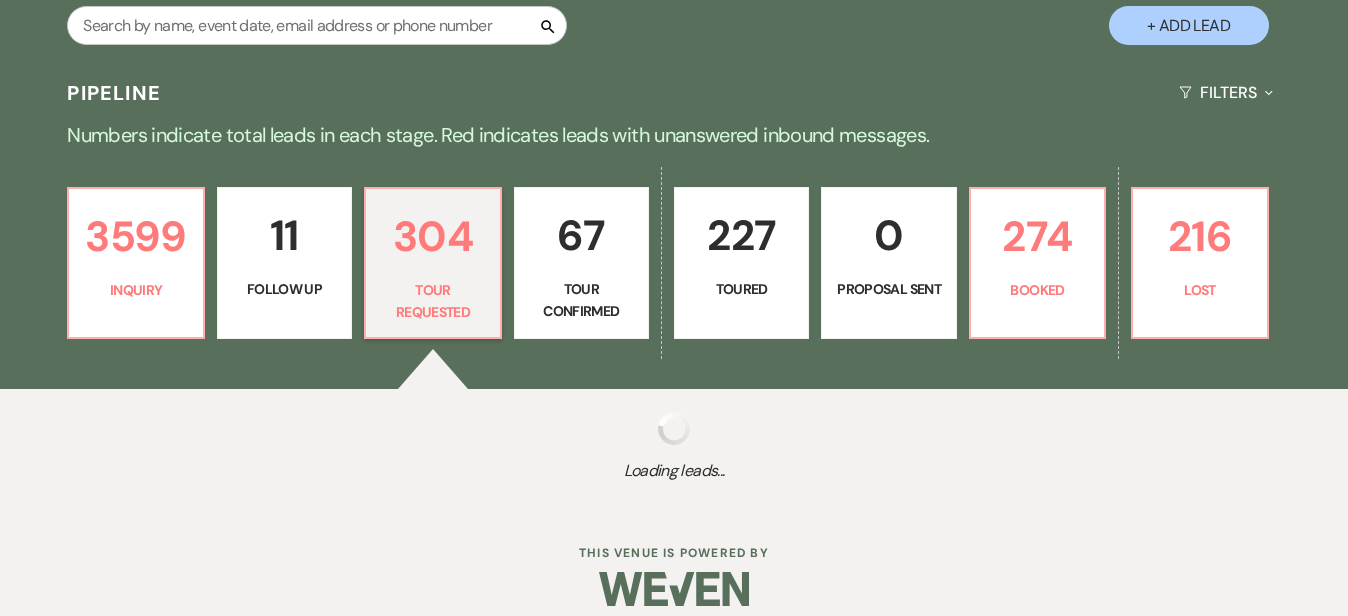select on "2" 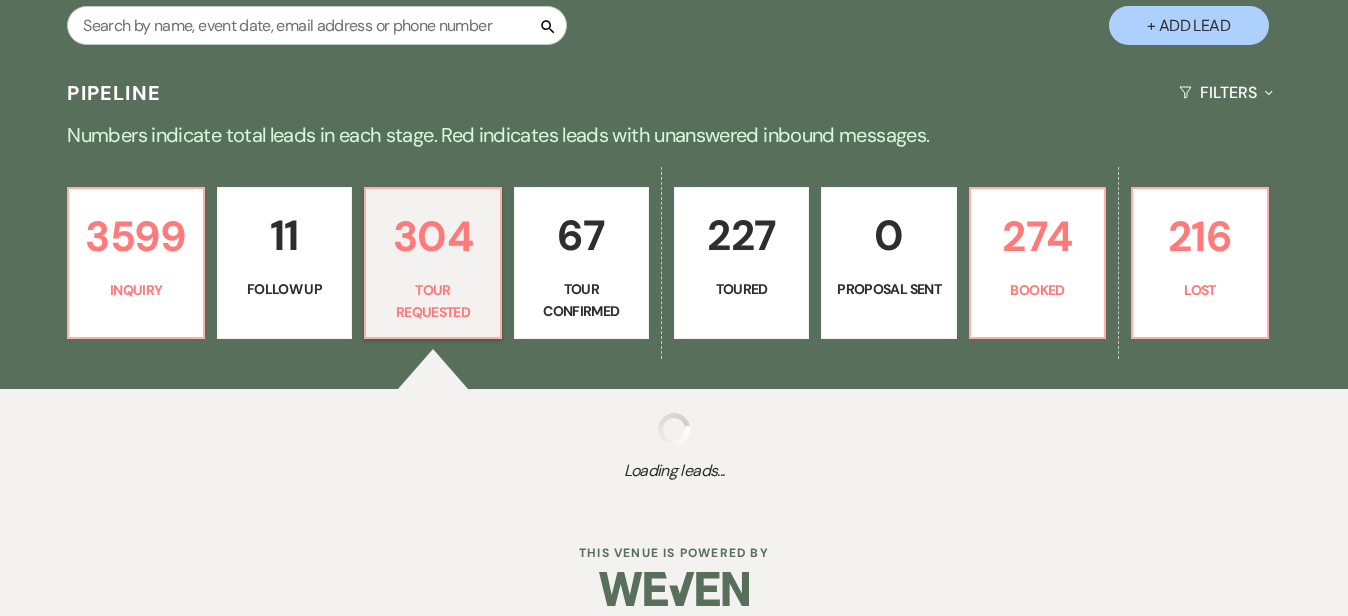 select on "2" 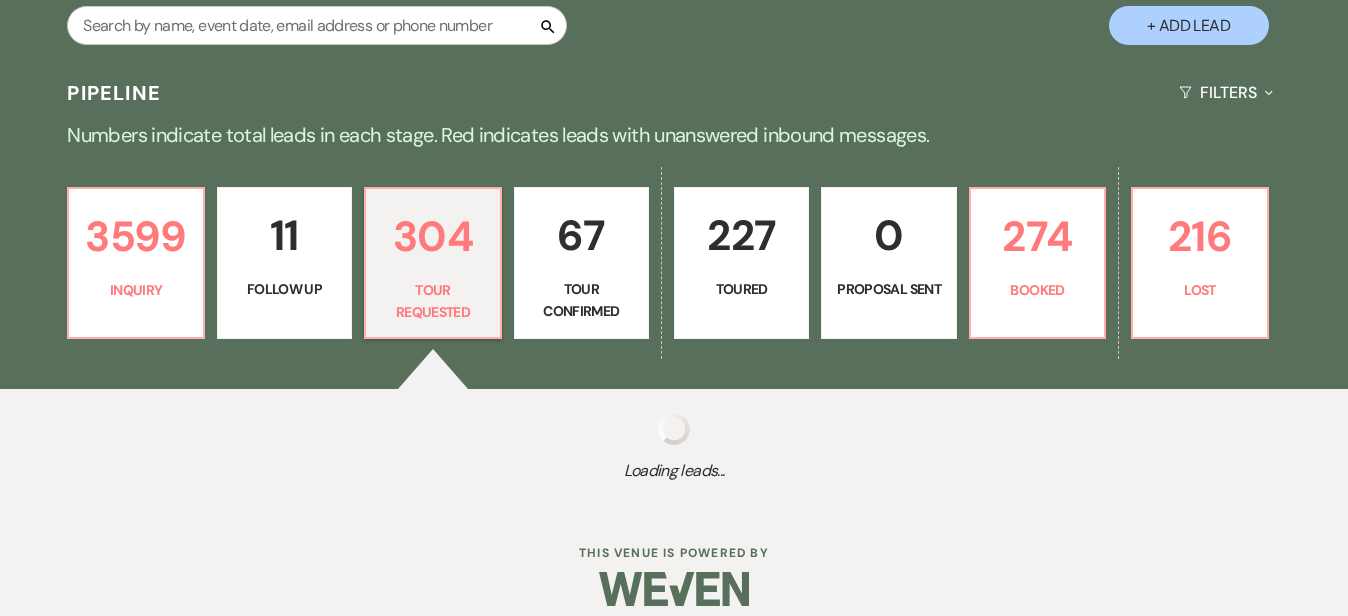 select on "2" 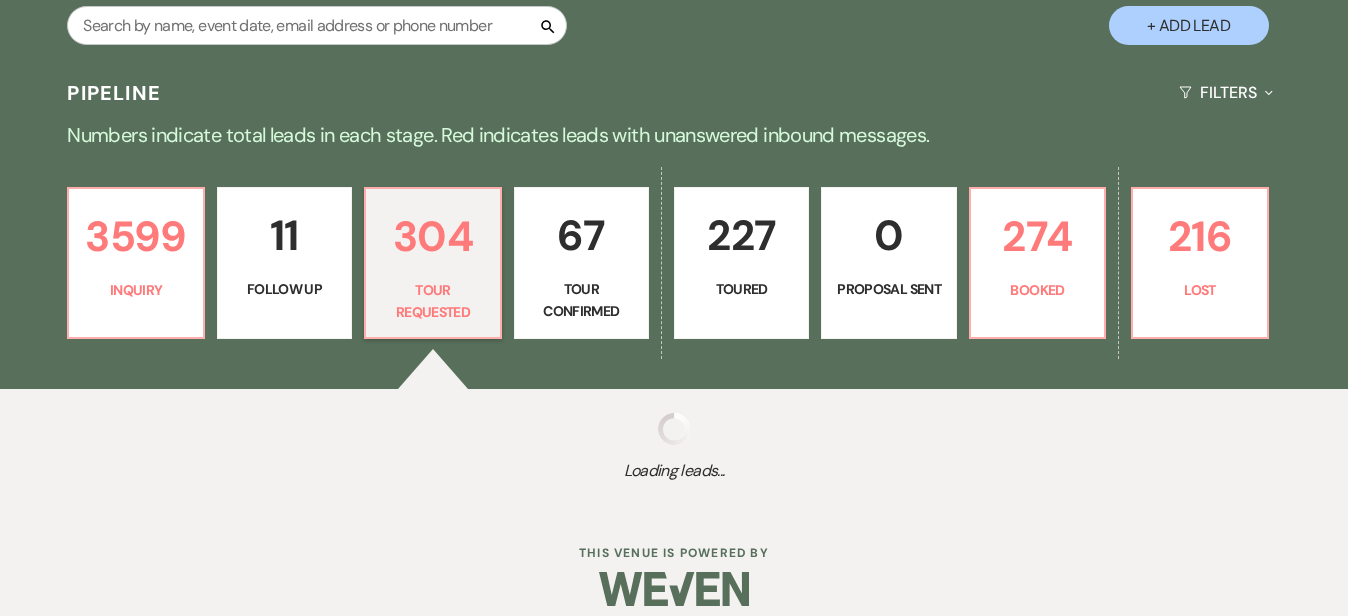 select on "2" 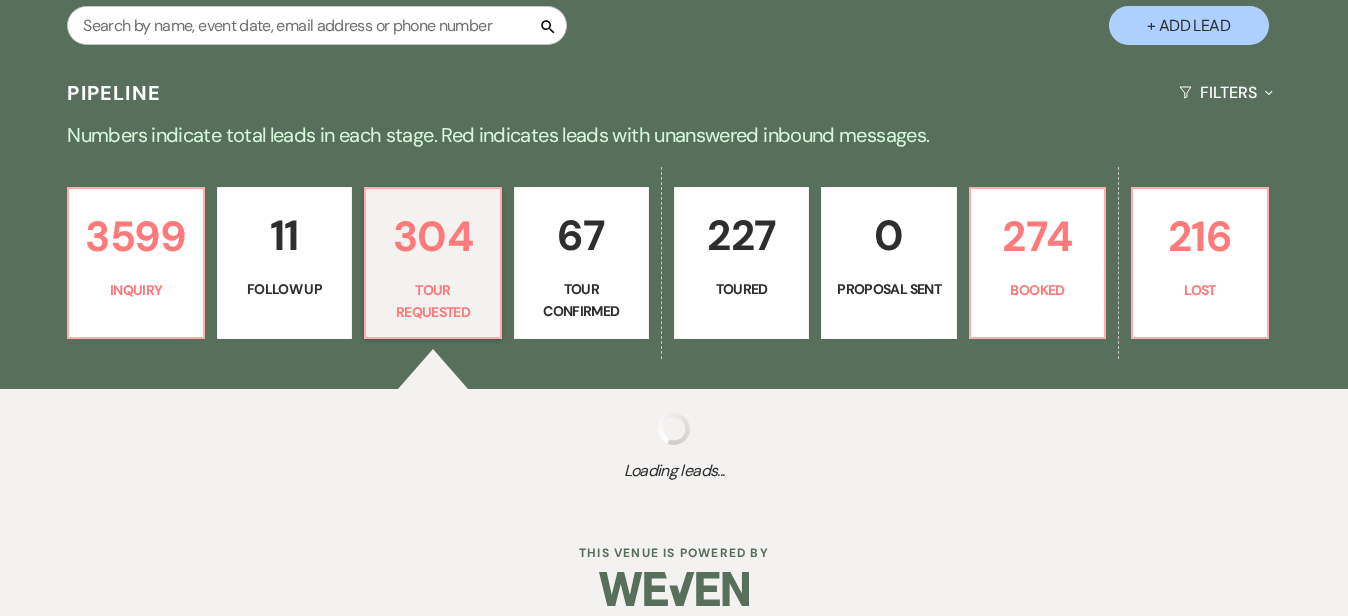 select on "2" 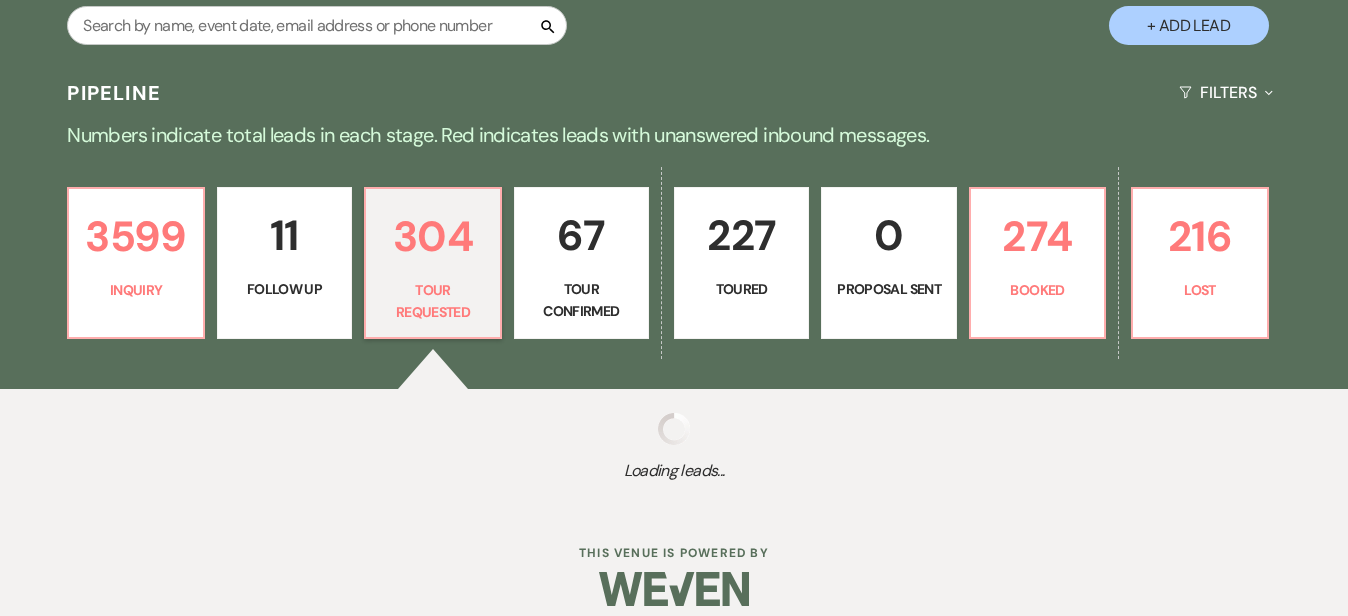 select on "2" 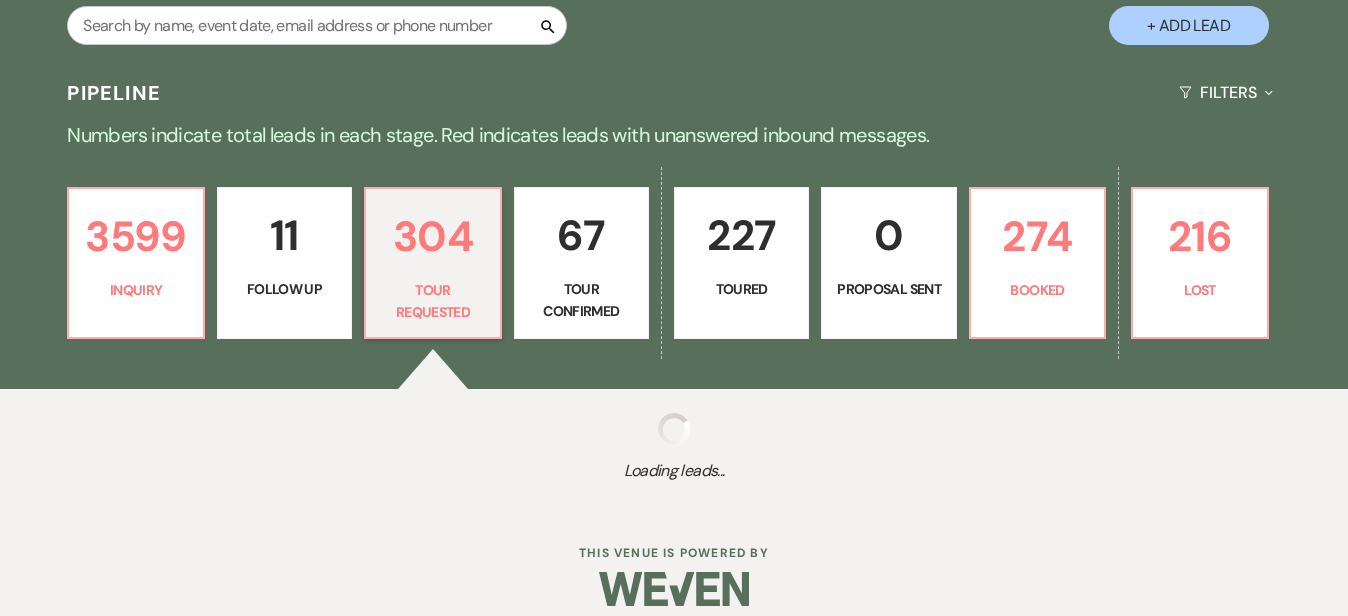 select on "2" 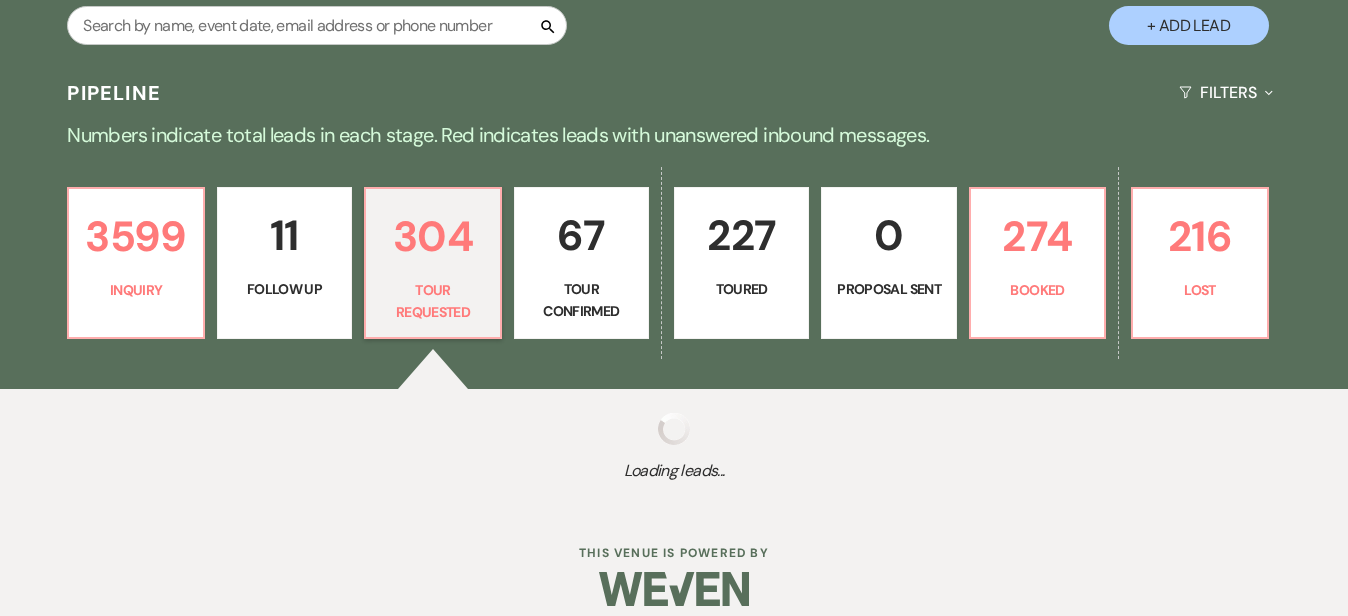 select on "2" 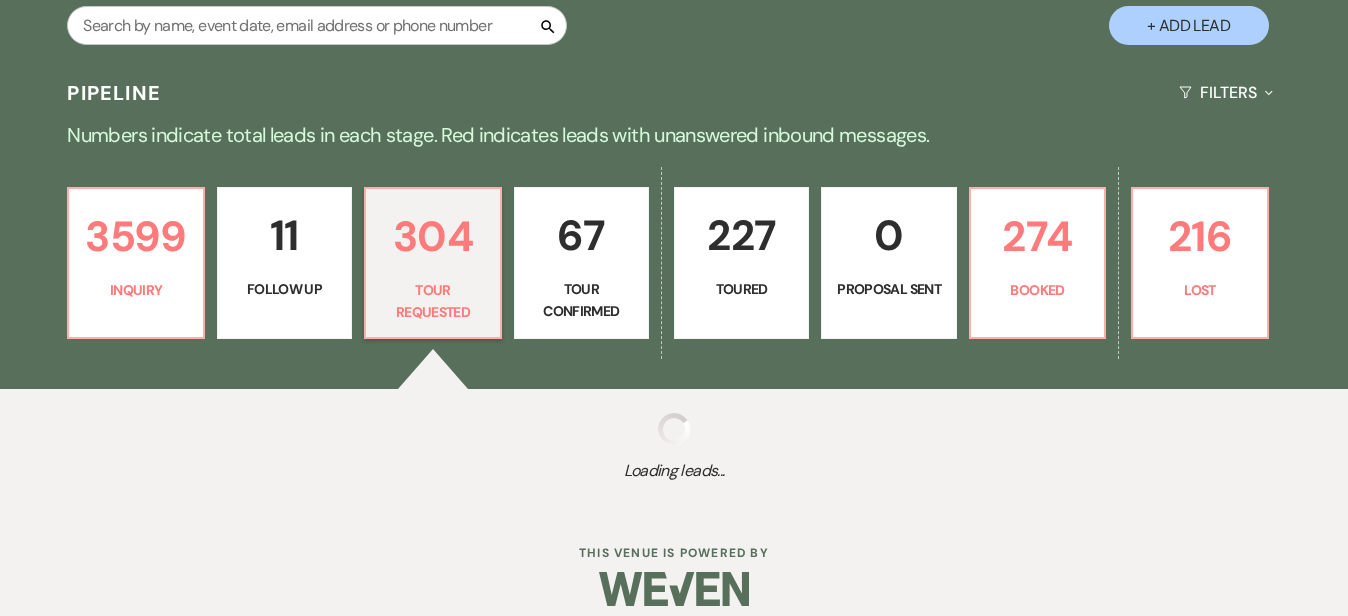 select on "2" 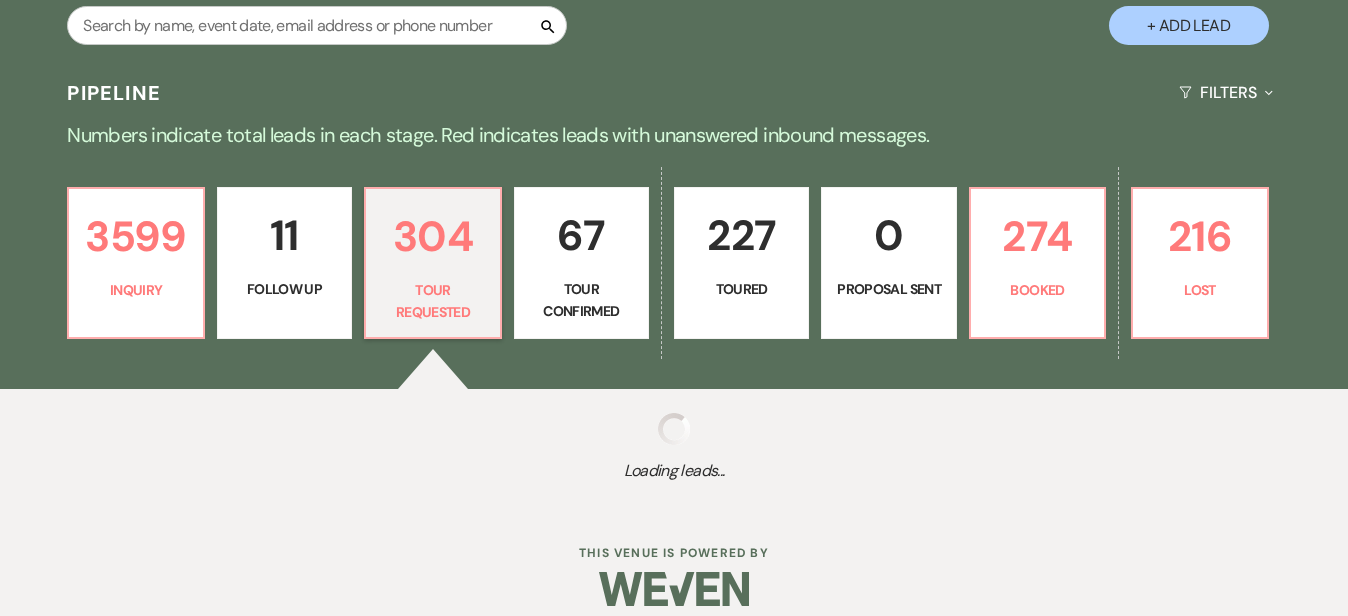 select on "2" 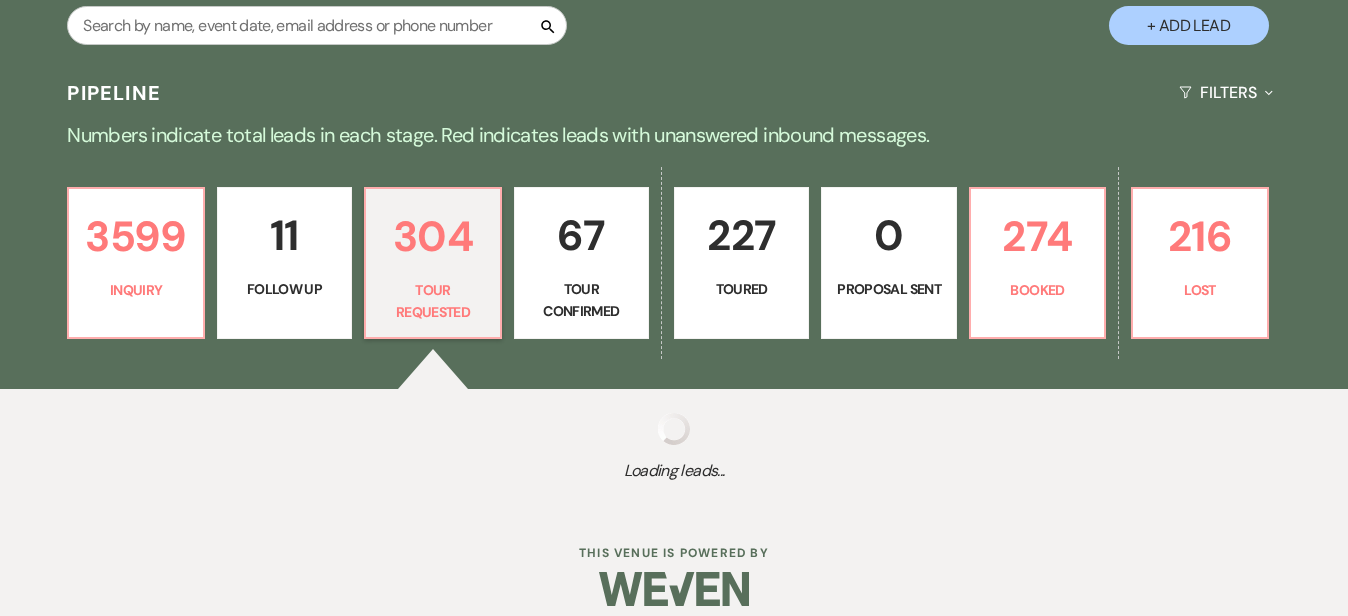select on "2" 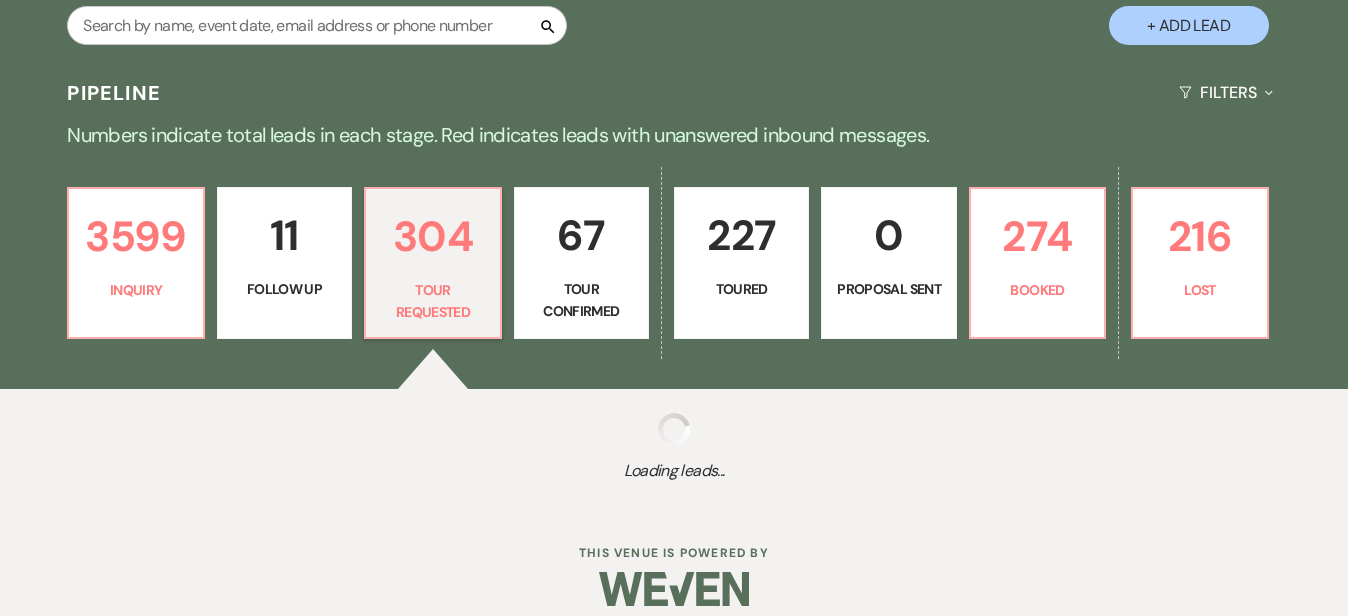 select on "2" 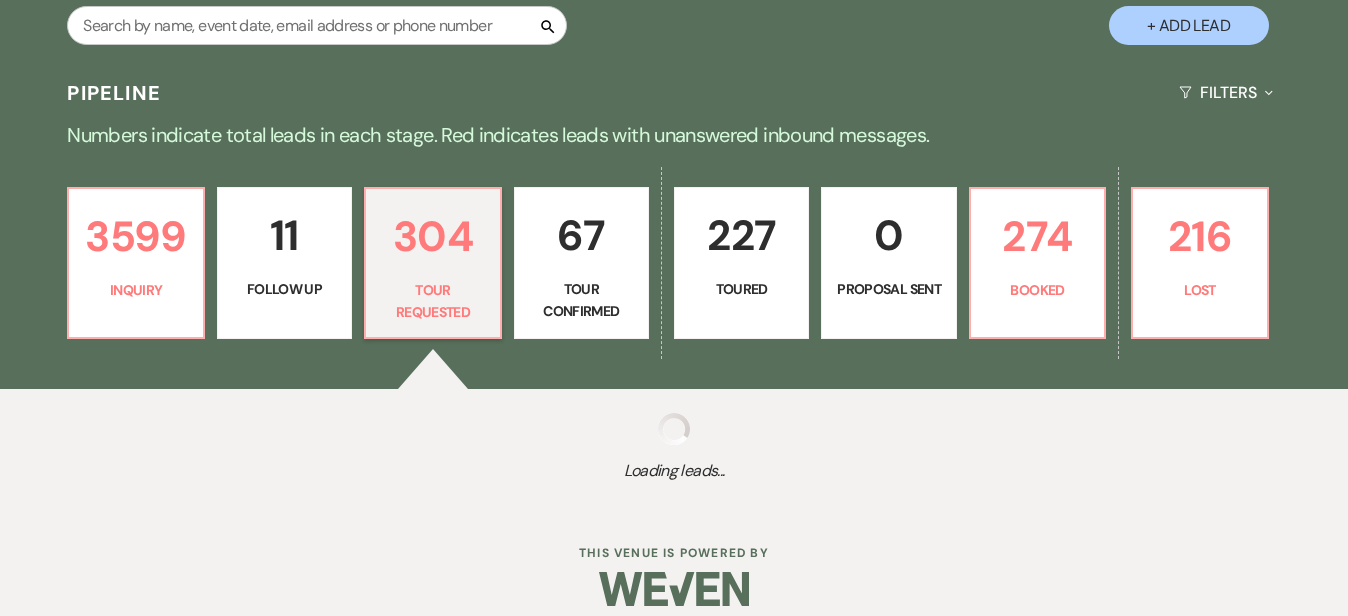 select on "2" 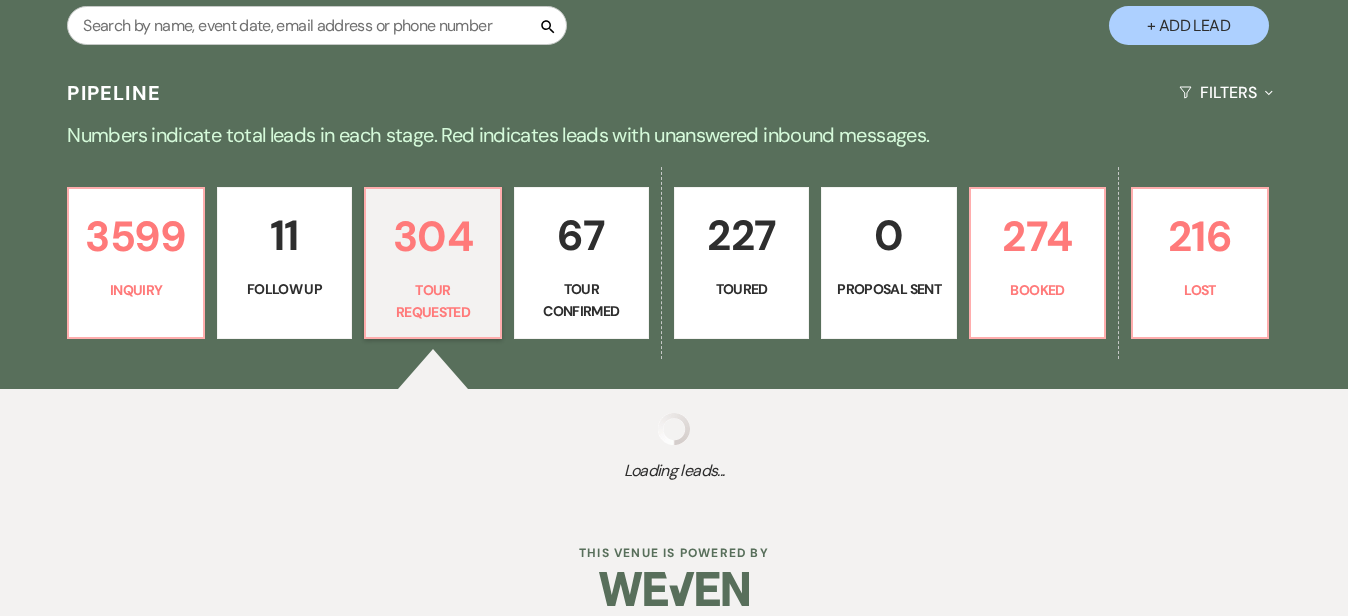 select on "2" 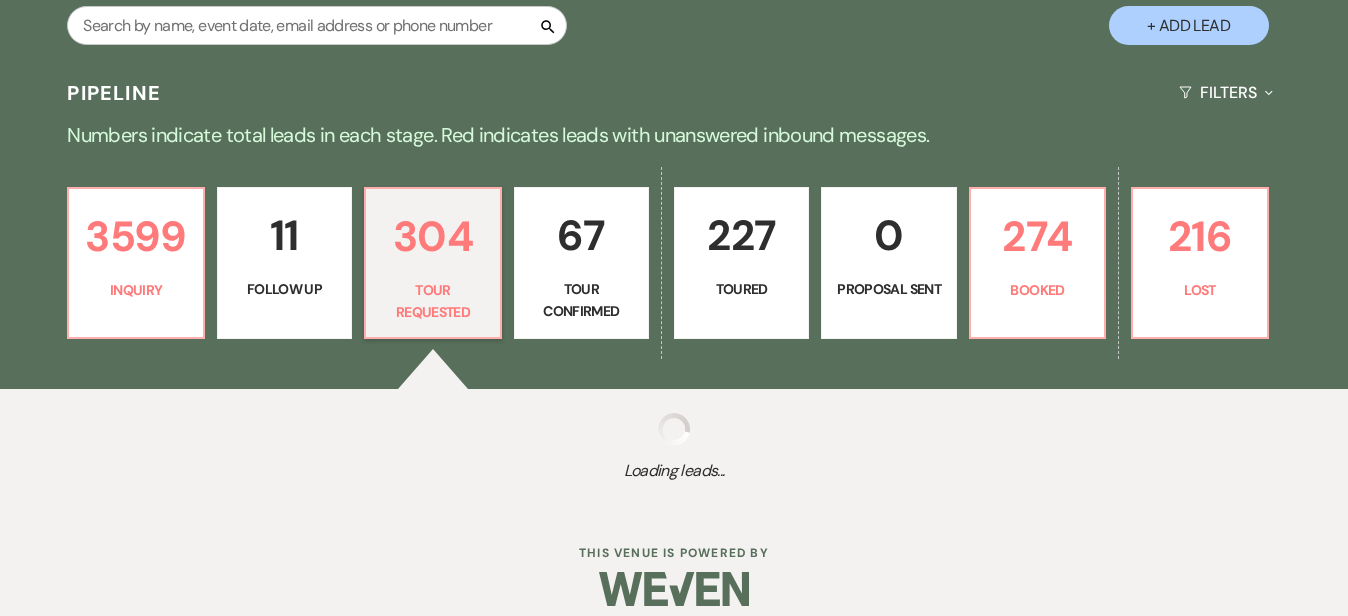 select on "2" 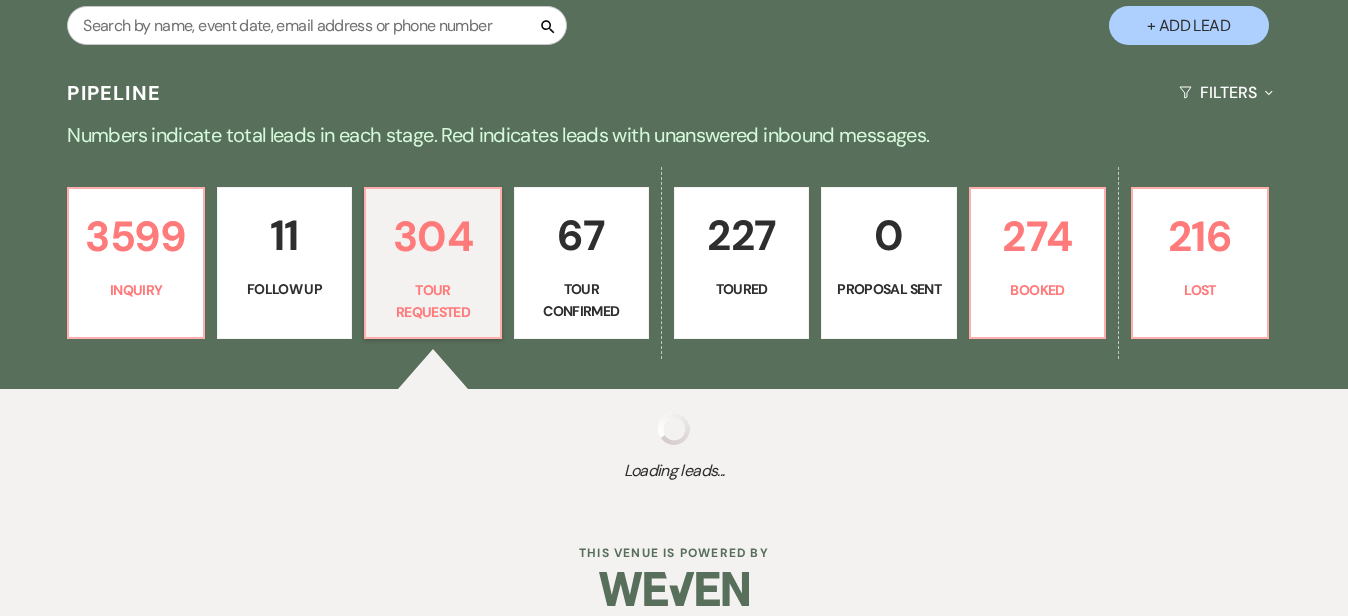 select on "2" 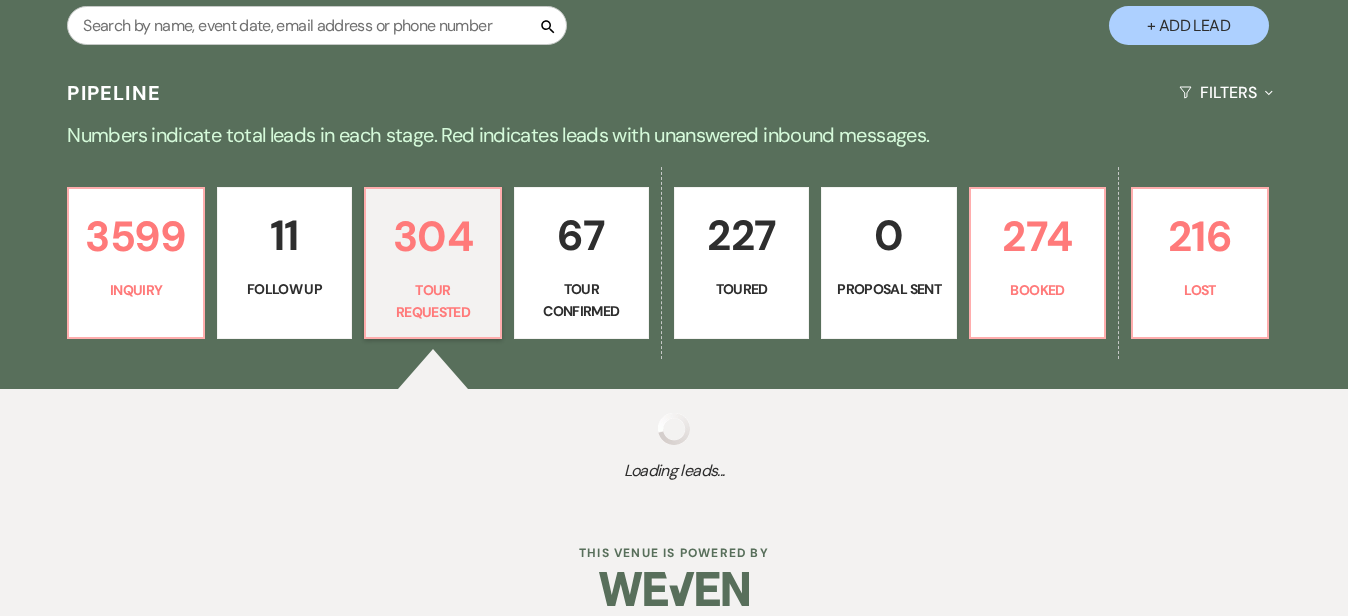 select on "2" 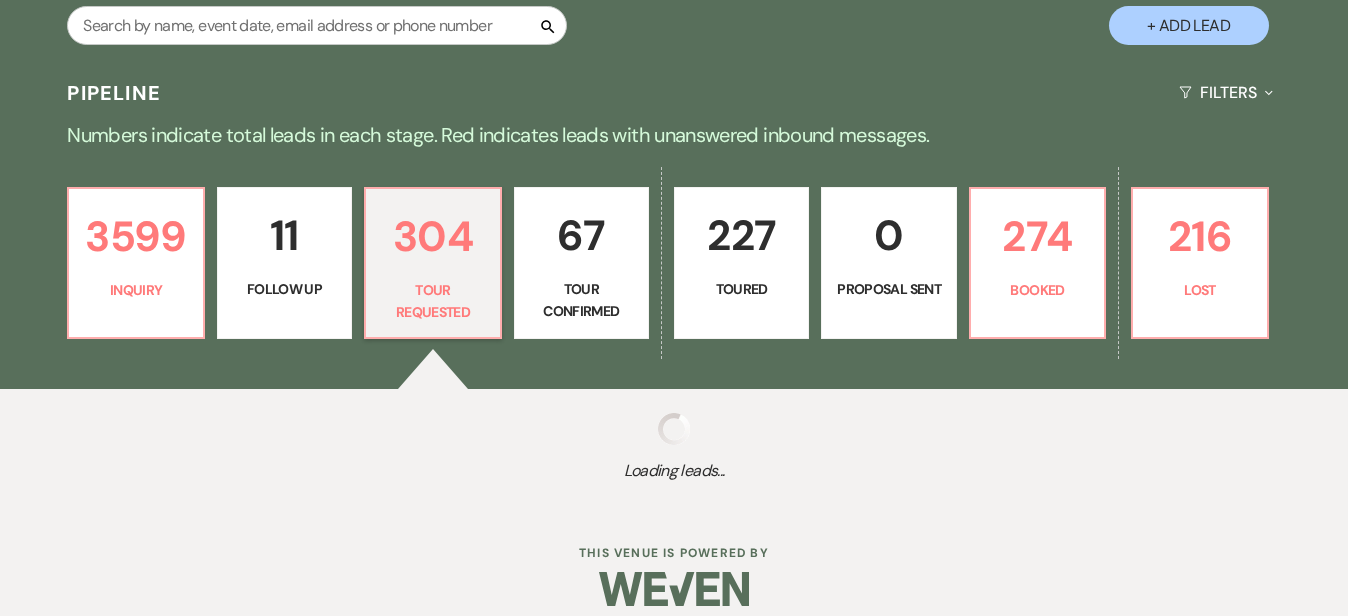 select on "2" 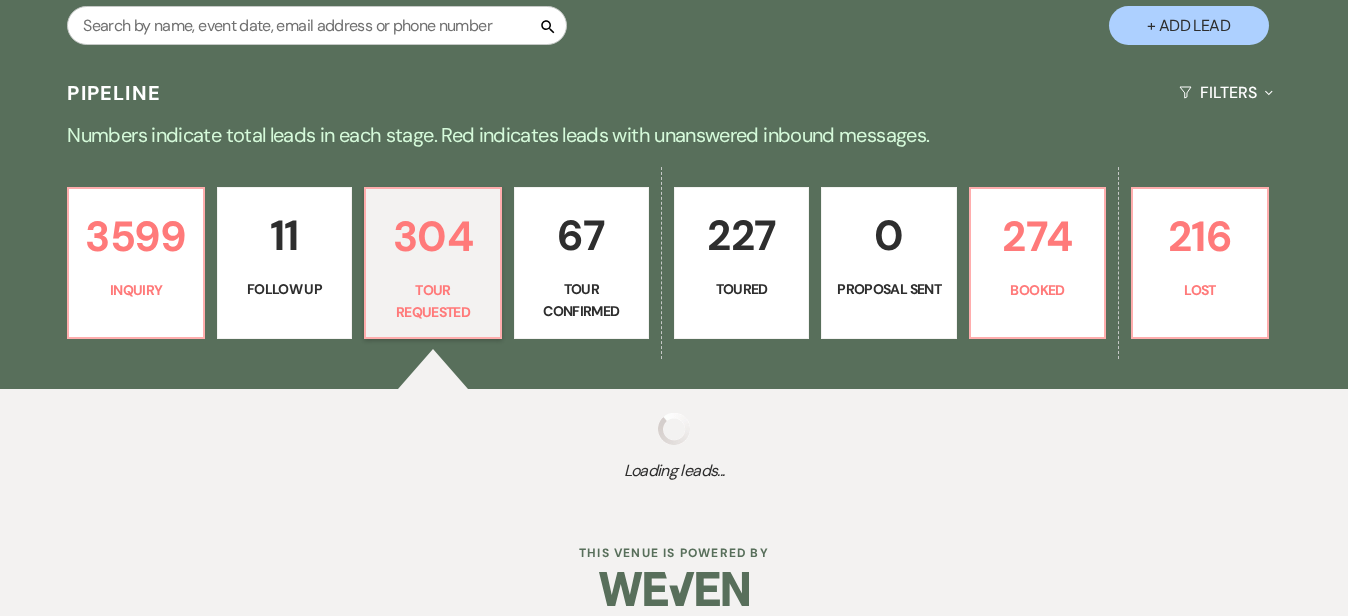 select on "2" 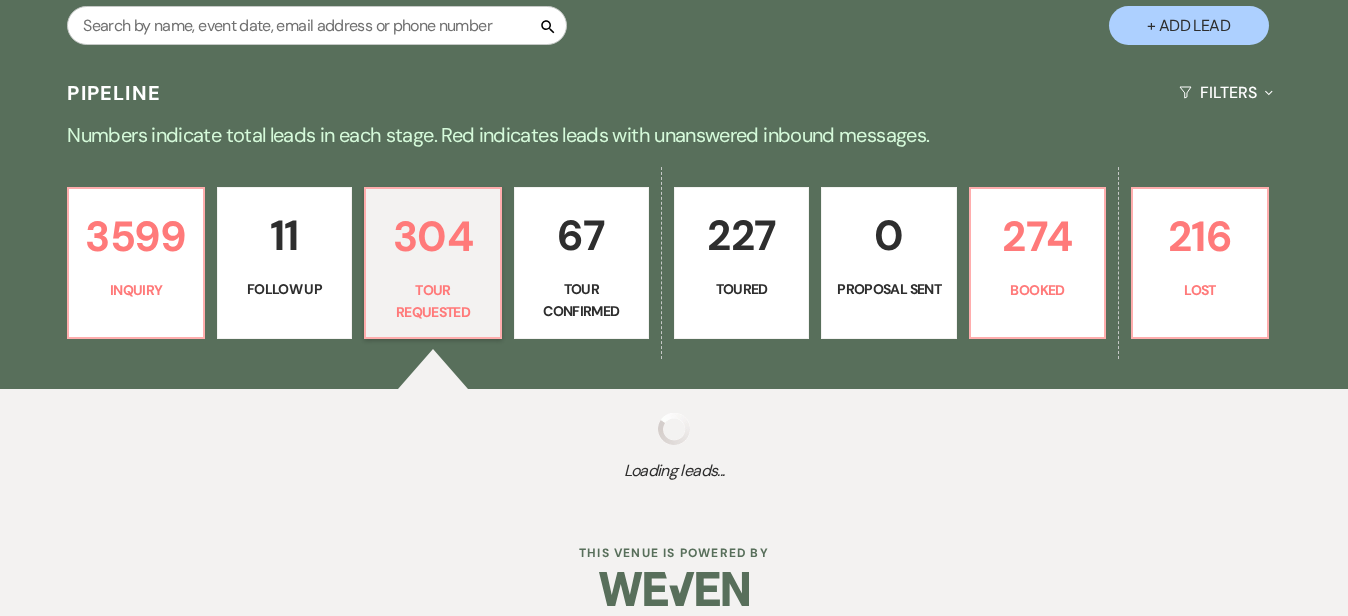 select on "2" 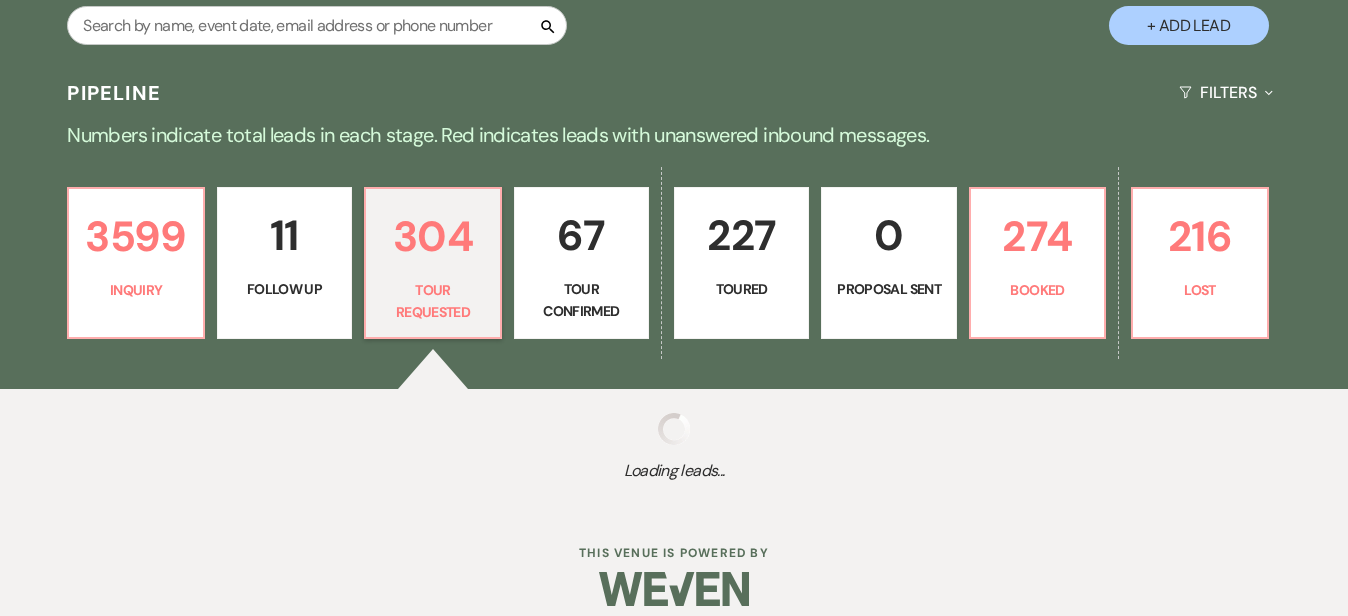 select on "2" 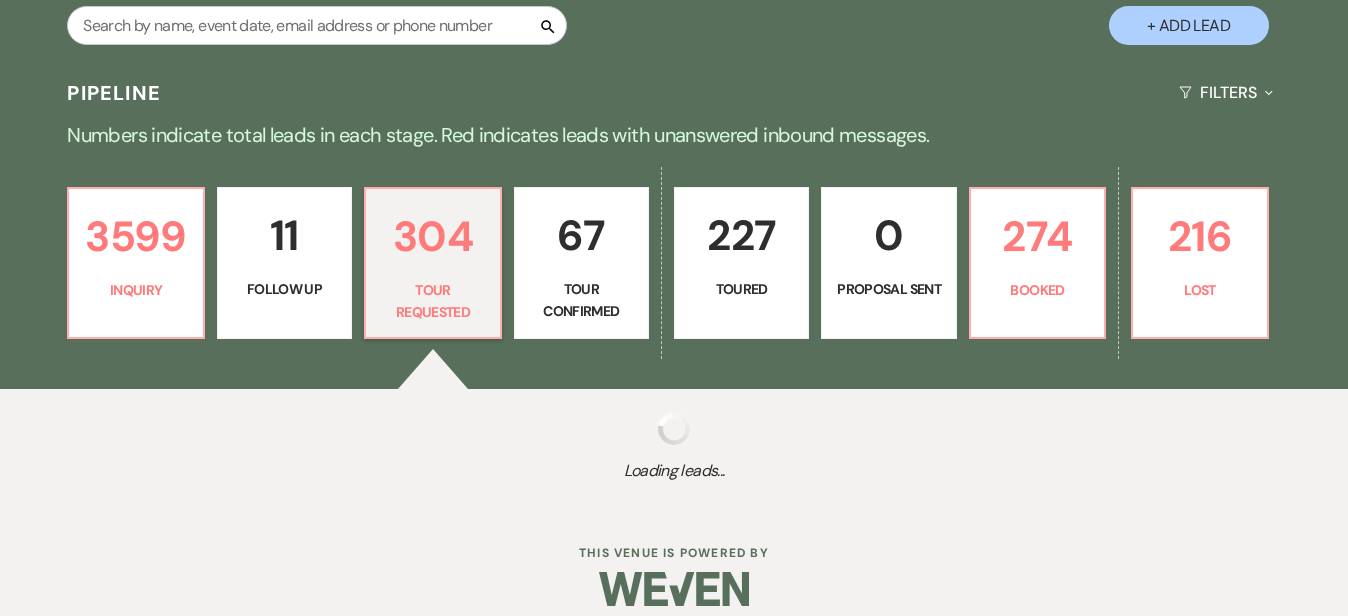 select on "2" 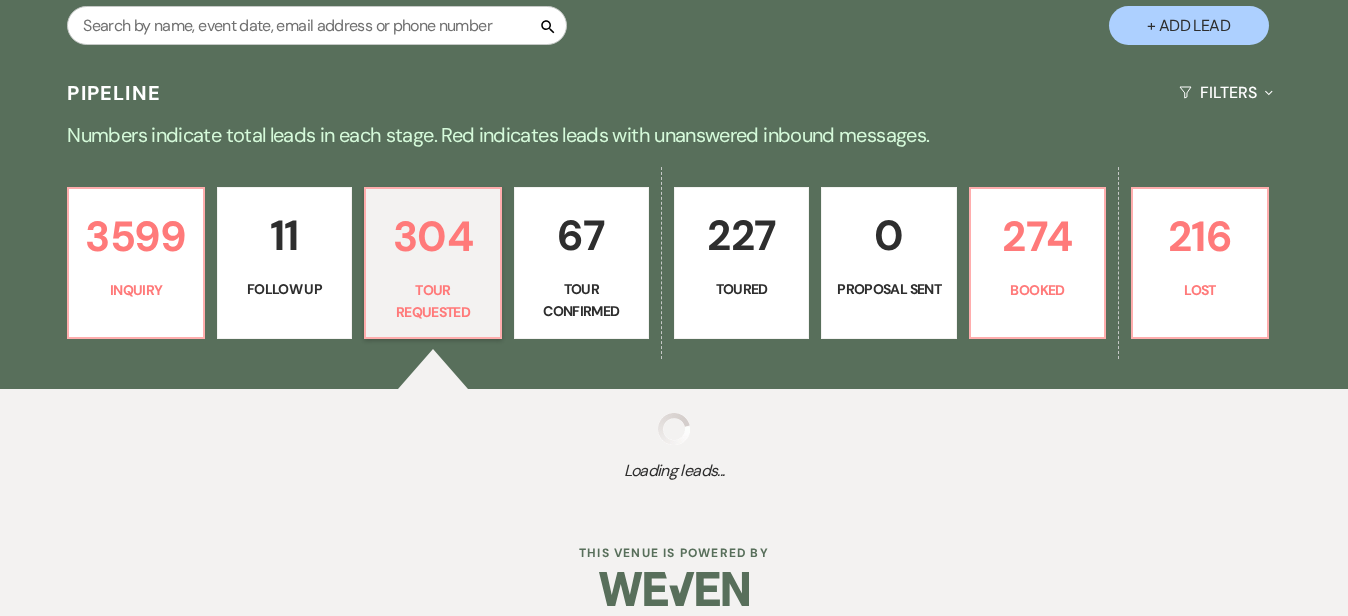 select on "2" 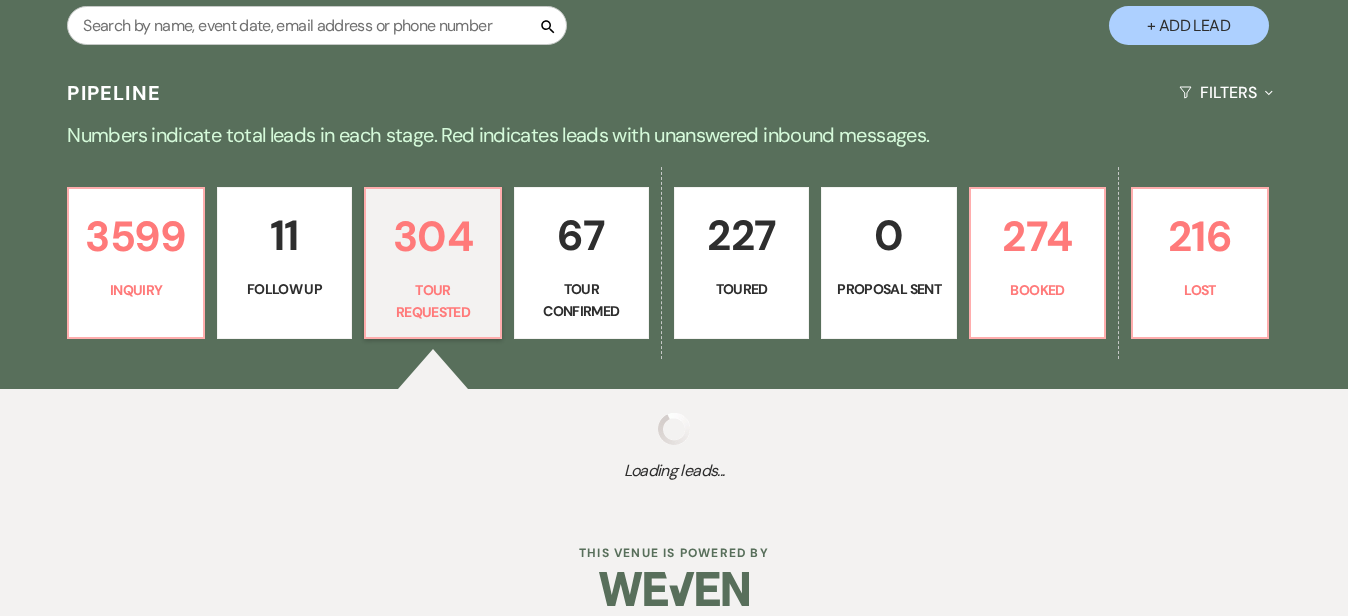 select on "2" 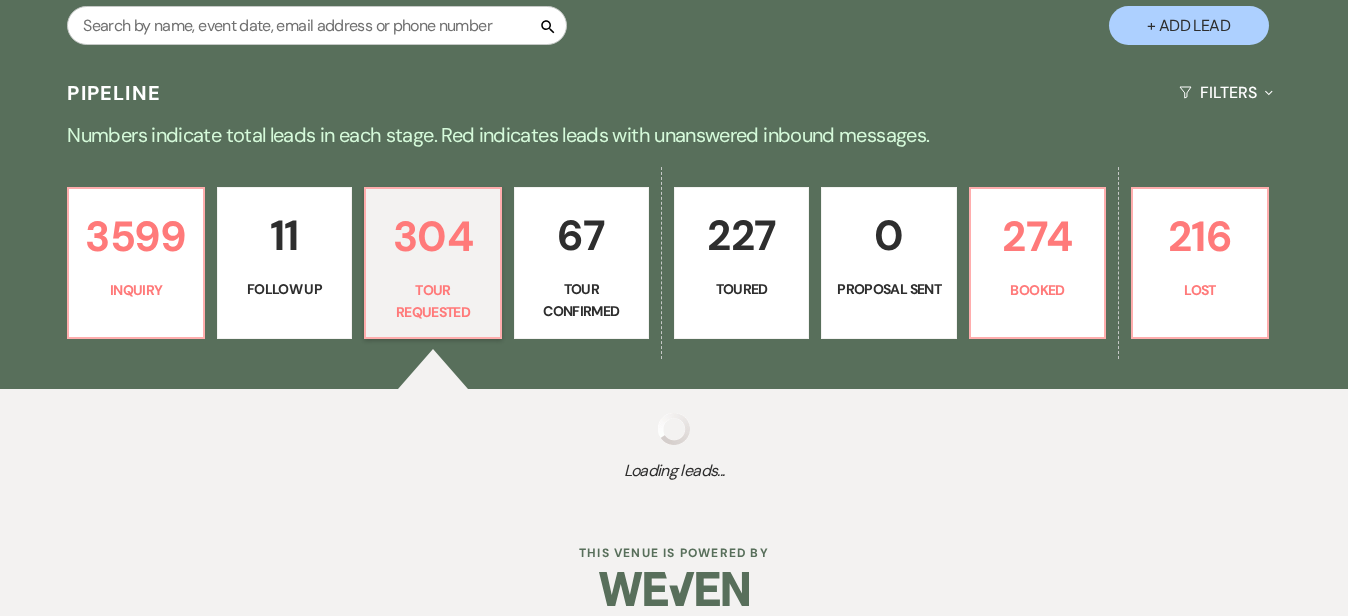 select on "2" 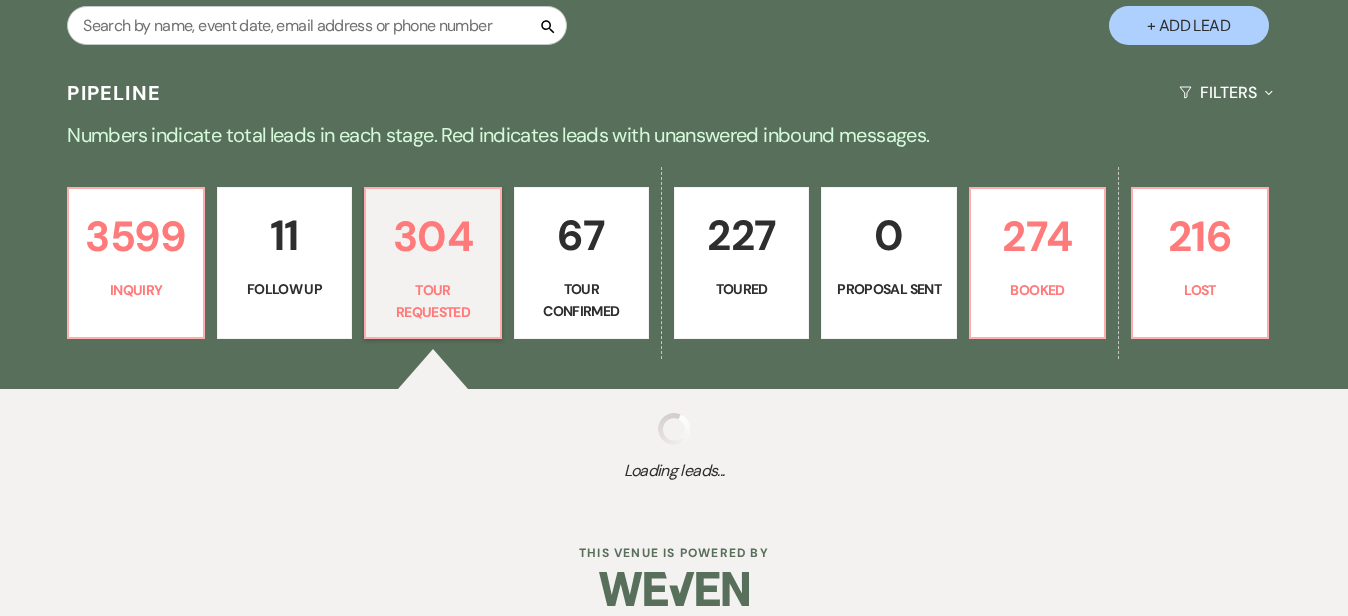 select on "2" 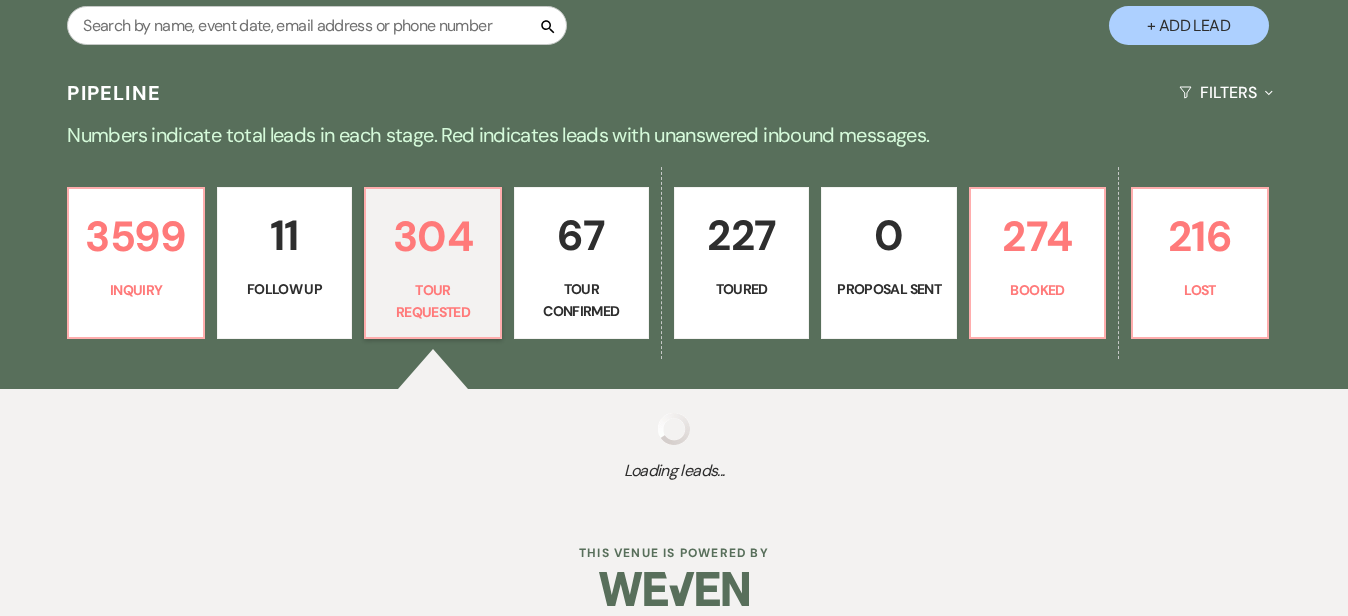 select on "2" 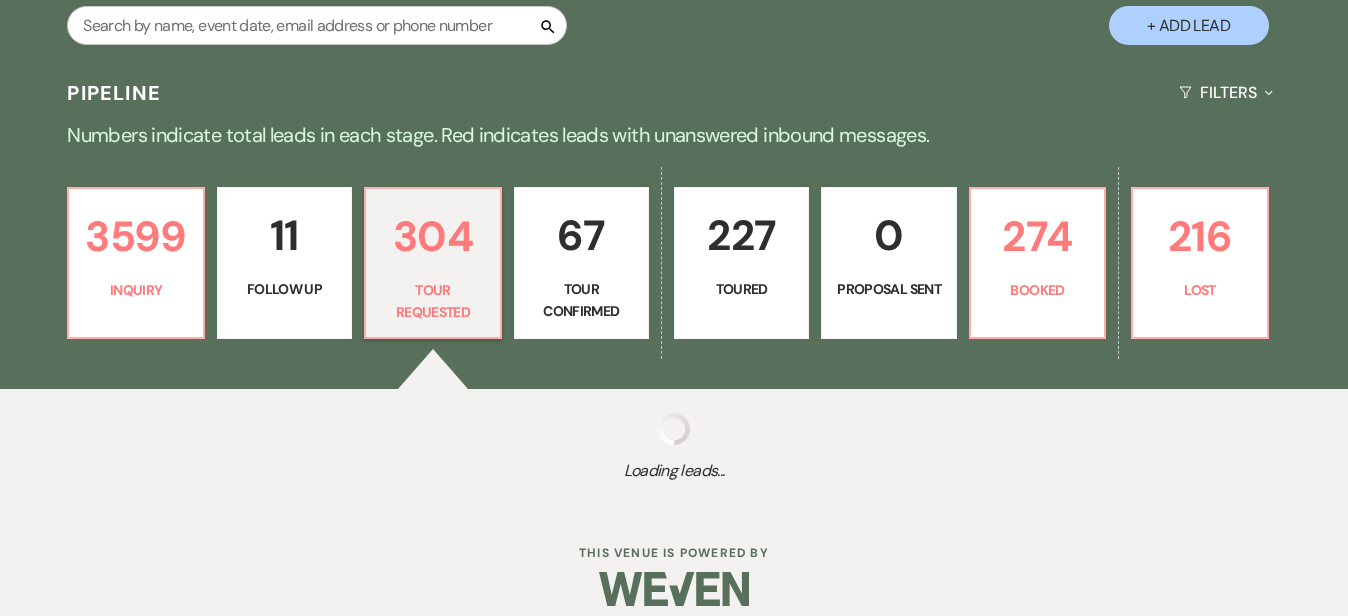 select on "2" 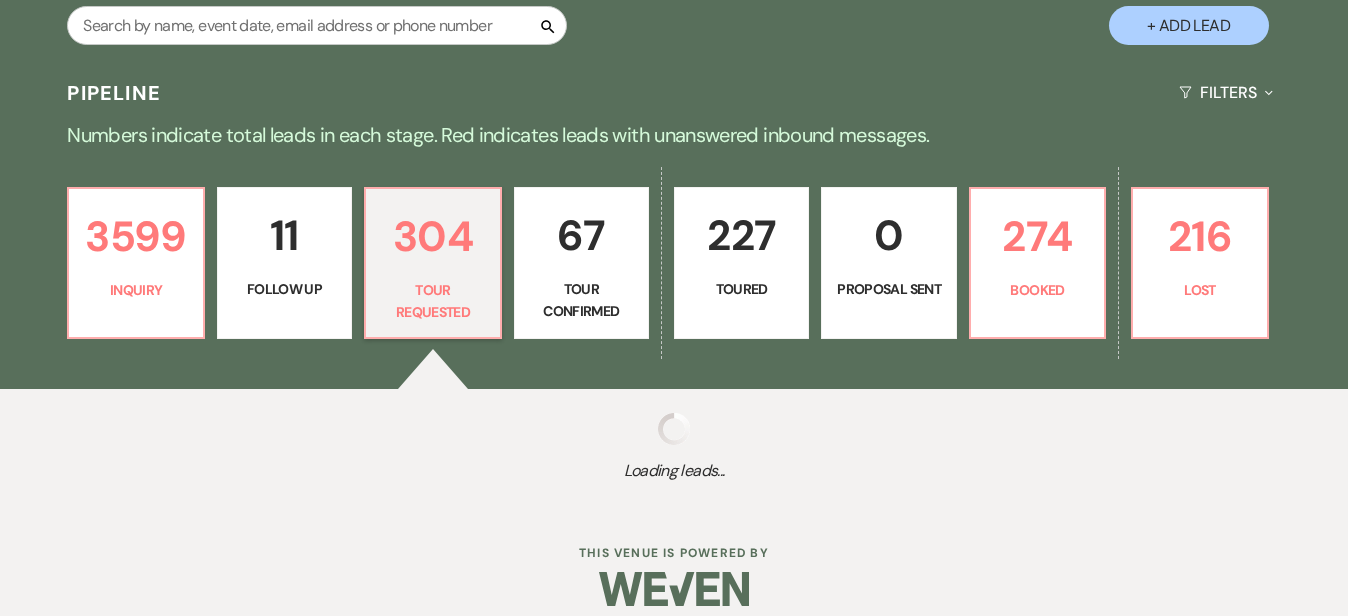 type 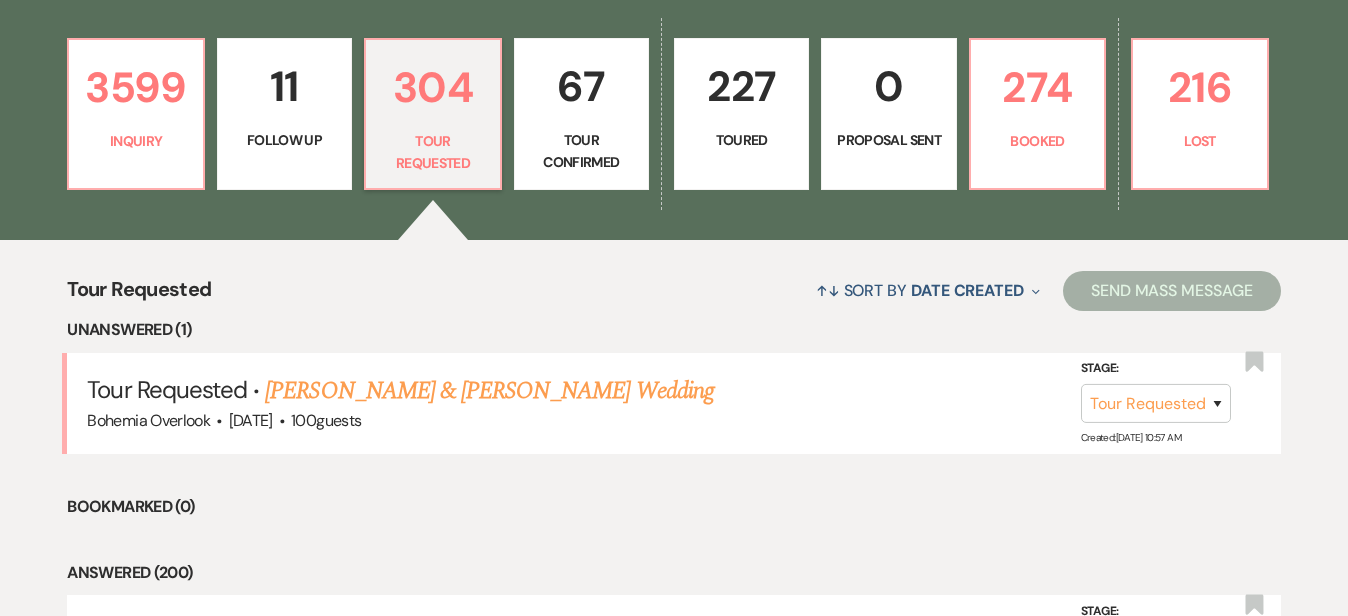 scroll, scrollTop: 525, scrollLeft: 0, axis: vertical 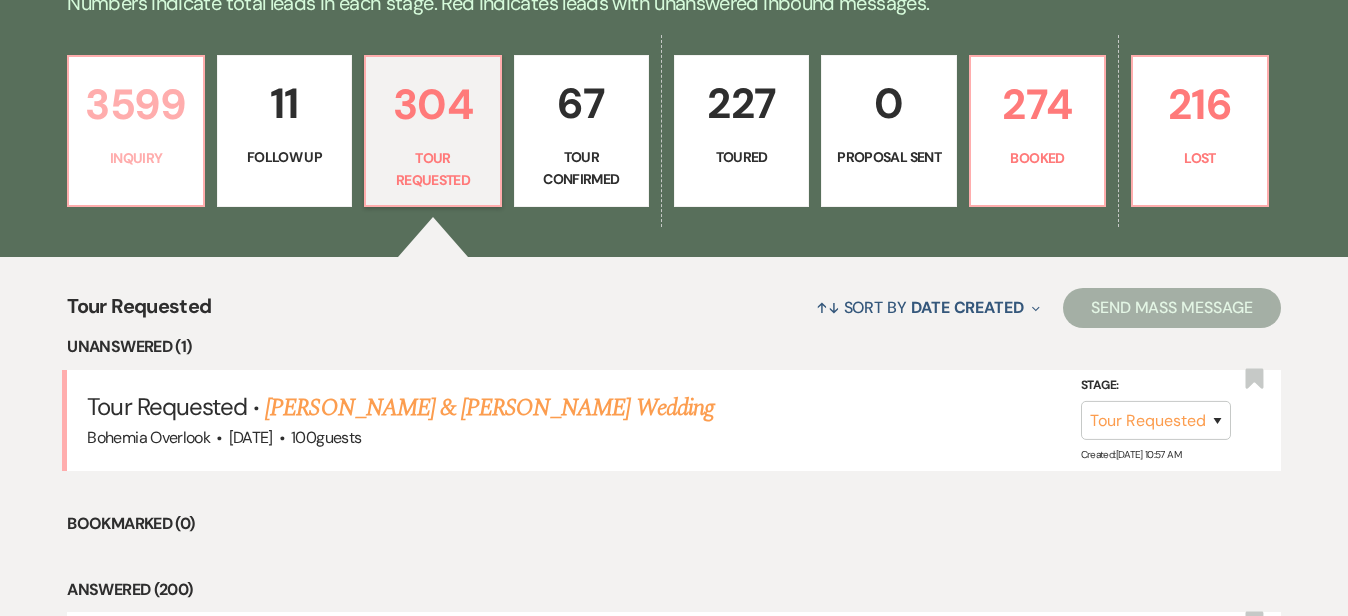 click on "3599" at bounding box center (135, 104) 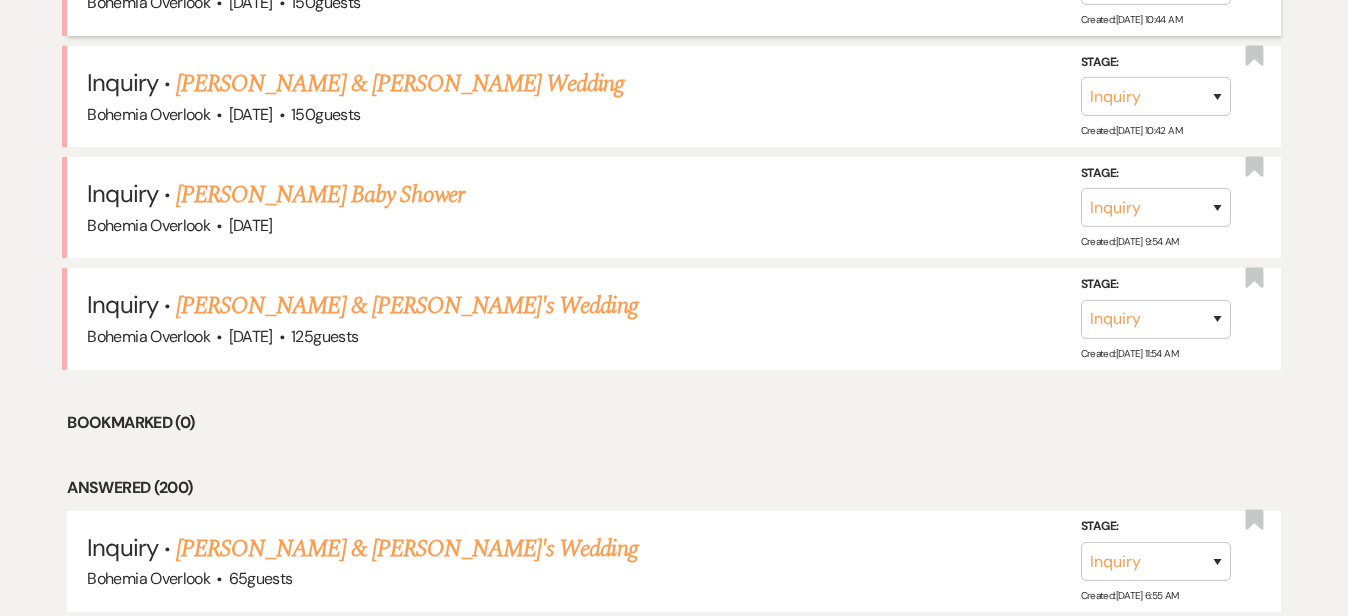 scroll, scrollTop: 973, scrollLeft: 0, axis: vertical 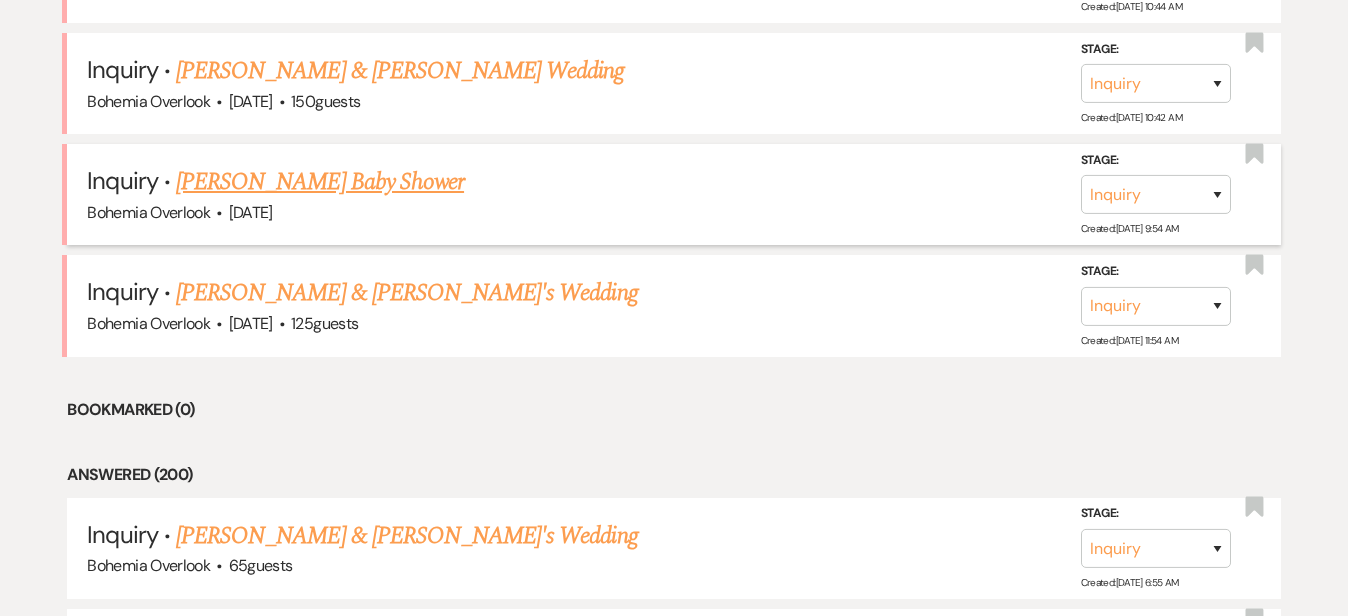 click on "[PERSON_NAME] Baby Shower" at bounding box center [320, 182] 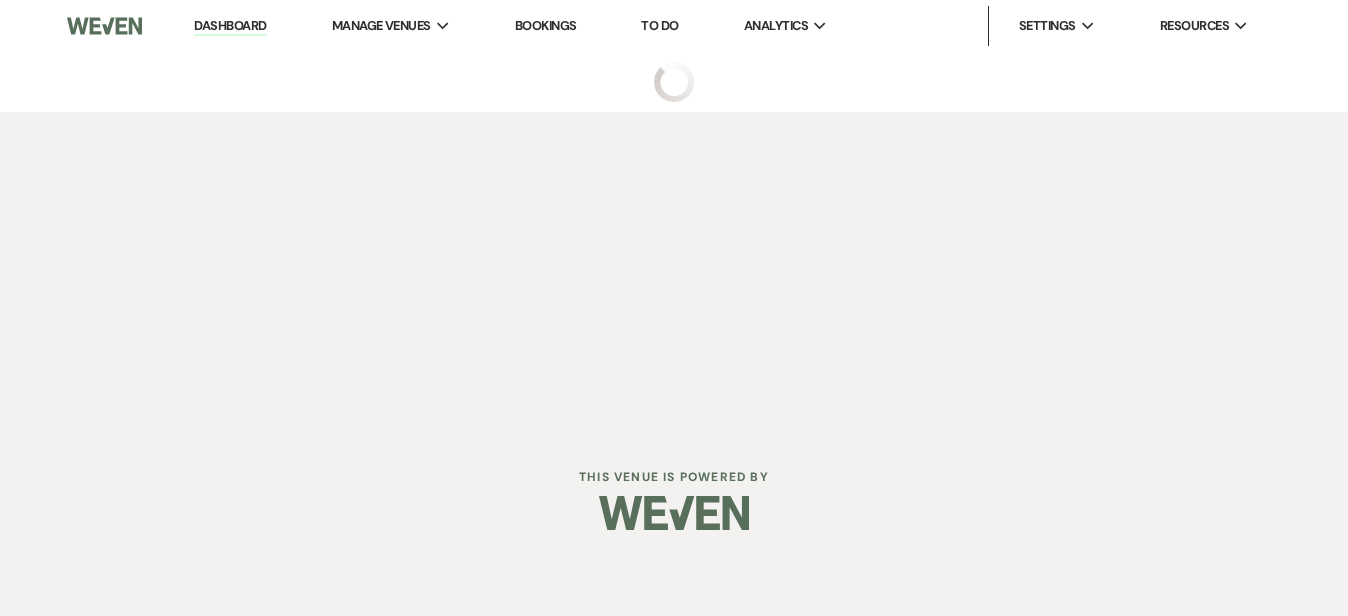 scroll, scrollTop: 0, scrollLeft: 0, axis: both 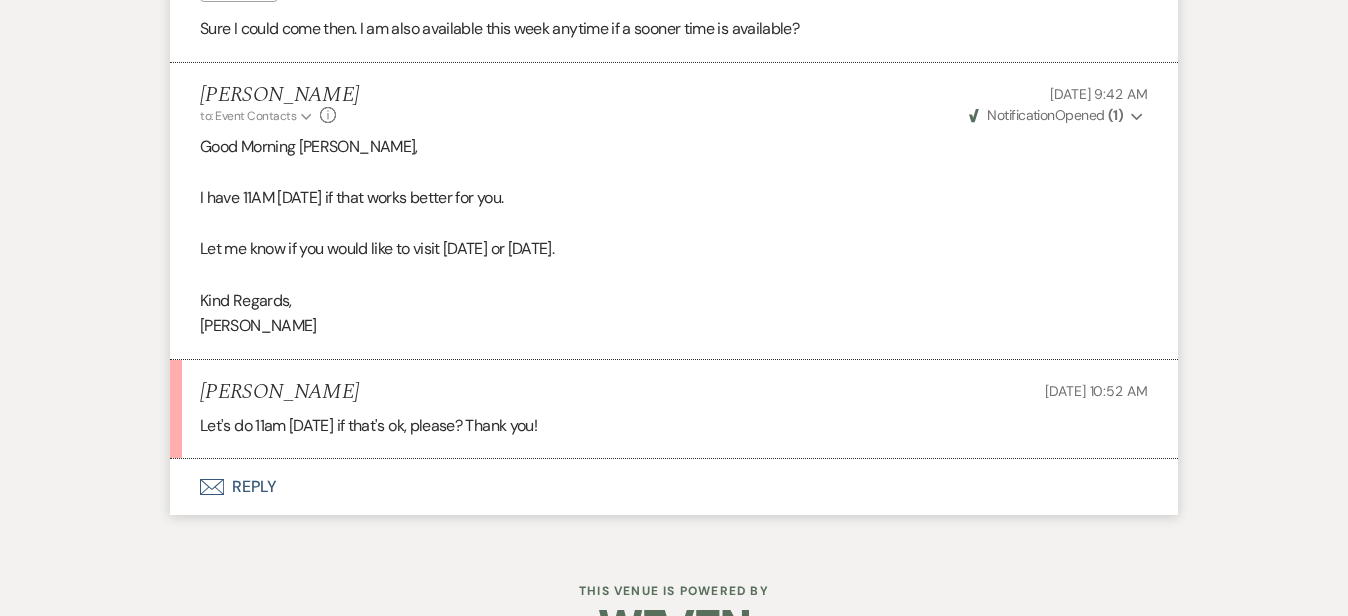 click on "Envelope Reply" at bounding box center [674, 487] 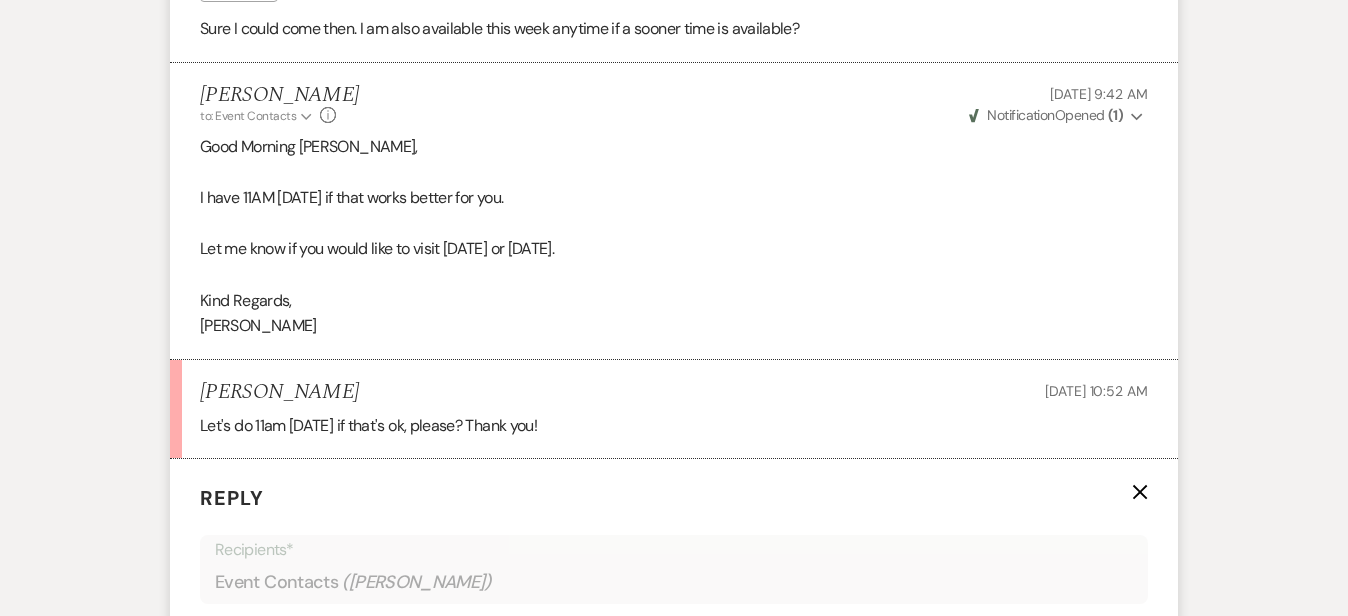 scroll, scrollTop: 2812, scrollLeft: 0, axis: vertical 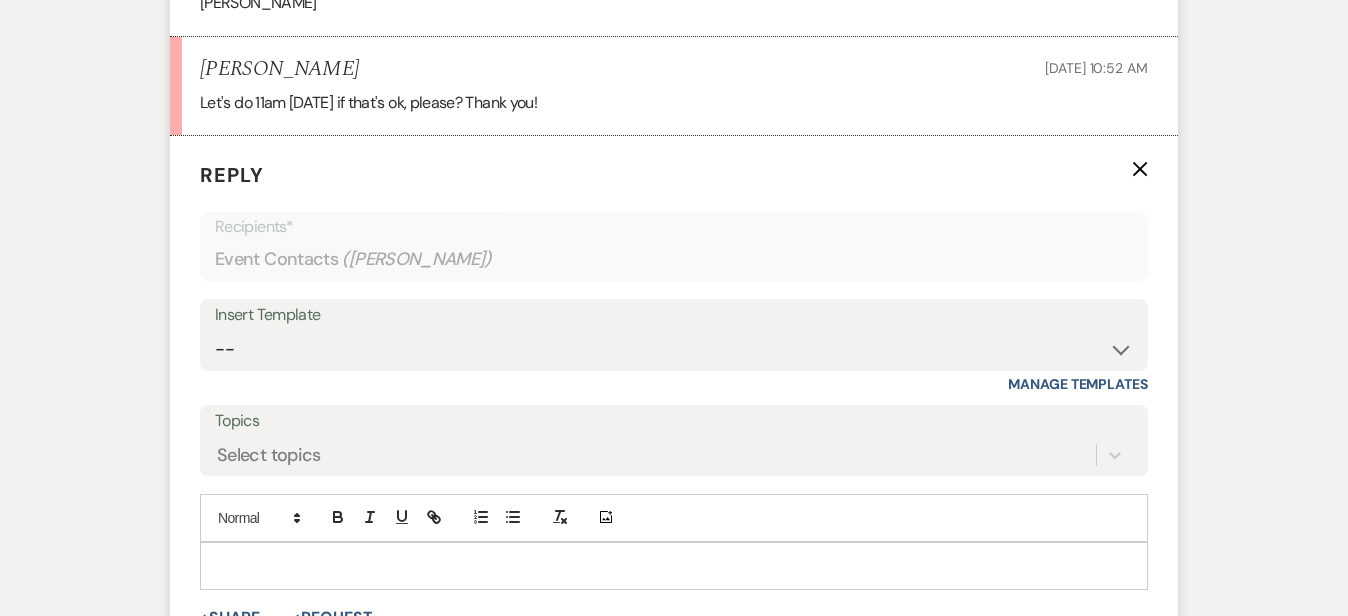 click at bounding box center [674, 566] 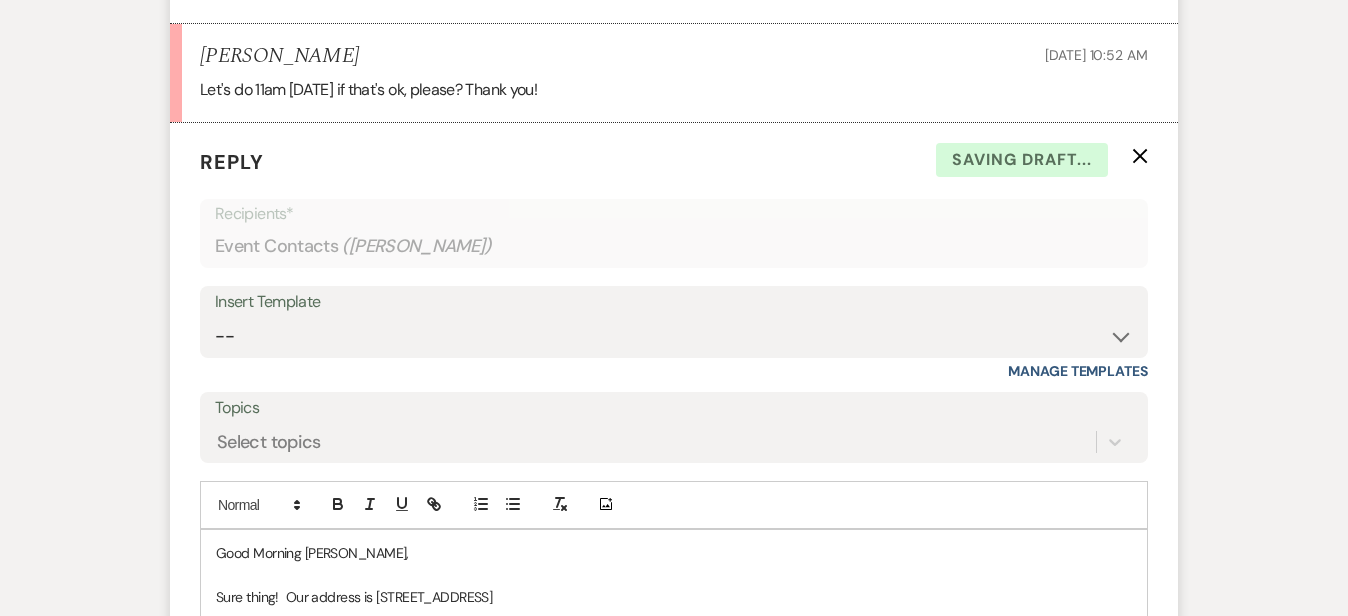 scroll, scrollTop: 3169, scrollLeft: 0, axis: vertical 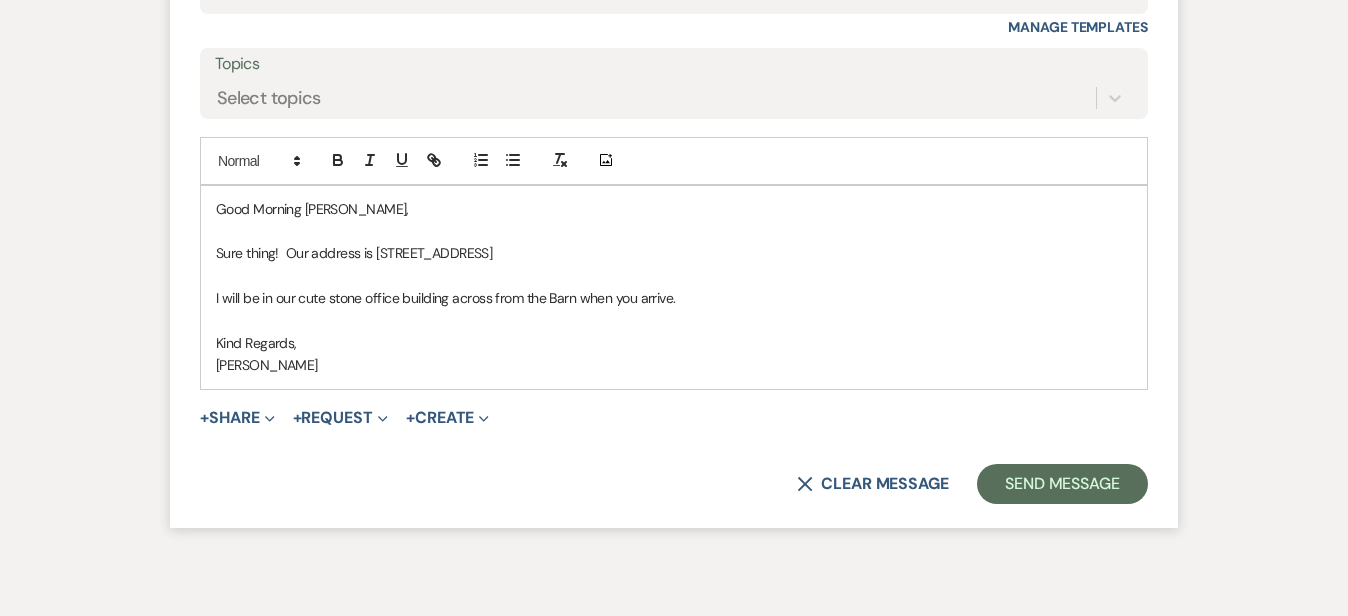 click on "I will be in our cute stone office building across from the Barn when you arrive." at bounding box center (674, 298) 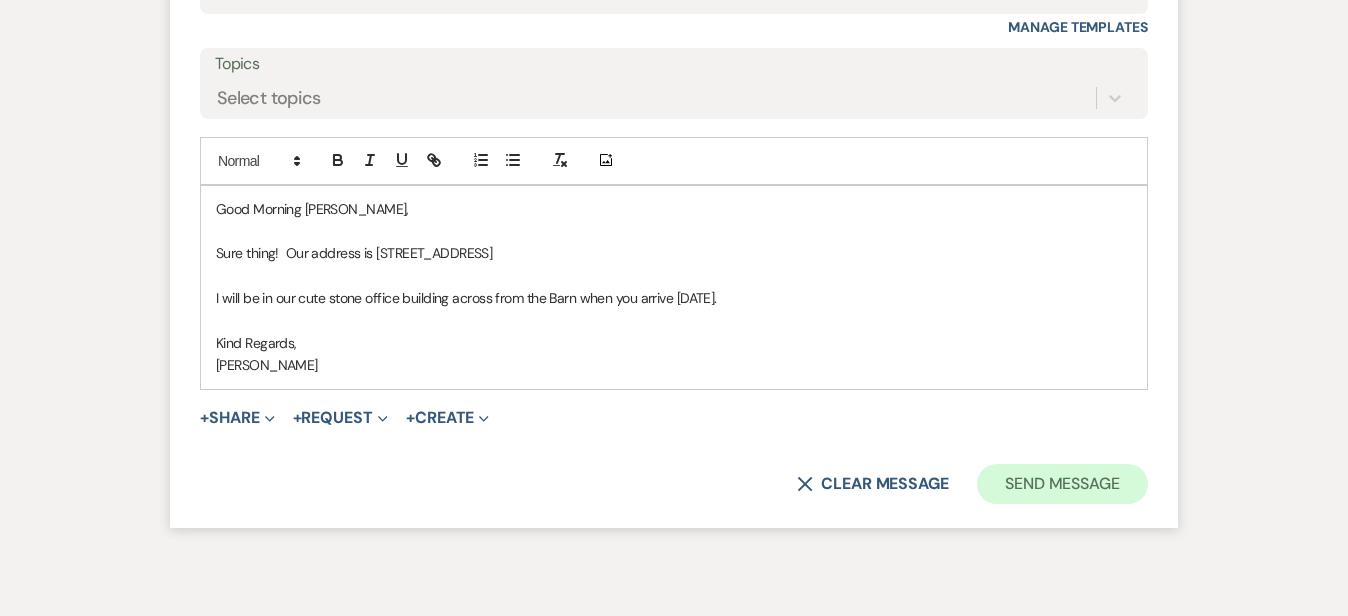 click on "Send Message" at bounding box center (1062, 484) 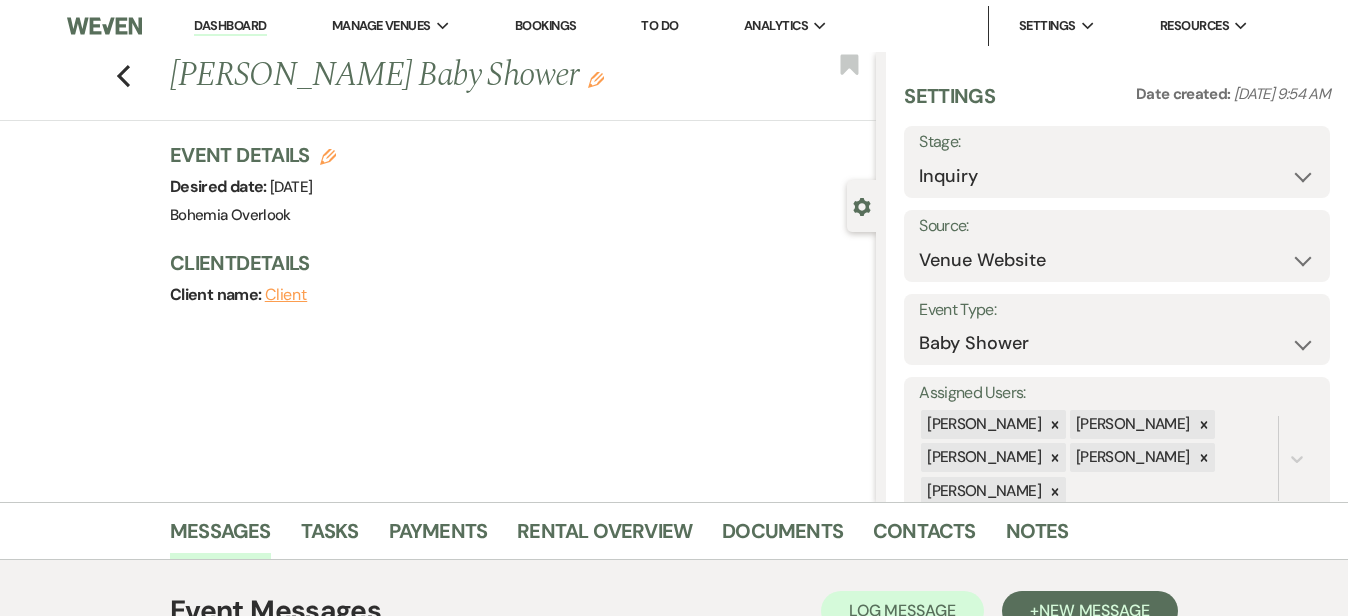 scroll, scrollTop: 0, scrollLeft: 0, axis: both 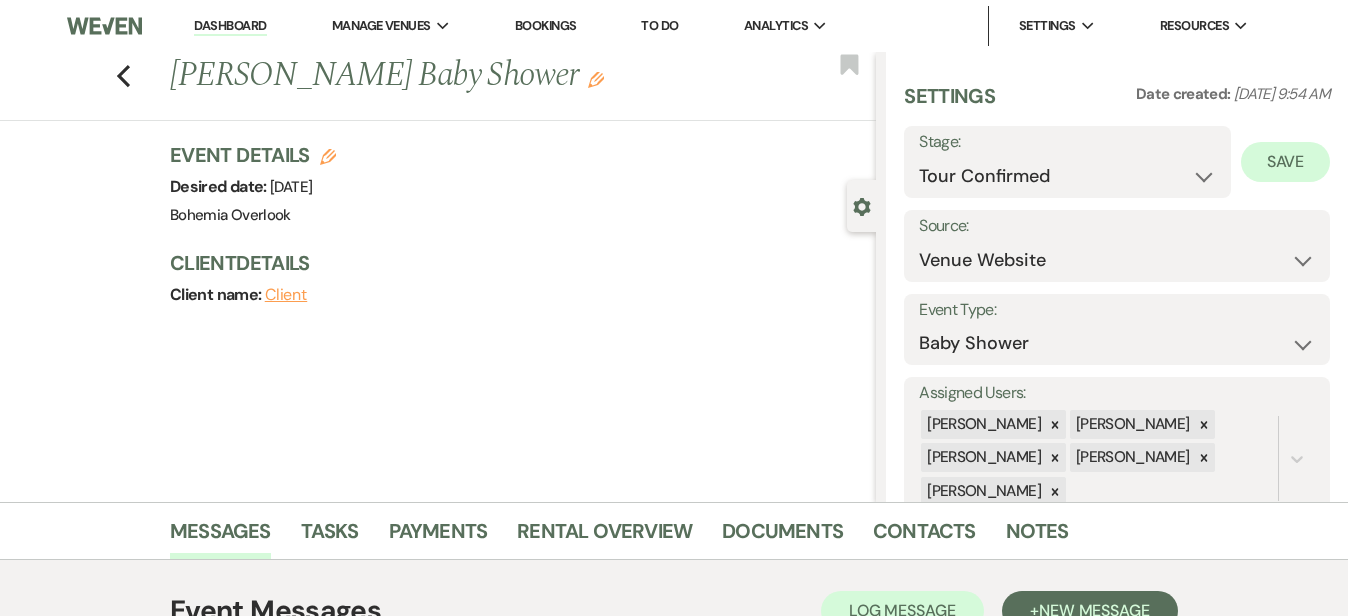 click on "Save" at bounding box center [1285, 162] 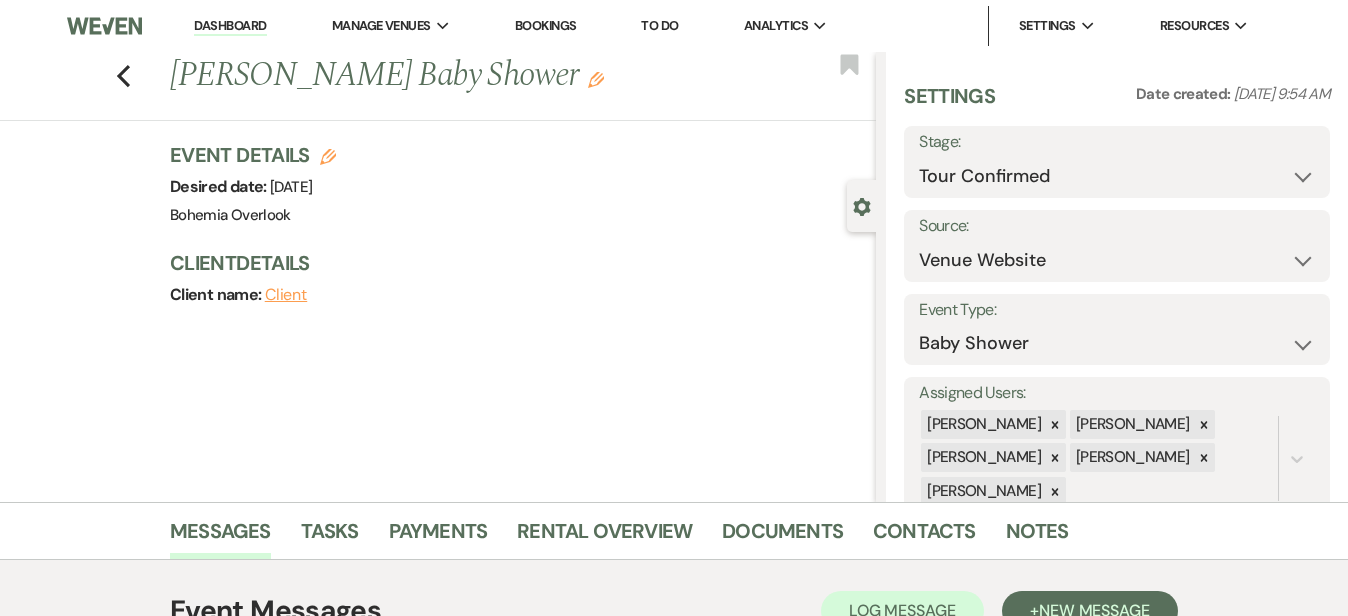 click on "Dashboard" at bounding box center (230, 26) 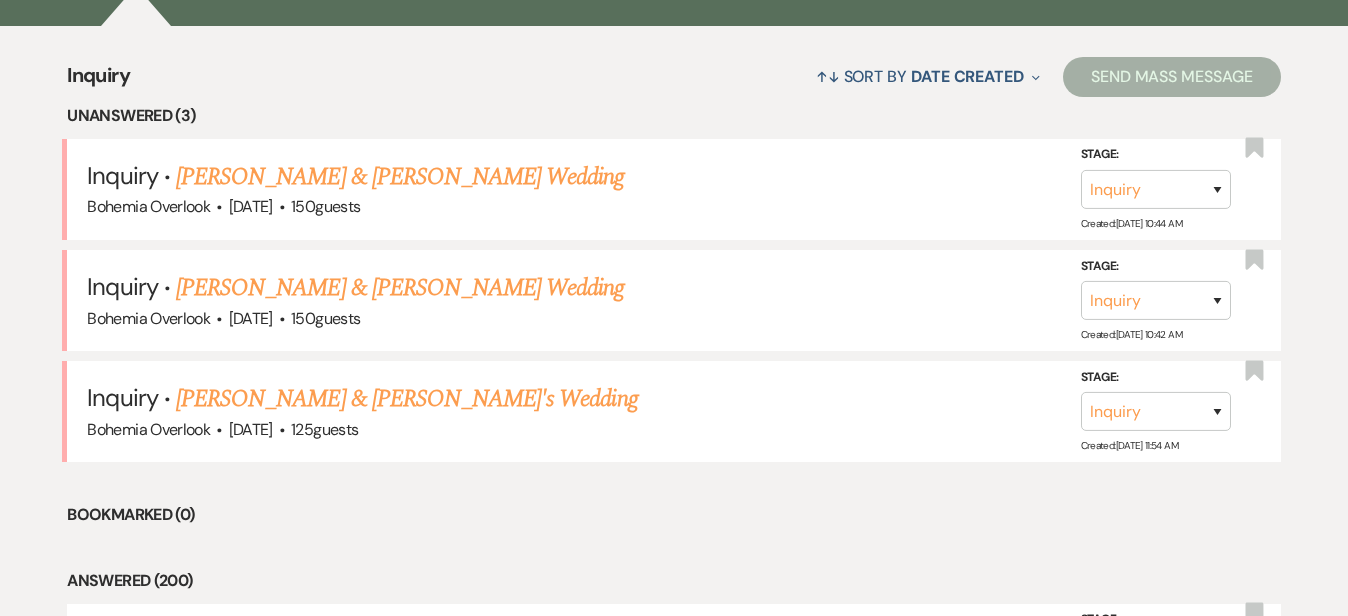 scroll, scrollTop: 889, scrollLeft: 0, axis: vertical 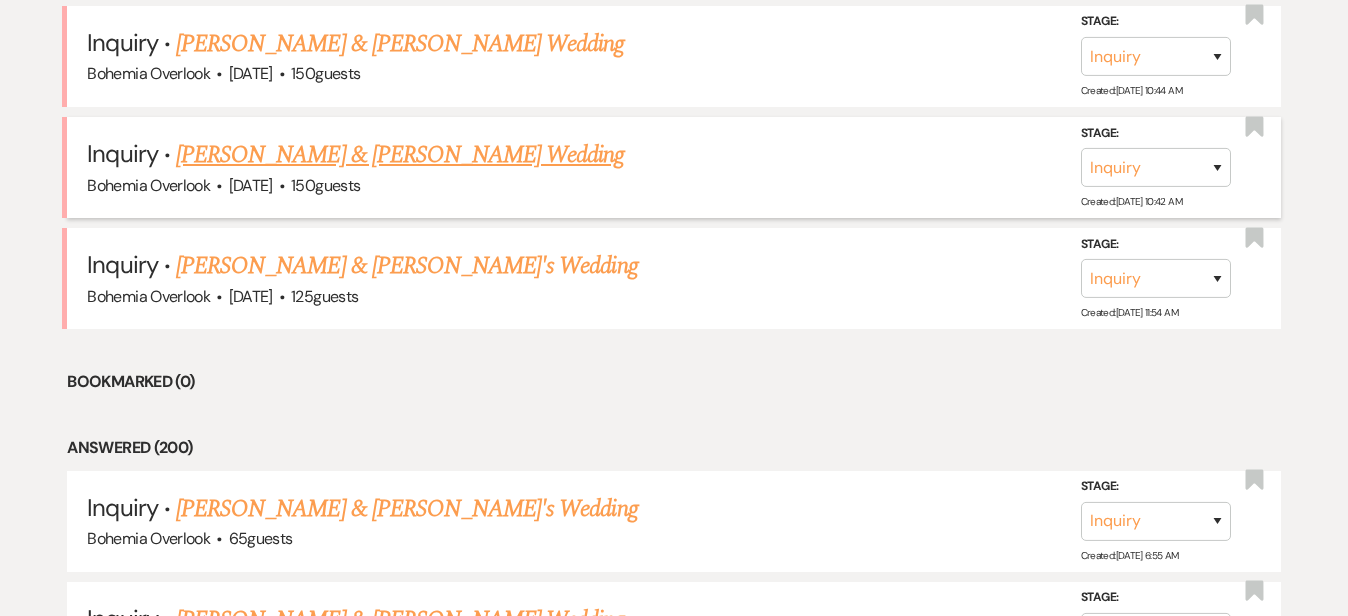 click on "[PERSON_NAME] & [PERSON_NAME] Wedding" at bounding box center [400, 155] 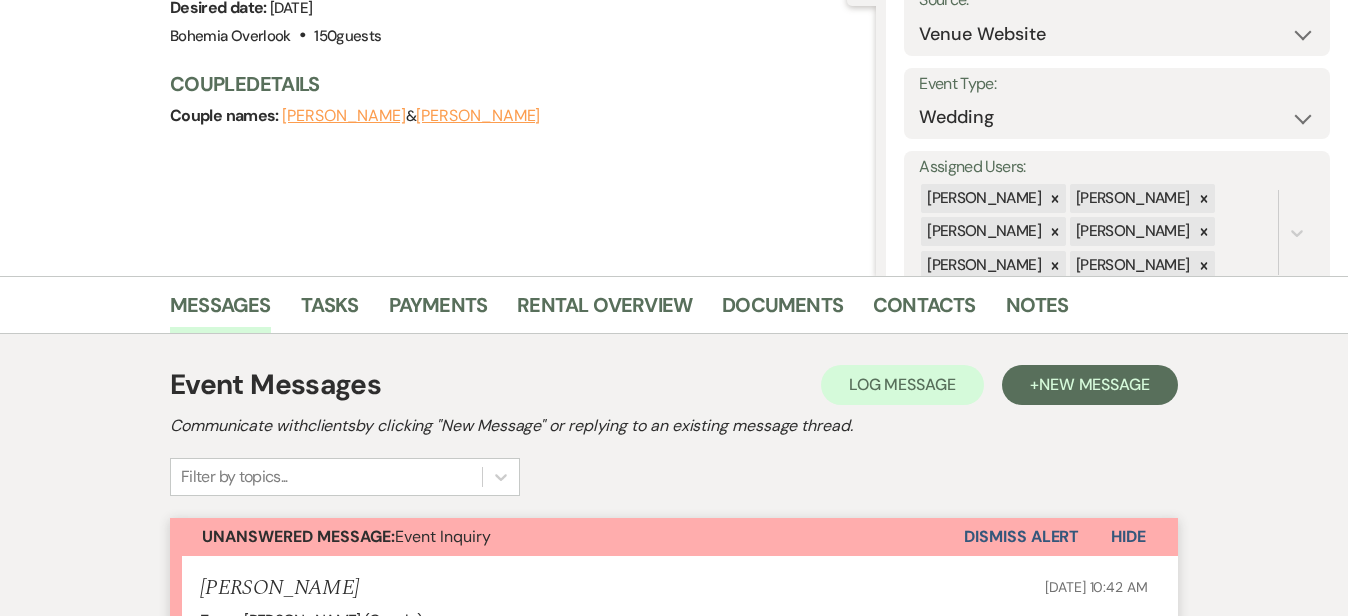 scroll, scrollTop: 233, scrollLeft: 0, axis: vertical 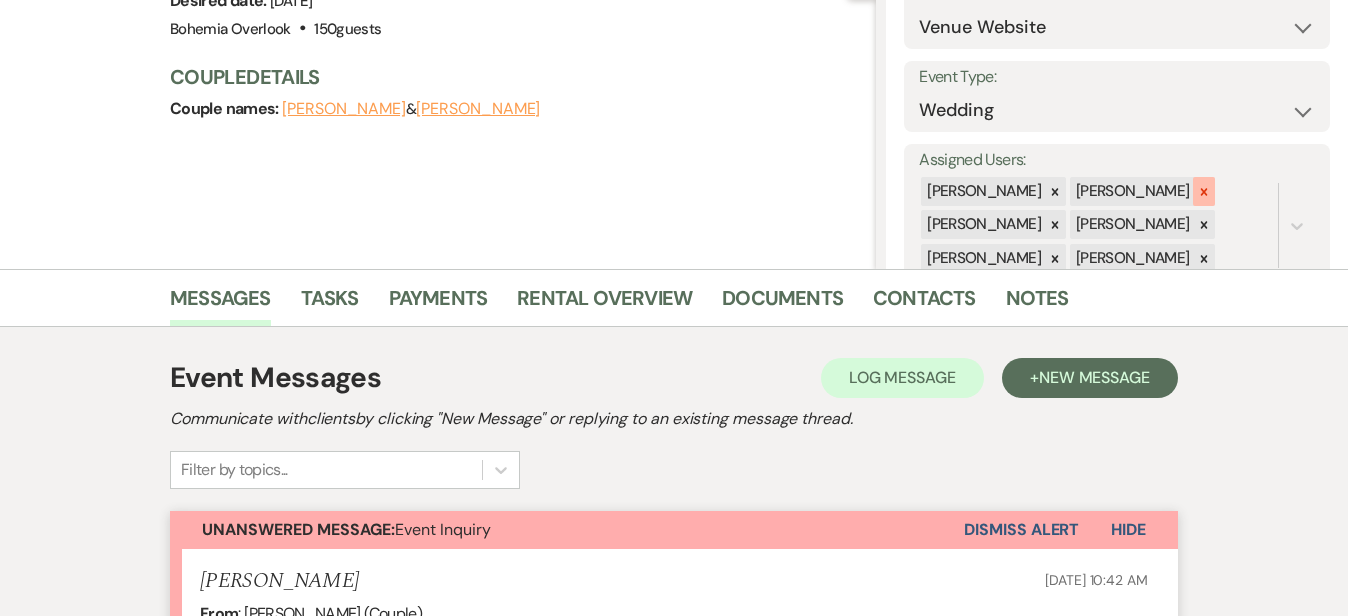 click 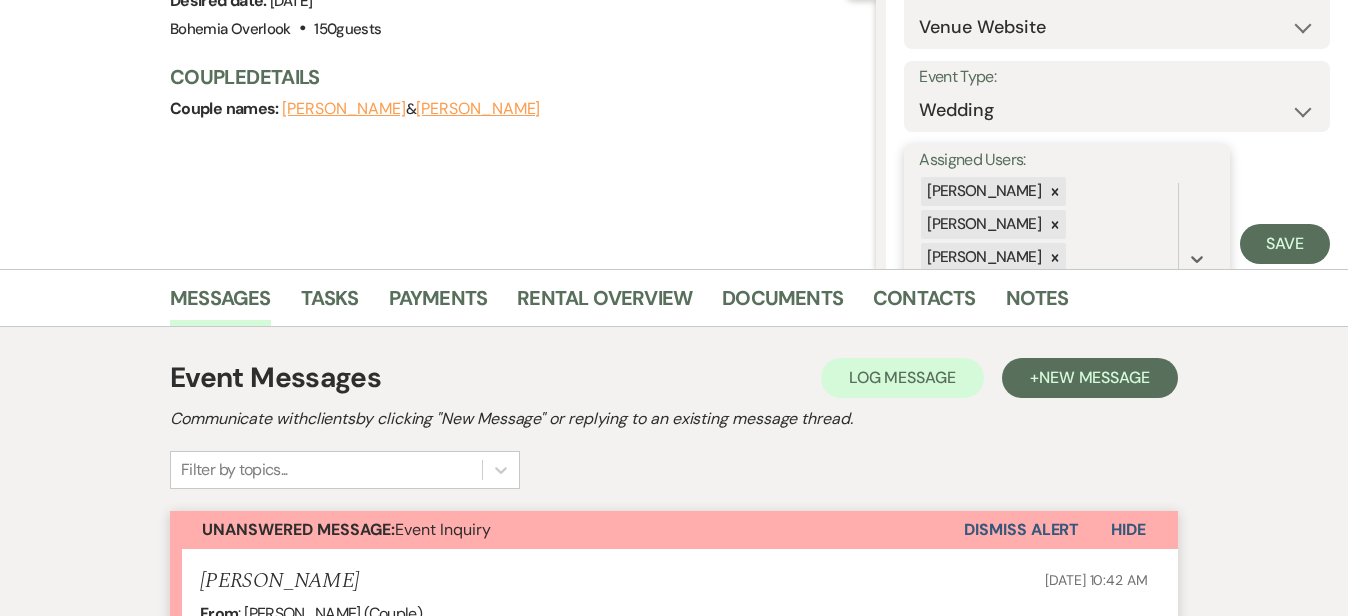 scroll, scrollTop: 106, scrollLeft: 0, axis: vertical 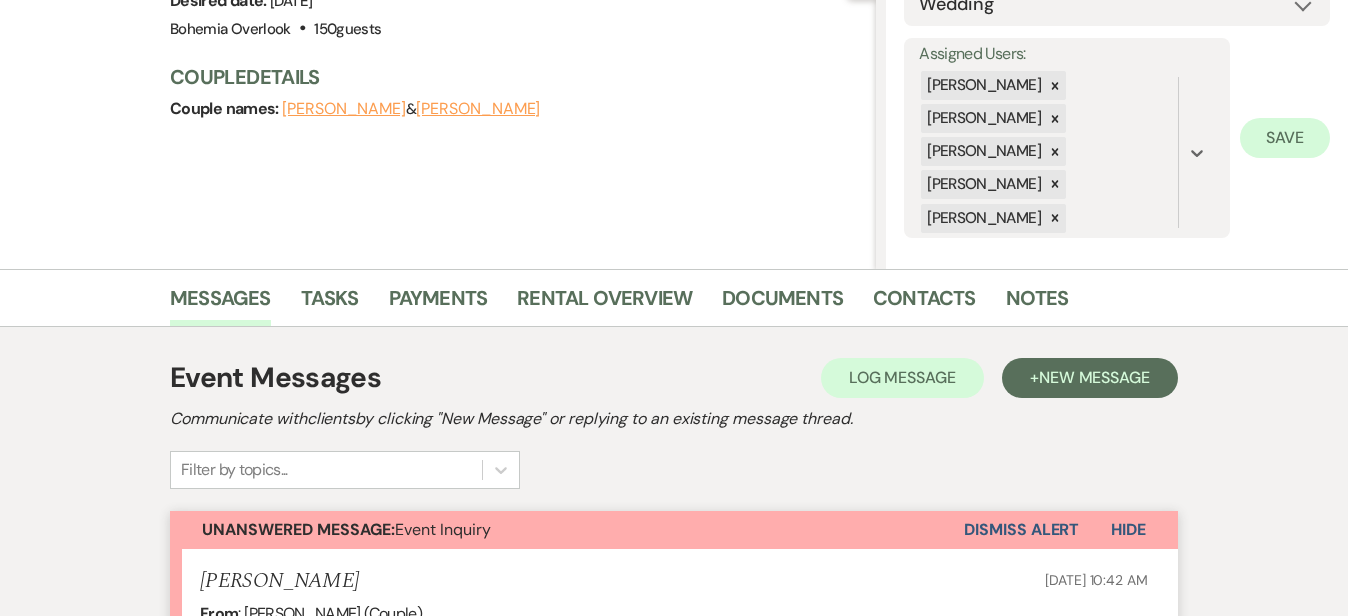 click on "Save" at bounding box center [1285, 138] 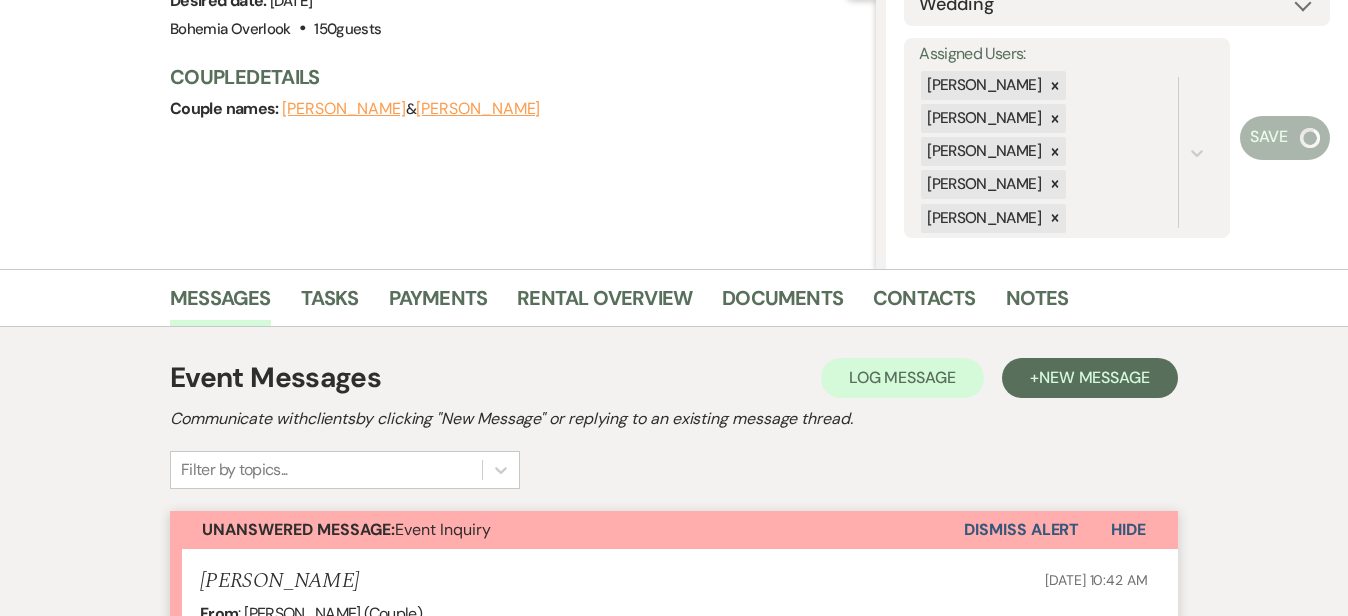 scroll, scrollTop: 44, scrollLeft: 0, axis: vertical 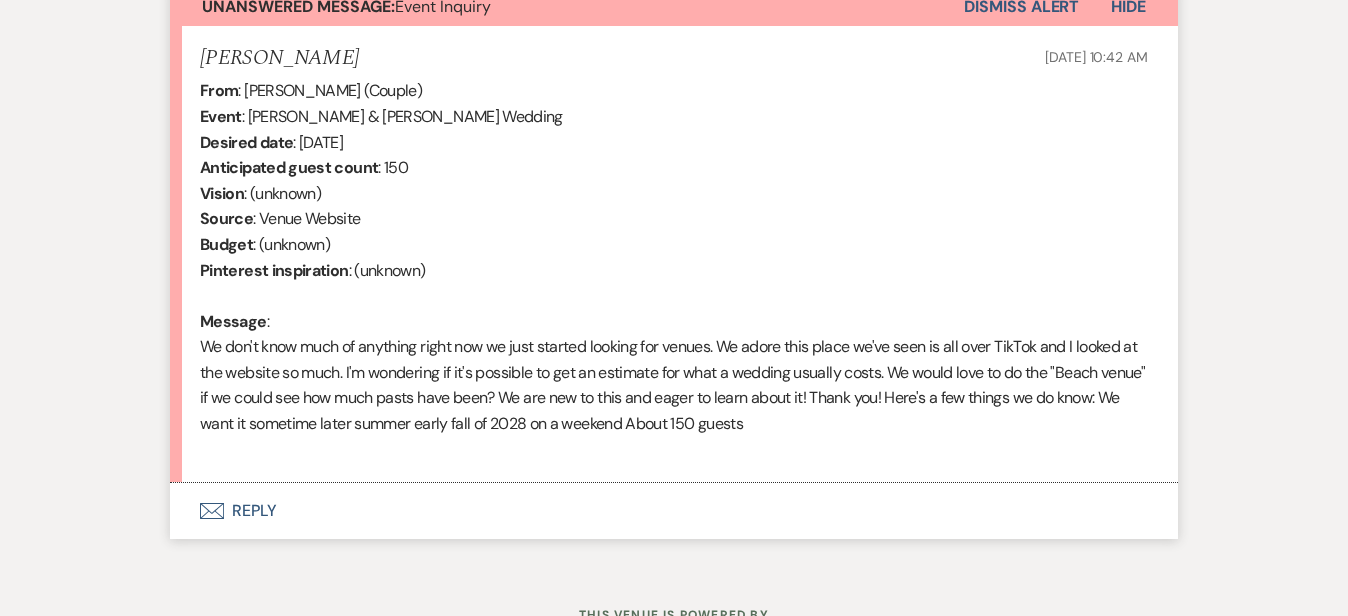 click on "Envelope Reply" at bounding box center [674, 511] 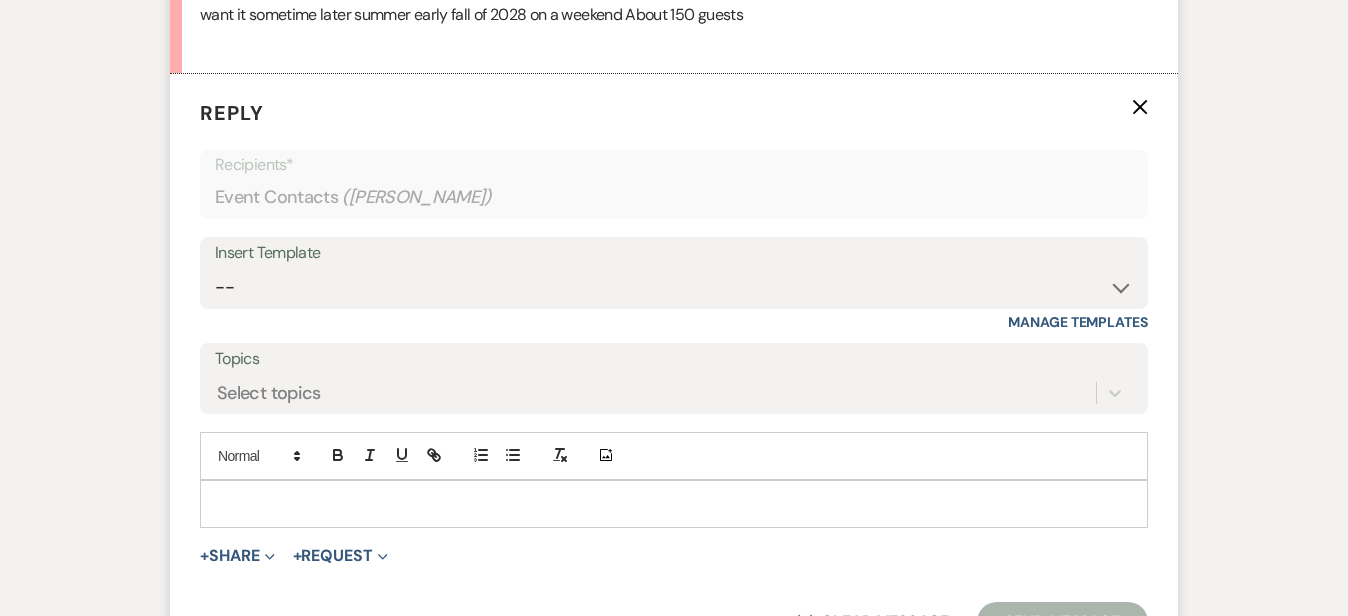 scroll, scrollTop: 1224, scrollLeft: 0, axis: vertical 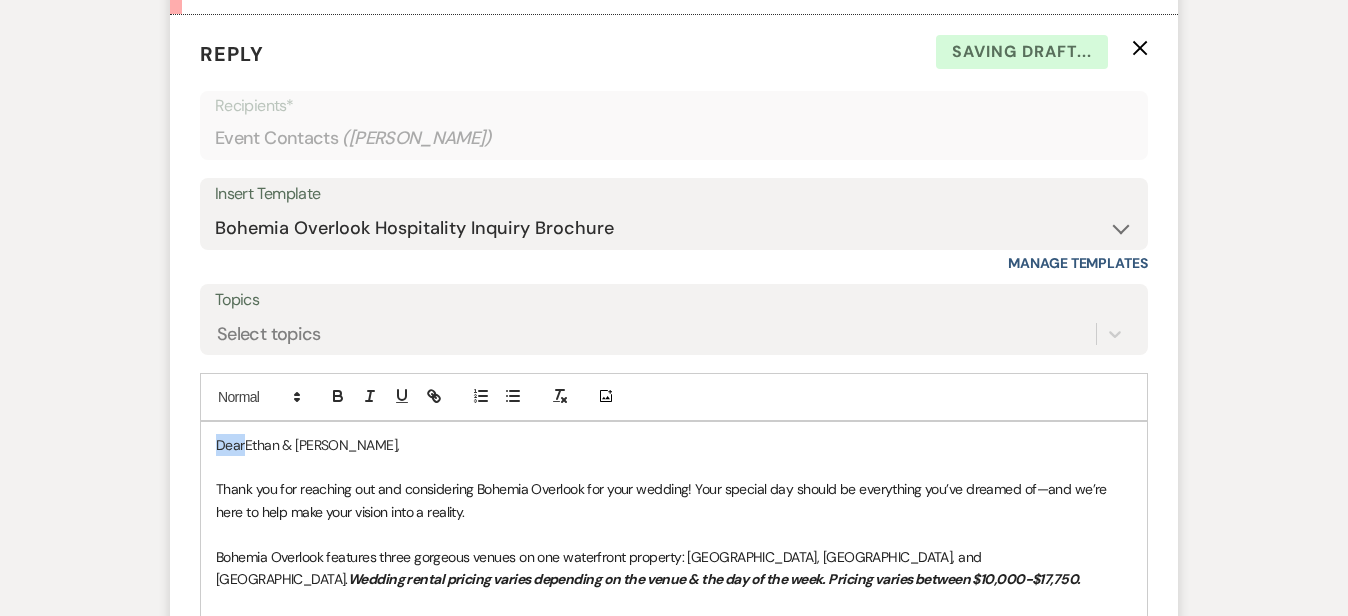 drag, startPoint x: 178, startPoint y: 433, endPoint x: 132, endPoint y: 406, distance: 53.338543 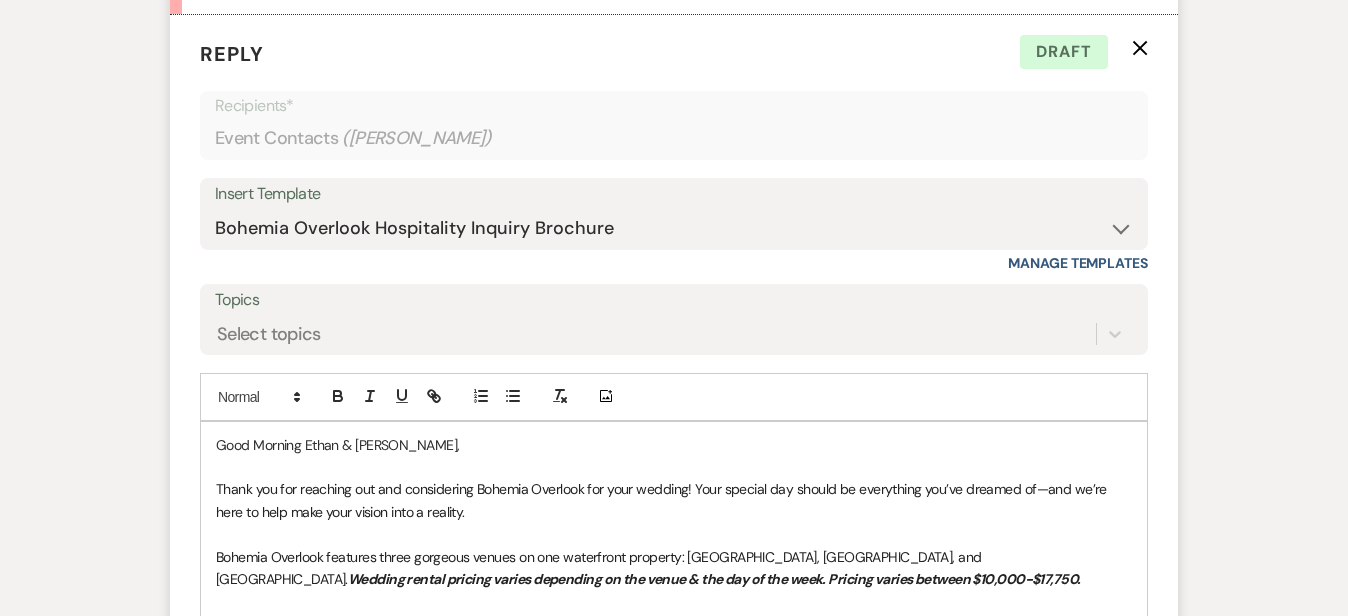 click on "Messages Tasks Payments Rental Overview Documents Contacts Notes Event Messages   Log Log Message +  New Message Communicate with  clients  by clicking "New Message" or replying to an existing message thread. Filter by topics... Unanswered Message:  Event Inquiry Dismiss Alert Hide [PERSON_NAME] [DATE] 10:42 AM
From : [PERSON_NAME] (Couple)
Event : [PERSON_NAME] & [PERSON_NAME] Wedding
Desired date : [DATE]
Anticipated guest count : 150
Vision : (unknown)
Source : Venue Website
Budget : (unknown)
Pinterest inspiration : (unknown)
Message :
Reply   X Draft Recipients* Event Contacts   ( [PERSON_NAME] )   Insert Template   -- Weven Planning Portal Introduction (Booked Events) Initial Inquiry Response Tour Request Response Follow Up BOH Private Event Inquiry  [GEOGRAPHIC_DATA] Highlights for Guests Event Set Up Sheet  Tour Follow Up Contract (Pre-Booked Leads) Local Options for Food Pickup & Delivery  Thank You  Lawn Party  Lift Contract  Accommodations Update Topics" at bounding box center [674, 203] 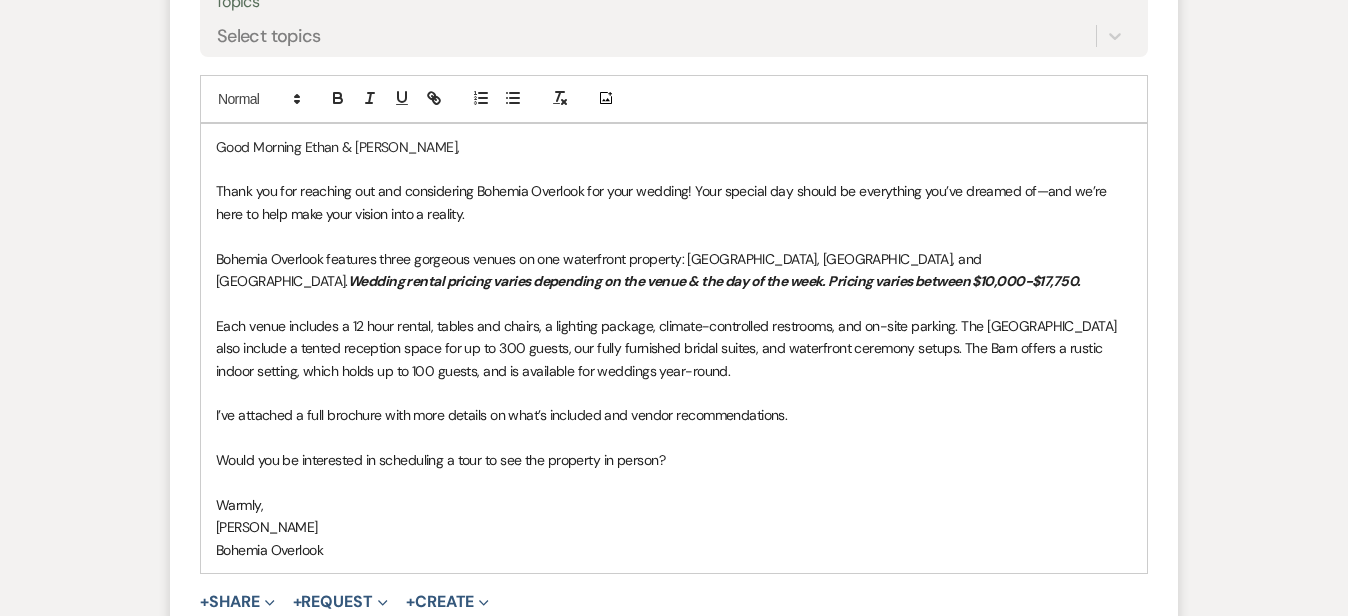 scroll, scrollTop: 1537, scrollLeft: 0, axis: vertical 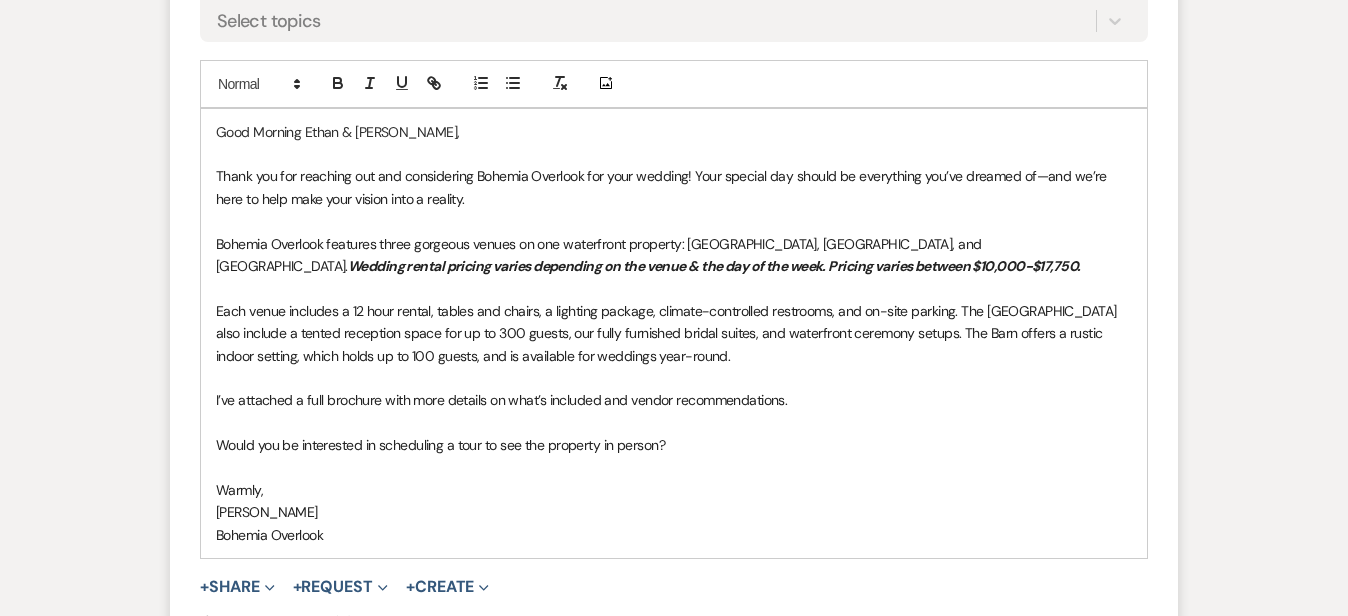 click on "I’ve attached a full brochure with more details on what’s included and vendor recommendations." at bounding box center (674, 400) 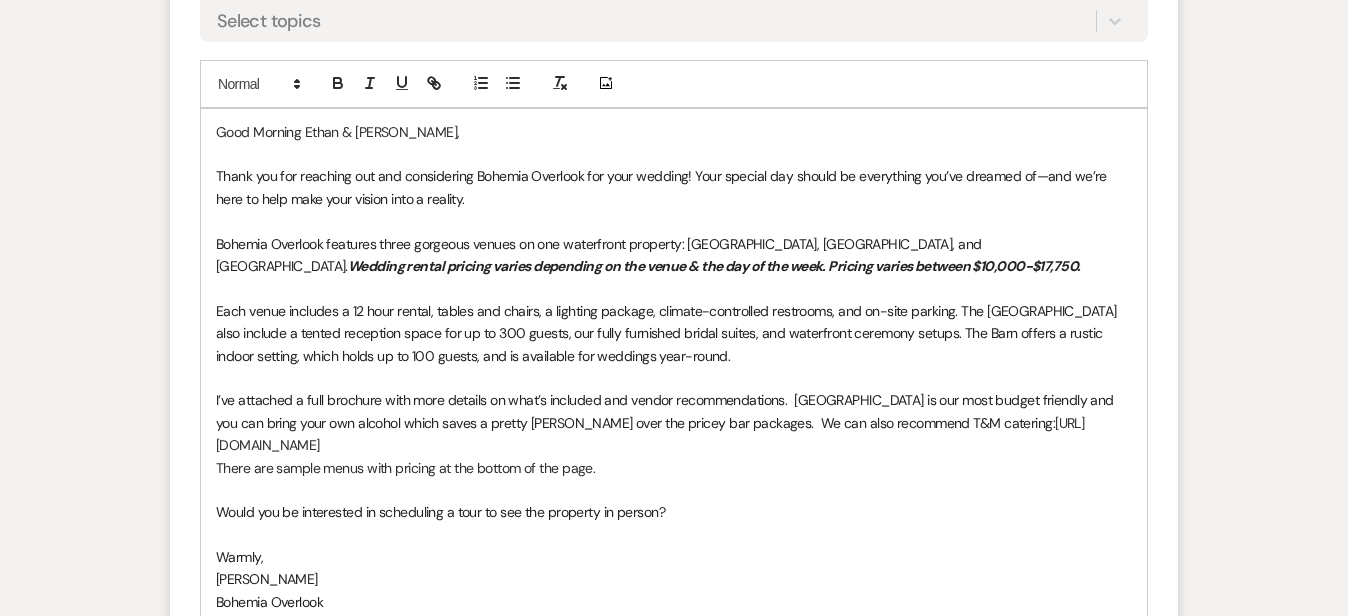 click on "Messages Tasks Payments Rental Overview Documents Contacts Notes Event Messages   Log Log Message +  New Message Communicate with  clients  by clicking "New Message" or replying to an existing message thread. Filter by topics... Unanswered Message:  Event Inquiry Dismiss Alert Hide [PERSON_NAME] [DATE] 10:42 AM
From : [PERSON_NAME] (Couple)
Event : [PERSON_NAME] & [PERSON_NAME] Wedding
Desired date : [DATE]
Anticipated guest count : 150
Vision : (unknown)
Source : Venue Website
Budget : (unknown)
Pinterest inspiration : (unknown)
Message :
Reply   X Saving draft... Recipients* Event Contacts   ( [PERSON_NAME] )   Insert Template   -- Weven Planning Portal Introduction (Booked Events) Initial Inquiry Response Tour Request Response Follow Up BOH Private Event Inquiry  [GEOGRAPHIC_DATA] Highlights for Guests Event Set Up Sheet  Tour Follow Up Contract (Pre-Booked Leads) Local Options for Food Pickup & Delivery  Thank You  Lawn Party  Lift Contract  Accommodations Update" at bounding box center (674, -77) 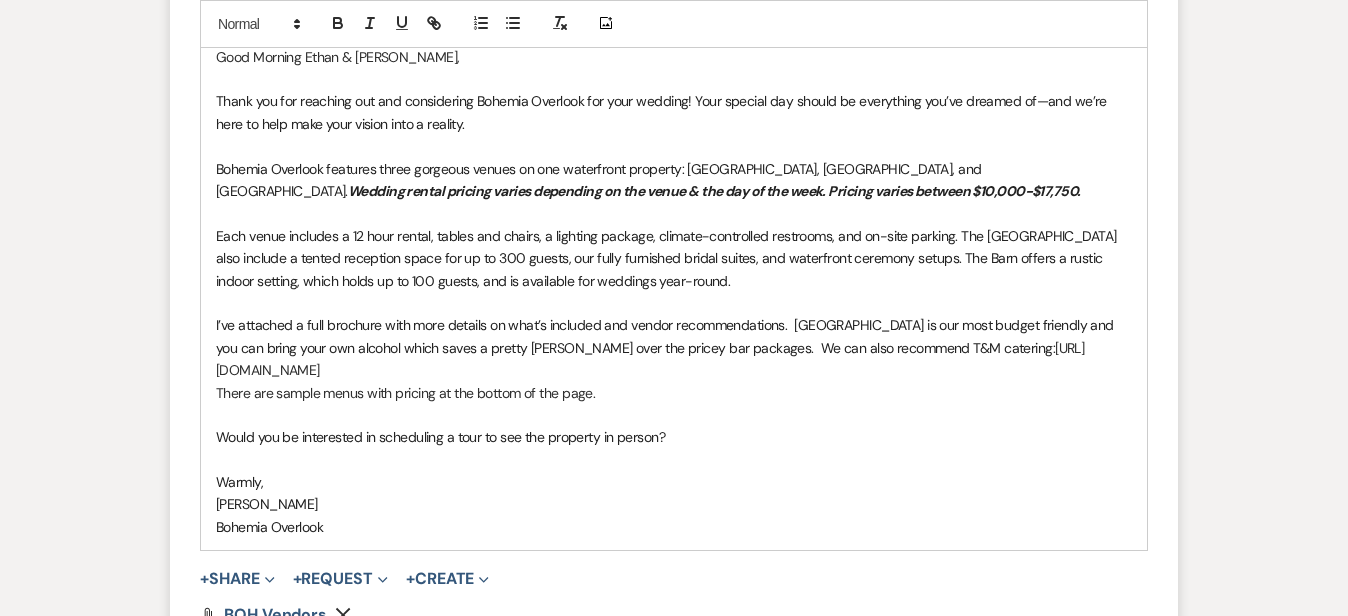 scroll, scrollTop: 1630, scrollLeft: 0, axis: vertical 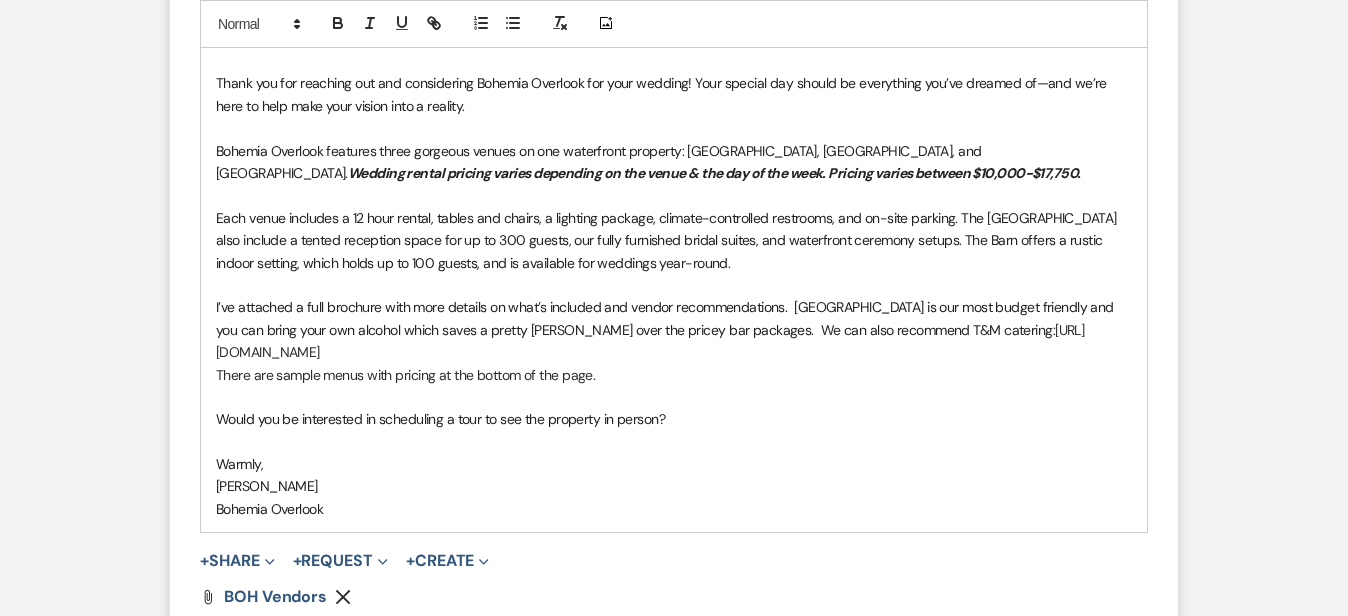 click on "Each venue includes a 12 hour rental, tables and chairs, a lighting package, climate-controlled restrooms, and on-site parking. The [GEOGRAPHIC_DATA] also include a tented reception space for up to 300 guests, our fully furnished bridal suites, and waterfront ceremony setups. The Barn offers a rustic indoor setting, which holds up to 100 guests, and is available for weddings year-round." at bounding box center (674, 240) 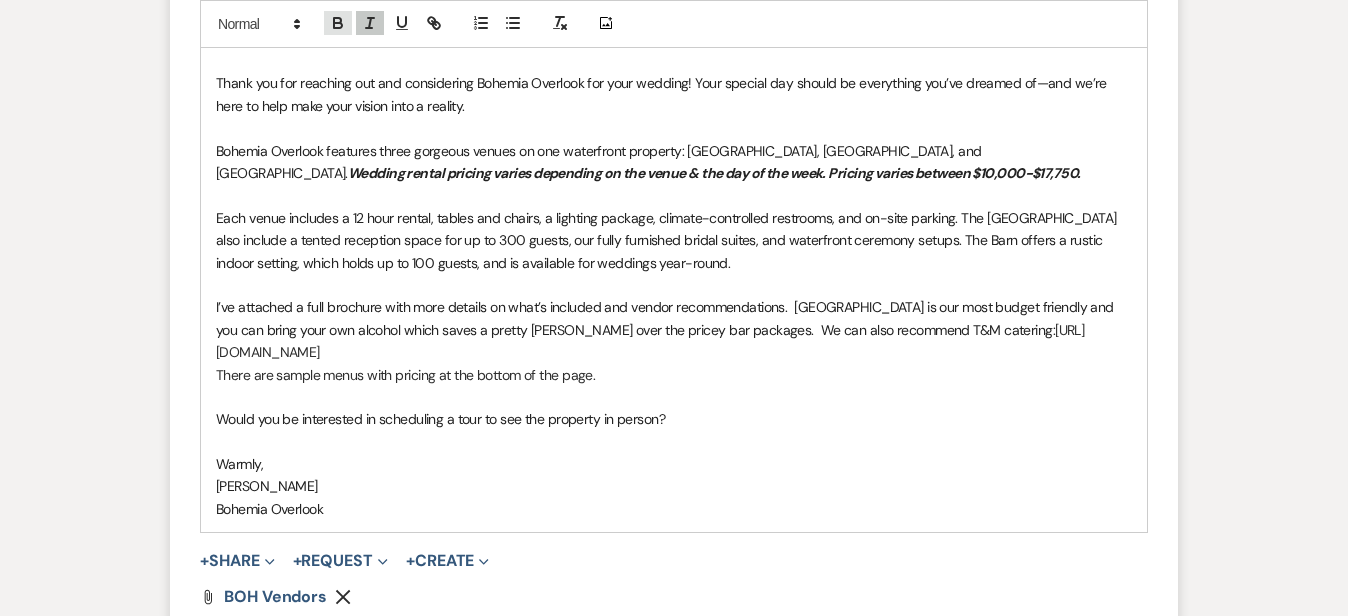 click at bounding box center (338, 23) 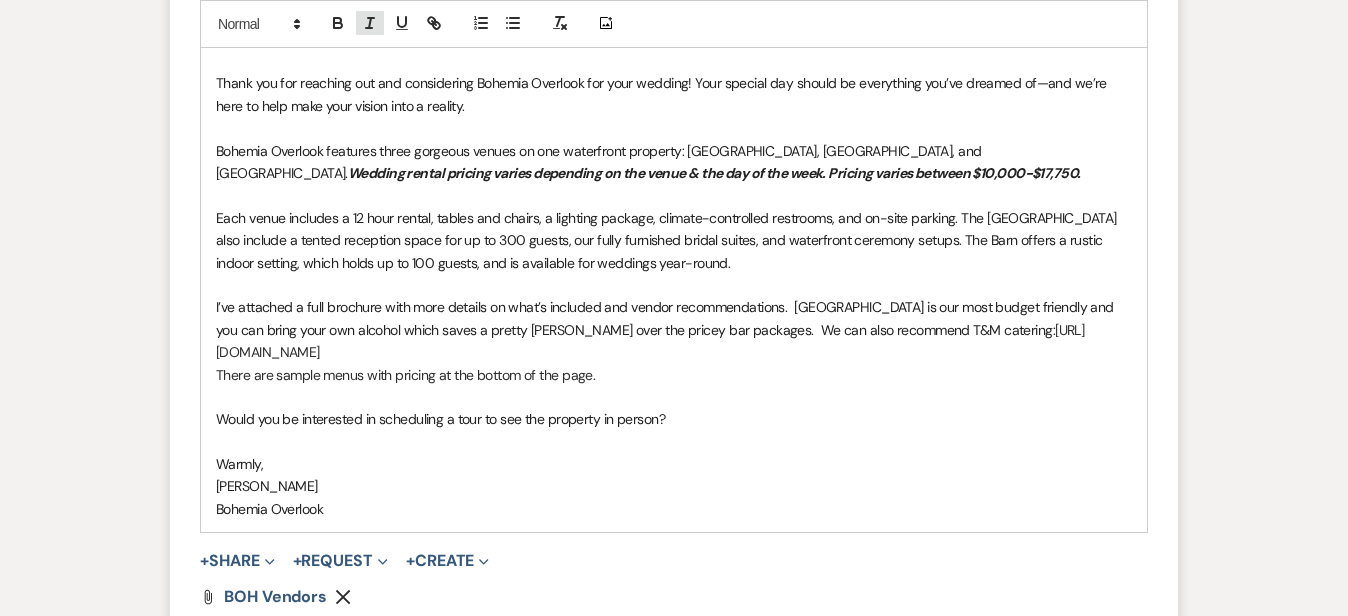 click 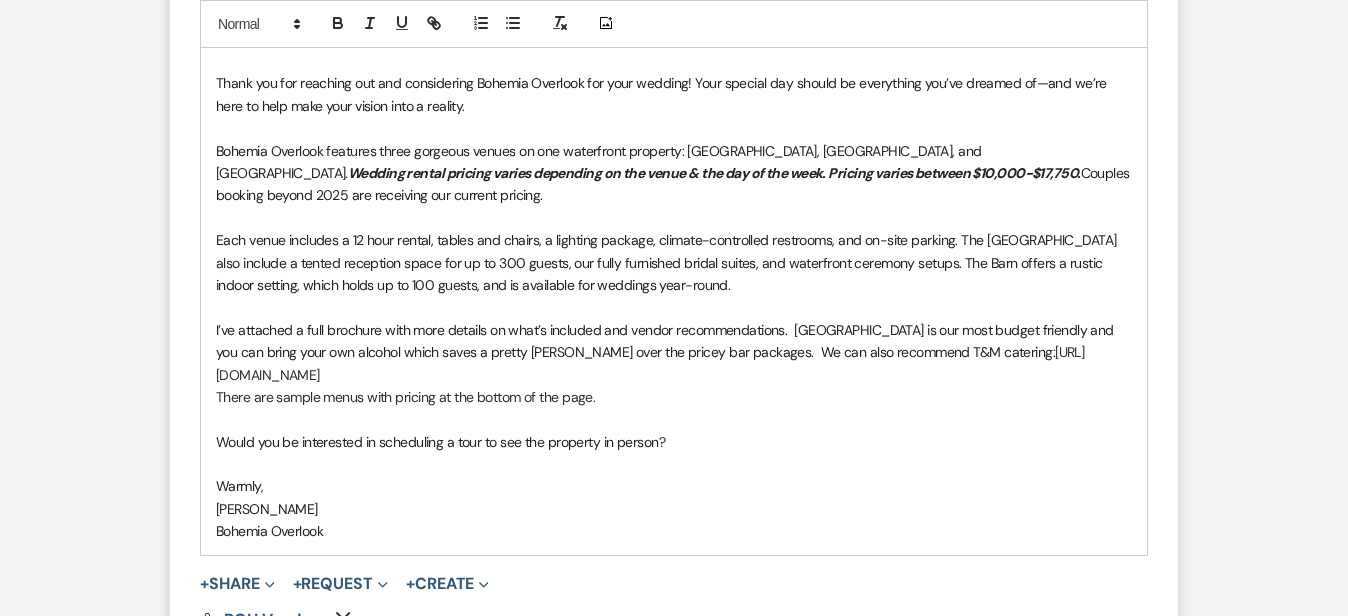 click on "Messages Tasks Payments Rental Overview Documents Contacts Notes Event Messages   Log Log Message +  New Message Communicate with  clients  by clicking "New Message" or replying to an existing message thread. Filter by topics... Unanswered Message:  Event Inquiry Dismiss Alert Hide [PERSON_NAME] [DATE] 10:42 AM
From : [PERSON_NAME] (Couple)
Event : [PERSON_NAME] & [PERSON_NAME] Wedding
Desired date : [DATE]
Anticipated guest count : 150
Vision : (unknown)
Source : Venue Website
Budget : (unknown)
Pinterest inspiration : (unknown)
Message :
Reply   X Saving draft... Recipients* Event Contacts   ( [PERSON_NAME] )   Insert Template   -- Weven Planning Portal Introduction (Booked Events) Initial Inquiry Response Tour Request Response Follow Up BOH Private Event Inquiry  [GEOGRAPHIC_DATA] Highlights for Guests Event Set Up Sheet  Tour Follow Up Contract (Pre-Booked Leads) Local Options for Food Pickup & Delivery  Thank You  Lawn Party  Lift Contract  Accommodations Update" at bounding box center (674, -158) 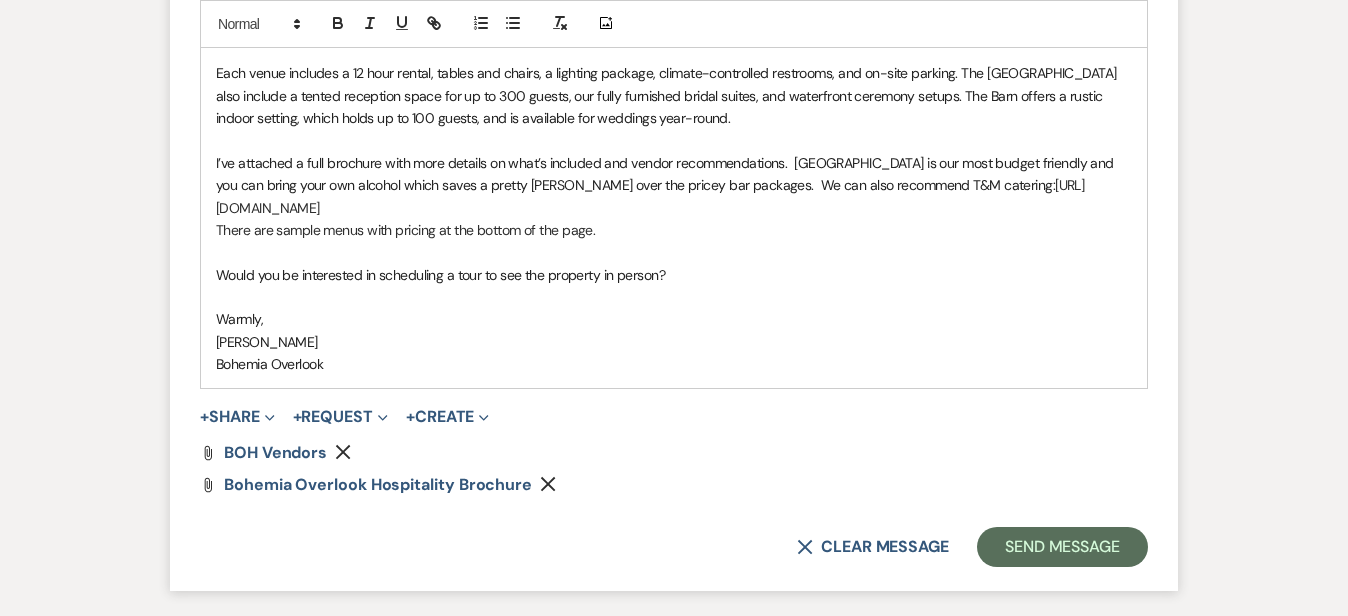 scroll, scrollTop: 1804, scrollLeft: 0, axis: vertical 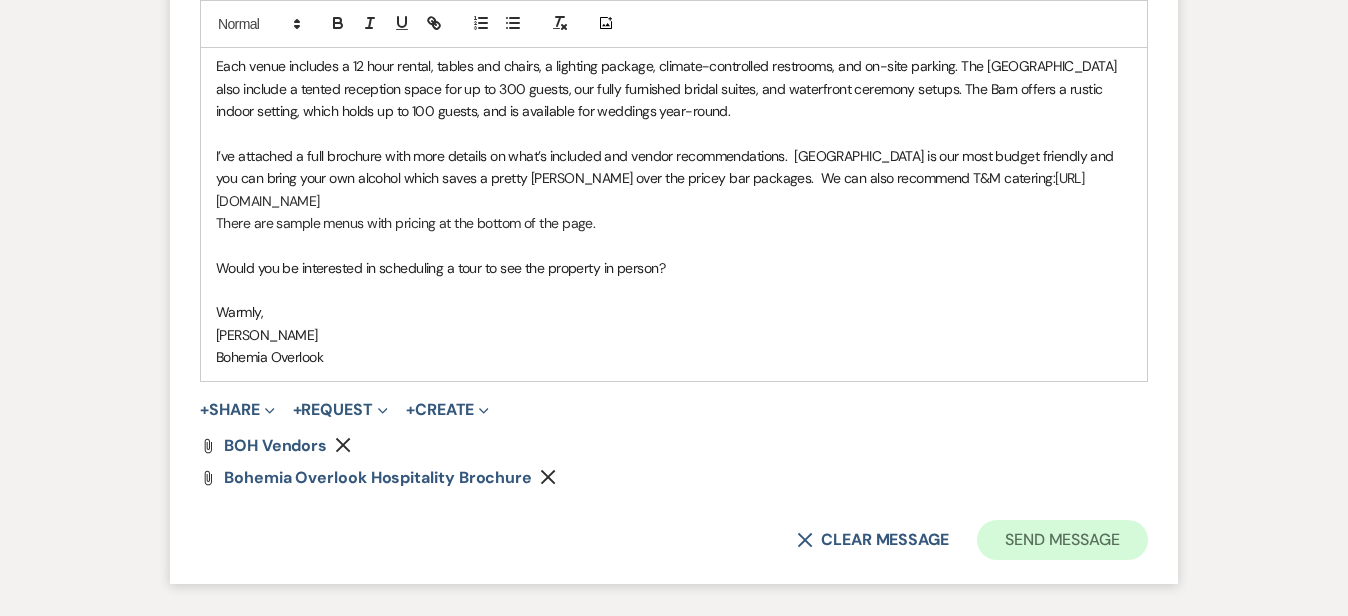 click on "Send Message" at bounding box center [1062, 540] 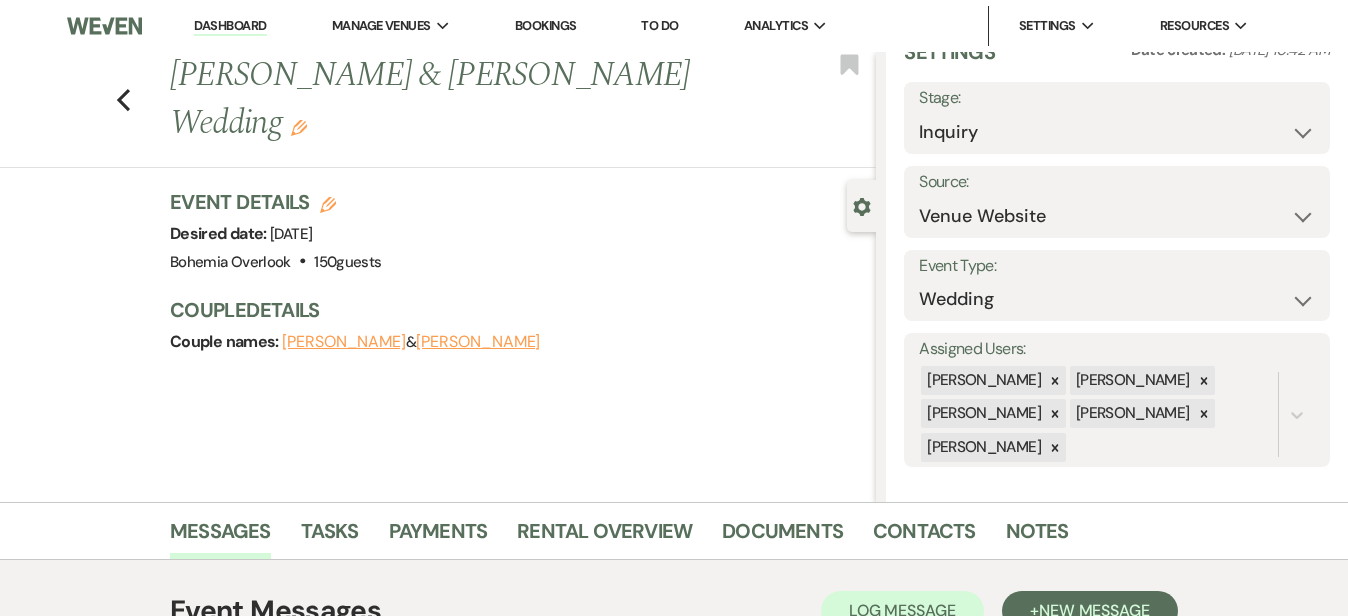scroll, scrollTop: 0, scrollLeft: 0, axis: both 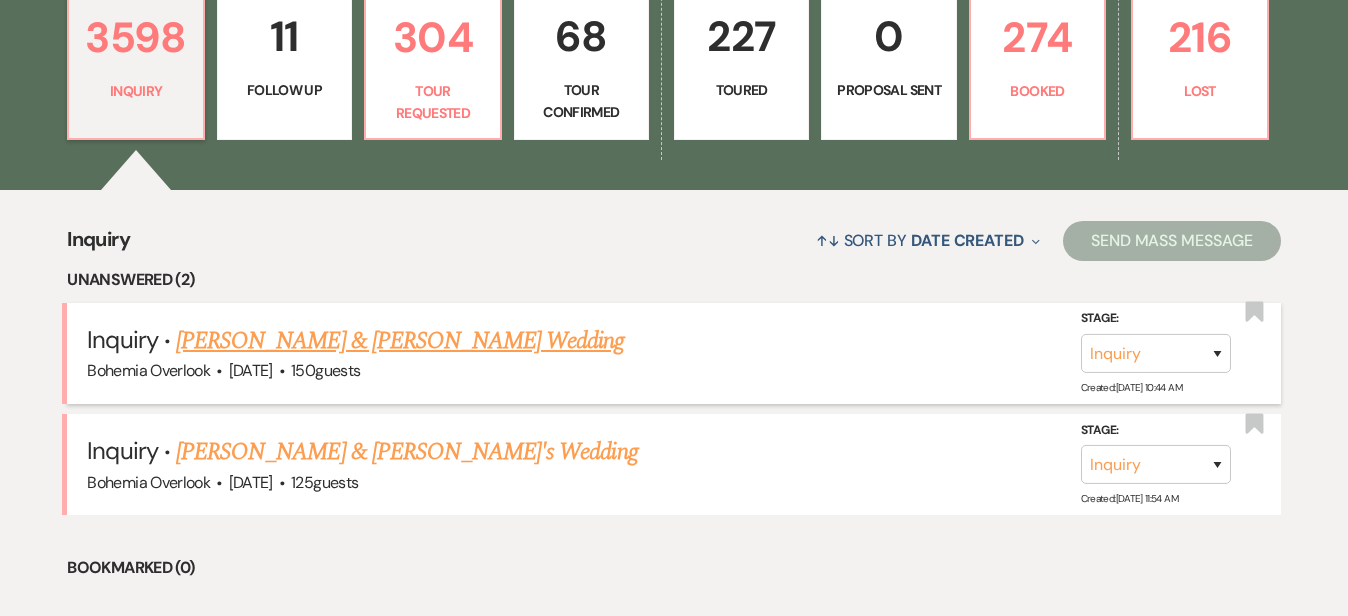 click on "[PERSON_NAME] & [PERSON_NAME] Wedding" at bounding box center [400, 341] 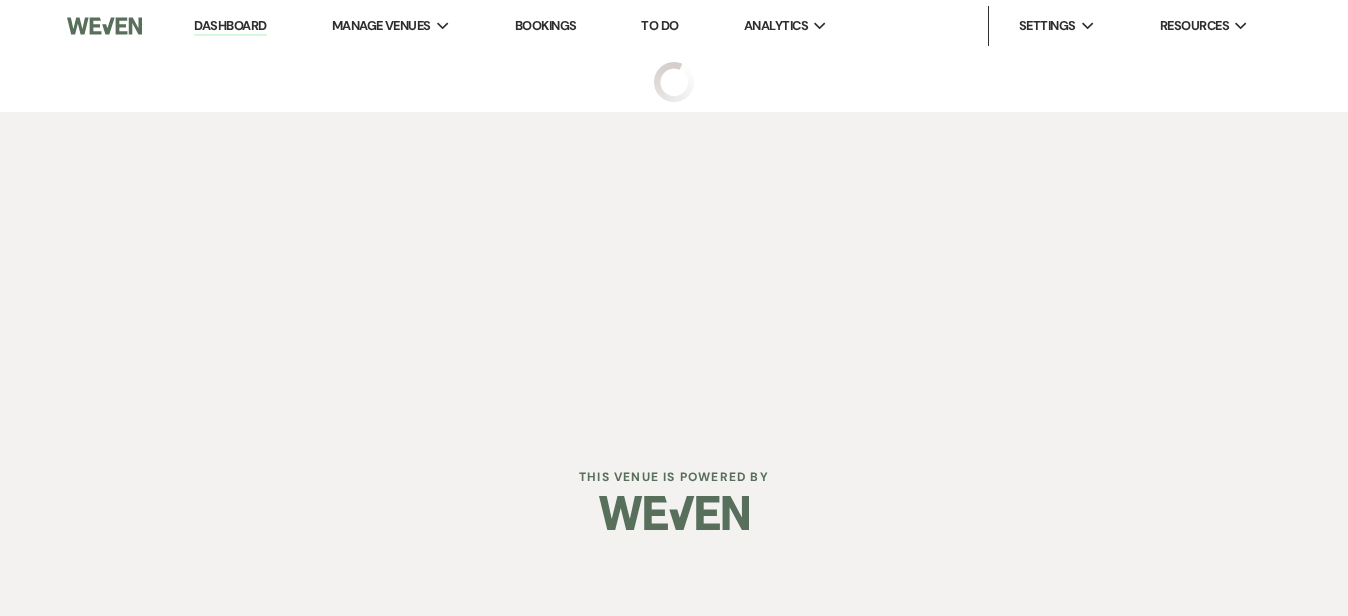 scroll, scrollTop: 0, scrollLeft: 0, axis: both 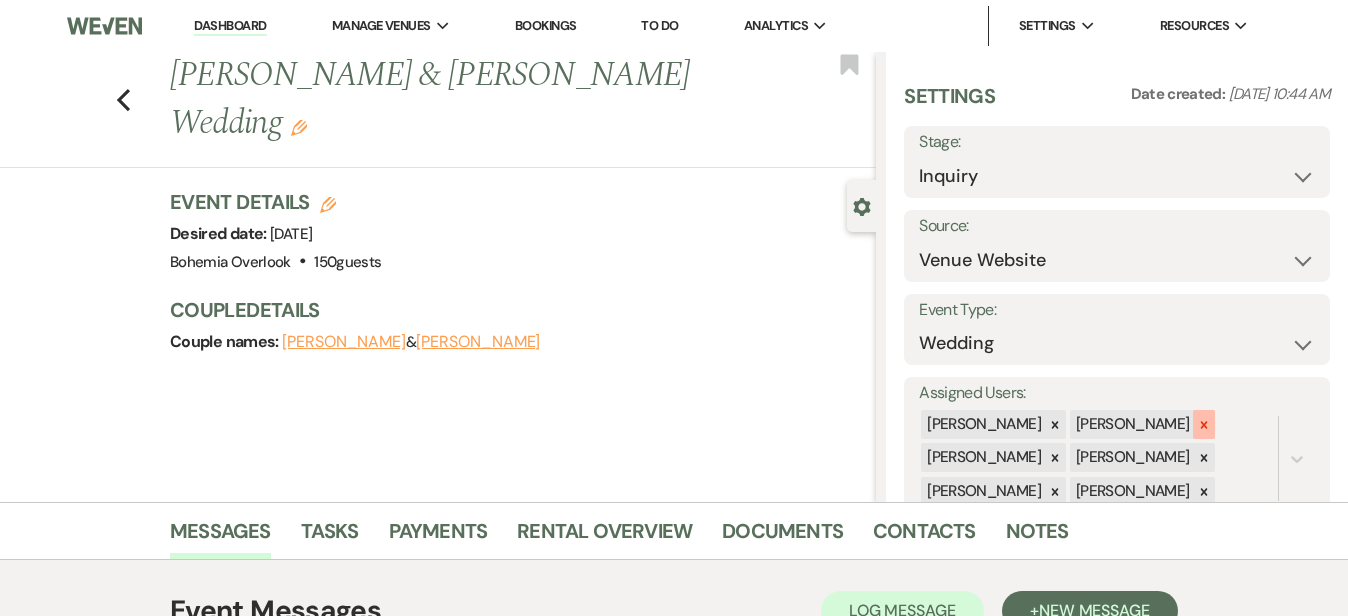 click 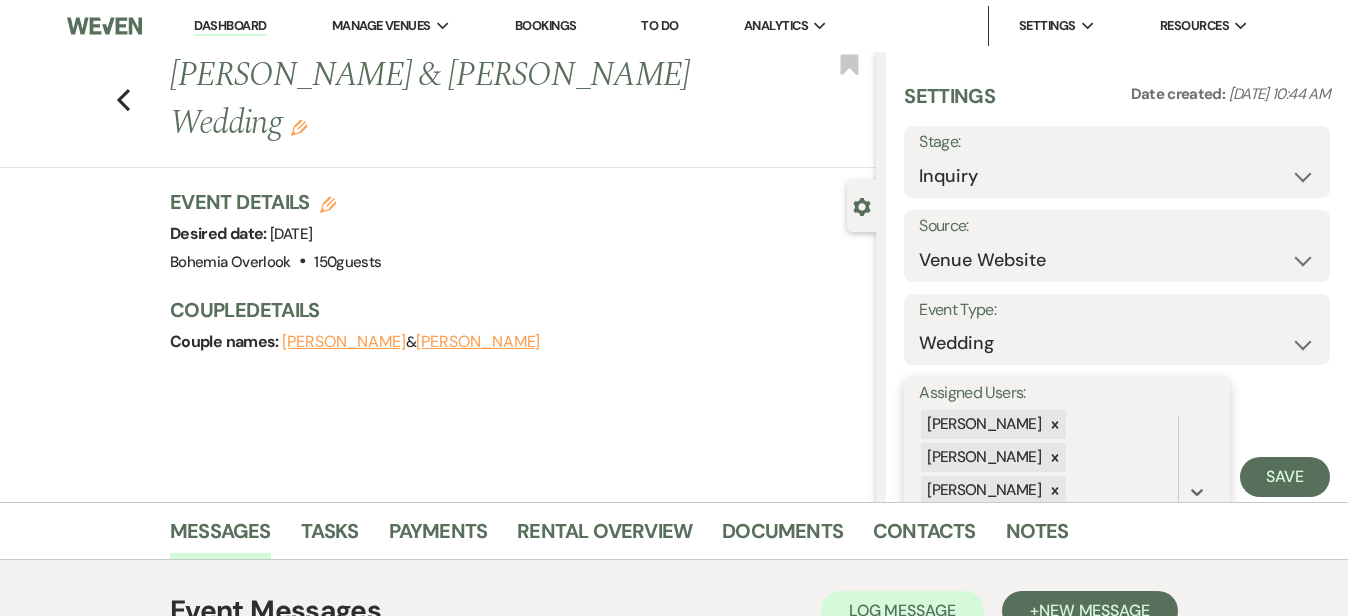 scroll, scrollTop: 106, scrollLeft: 0, axis: vertical 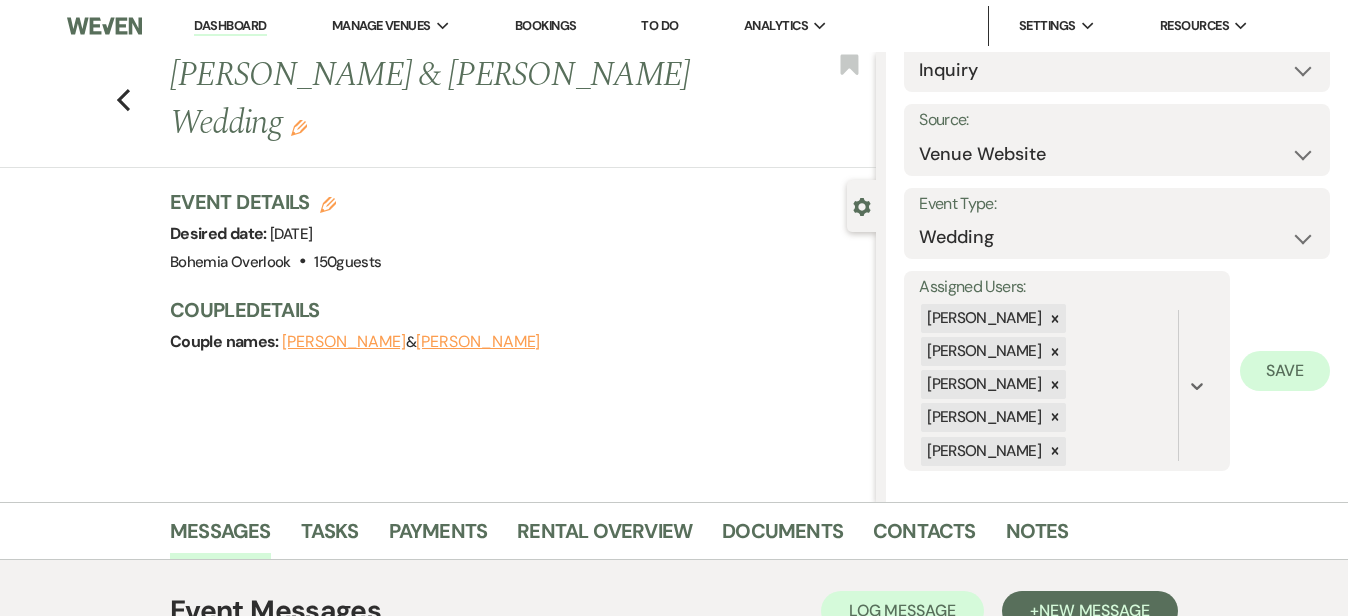 click on "Save" at bounding box center [1285, 371] 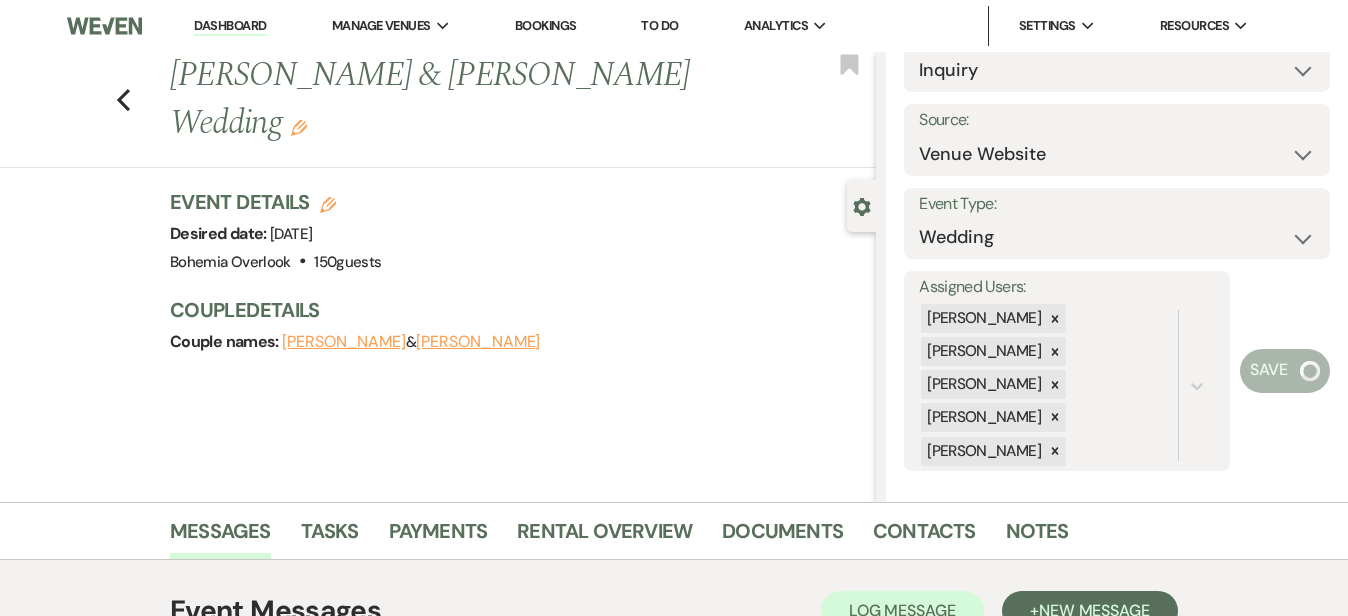 scroll, scrollTop: 44, scrollLeft: 0, axis: vertical 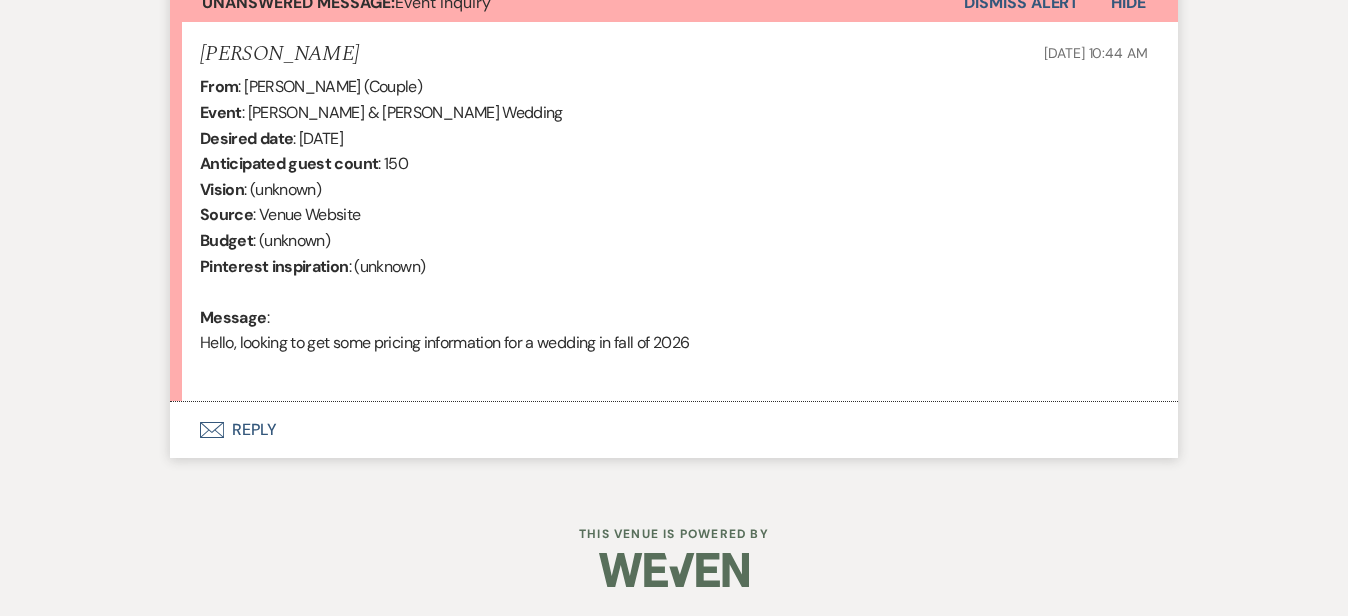 click on "Envelope Reply" at bounding box center (674, 430) 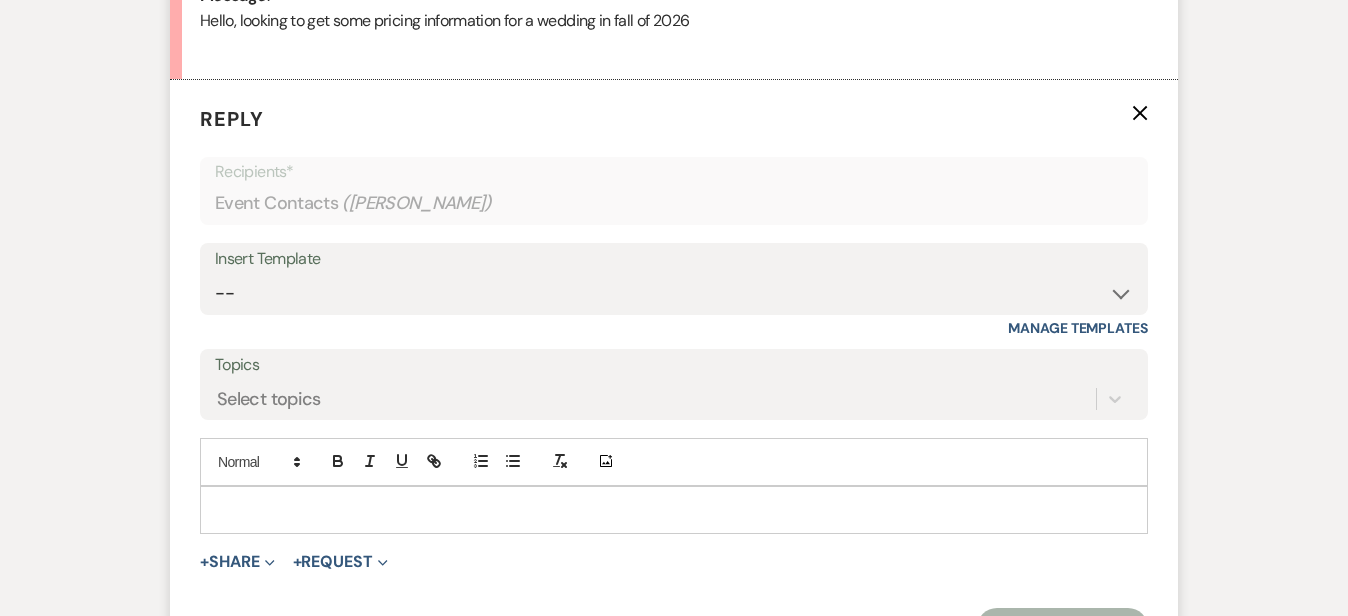 scroll, scrollTop: 1148, scrollLeft: 0, axis: vertical 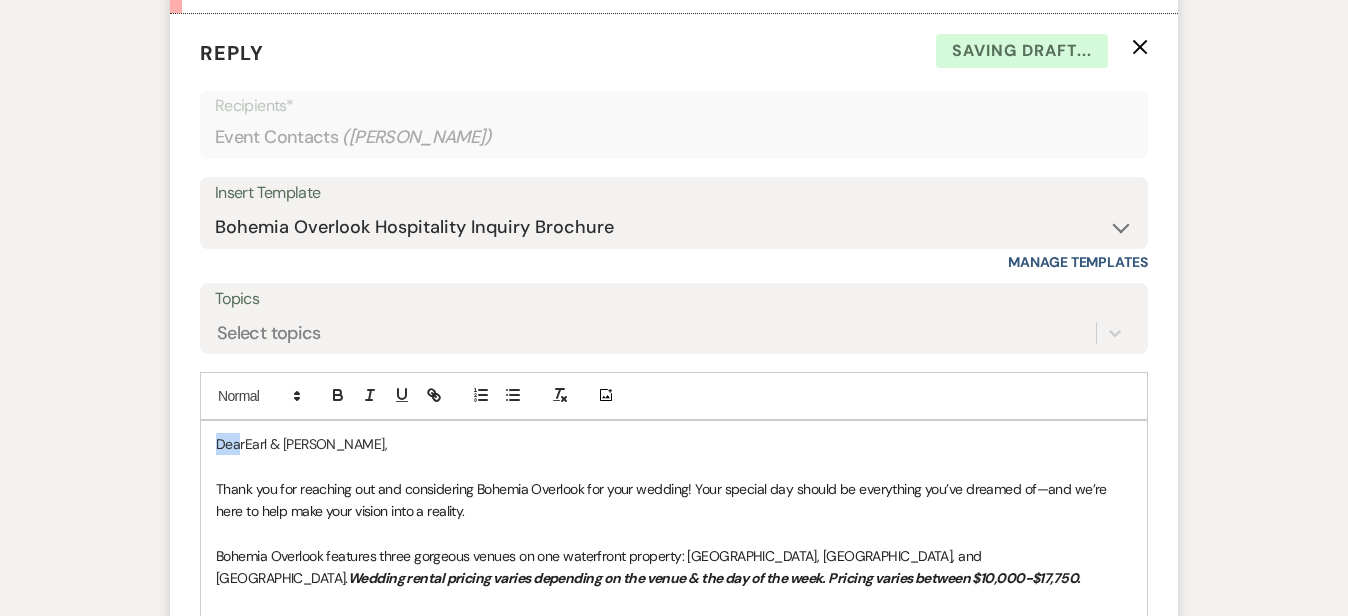 drag, startPoint x: 177, startPoint y: 440, endPoint x: 142, endPoint y: 420, distance: 40.311287 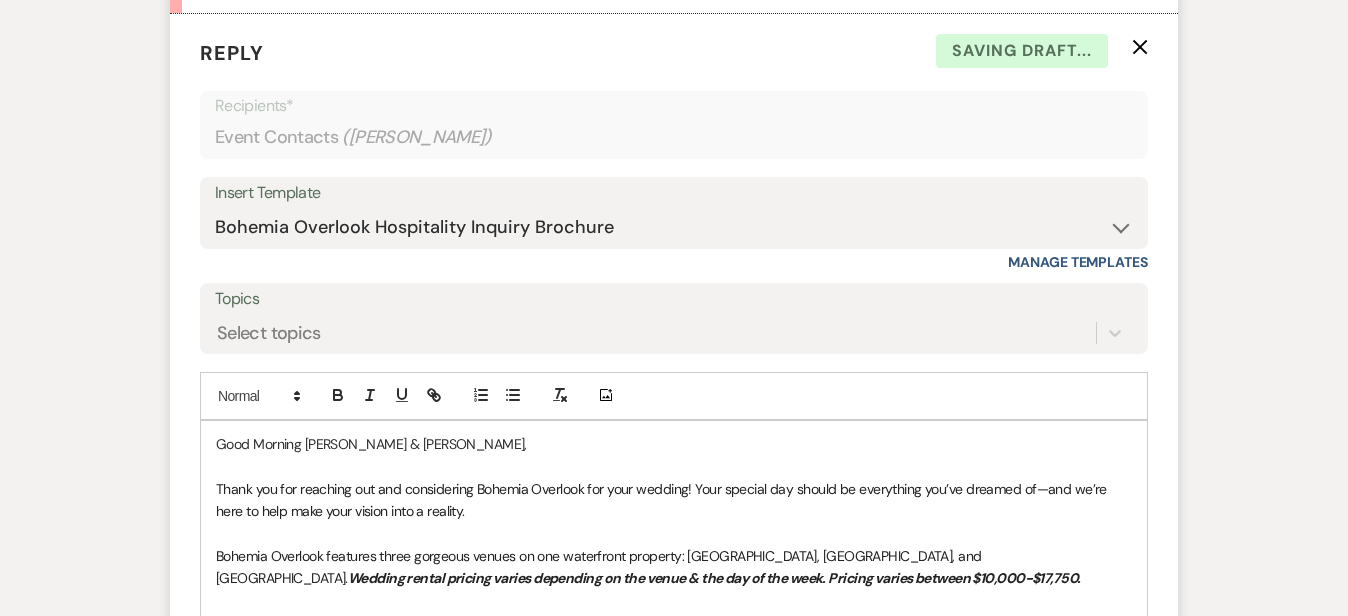 click on "Messages Tasks Payments Rental Overview Documents Contacts Notes Event Messages   Log Log Message +  New Message Communicate with  clients  by clicking "New Message" or replying to an existing message thread. Filter by topics... Unanswered Message:  Event Inquiry Dismiss Alert Hide [PERSON_NAME] [DATE] 10:44 AM
From : [PERSON_NAME] (Couple)
Event : [PERSON_NAME] & [PERSON_NAME] Wedding
Desired date : [DATE]
Anticipated guest count : 150
Vision : (unknown)
Source : Venue Website
Budget : (unknown)
Pinterest inspiration : (unknown)
Message :   Hello, looking to get some pricing information for a wedding in fall of 2026
Reply   X Saving draft... Recipients* Event Contacts   ( [PERSON_NAME] )   Insert Template   -- Weven Planning Portal Introduction (Booked Events) Initial Inquiry Response Tour Request Response Follow Up BOH Private Event Inquiry  [GEOGRAPHIC_DATA] Highlights for Guests Event Set Up Sheet  Tour Follow Up Contract (Pre-Booked Leads) Thank You" at bounding box center [674, 240] 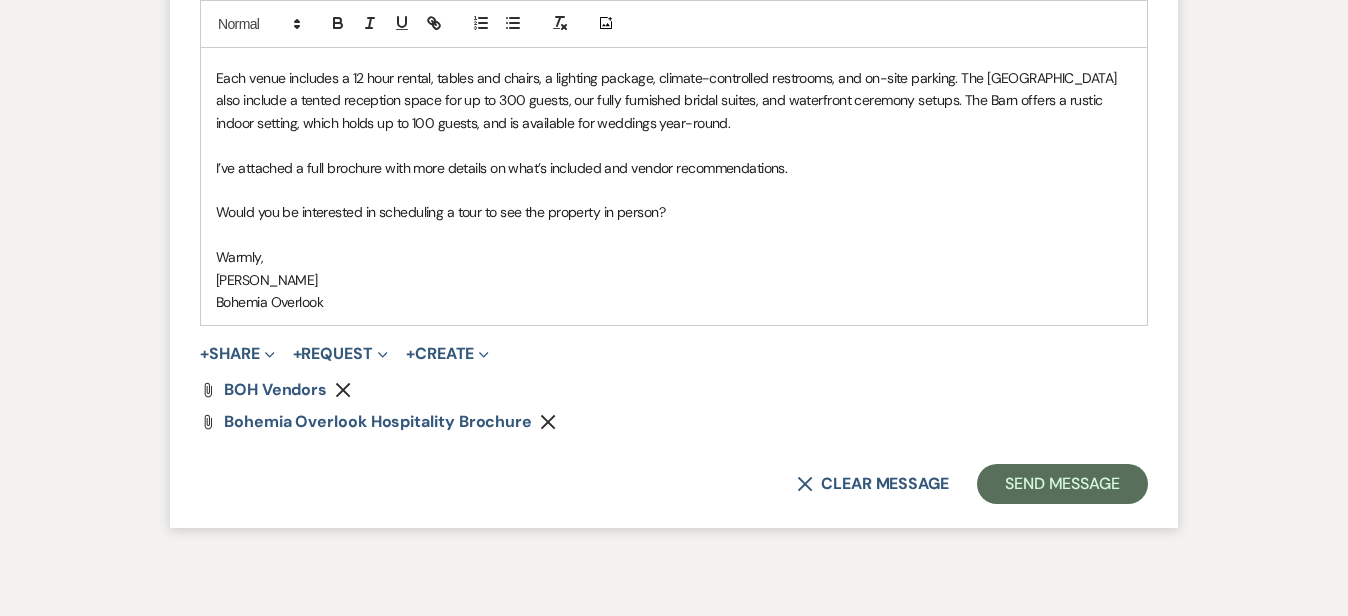 scroll, scrollTop: 1721, scrollLeft: 0, axis: vertical 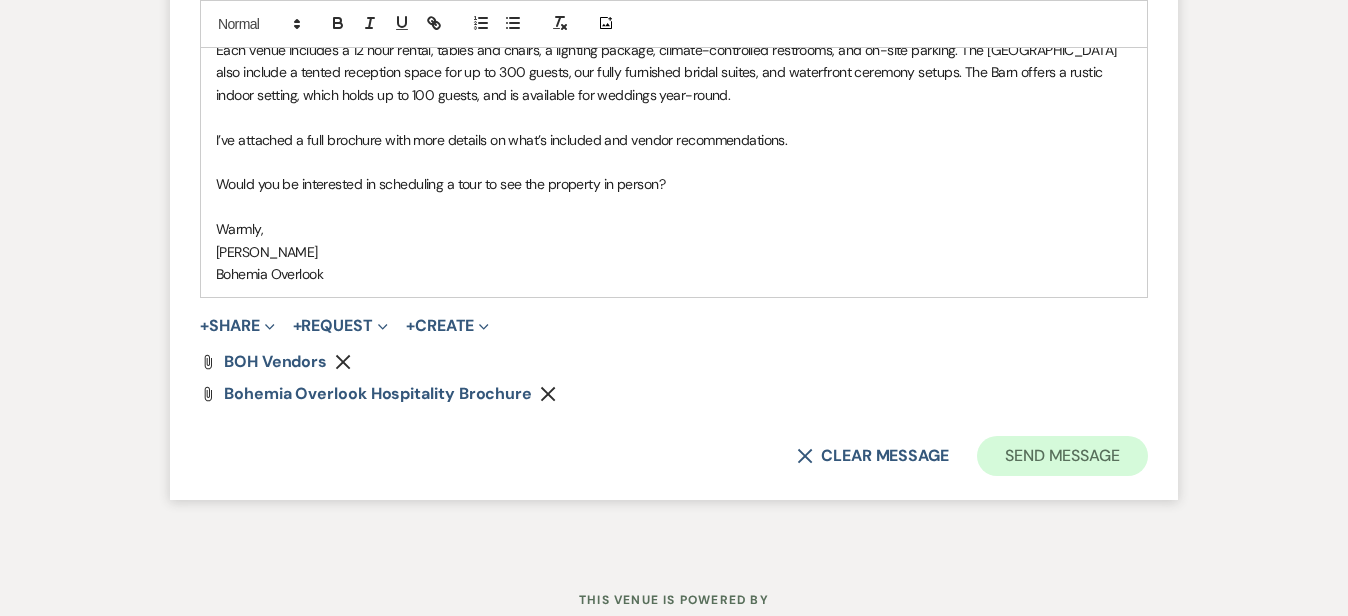 click on "Send Message" at bounding box center [1062, 456] 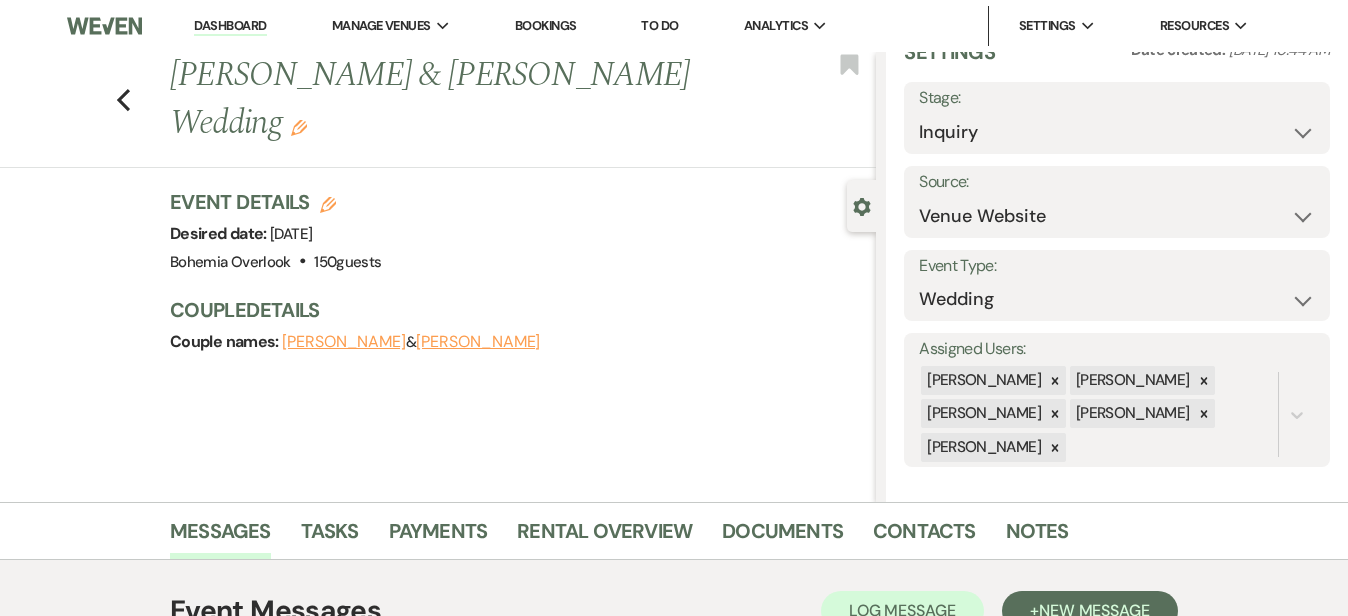 scroll, scrollTop: 0, scrollLeft: 0, axis: both 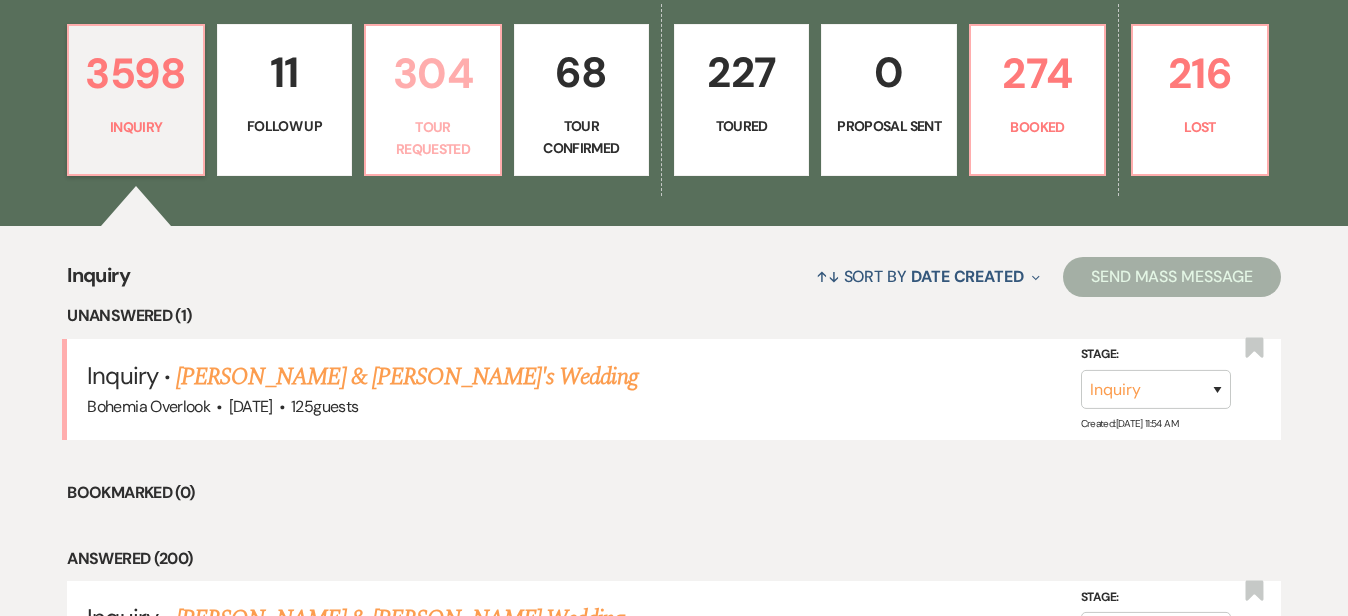 click on "304" at bounding box center (432, 73) 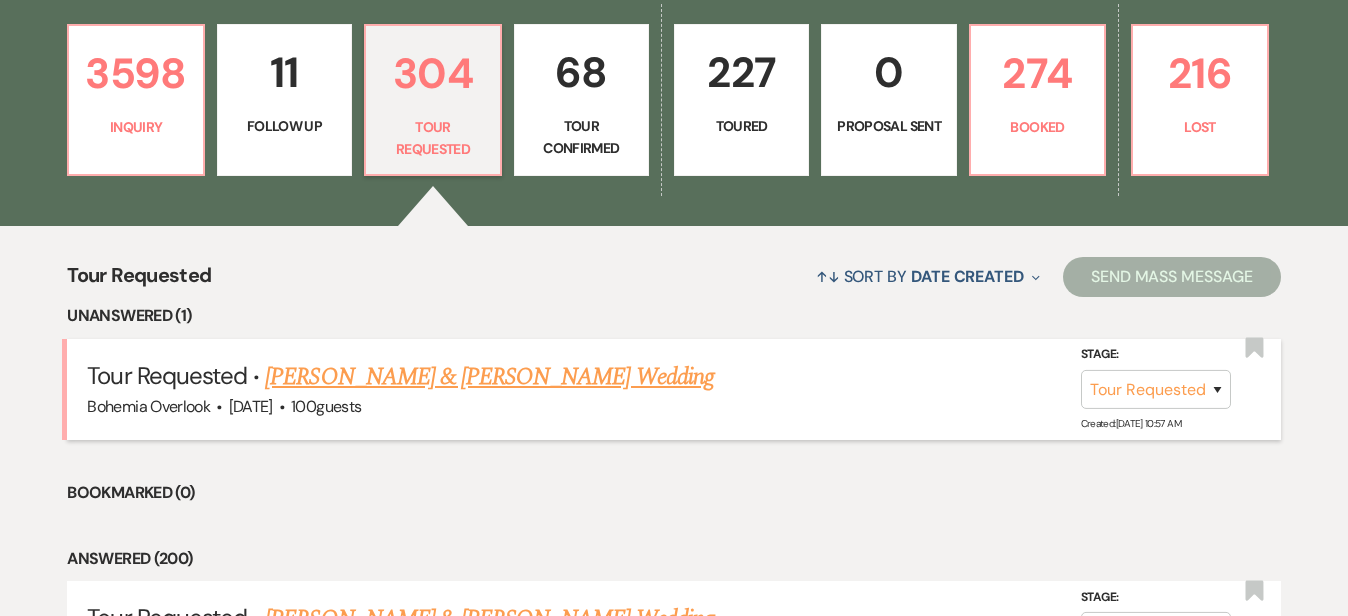 click on "[PERSON_NAME] & [PERSON_NAME] Wedding" at bounding box center [489, 377] 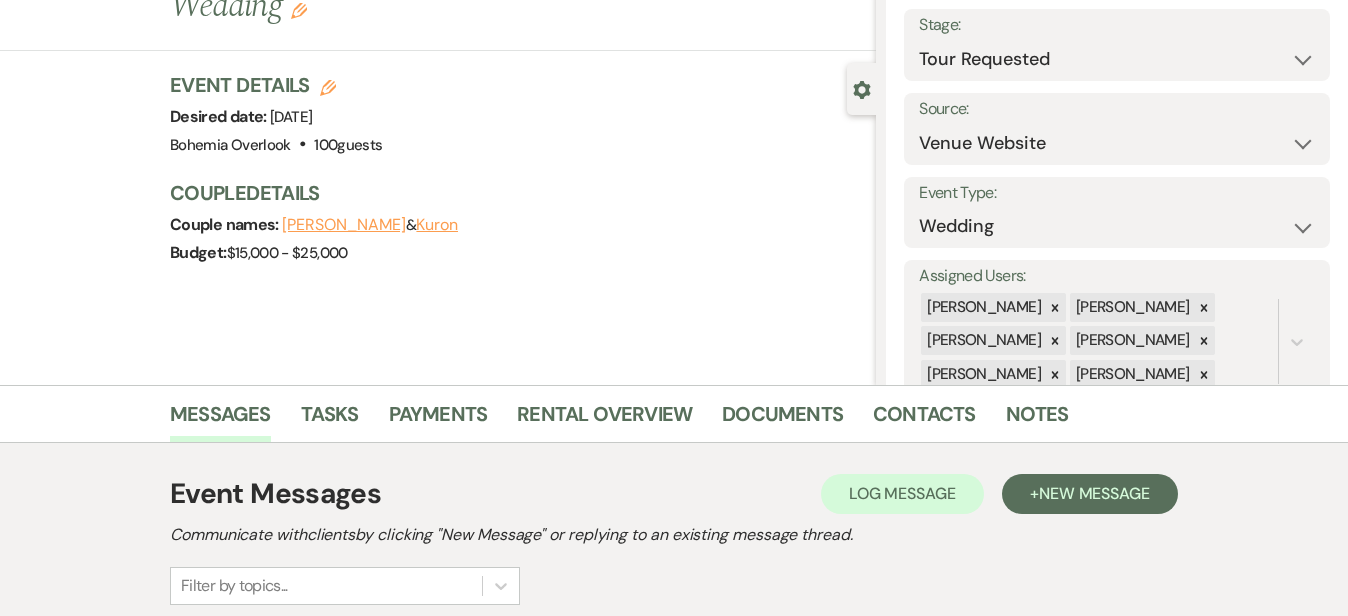 scroll, scrollTop: 136, scrollLeft: 0, axis: vertical 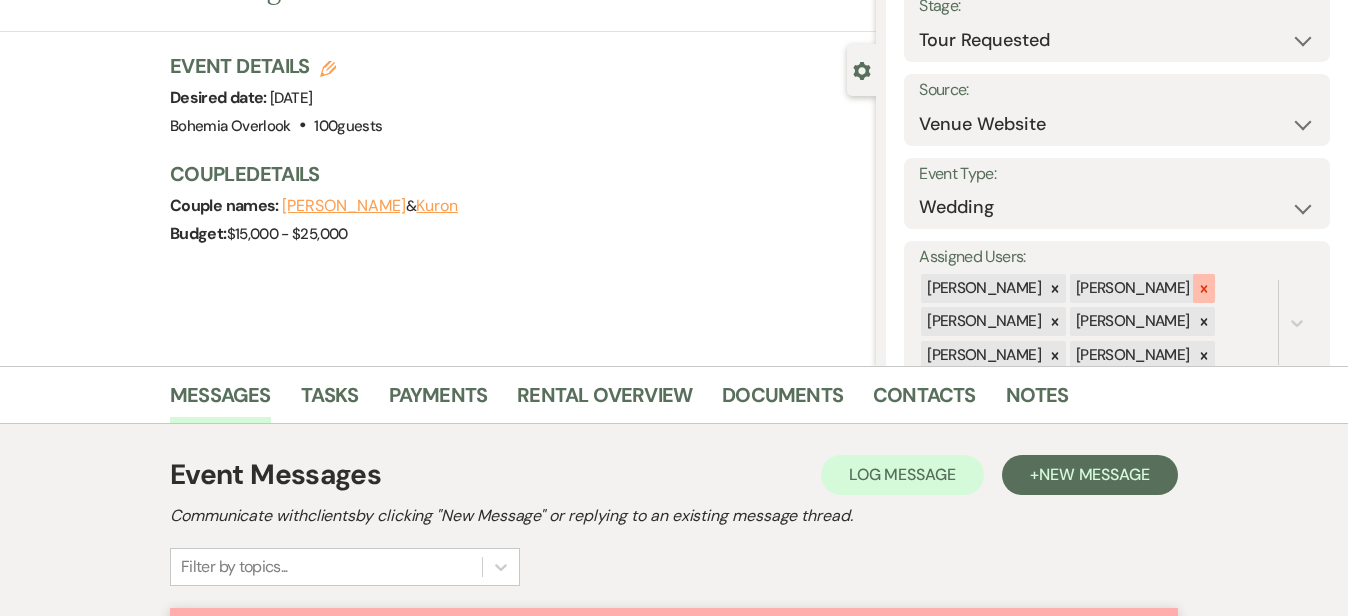 click 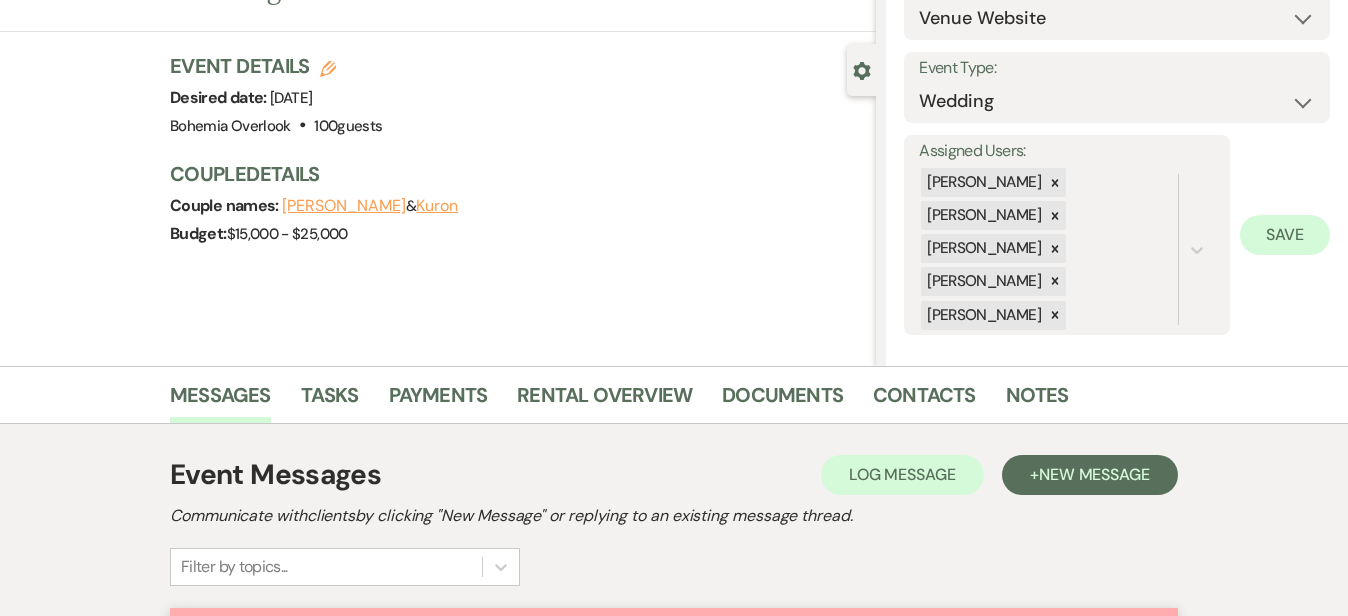 click on "Save" at bounding box center (1285, 235) 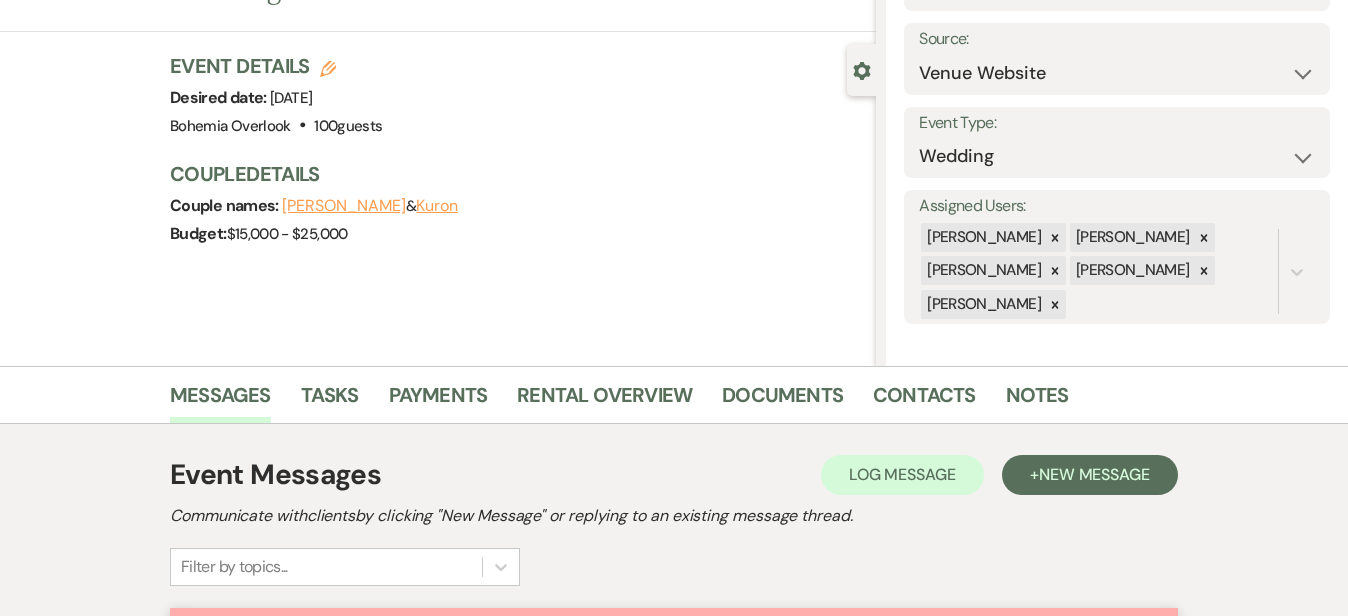 scroll, scrollTop: 44, scrollLeft: 0, axis: vertical 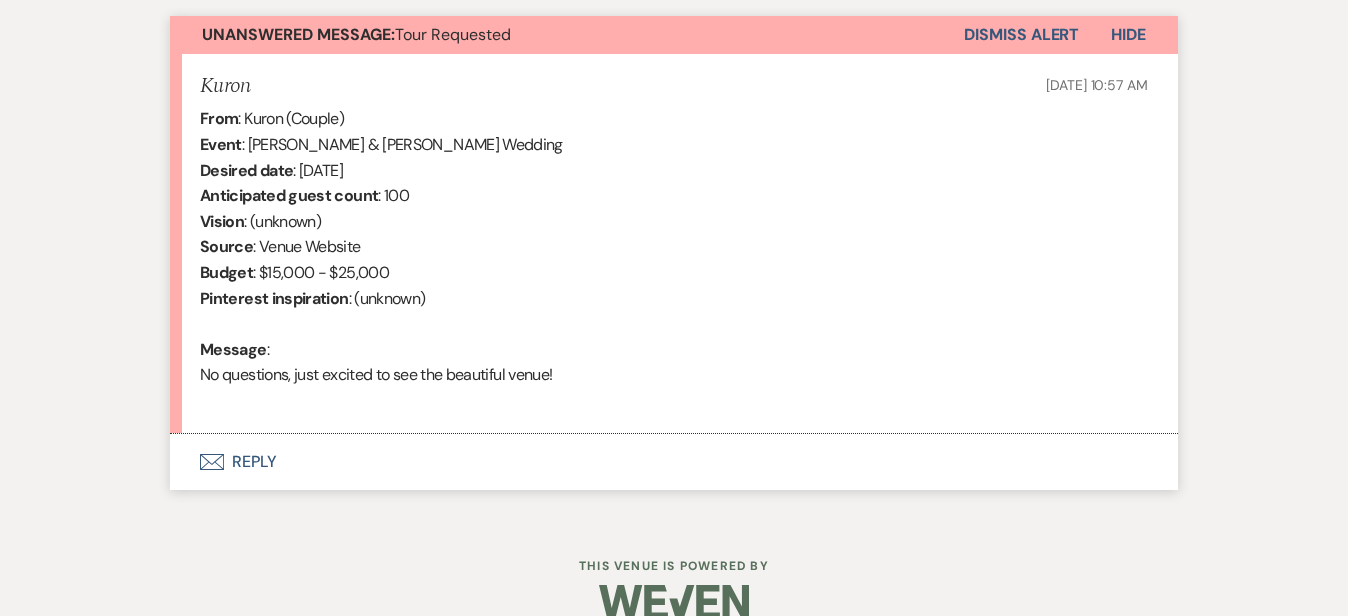 click on "Envelope Reply" at bounding box center (674, 462) 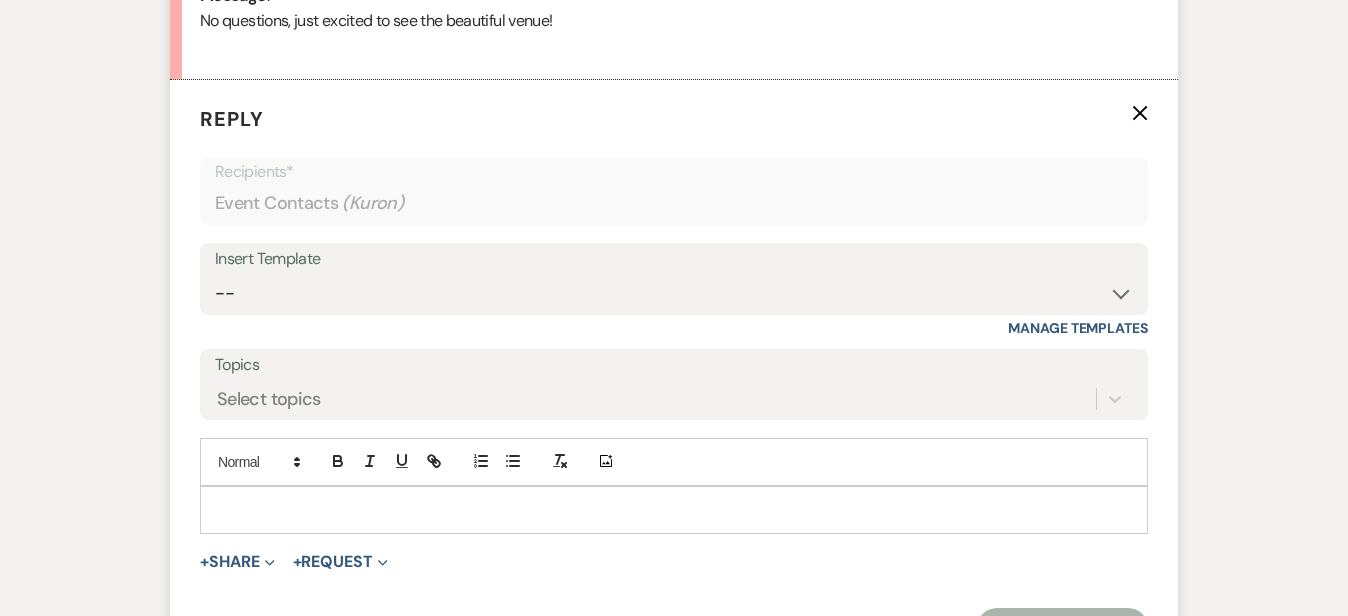 scroll, scrollTop: 1148, scrollLeft: 0, axis: vertical 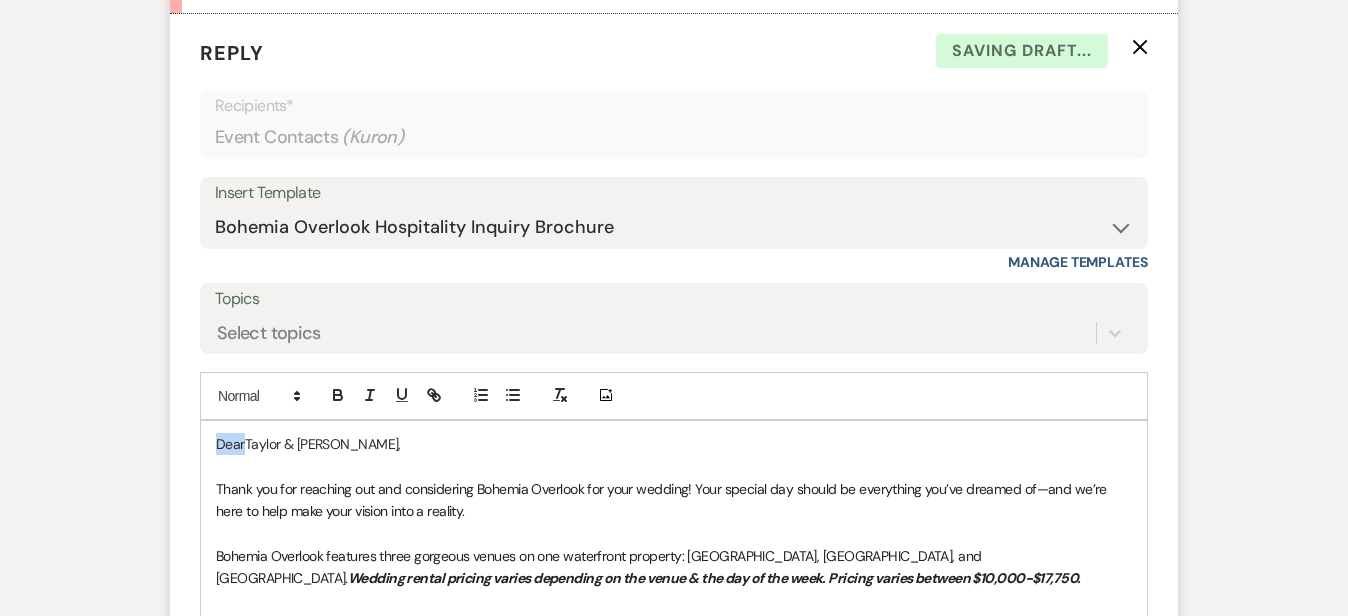 drag, startPoint x: 178, startPoint y: 442, endPoint x: 145, endPoint y: 424, distance: 37.589893 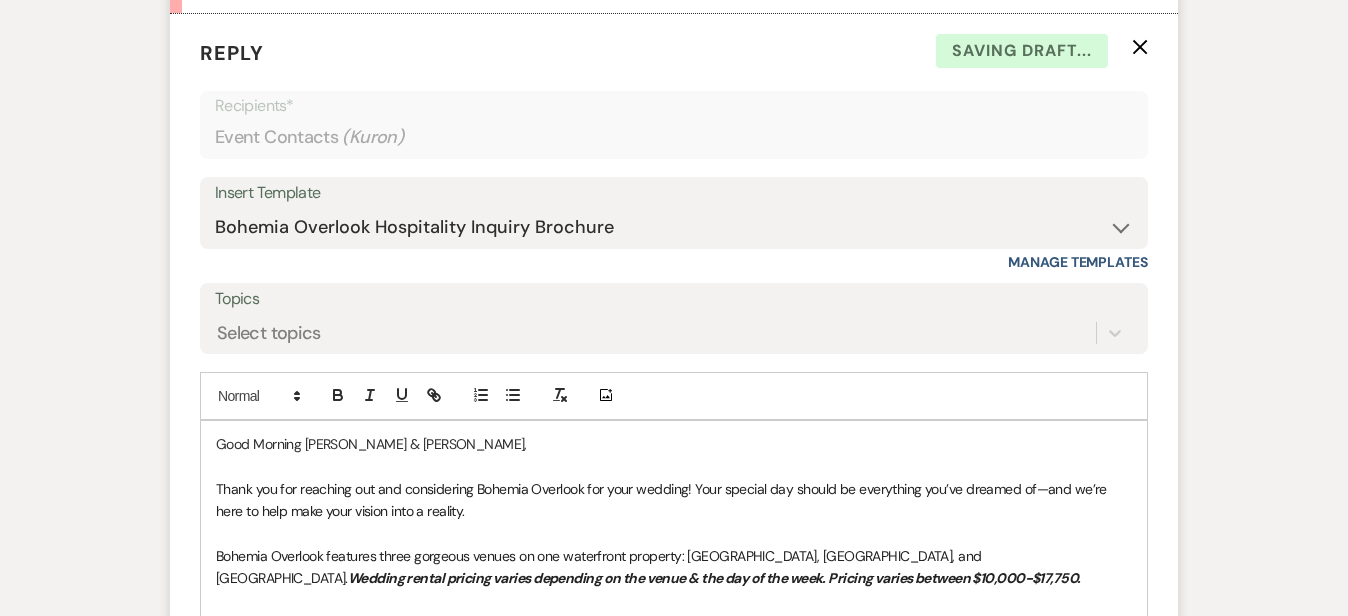 click on "Messages Tasks Payments Rental Overview Documents Contacts Notes Event Messages   Log Log Message +  New Message Communicate with  clients  by clicking "New Message" or replying to an existing message thread. Filter by topics... Unanswered Message:  Tour Requested Dismiss Alert Hide Kuron [DATE] 10:57 AM
From : Kuron (Couple)
Event : [PERSON_NAME] & [PERSON_NAME] Wedding
Desired date : [DATE]
Anticipated guest count : 100
Vision : (unknown)
Source : Venue Website
Budget : $15,000 - $25,000
Pinterest inspiration : (unknown)
Message :   No questions, just excited to see the beautiful venue!
Reply   X Saving draft... Recipients* Event Contacts   ( Kuron )   Insert Template   -- Weven Planning Portal Introduction (Booked Events) Initial Inquiry Response Tour Request Response Follow Up BOH Private Event Inquiry  [GEOGRAPHIC_DATA] Highlights for Guests Event Set Up Sheet  Tour Follow Up Contract (Pre-Booked Leads) Local Options for Food Pickup & Delivery  Thank You  Lawn Party  Floor Plan" at bounding box center (674, 240) 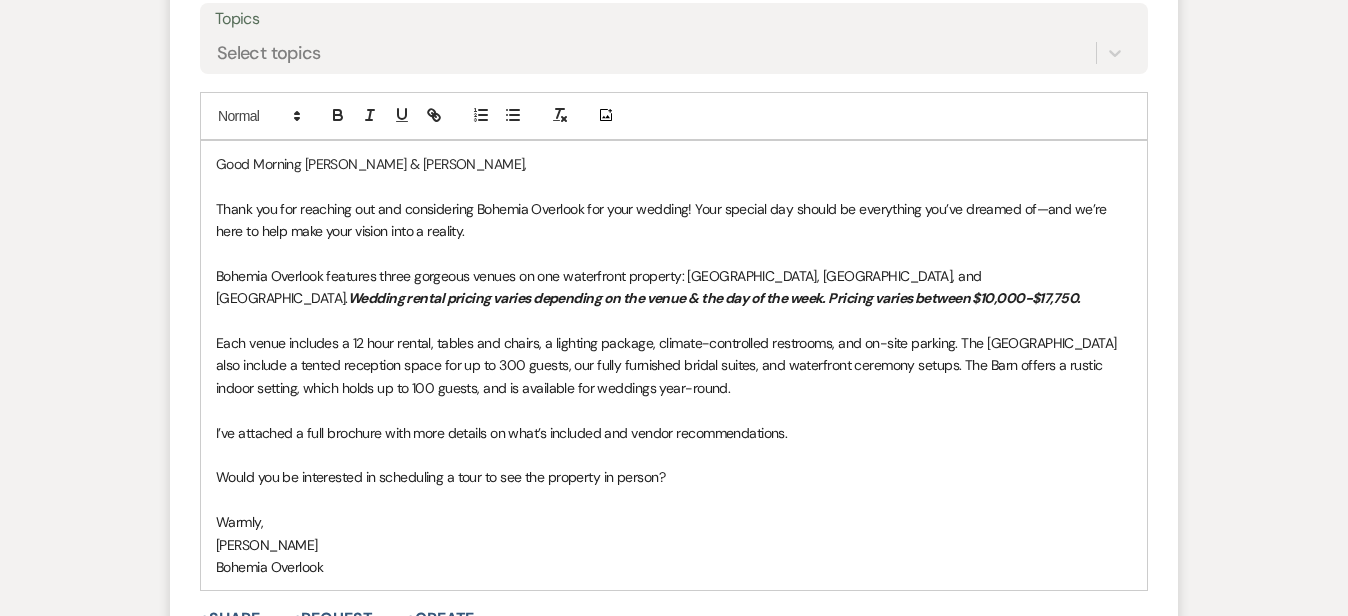 scroll, scrollTop: 1437, scrollLeft: 0, axis: vertical 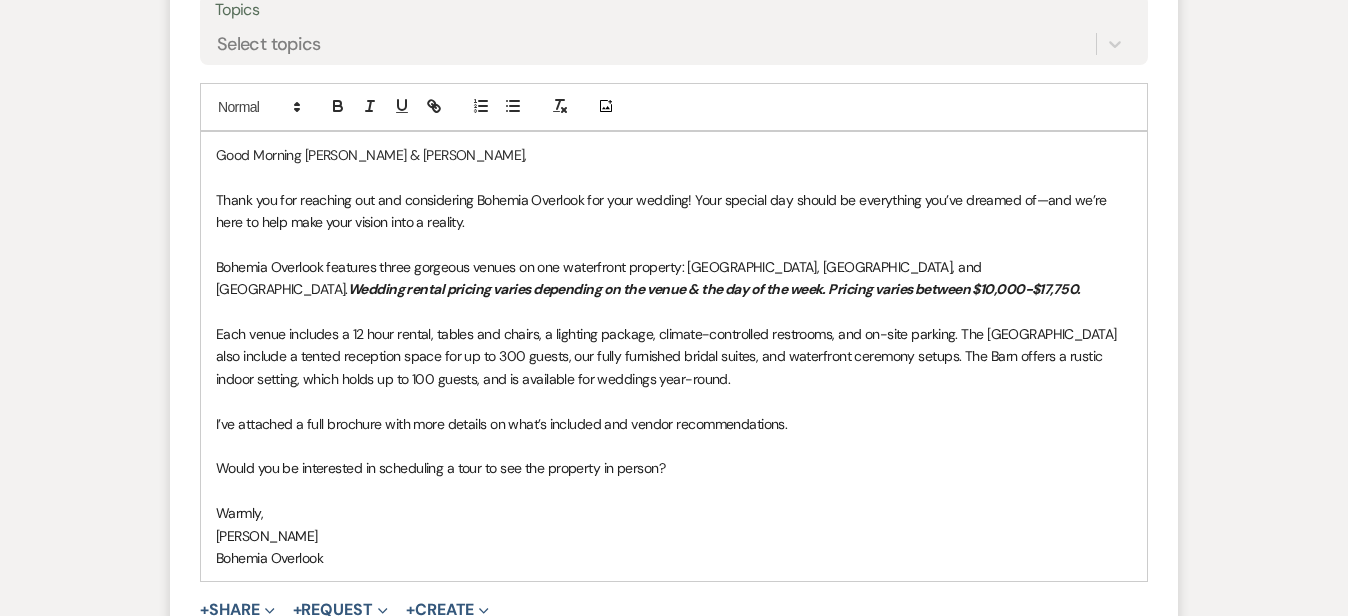 click on "Would you be interested in scheduling a tour to see the property in person?" at bounding box center (674, 468) 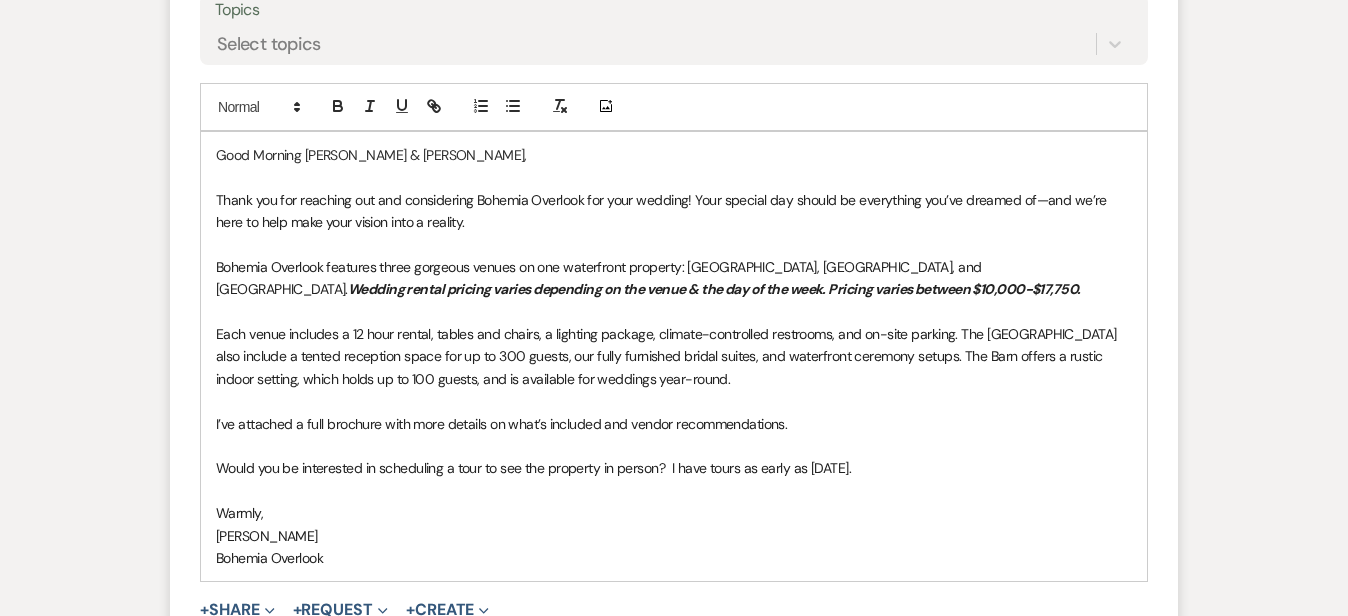click on "Messages Tasks Payments Rental Overview Documents Contacts Notes Event Messages   Log Log Message +  New Message Communicate with  clients  by clicking "New Message" or replying to an existing message thread. Filter by topics... Unanswered Message:  Tour Requested Dismiss Alert Hide Kuron [DATE] 10:57 AM
From : Kuron (Couple)
Event : [PERSON_NAME] & [PERSON_NAME] Wedding
Desired date : [DATE]
Anticipated guest count : 100
Vision : (unknown)
Source : Venue Website
Budget : $15,000 - $25,000
Pinterest inspiration : (unknown)
Message :   No questions, just excited to see the beautiful venue!
Reply   X Saving draft... Recipients* Event Contacts   ( Kuron )   Insert Template   -- Weven Planning Portal Introduction (Booked Events) Initial Inquiry Response Tour Request Response Follow Up BOH Private Event Inquiry  [GEOGRAPHIC_DATA] Highlights for Guests Event Set Up Sheet  Tour Follow Up Contract (Pre-Booked Leads) Local Options for Food Pickup & Delivery  Thank You  Lawn Party  Floor Plan" at bounding box center (674, -49) 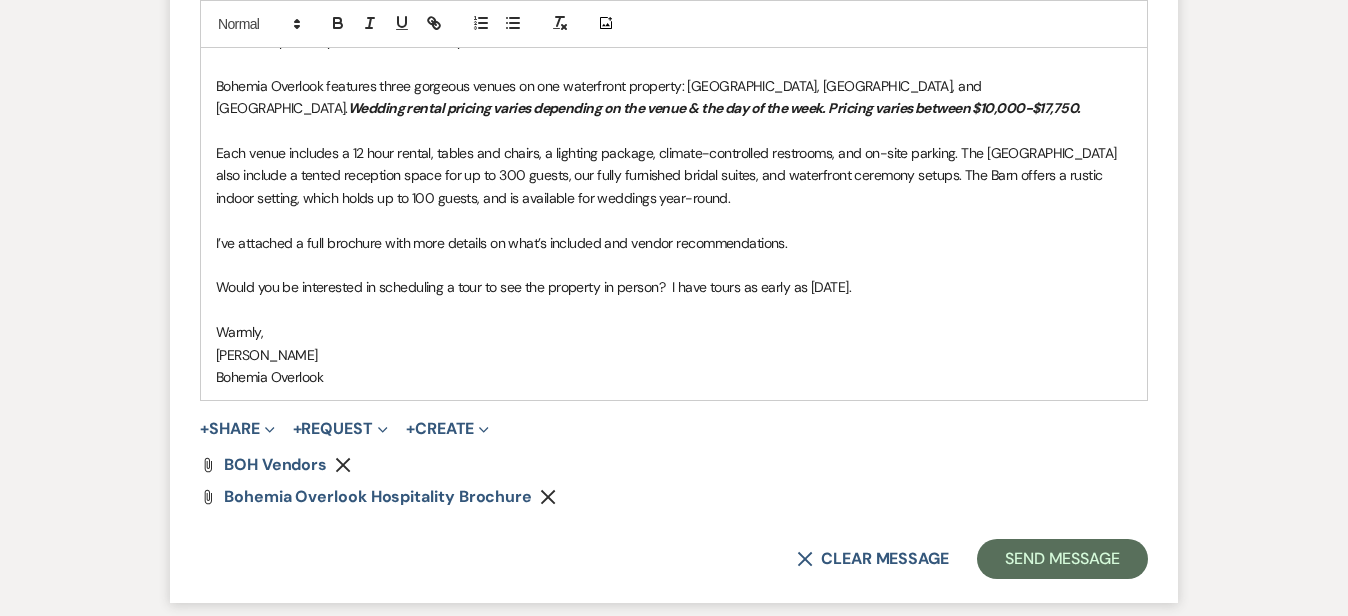 scroll, scrollTop: 1685, scrollLeft: 0, axis: vertical 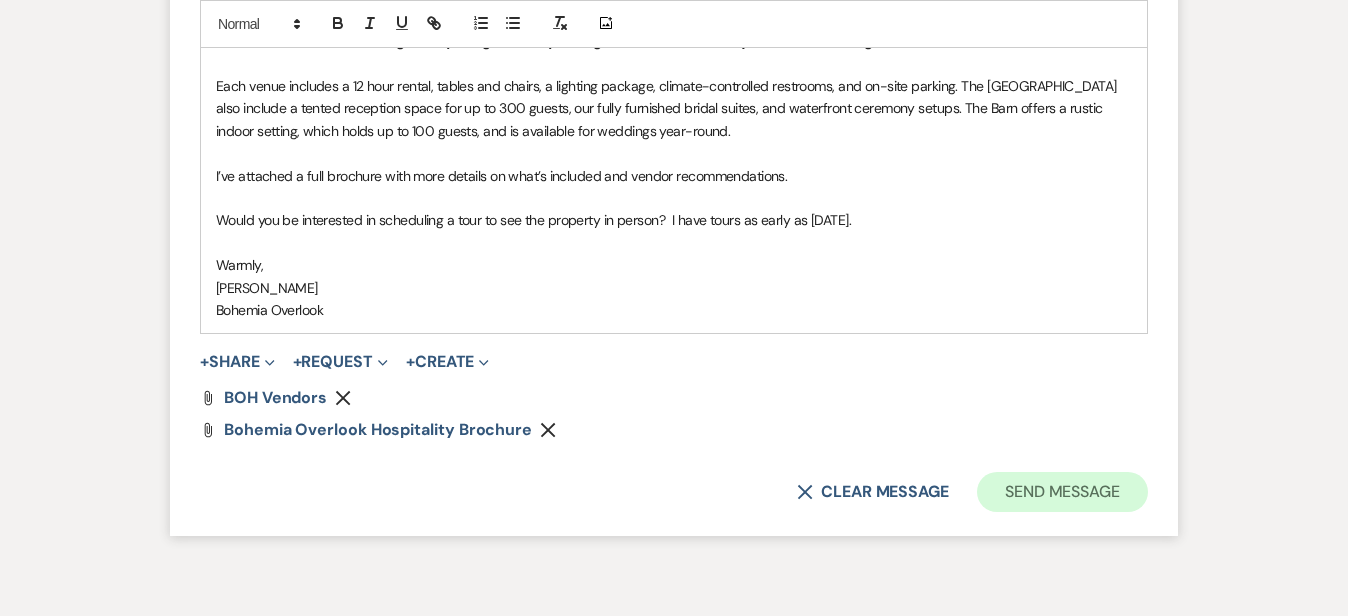 click on "Send Message" at bounding box center (1062, 492) 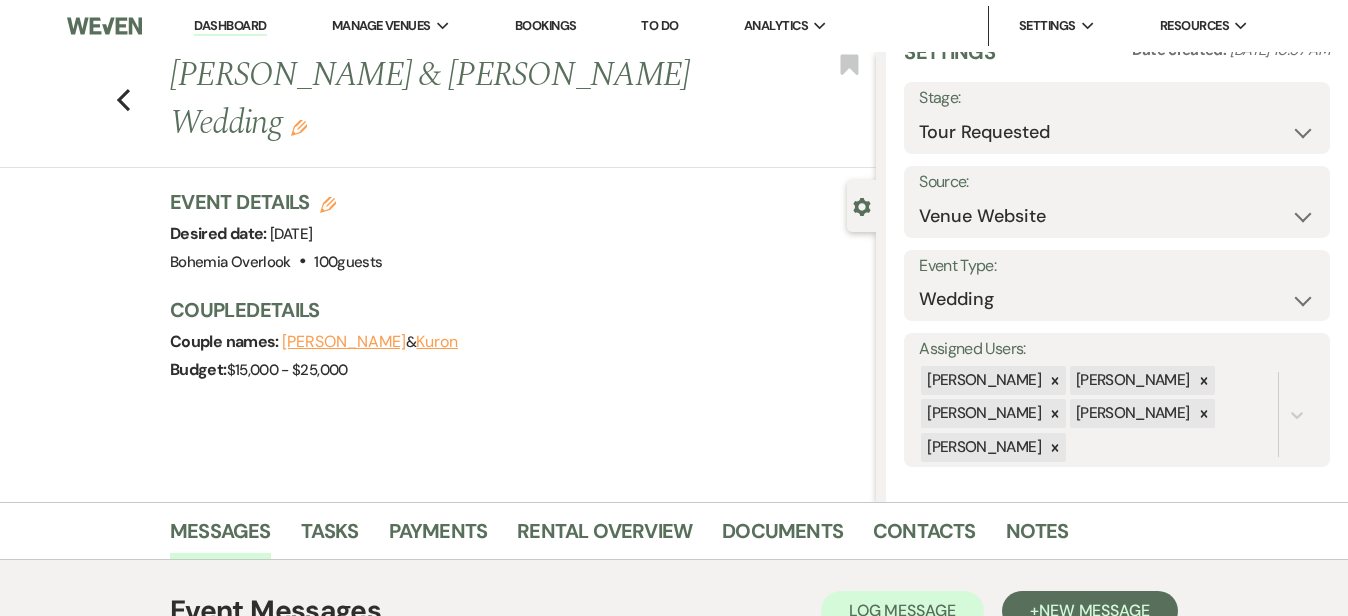 scroll, scrollTop: 0, scrollLeft: 0, axis: both 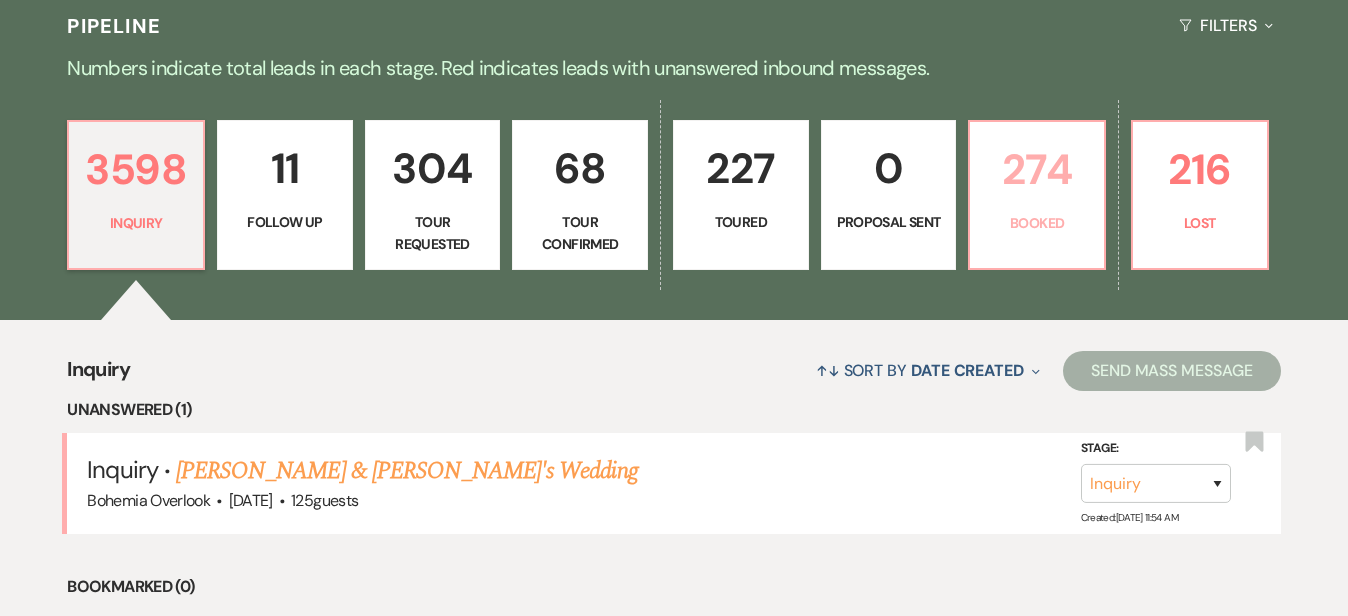 click on "274" at bounding box center (1037, 169) 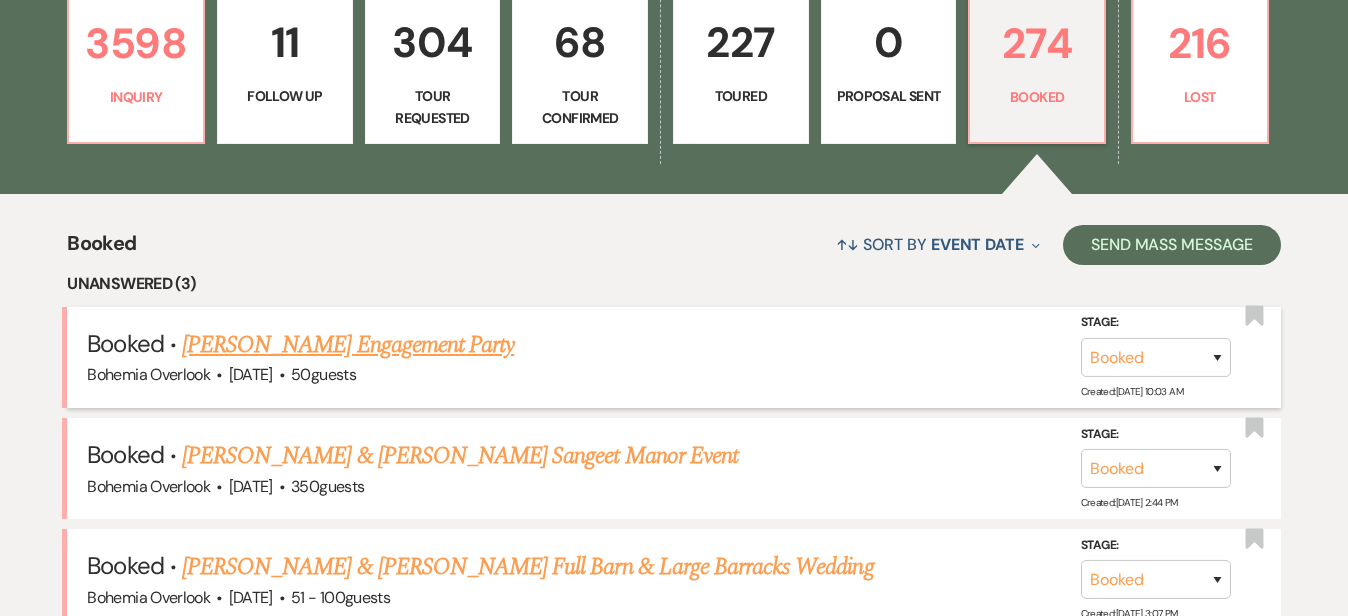 scroll, scrollTop: 554, scrollLeft: 0, axis: vertical 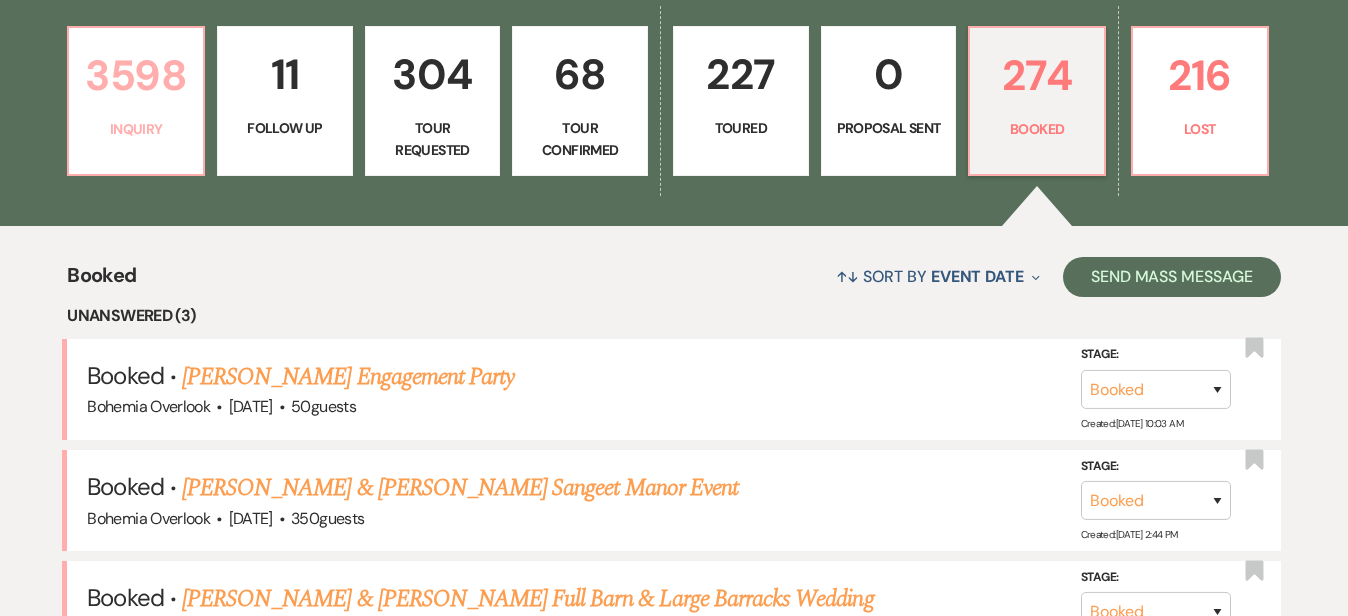 click on "3598" at bounding box center [136, 75] 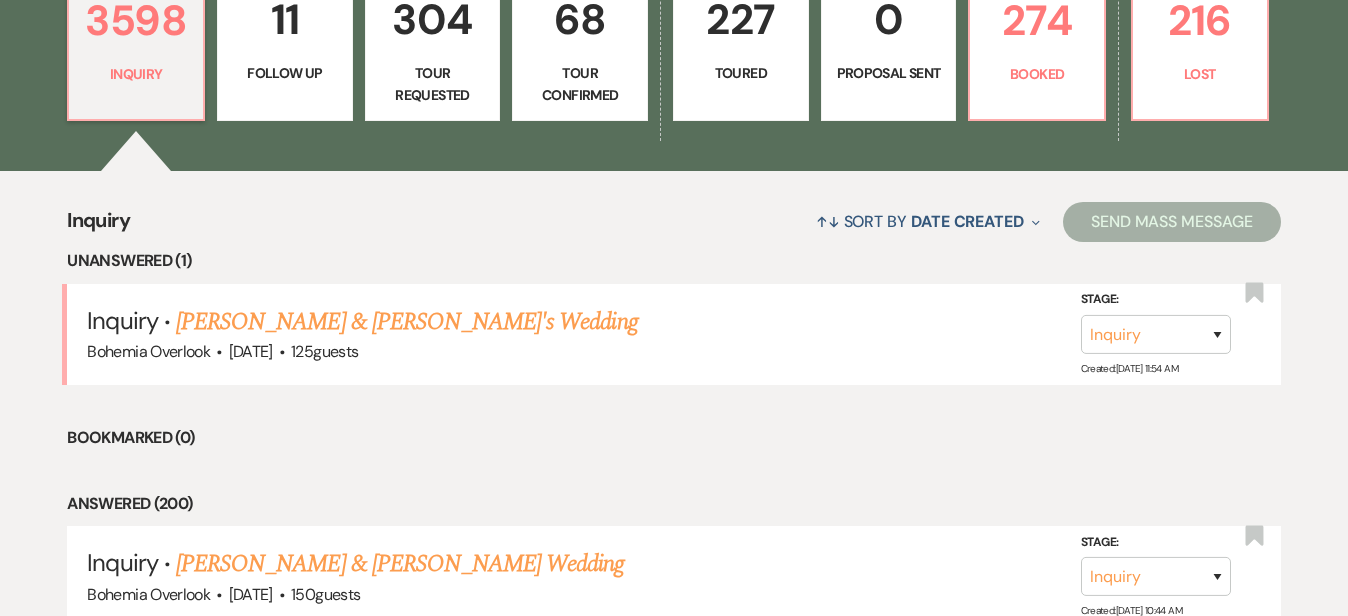 scroll, scrollTop: 610, scrollLeft: 0, axis: vertical 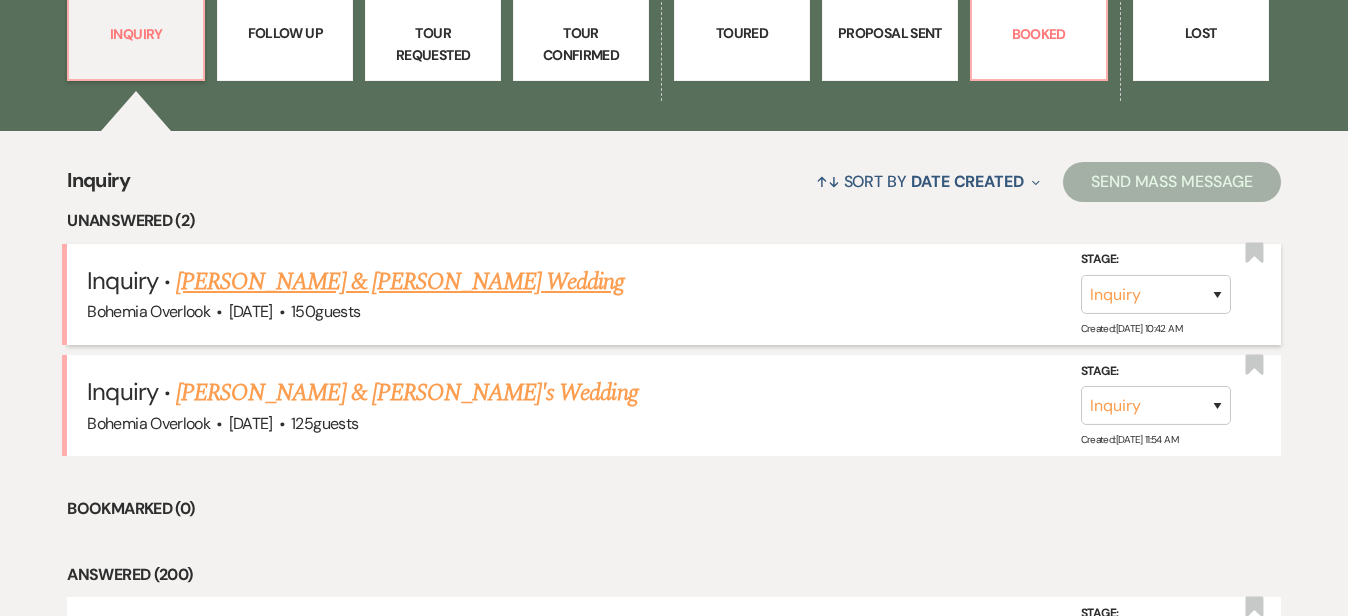 click on "Ethan Arndt & Julia Rugarber's Wedding" at bounding box center [400, 282] 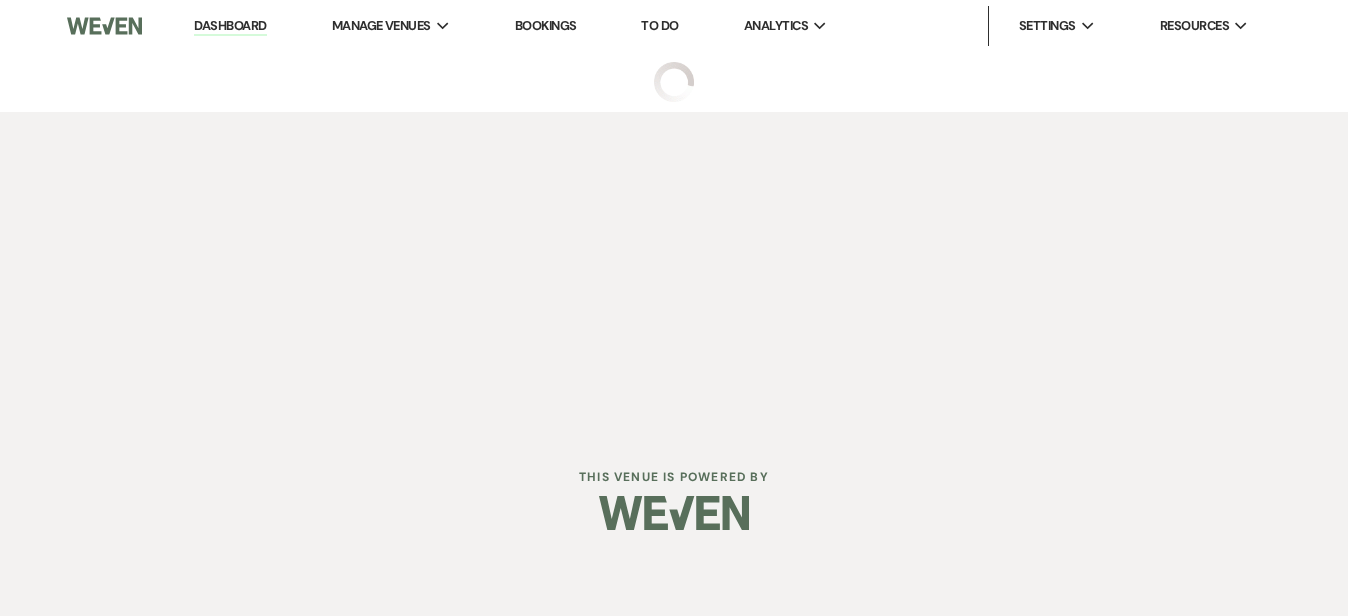 scroll, scrollTop: 0, scrollLeft: 0, axis: both 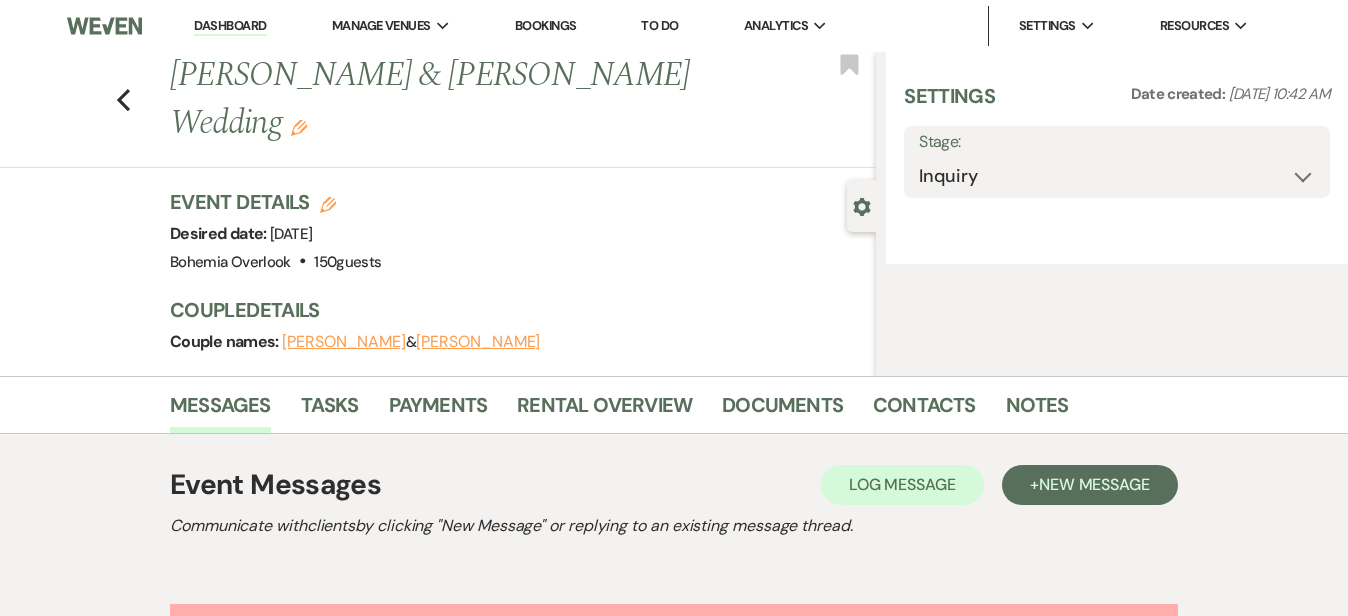 select on "5" 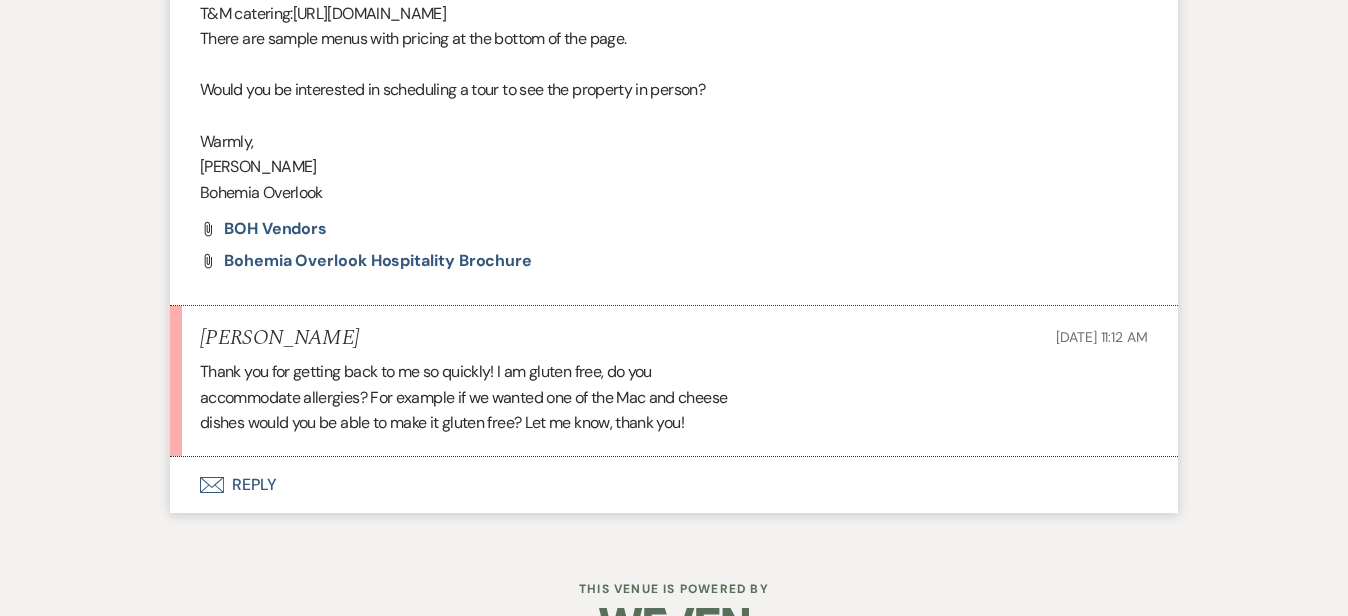 scroll, scrollTop: 1690, scrollLeft: 0, axis: vertical 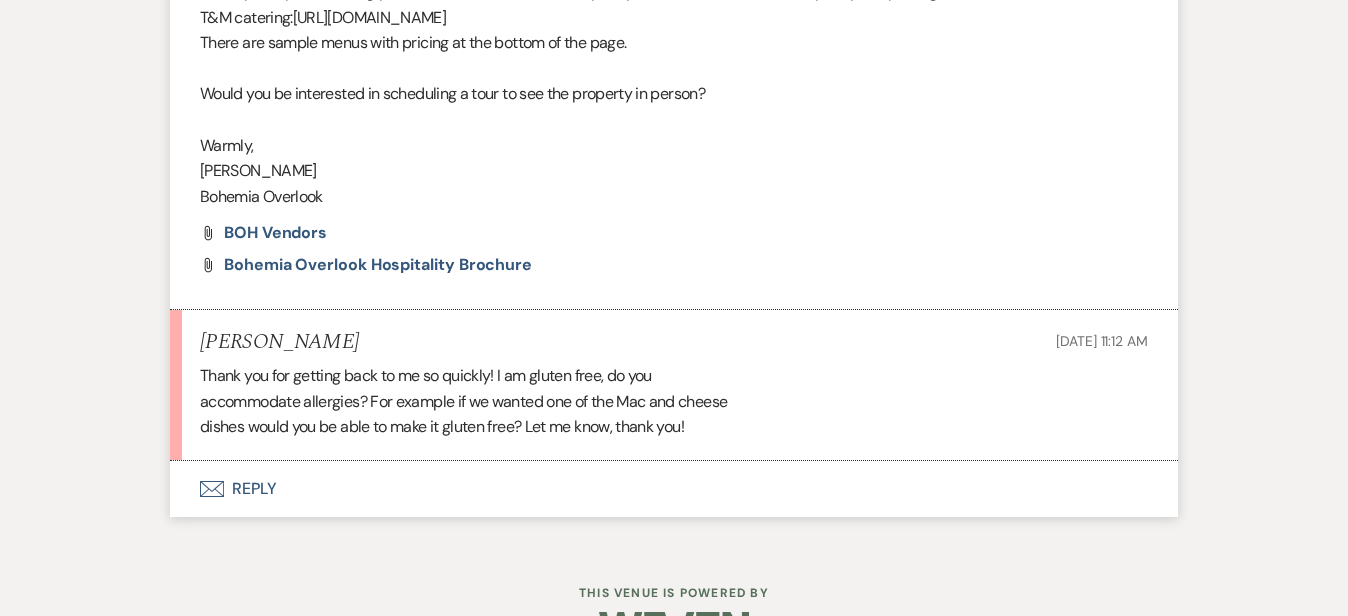 click on "Envelope Reply" at bounding box center [674, 489] 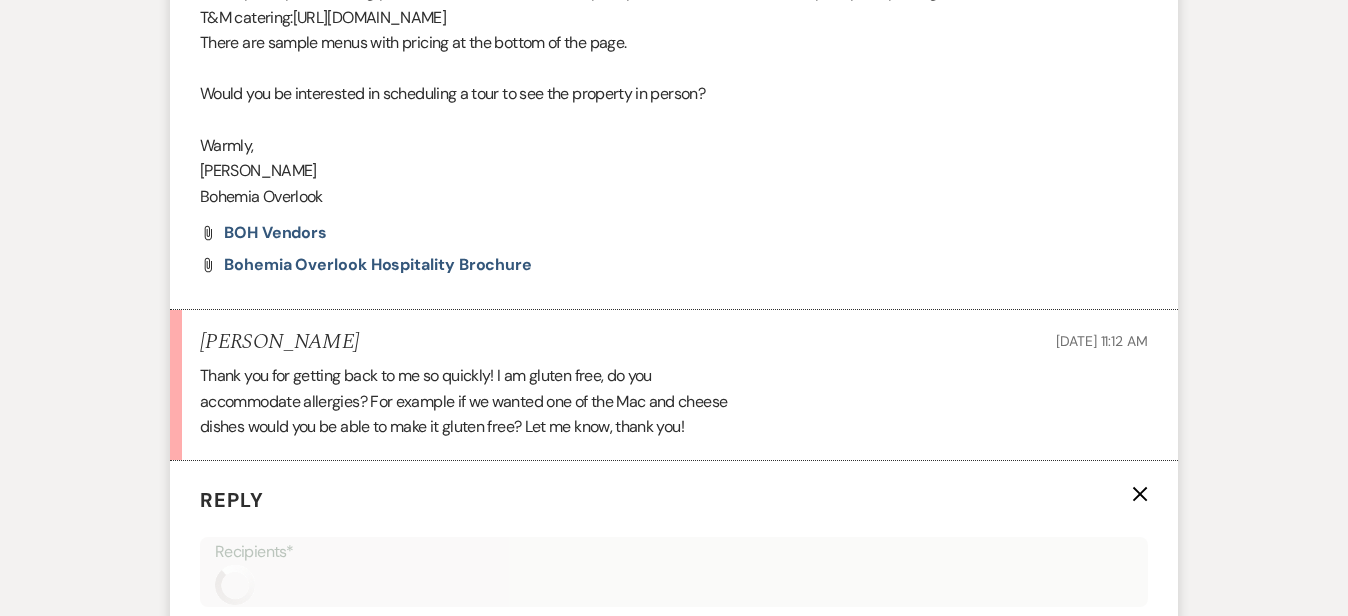 scroll, scrollTop: 1990, scrollLeft: 0, axis: vertical 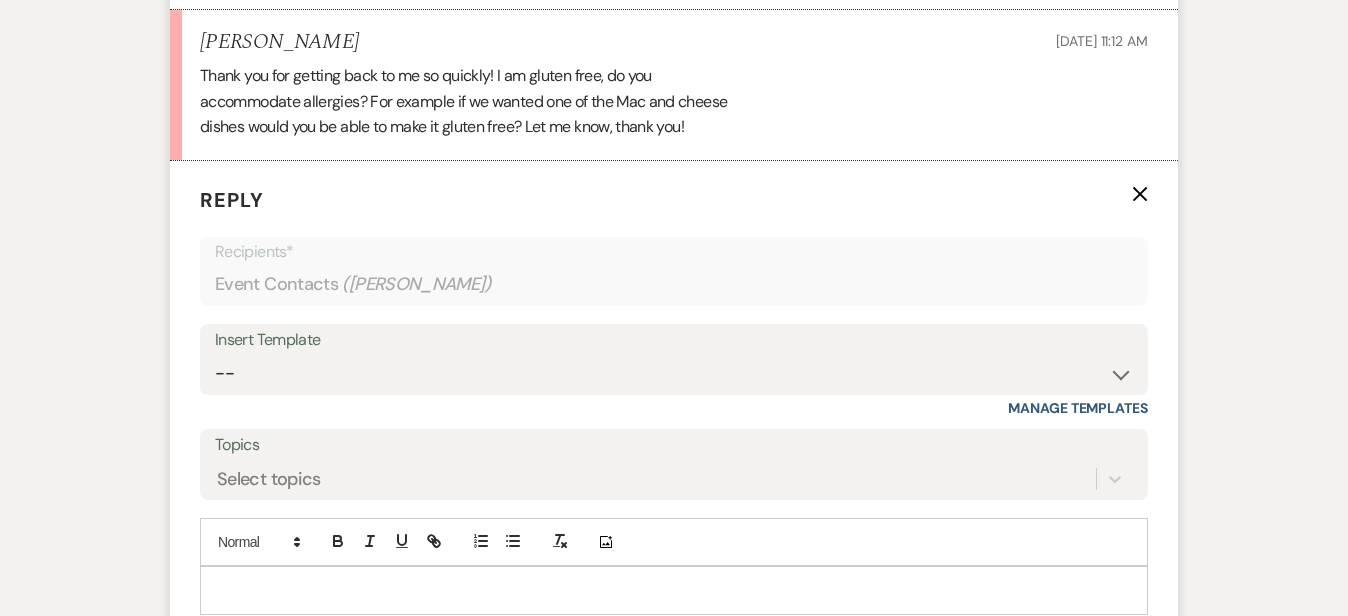 click at bounding box center (674, 590) 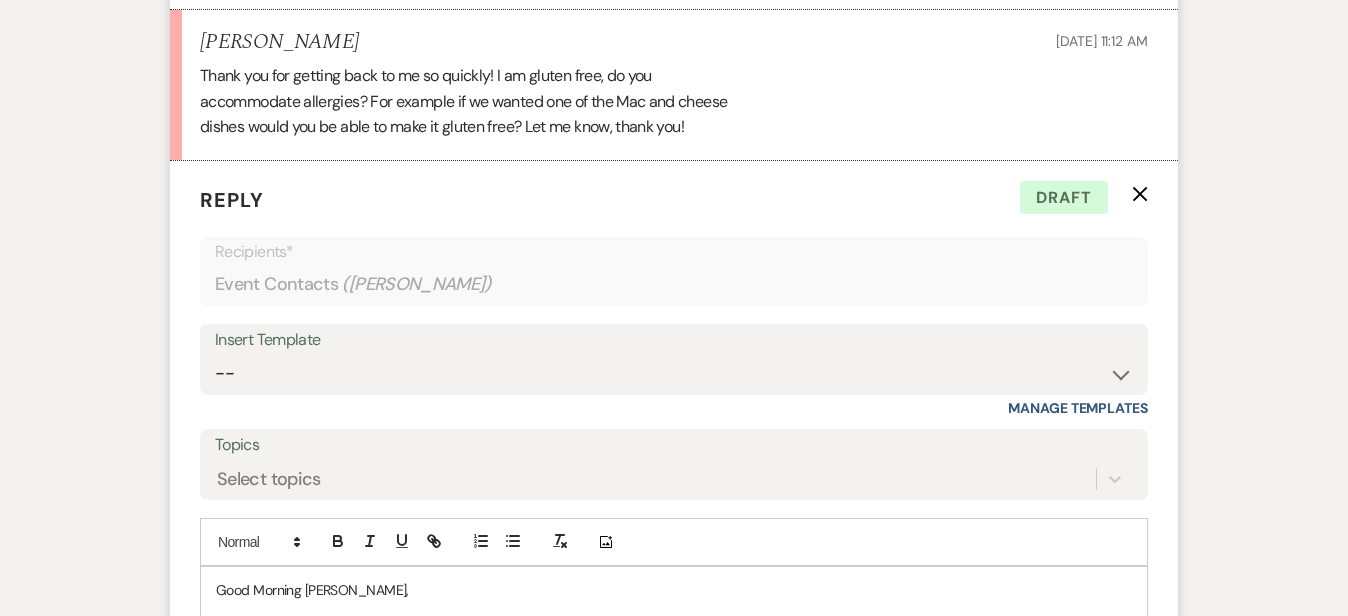 click on "Messages Tasks Payments Rental Overview Documents Contacts Notes Event Messages   Log Log Message +  New Message Communicate with  clients  by clicking "New Message" or replying to an existing message thread. Filter by topics... Unanswered Message:  Event Inquiry Dismiss Alert Hide Julia Rugarber Jul 23, 2025, 10:42 AM
From : Julia Rugarber (Couple)
Event : Ethan Arndt & Julia Rugarber's Wedding
Desired date : September 2nd 2028
Anticipated guest count : 150
Vision : (unknown)
Source : Venue Website
Budget : (unknown)
Pinterest inspiration : (unknown)
Message :
Kimberly Carew to: Event Contacts Expand Info Jul 23, 2025, 11:05 AM Weven Check Notification  Opened   ( 1 ) Expand Good Morning Ethan & Julia, Thank you for reaching out and considering Bohemia Overlook for your wedding! Your special day should be everything you’ve dreamed of—and we’re here to help make your vision into a reality. Couples booking beyond 2025 are receiving our current pricing.   Warmly, Kimberly       X" at bounding box center (674, -318) 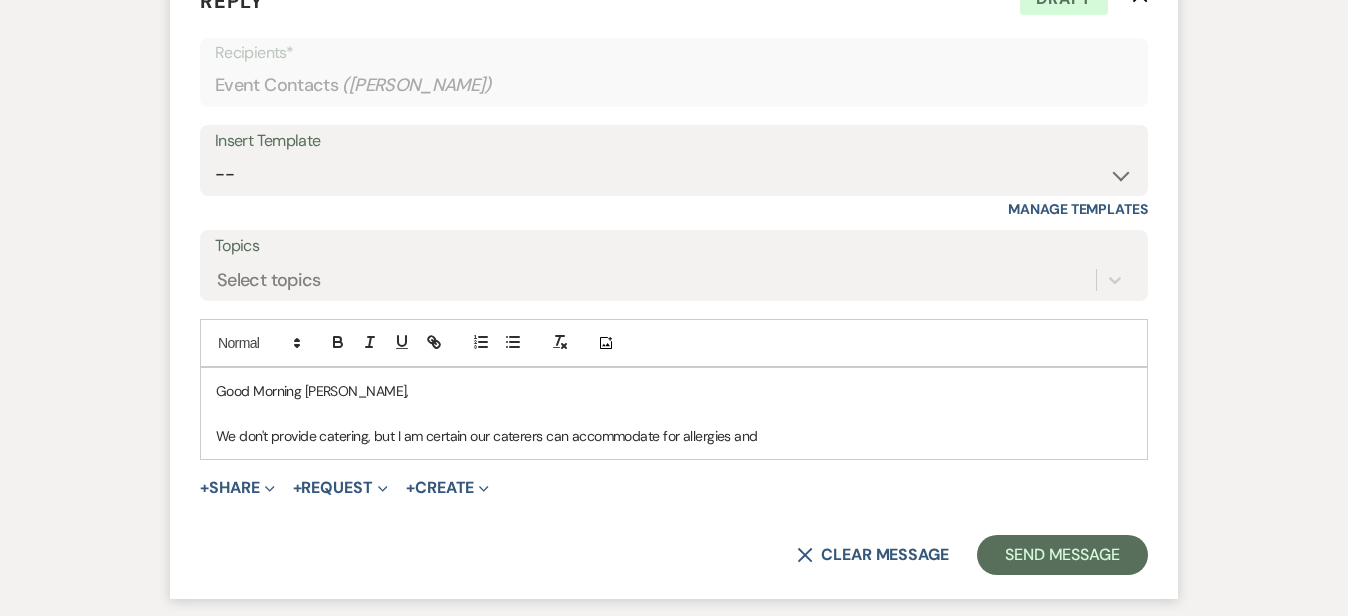 scroll, scrollTop: 2202, scrollLeft: 0, axis: vertical 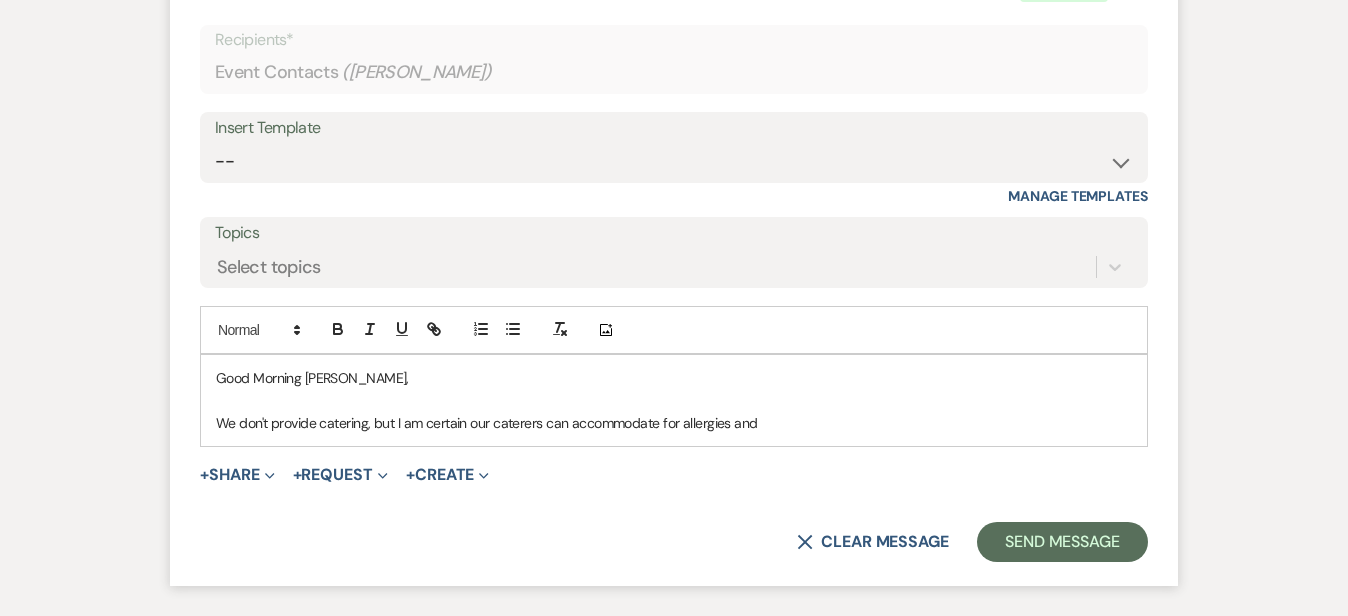 click on "We don't provide catering, but I am certain our caterers can accommodate for allergies and" at bounding box center [674, 423] 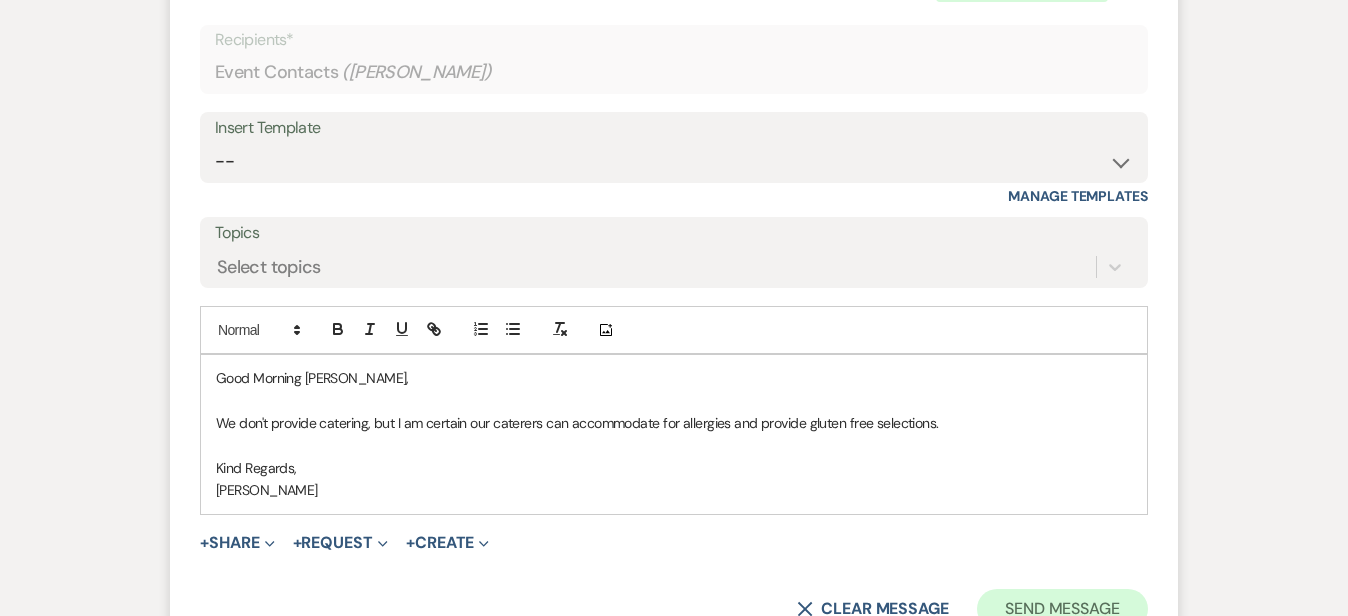 click on "Send Message" at bounding box center [1062, 609] 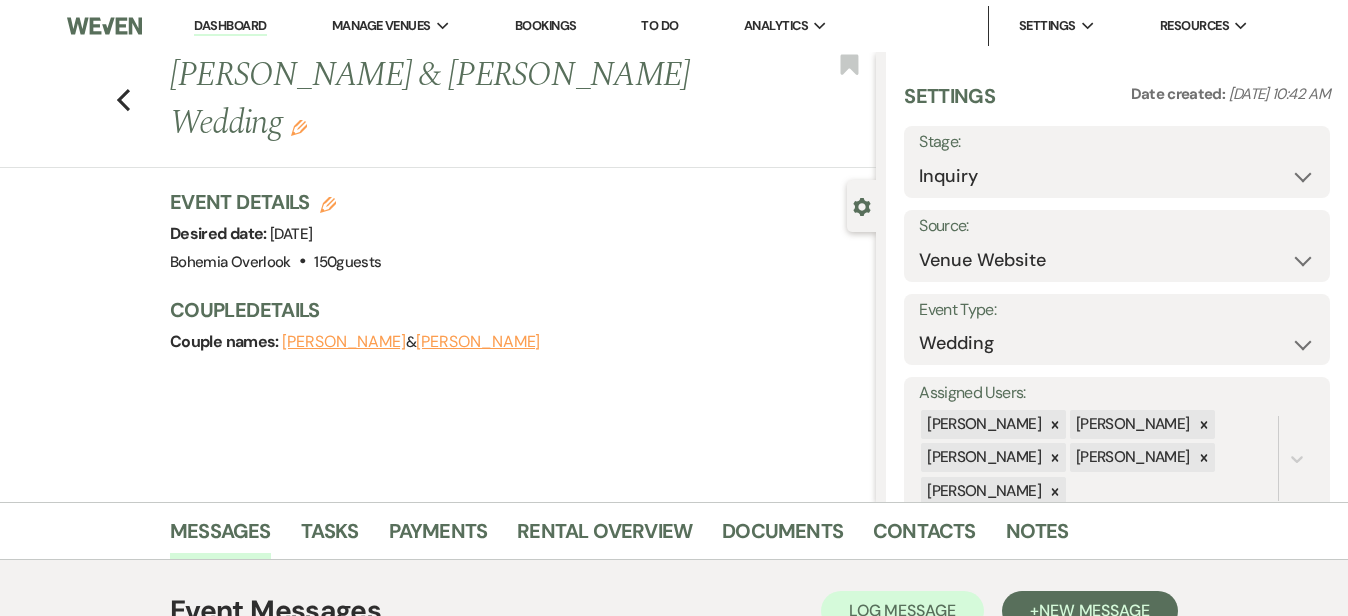 scroll, scrollTop: 0, scrollLeft: 0, axis: both 